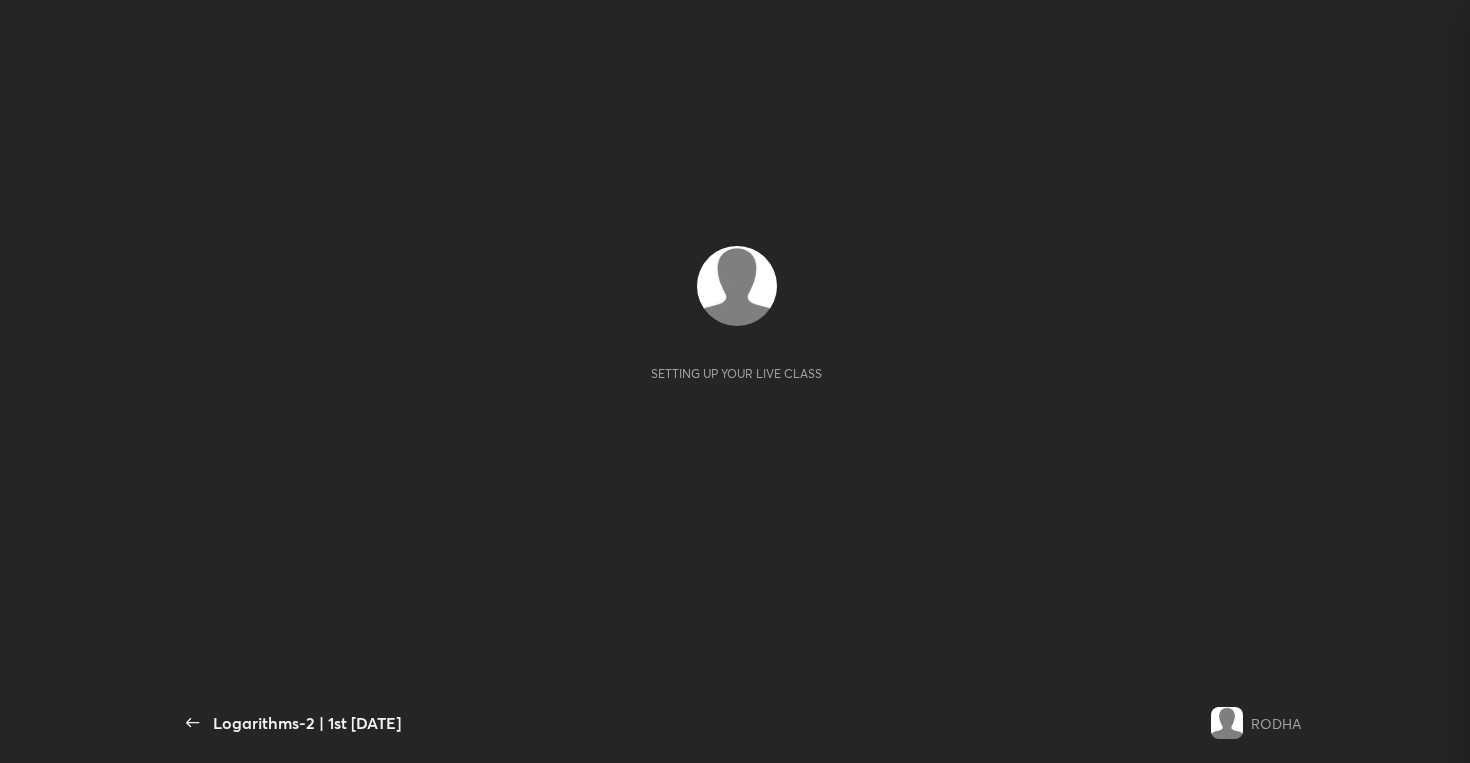 scroll, scrollTop: 0, scrollLeft: 0, axis: both 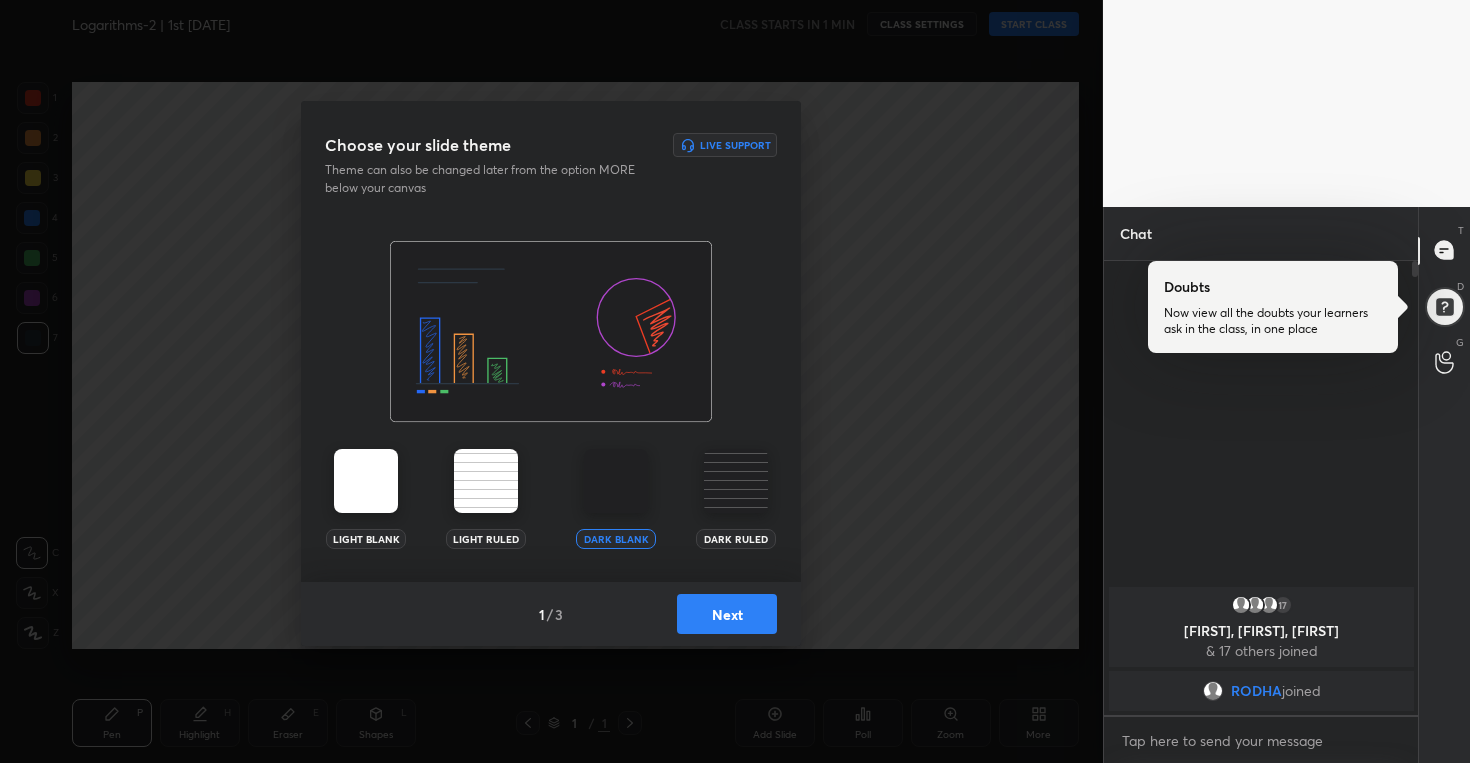 click on "Next" at bounding box center [727, 614] 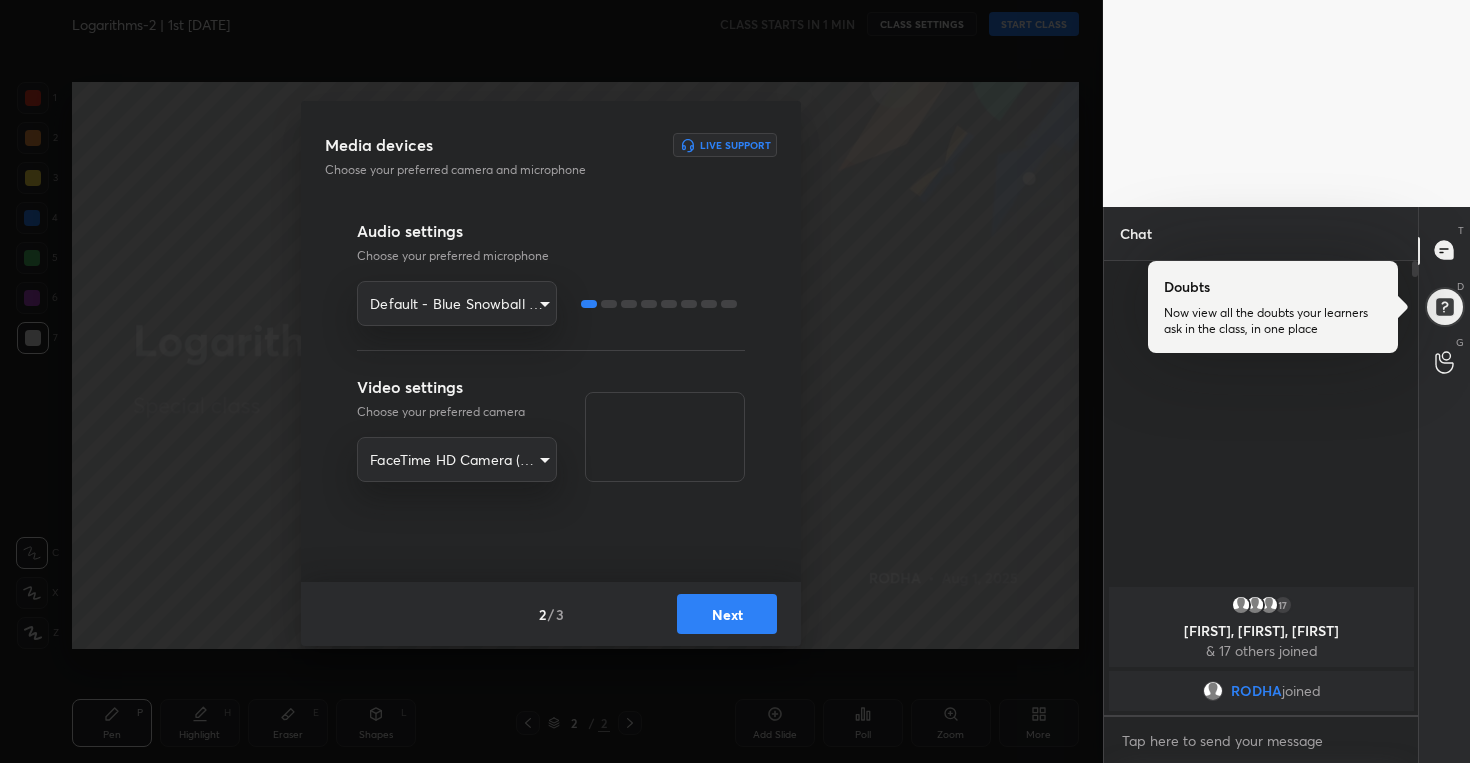 click on "Next" at bounding box center [727, 614] 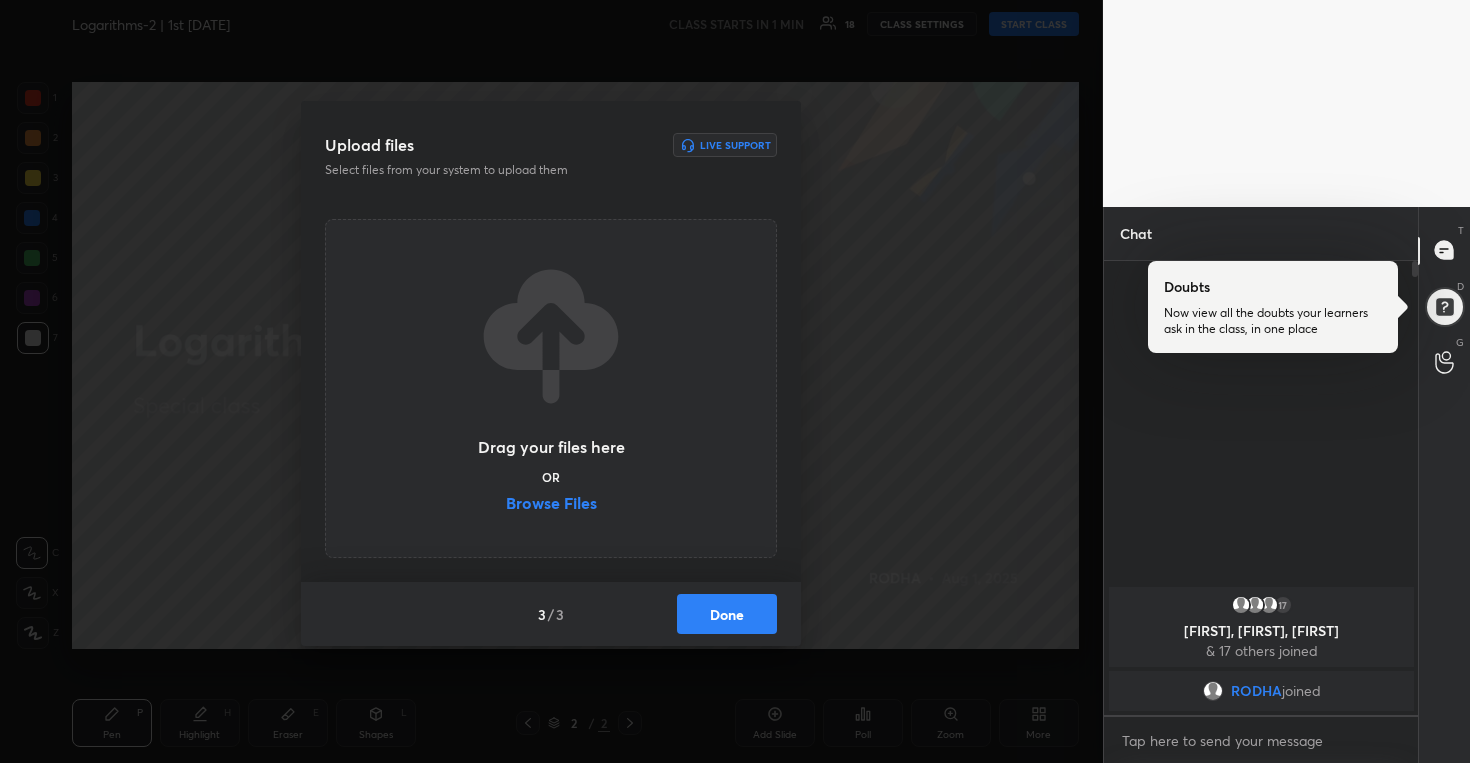 click on "Browse Files" at bounding box center (551, 505) 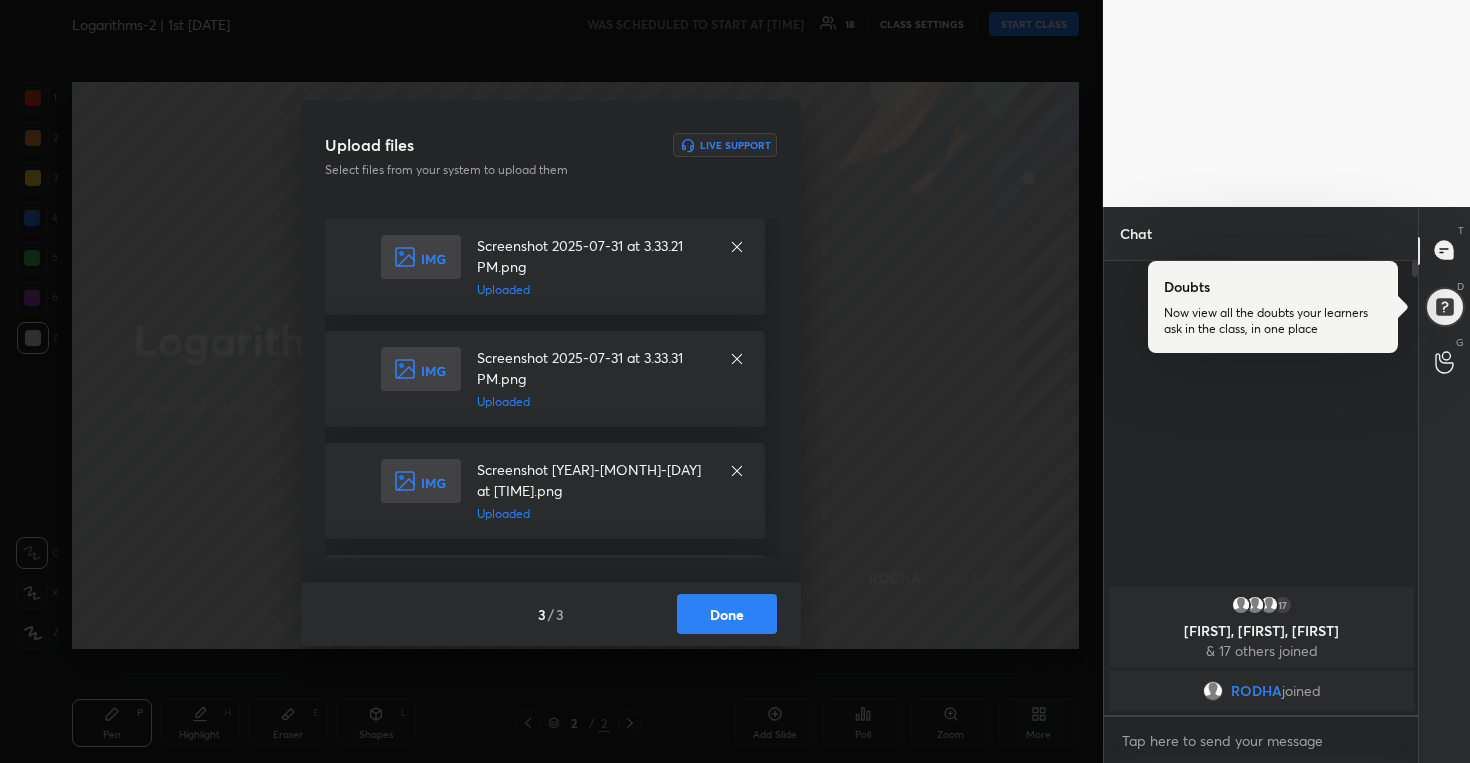 click on "Done" at bounding box center [727, 614] 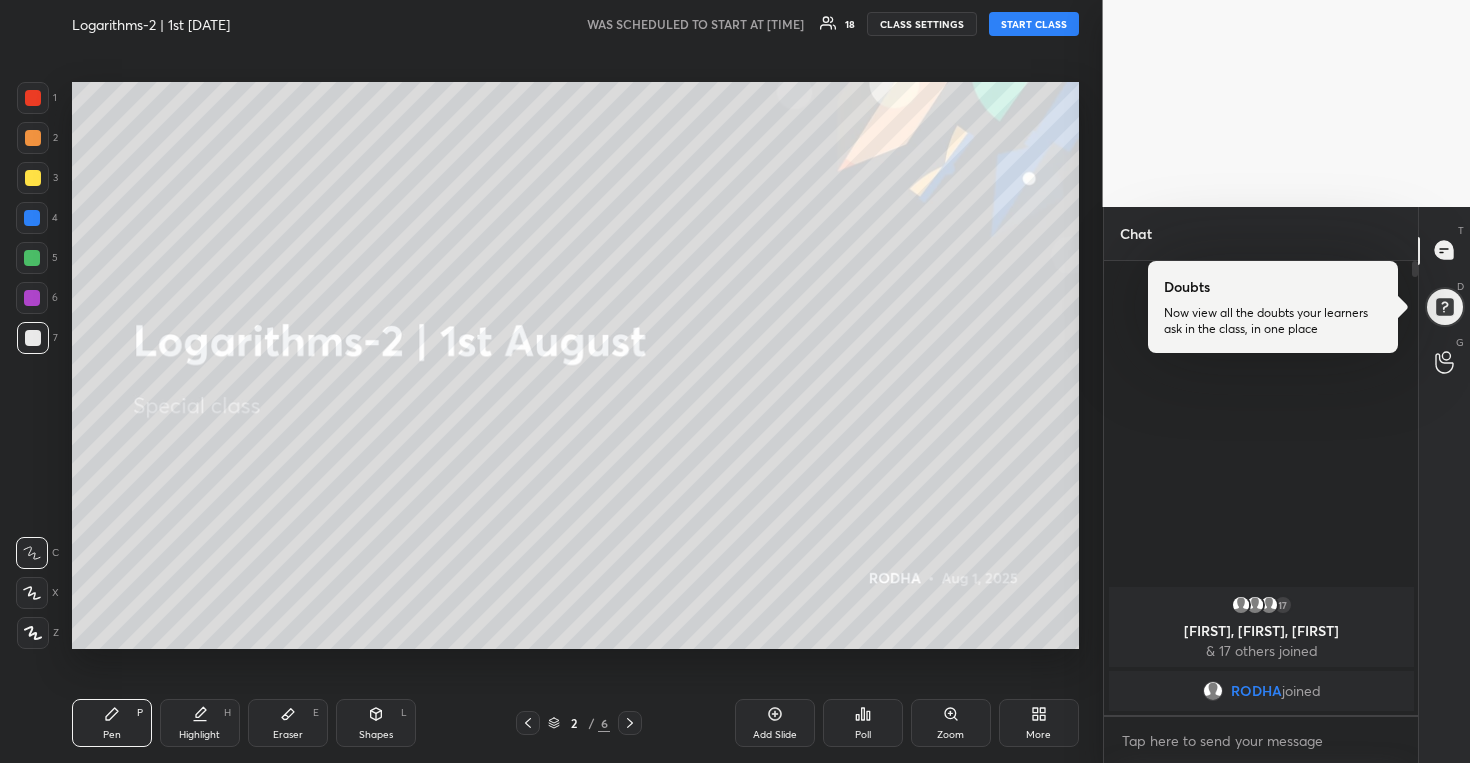 click on "START CLASS" at bounding box center [1034, 24] 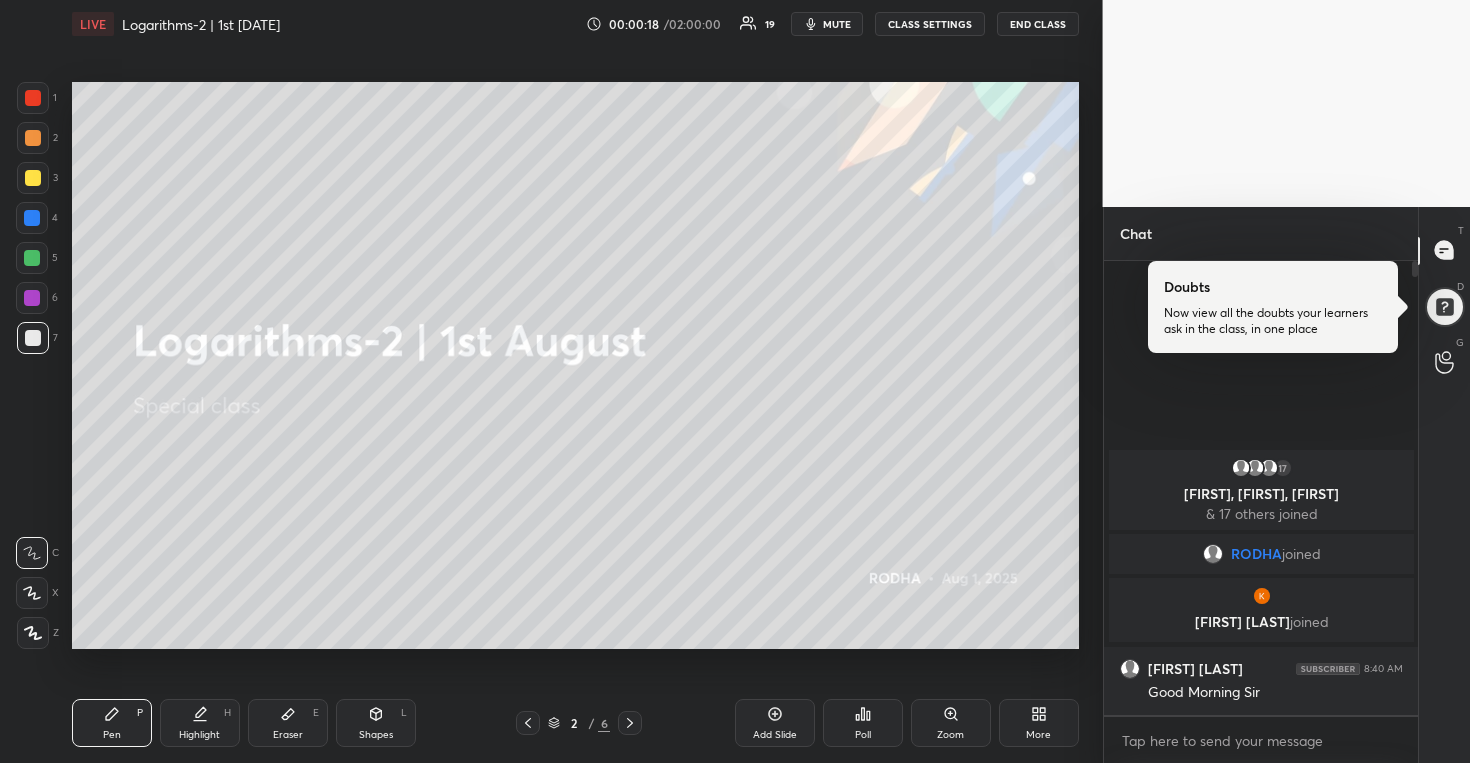 click on "More" at bounding box center (1039, 723) 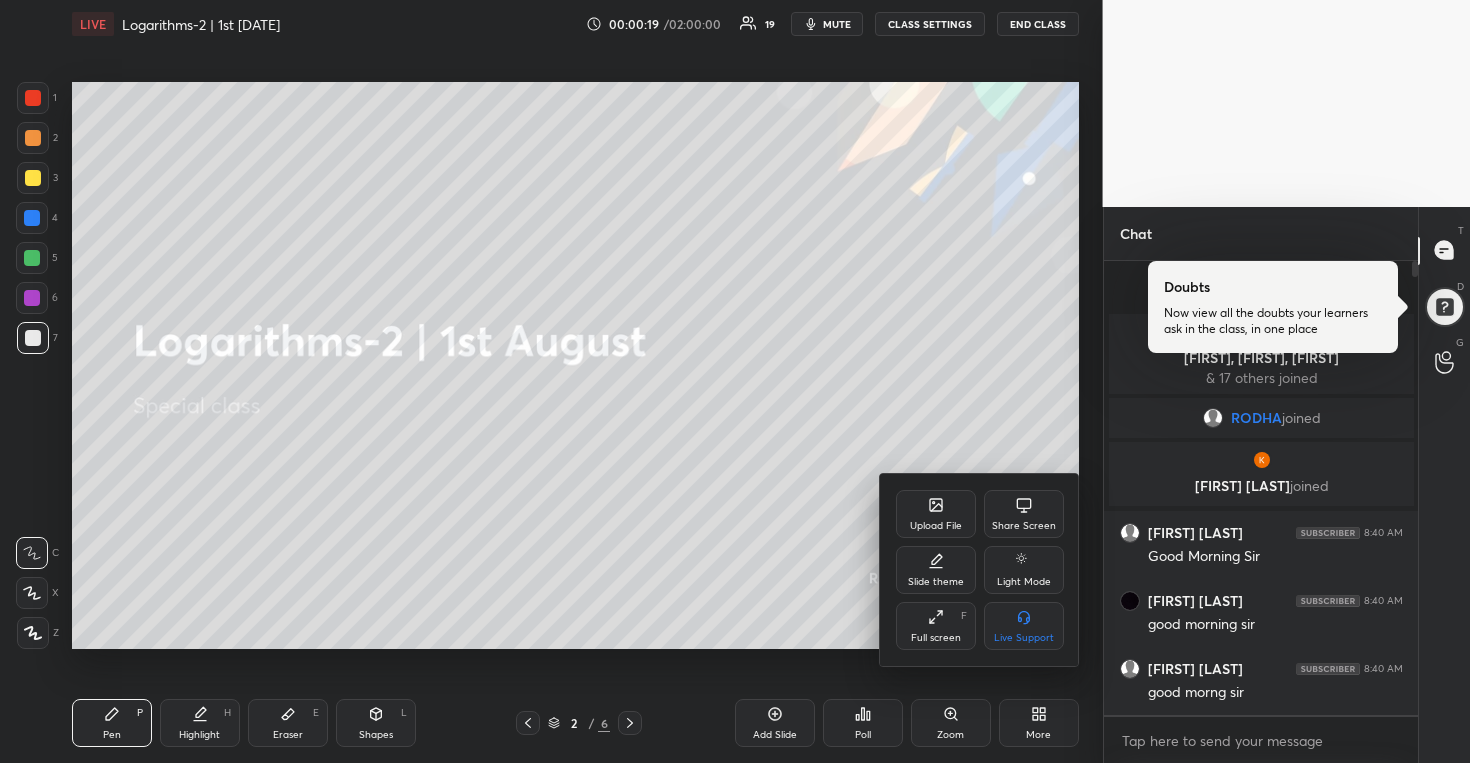 click 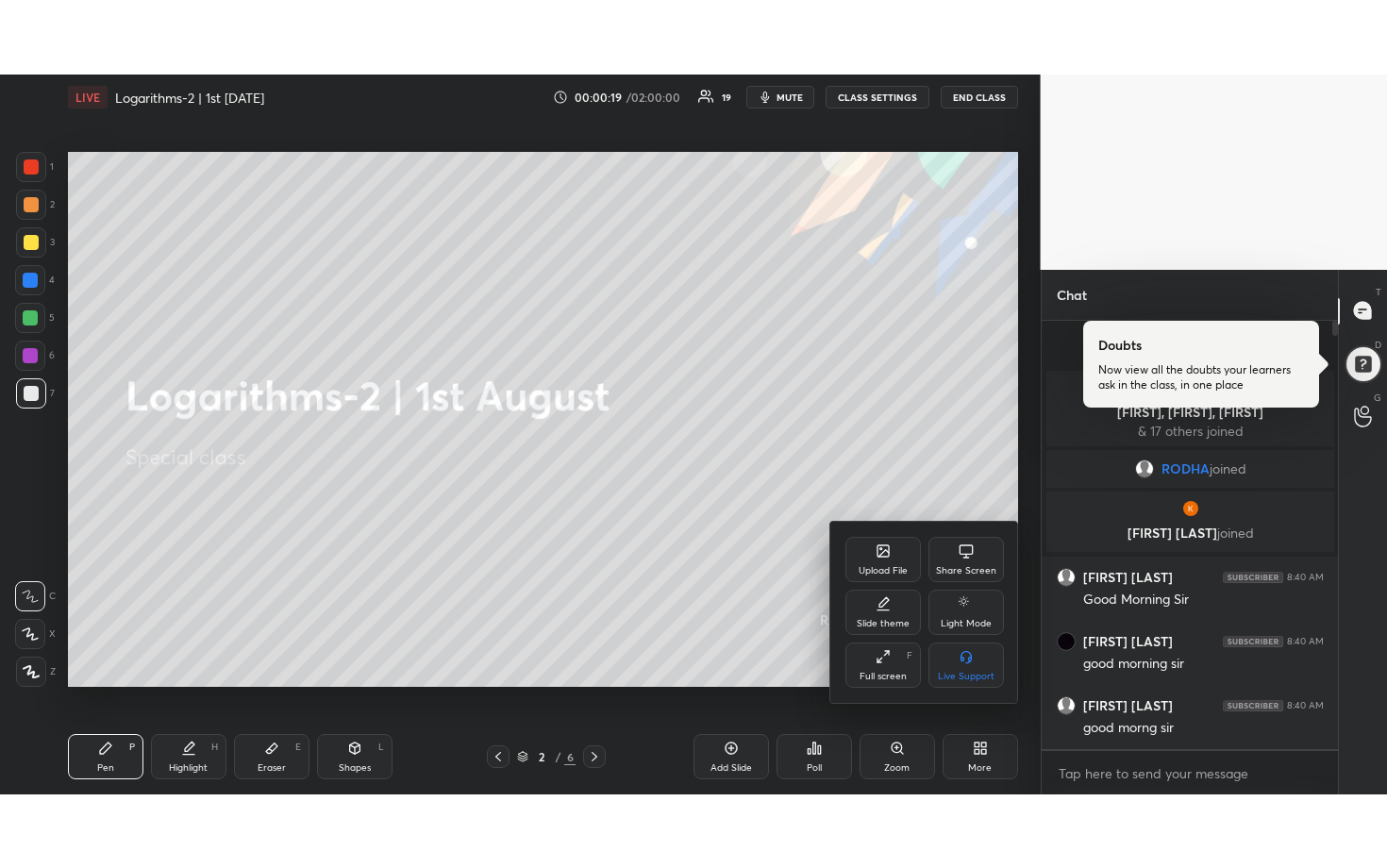 scroll, scrollTop: 93601, scrollLeft: 93389, axis: both 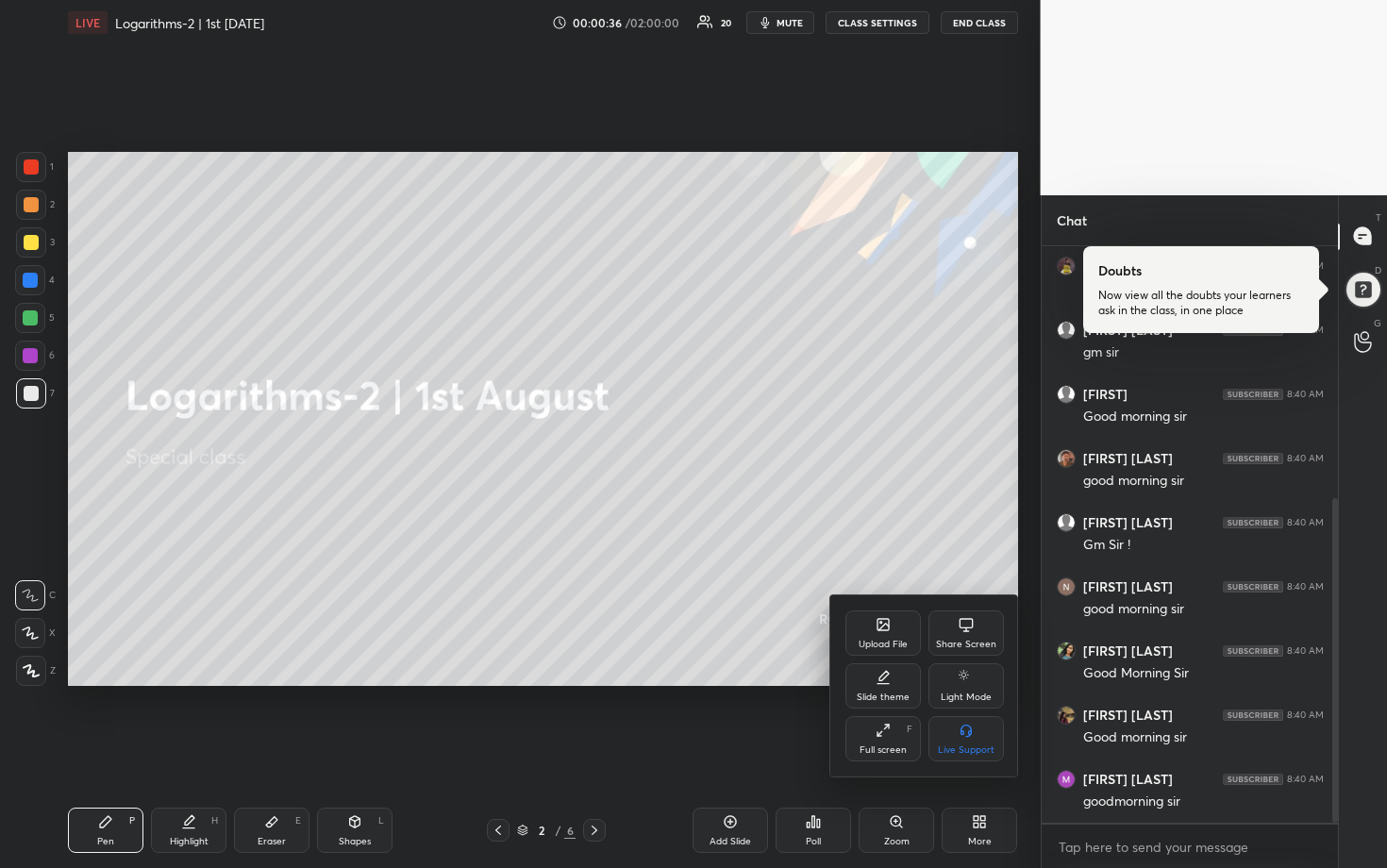 click at bounding box center [694, 434] 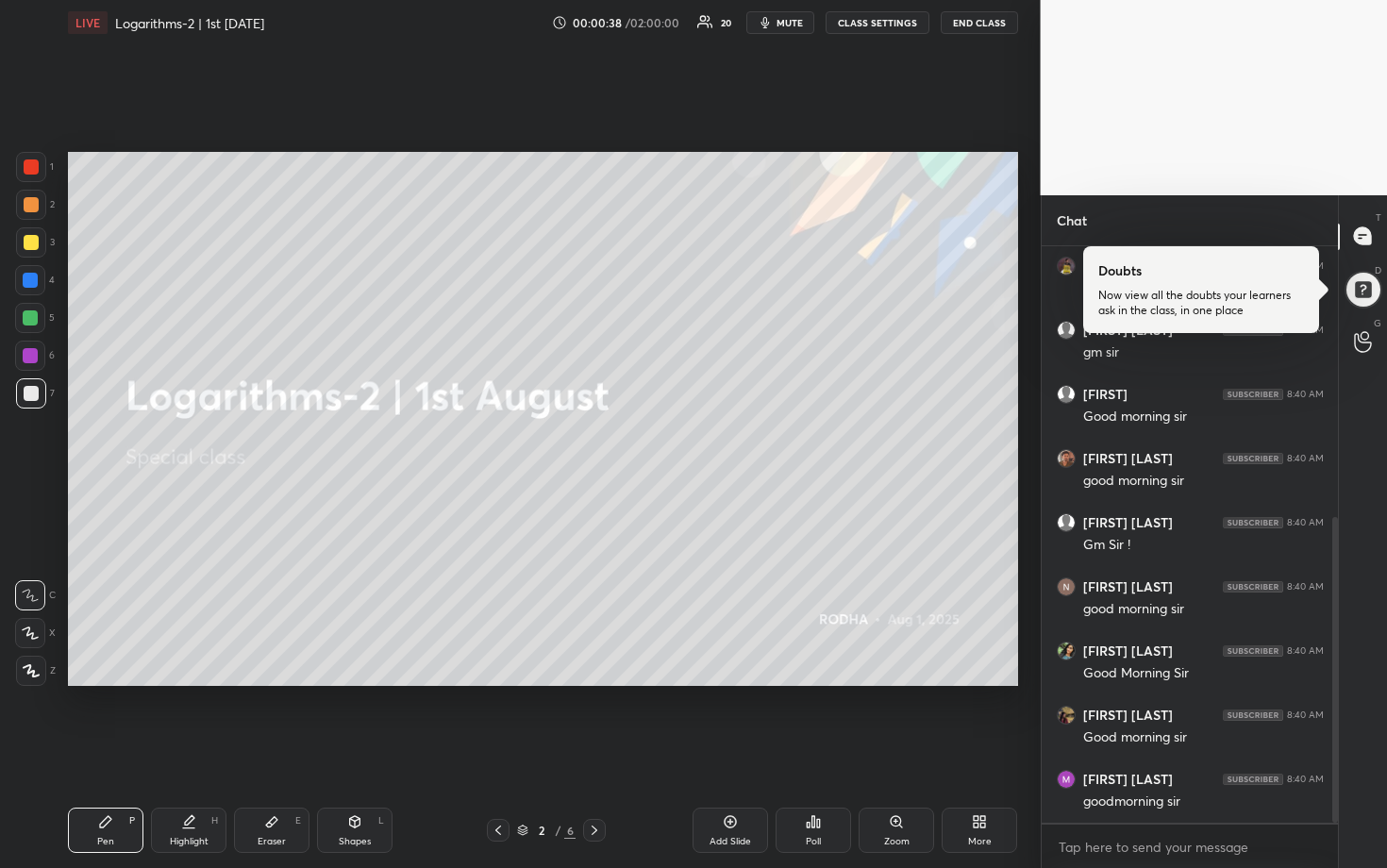 scroll, scrollTop: 511, scrollLeft: 0, axis: vertical 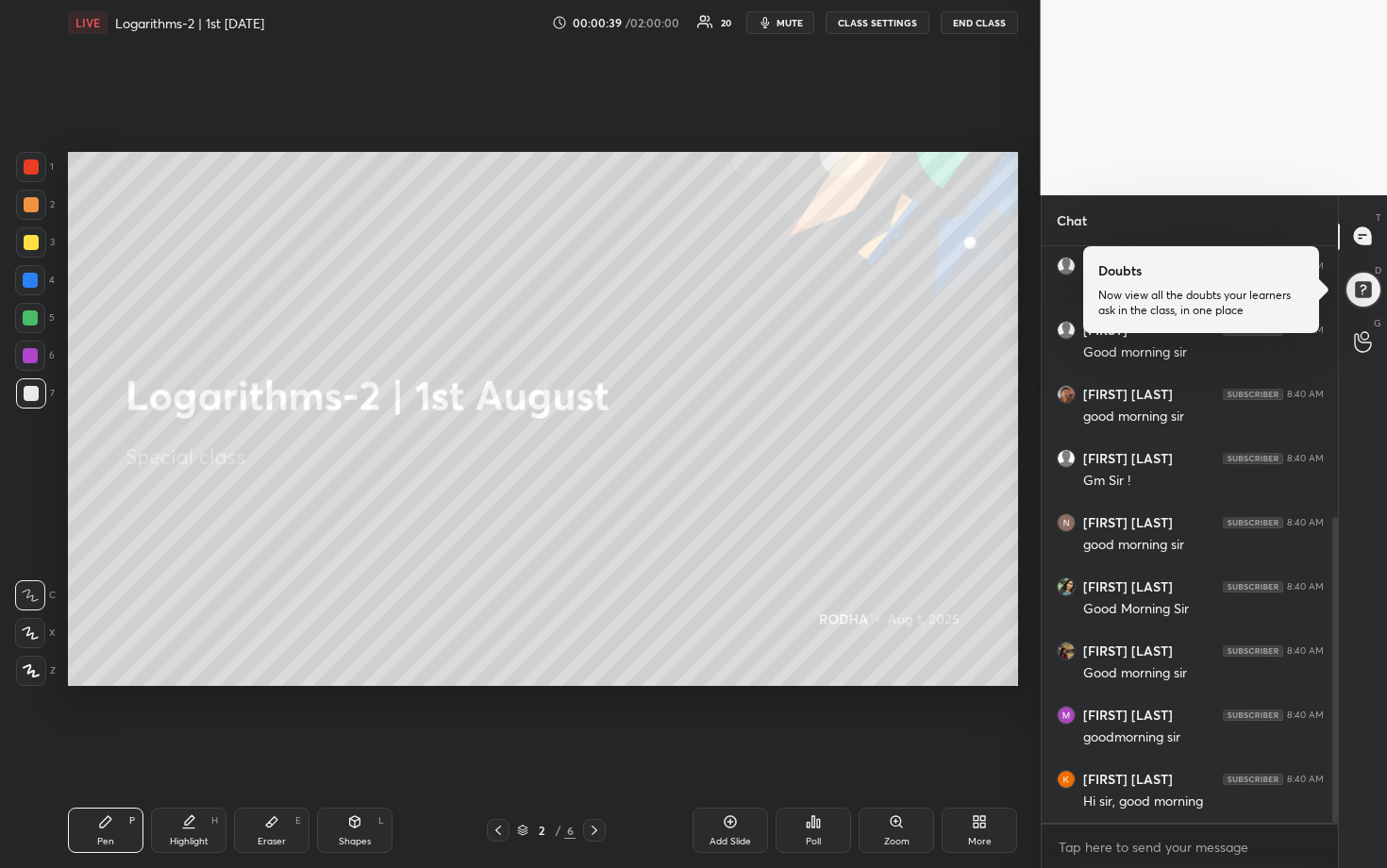 drag, startPoint x: 27, startPoint y: 244, endPoint x: 37, endPoint y: 248, distance: 10.77033 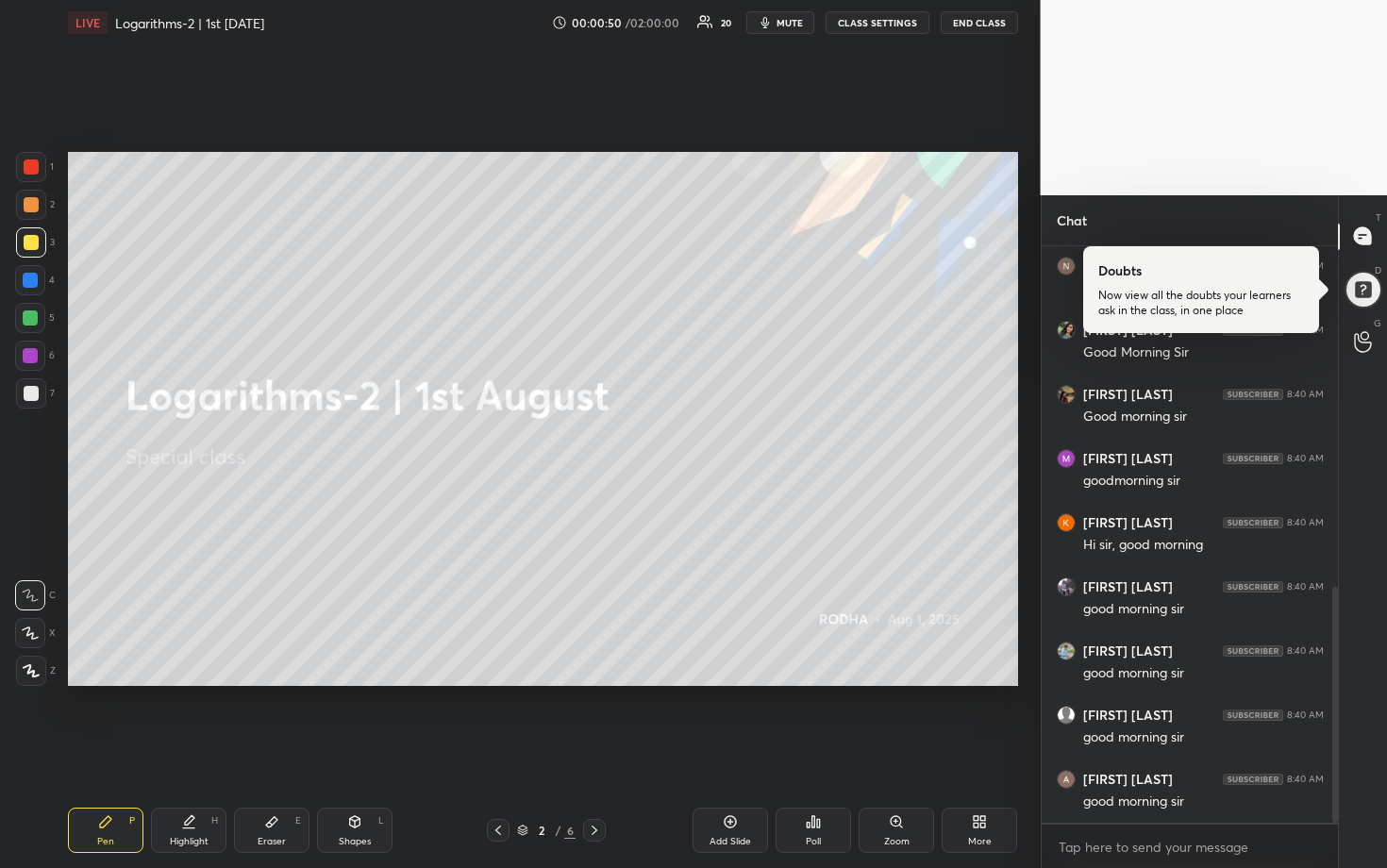 scroll, scrollTop: 832, scrollLeft: 0, axis: vertical 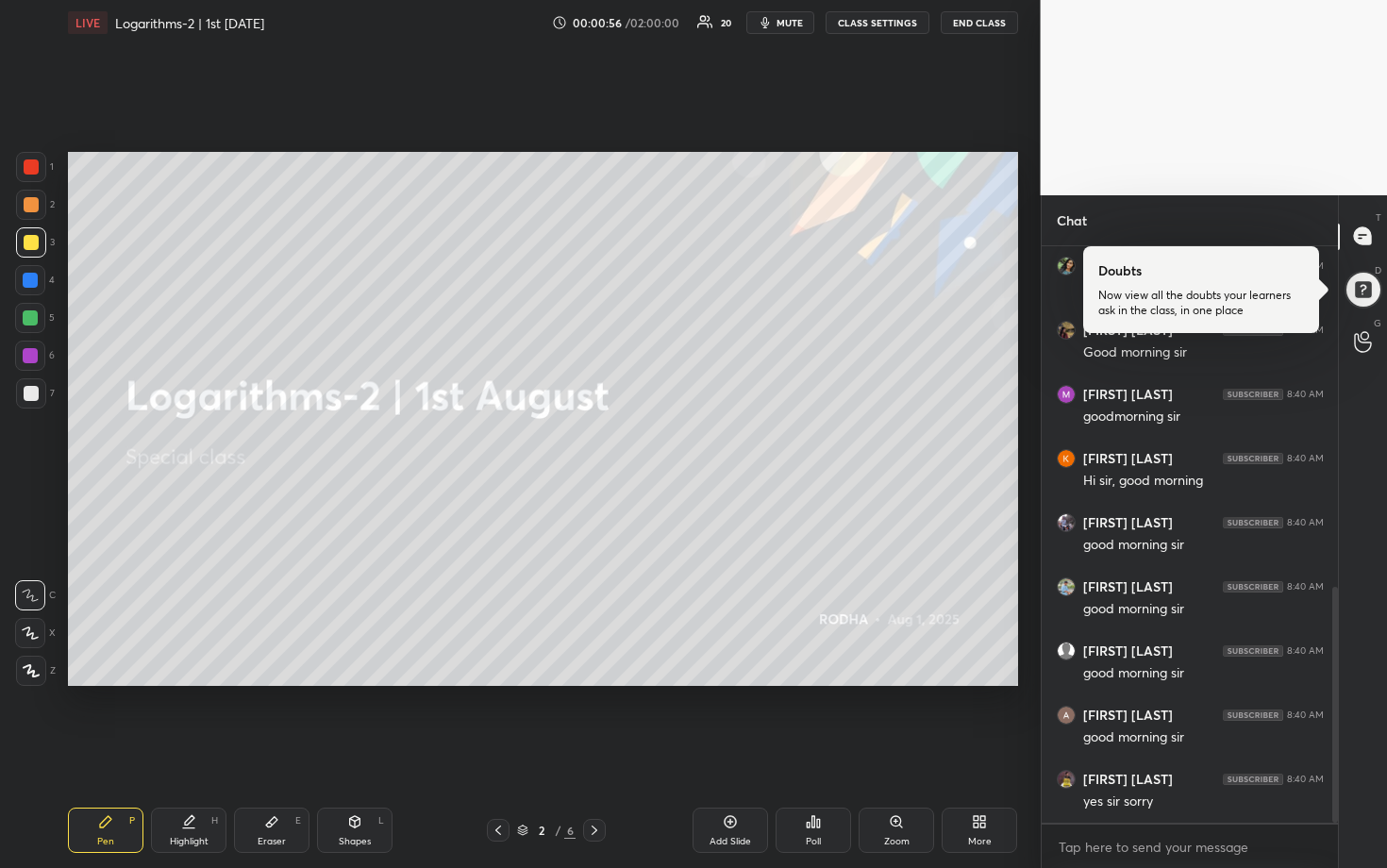 click at bounding box center (30, 633) 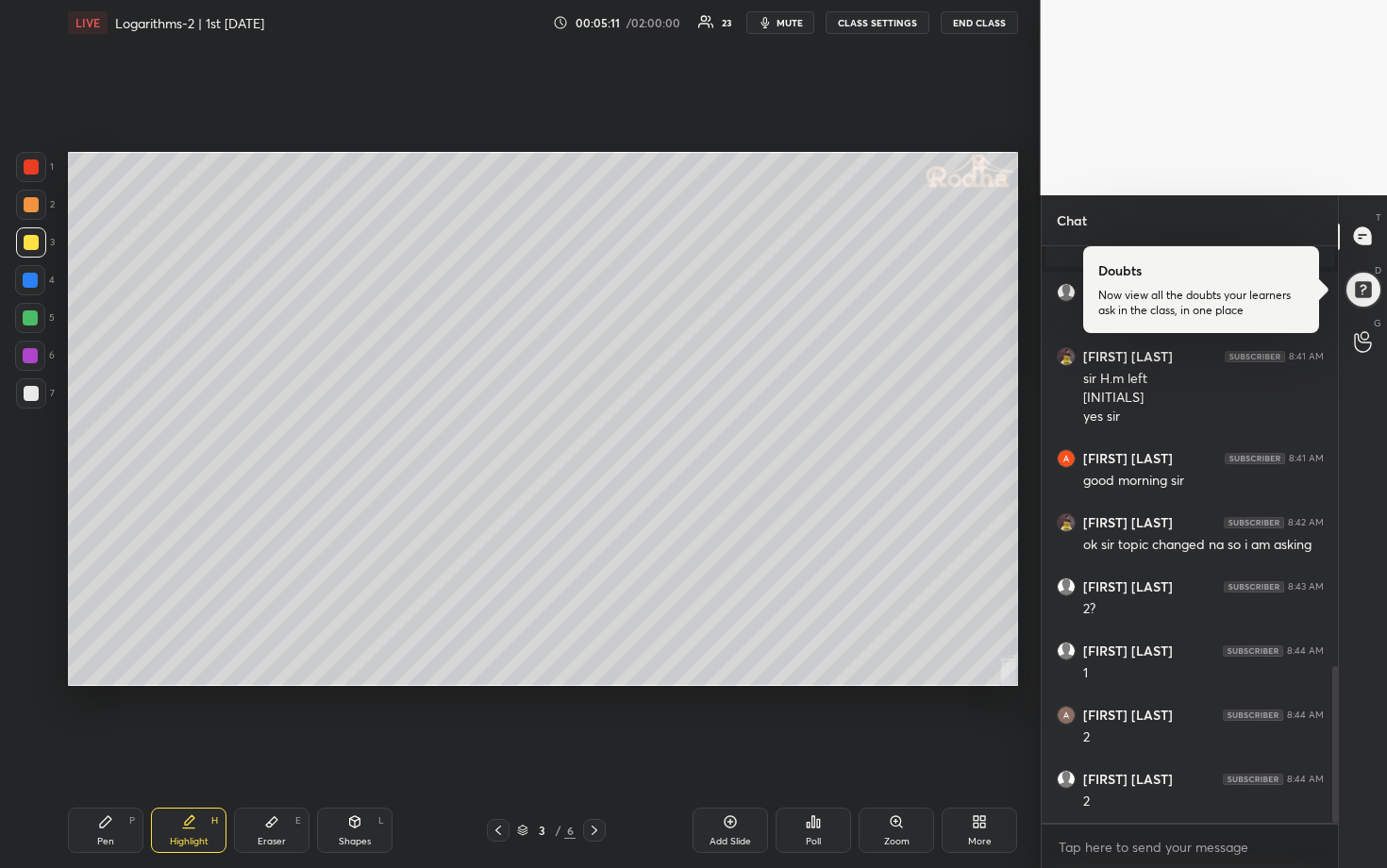 scroll, scrollTop: 1549, scrollLeft: 0, axis: vertical 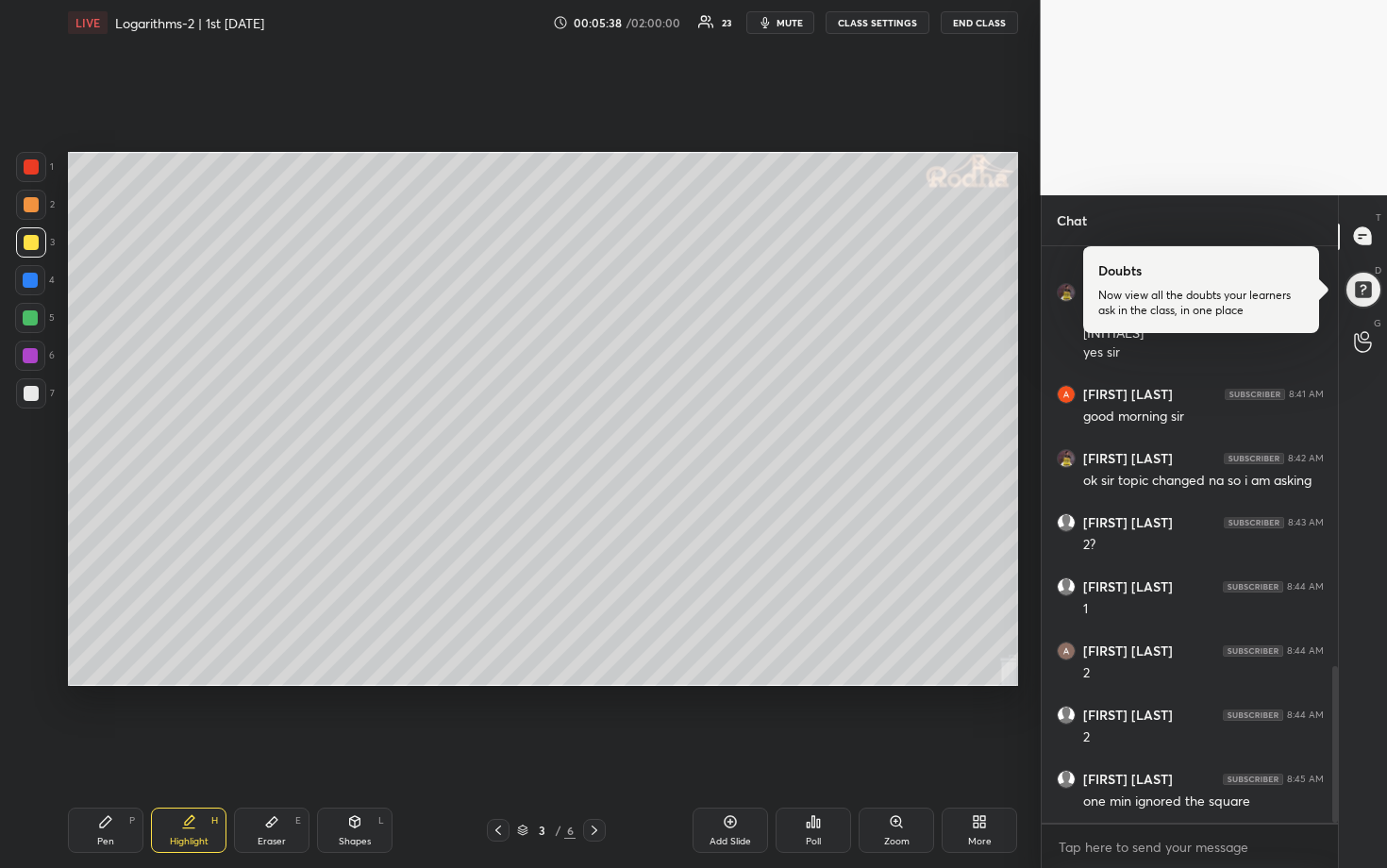 click at bounding box center (30, 318) 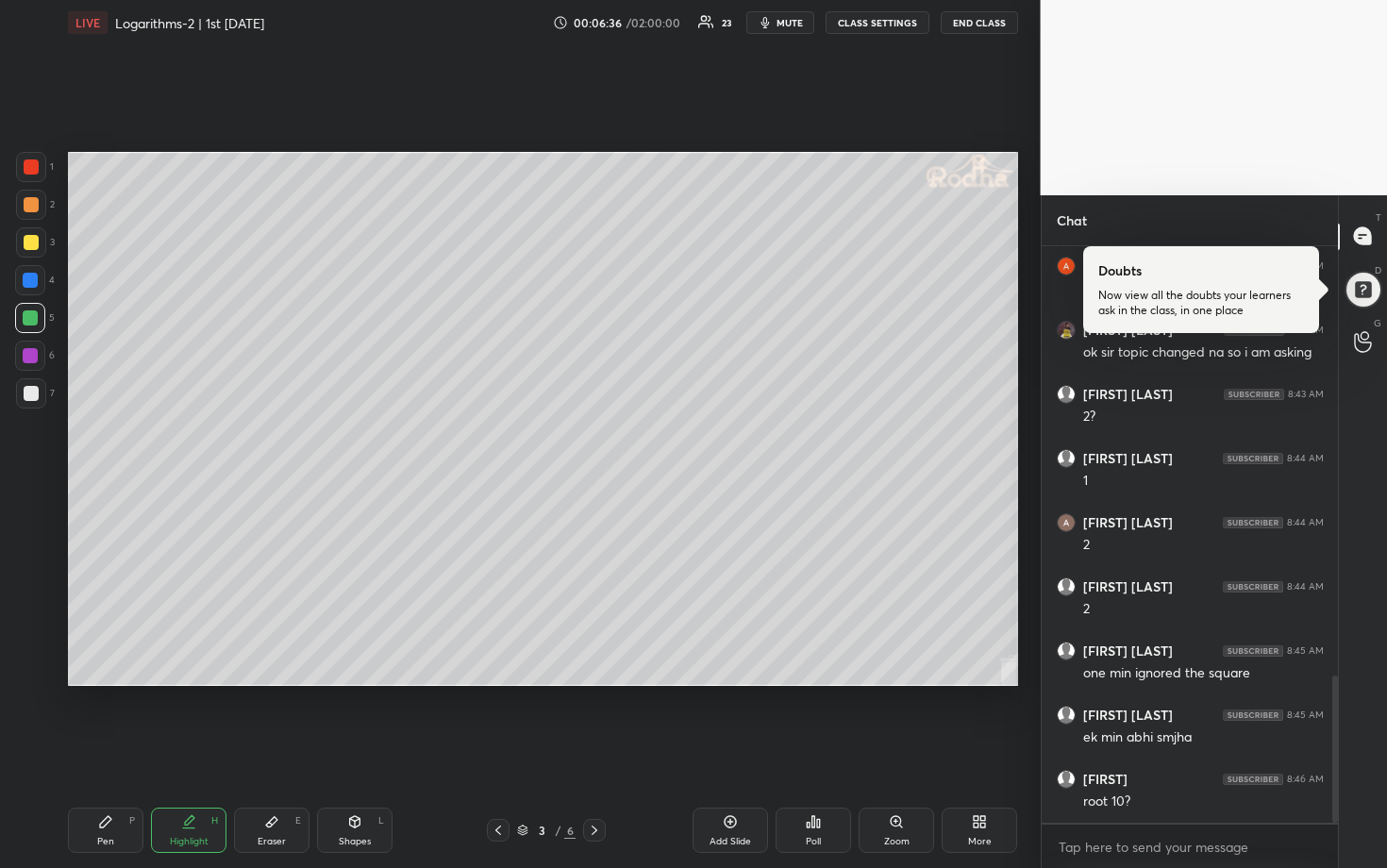 scroll, scrollTop: 1742, scrollLeft: 0, axis: vertical 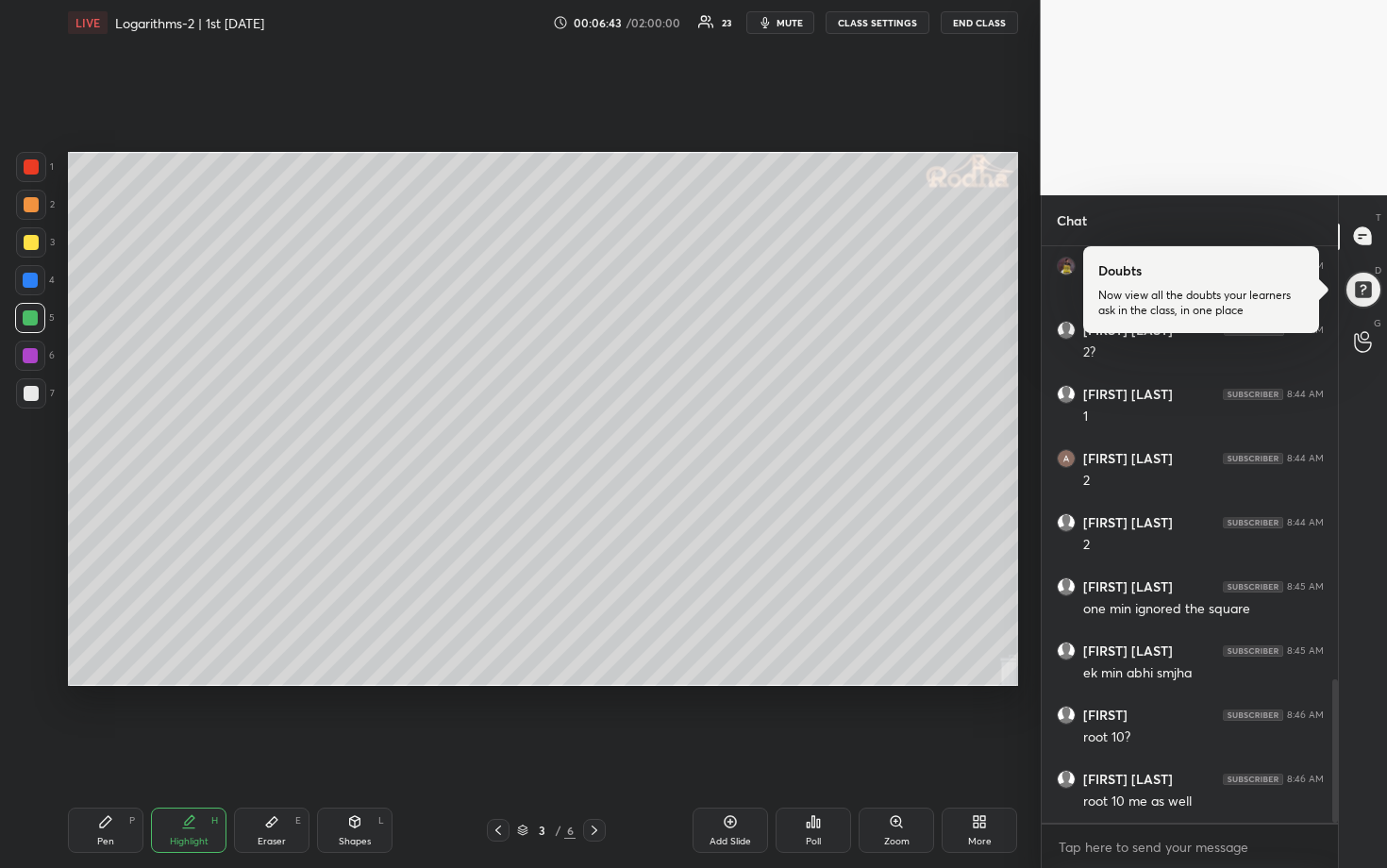 click at bounding box center [31, 393] 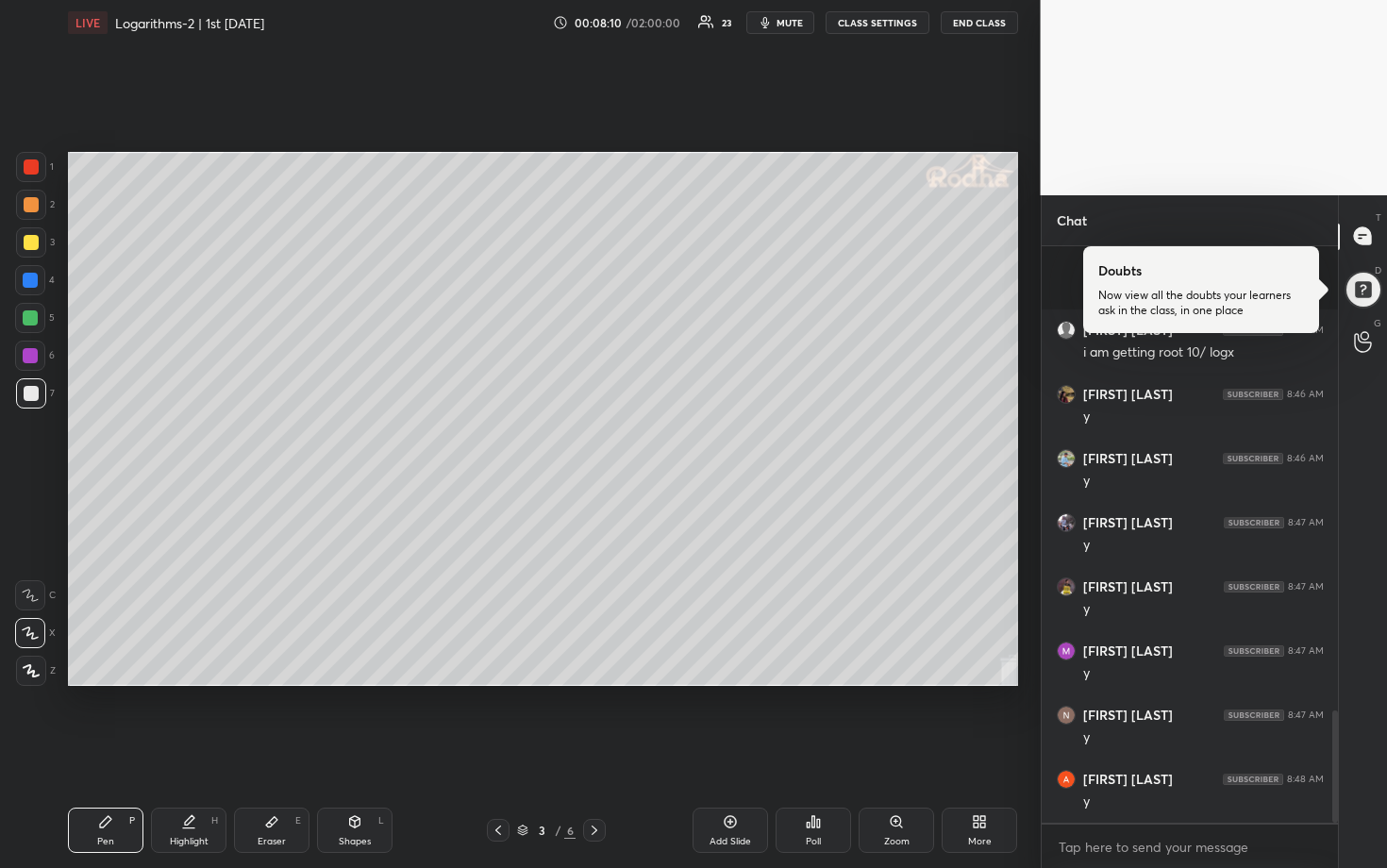 scroll, scrollTop: 2383, scrollLeft: 0, axis: vertical 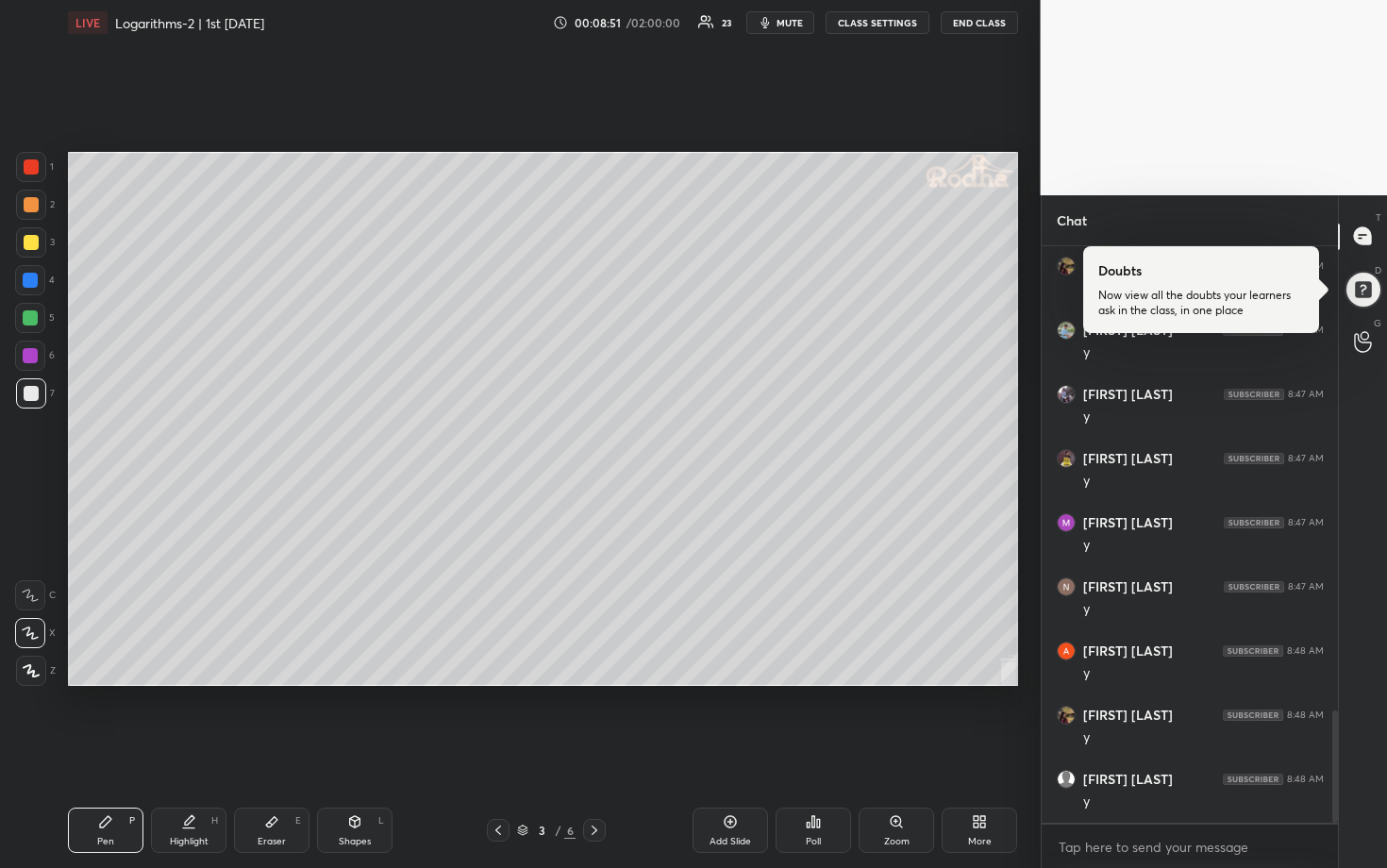 click at bounding box center [30, 318] 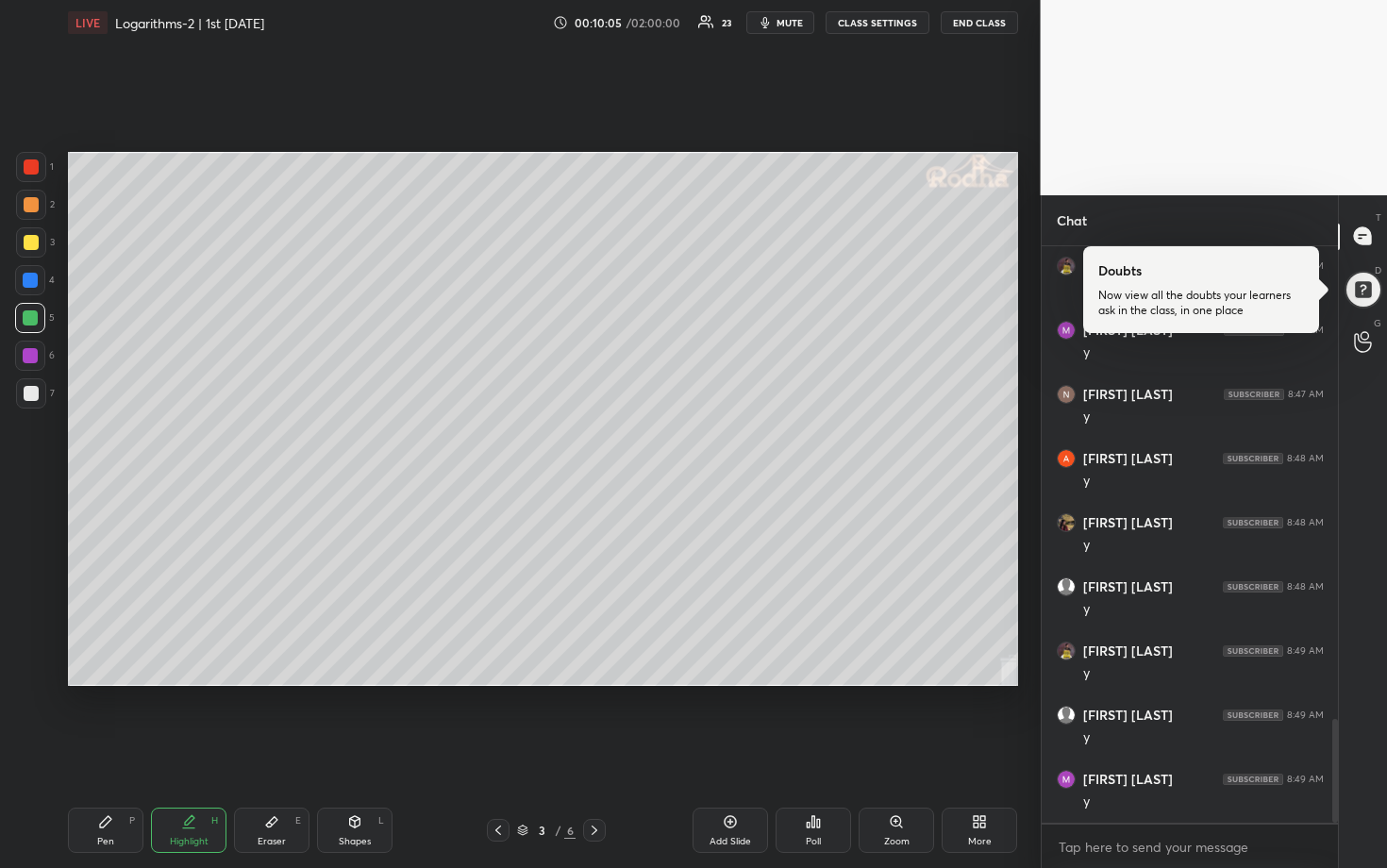 scroll, scrollTop: 2640, scrollLeft: 0, axis: vertical 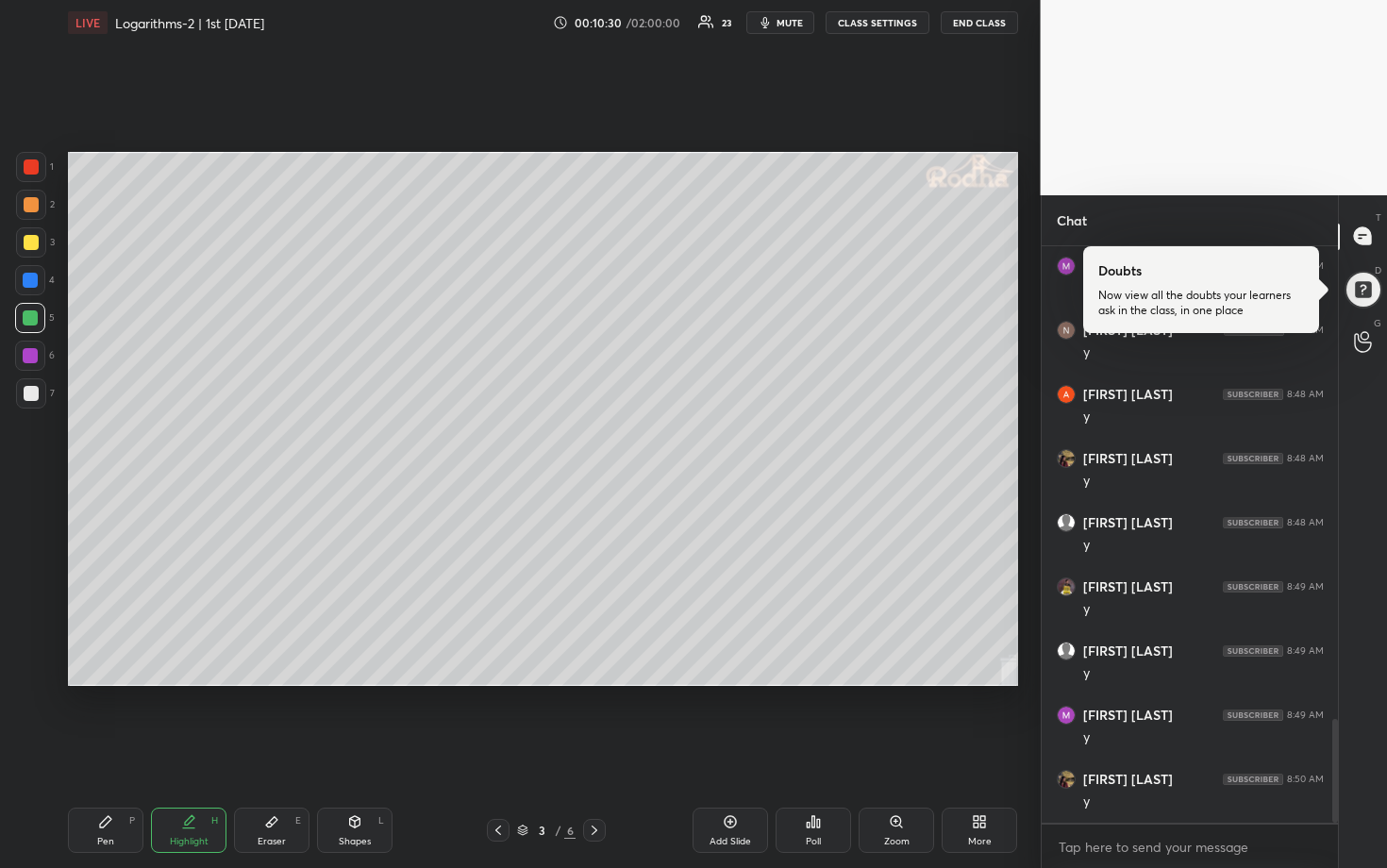 click at bounding box center [30, 280] 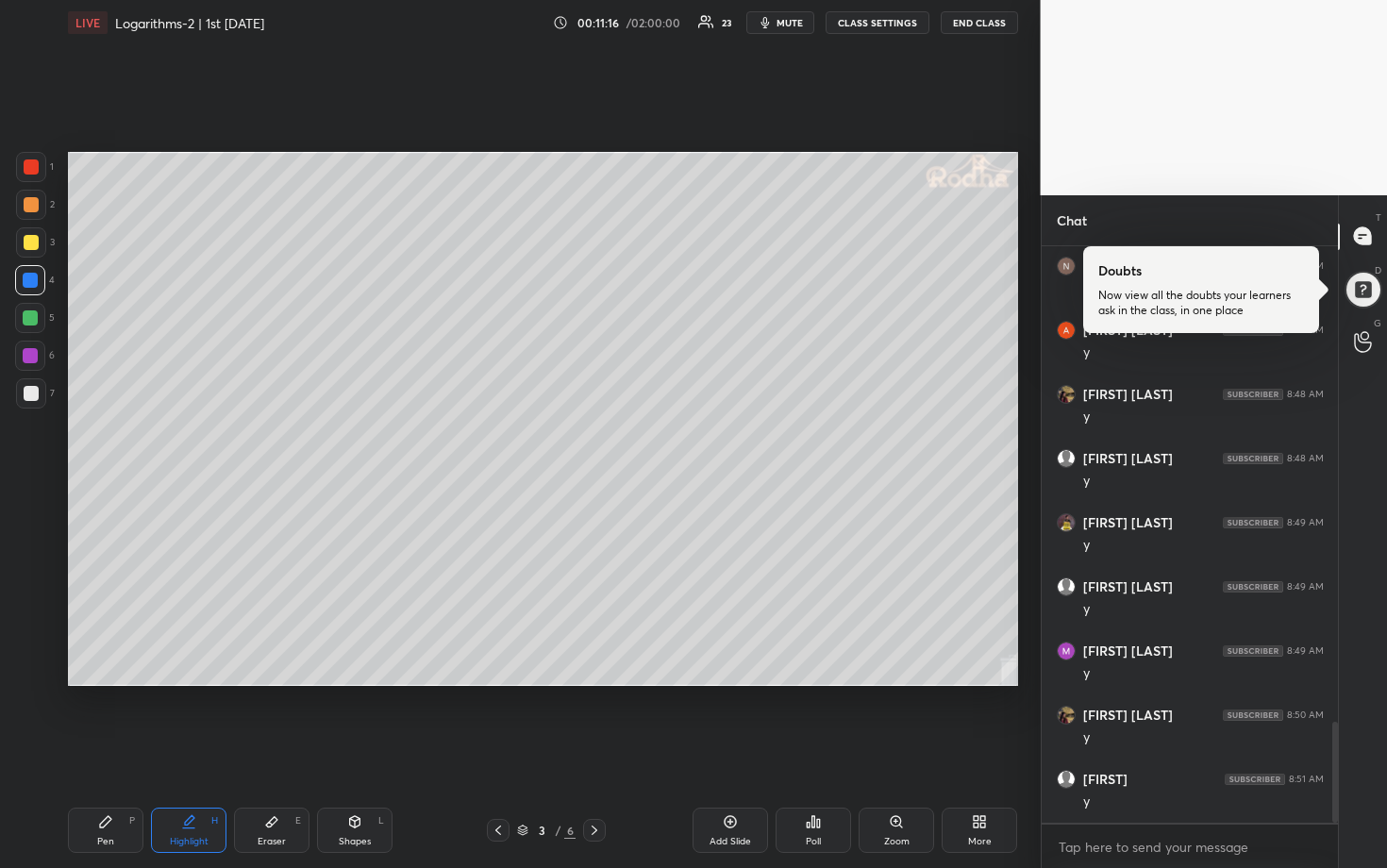 scroll, scrollTop: 2768, scrollLeft: 0, axis: vertical 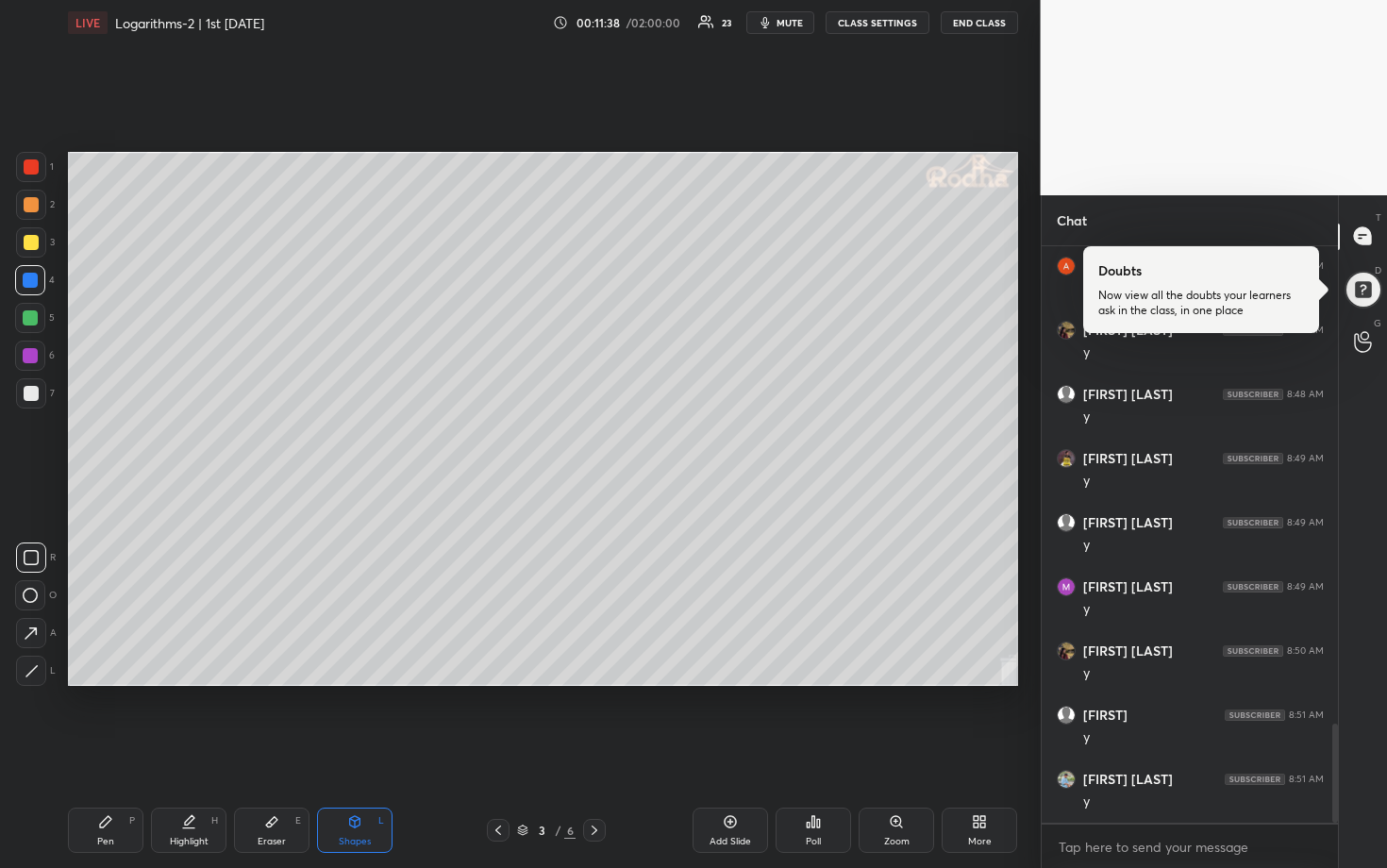 click at bounding box center [31, 205] 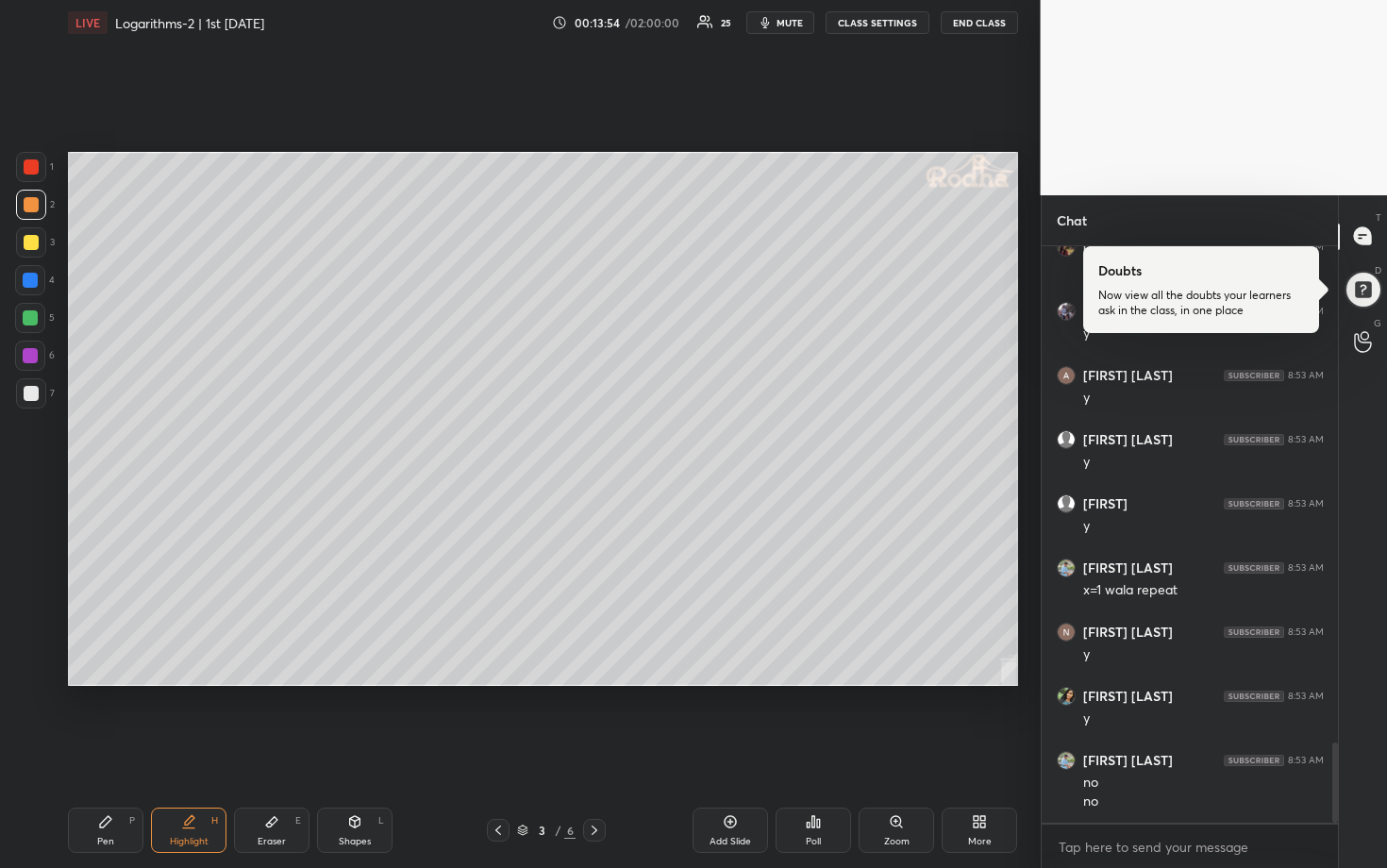 scroll, scrollTop: 3556, scrollLeft: 0, axis: vertical 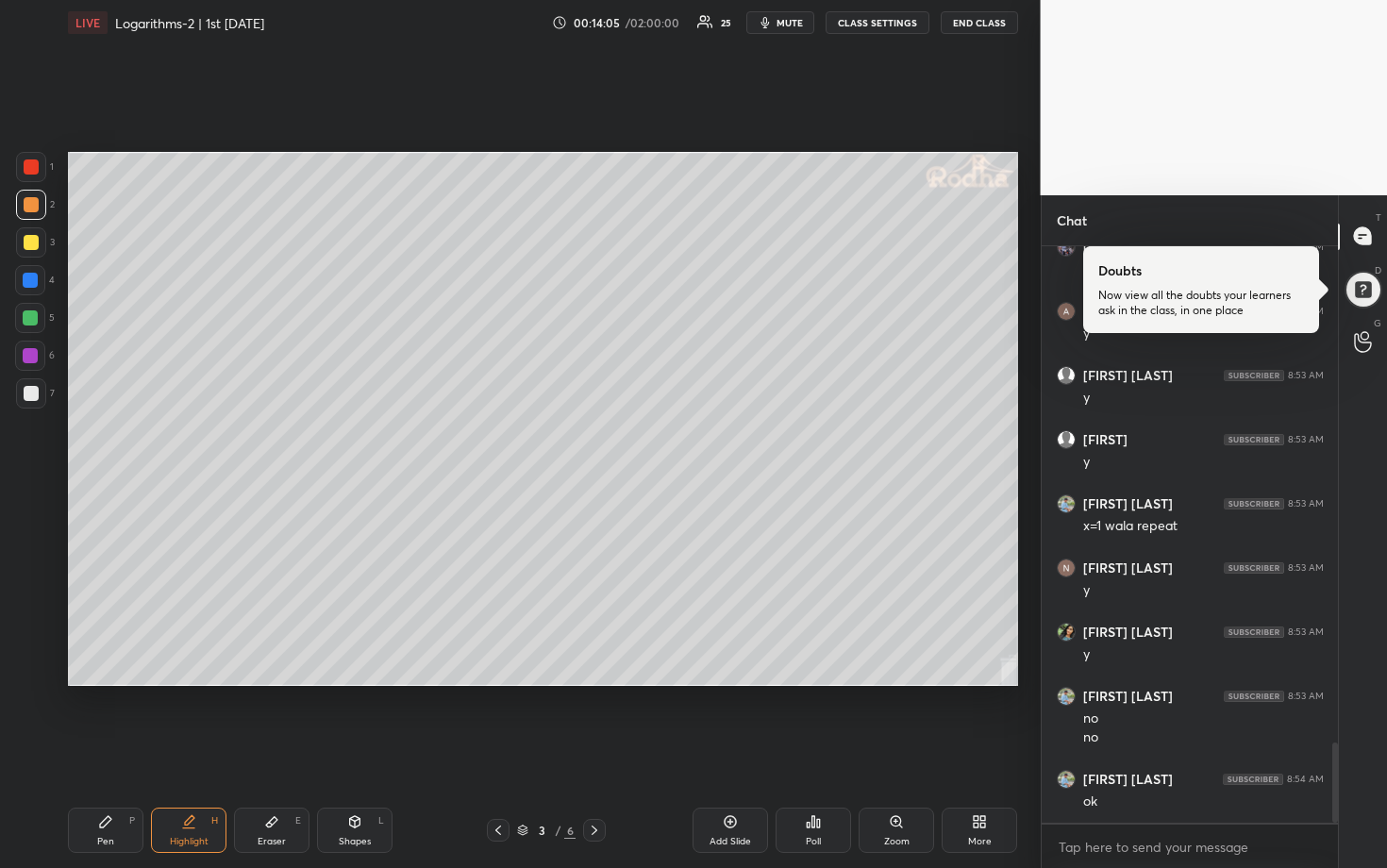click 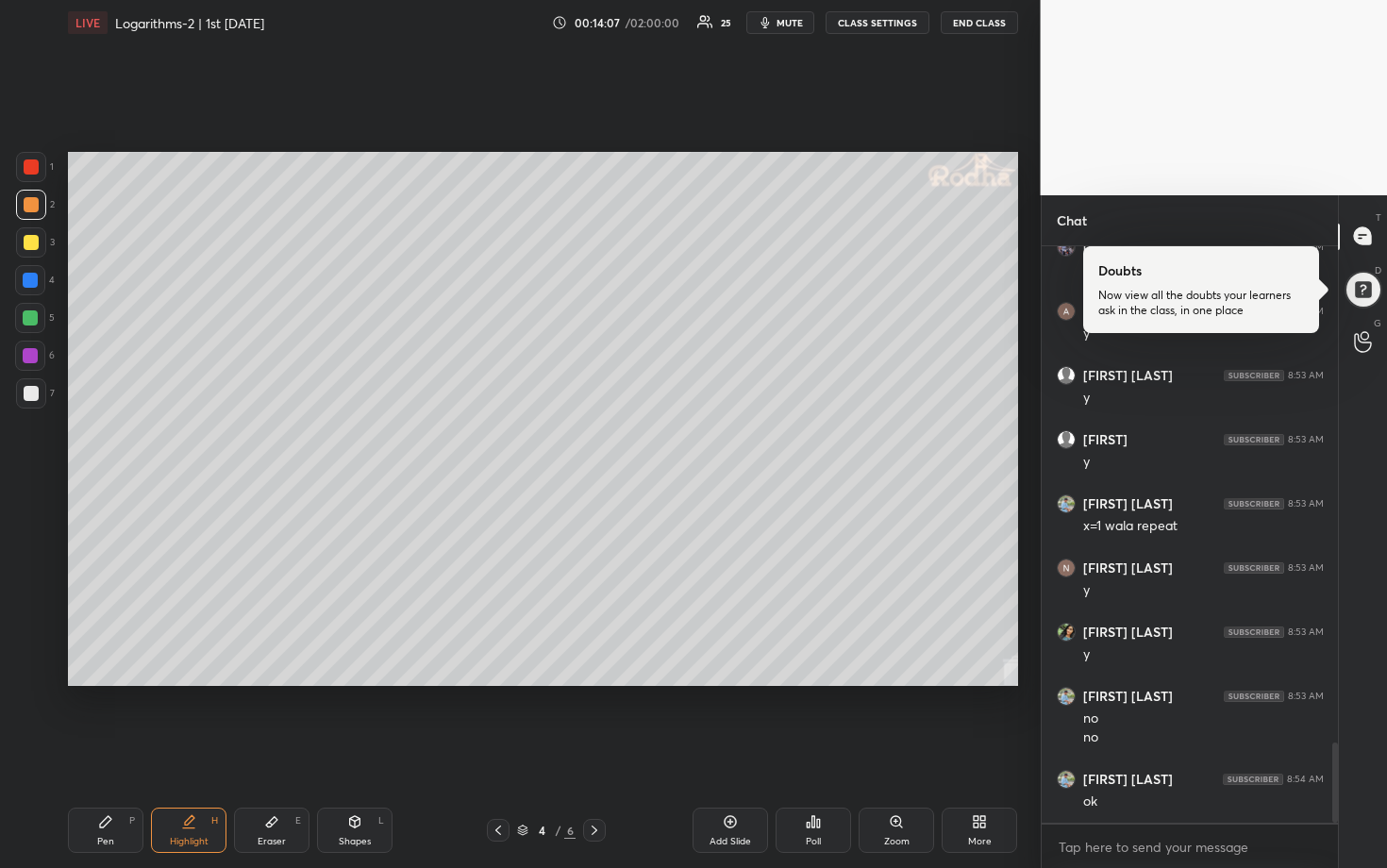 click at bounding box center (31, 242) 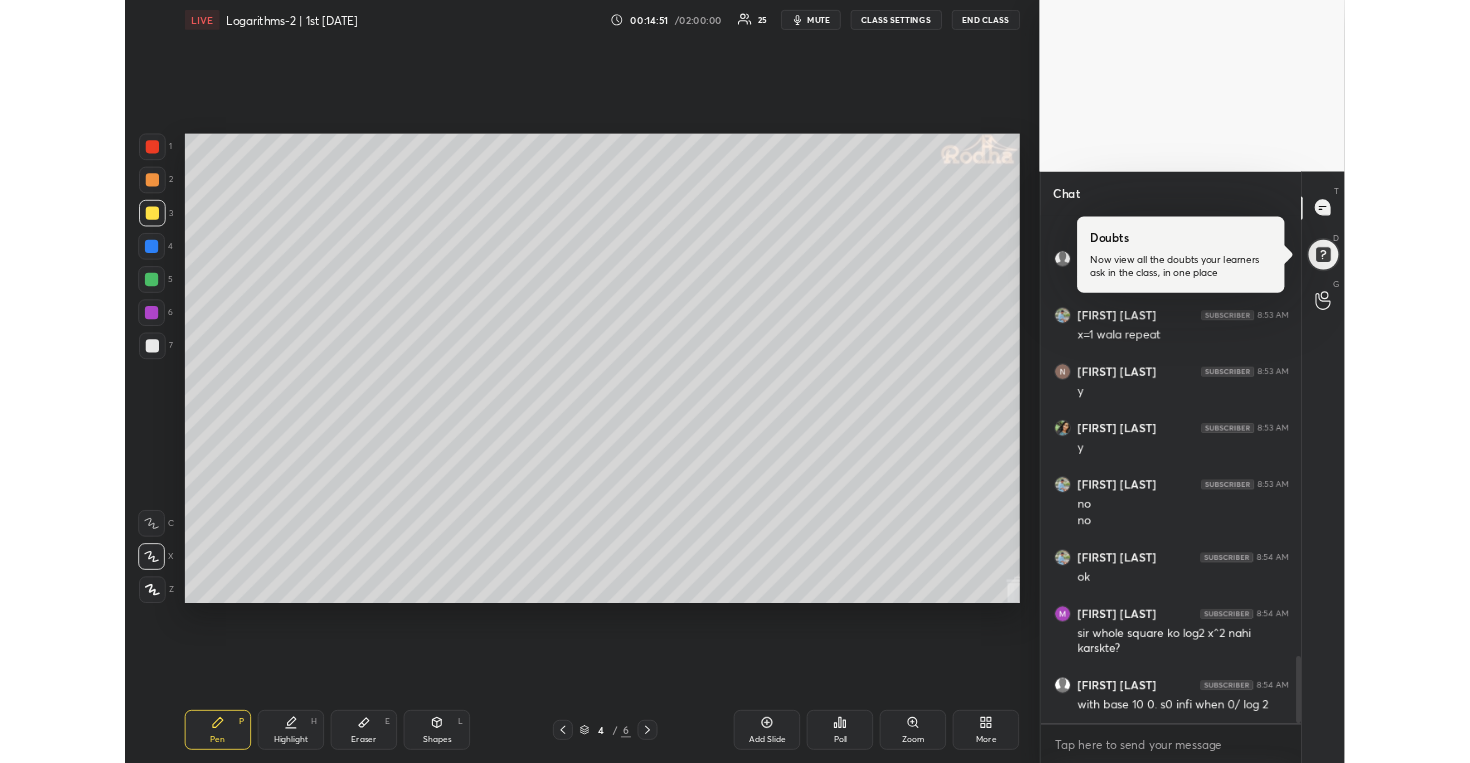 scroll, scrollTop: 3991, scrollLeft: 0, axis: vertical 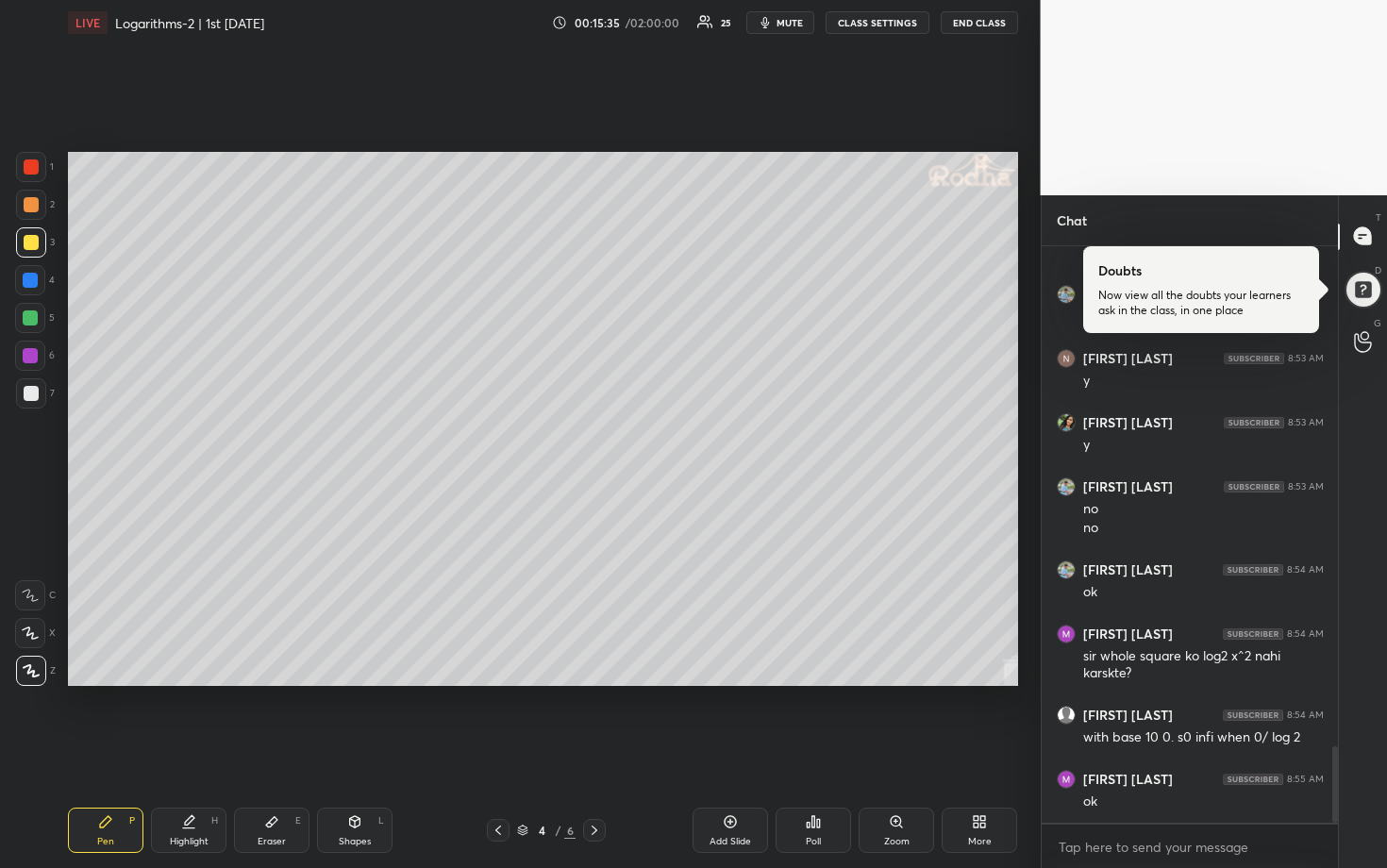 click at bounding box center [30, 633] 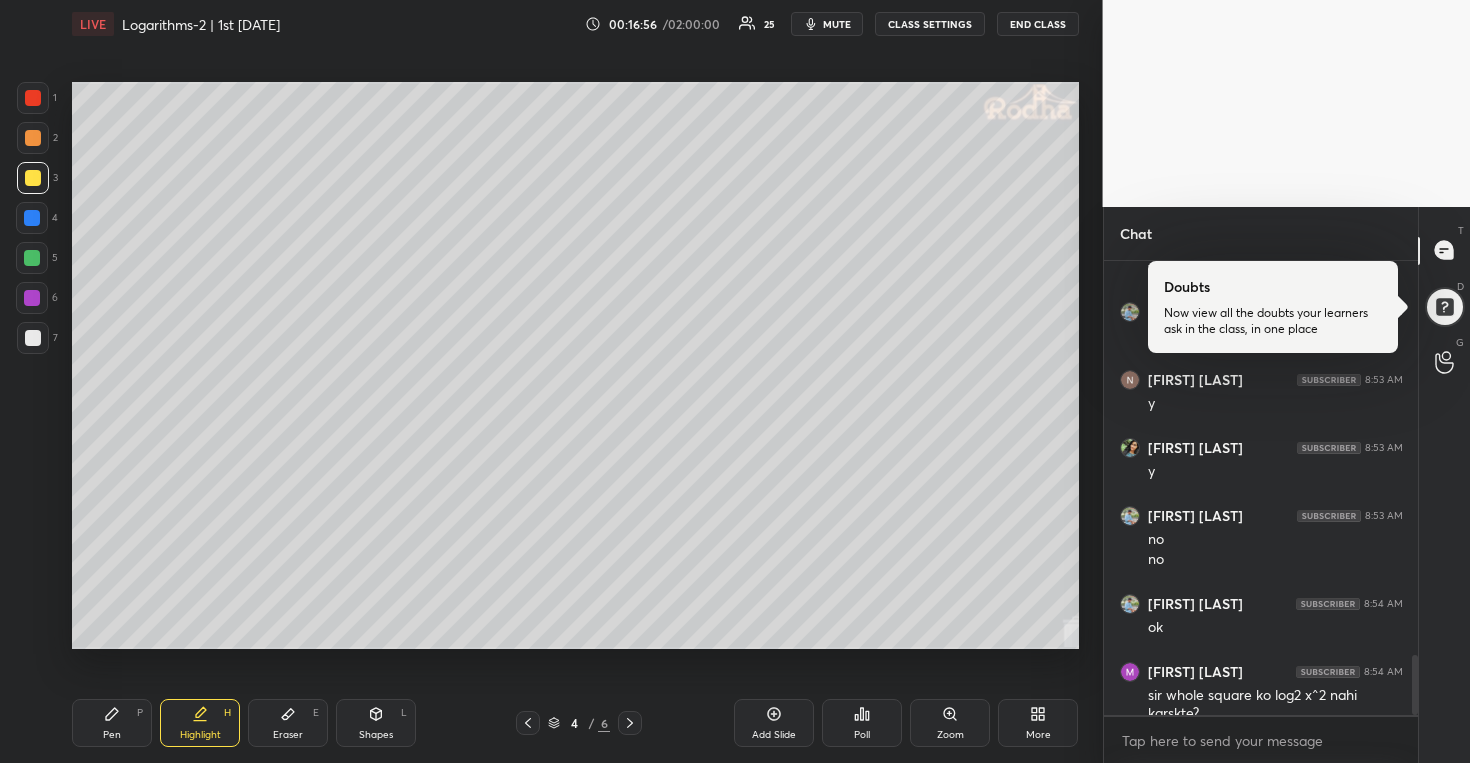 scroll, scrollTop: 635, scrollLeft: 1022, axis: both 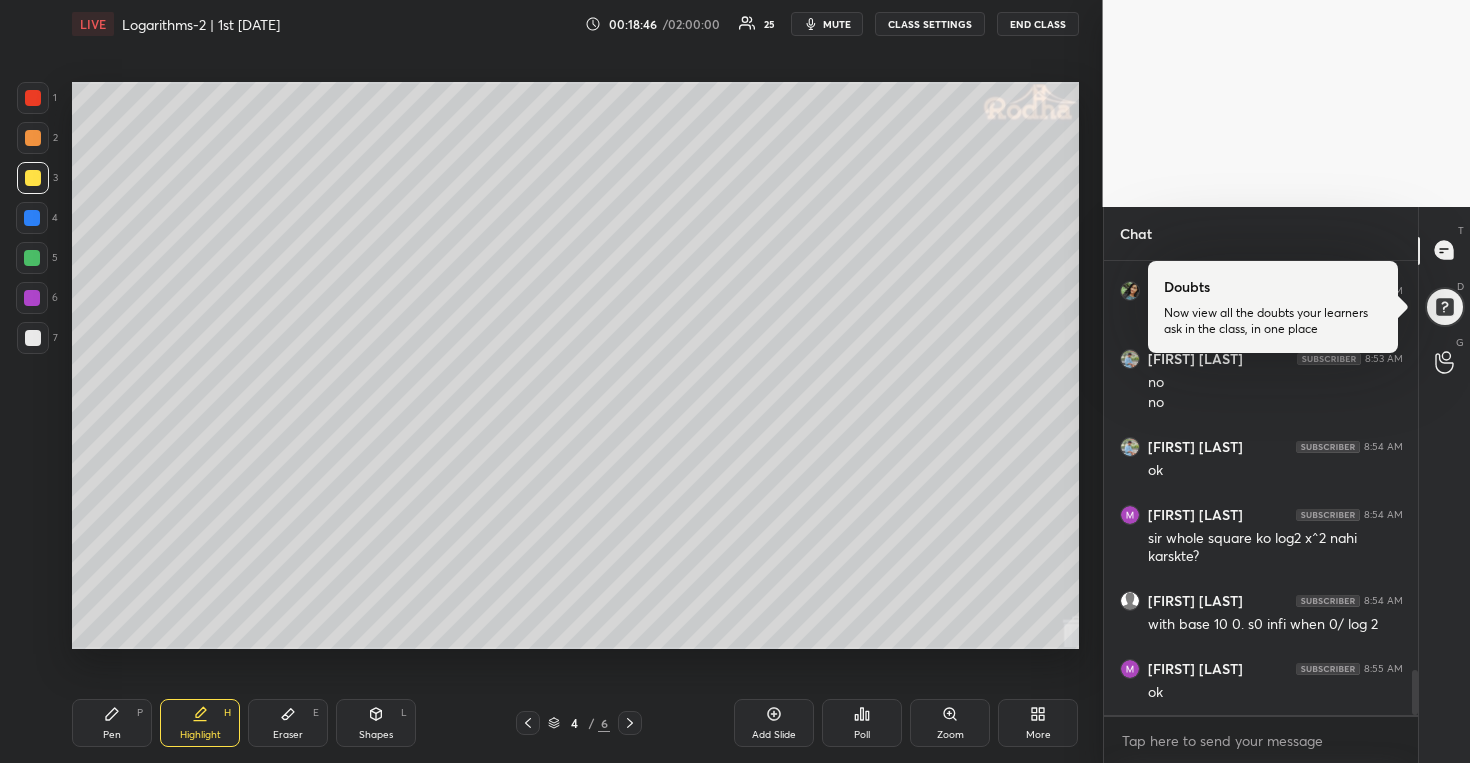 click on "mute" at bounding box center [837, 24] 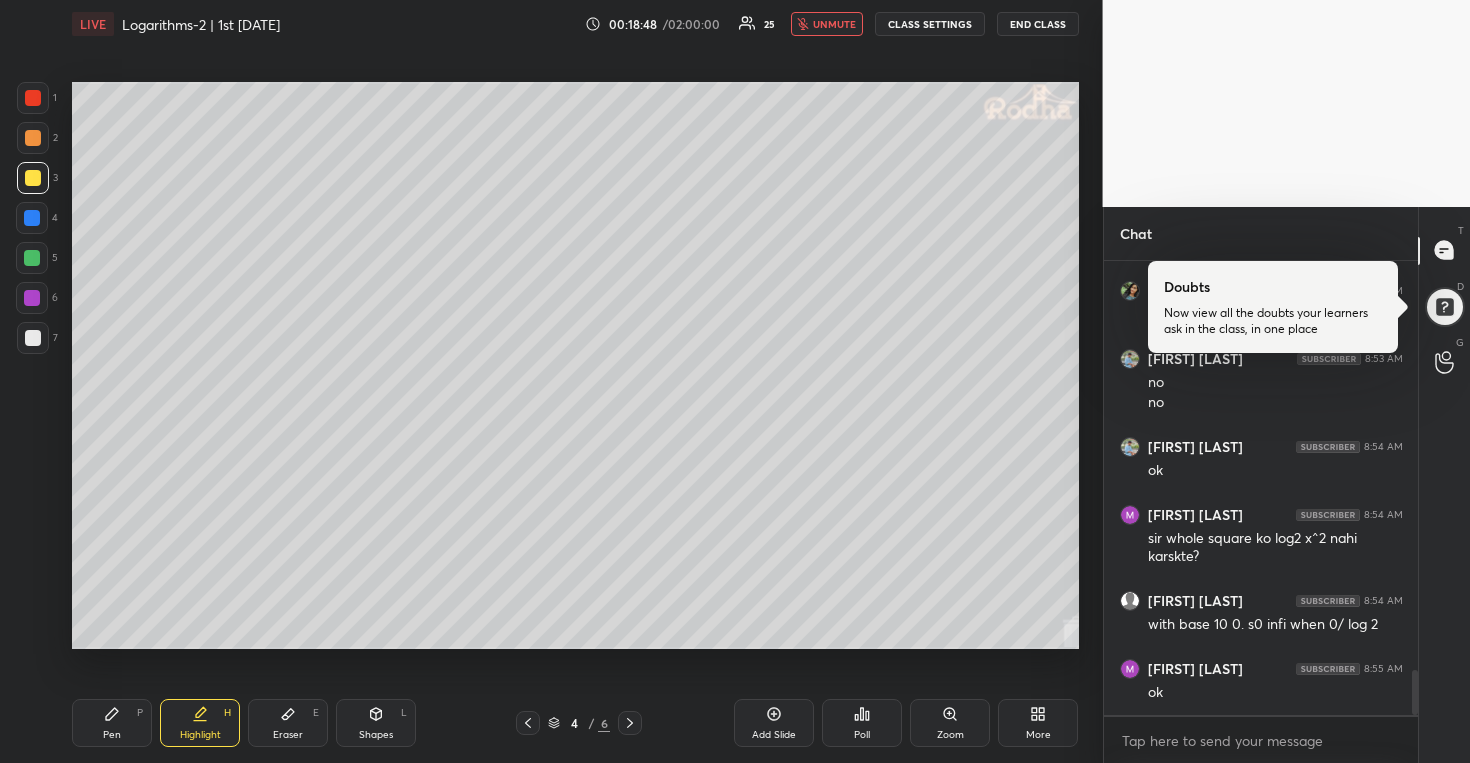 click on "END CLASS" at bounding box center (1038, 24) 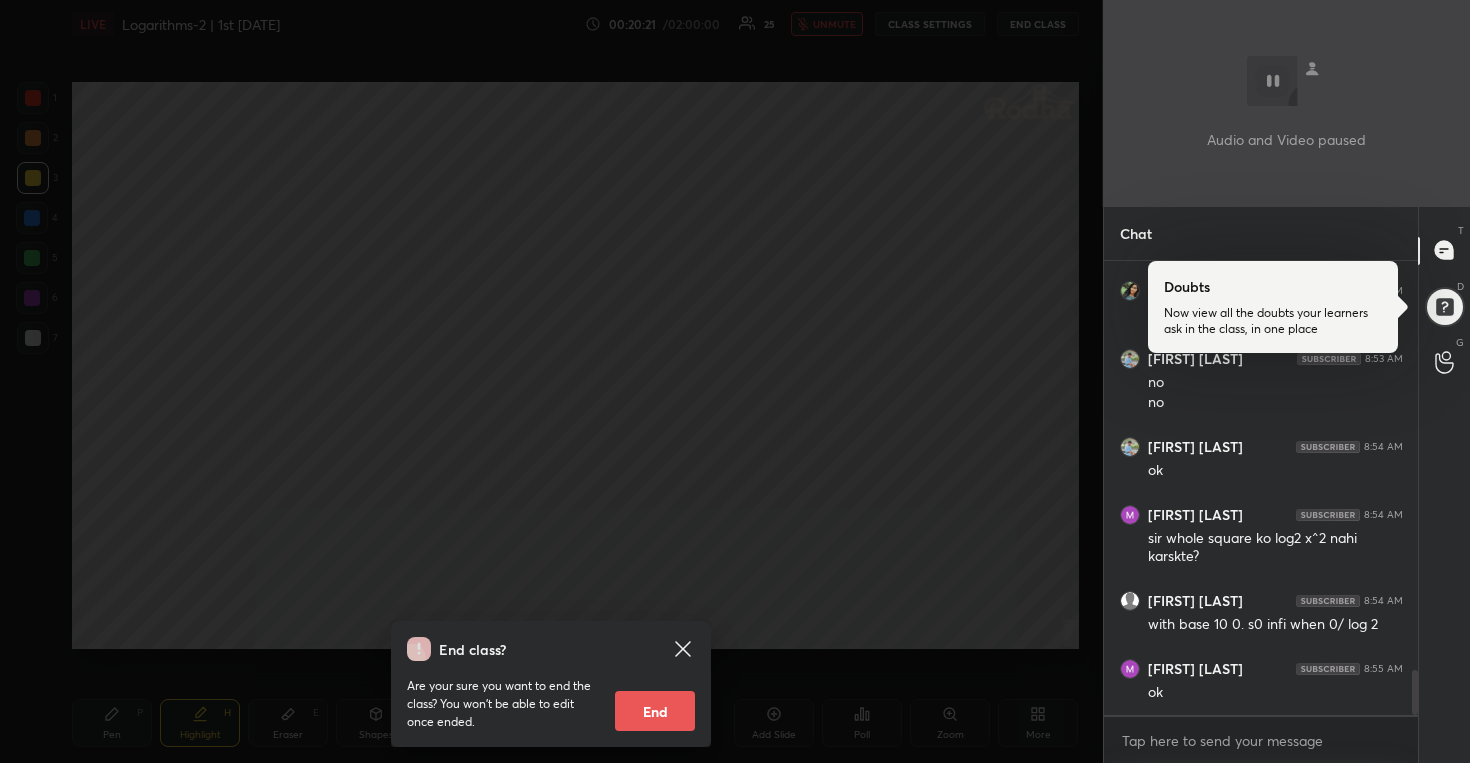 click on "End class? Are your sure you want to end the class? You won’t be able to edit once ended. End" at bounding box center (551, 381) 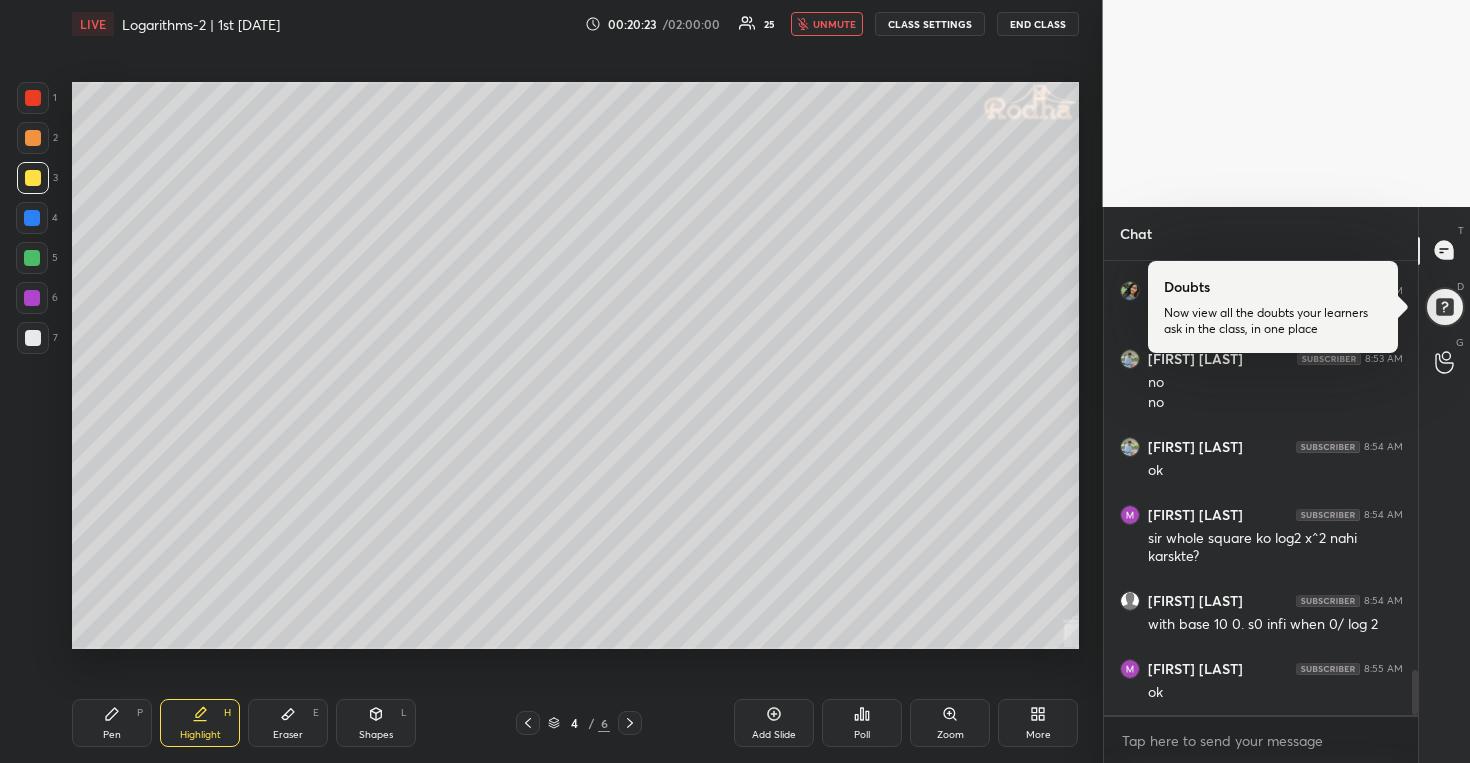 click on "unmute" at bounding box center (834, 24) 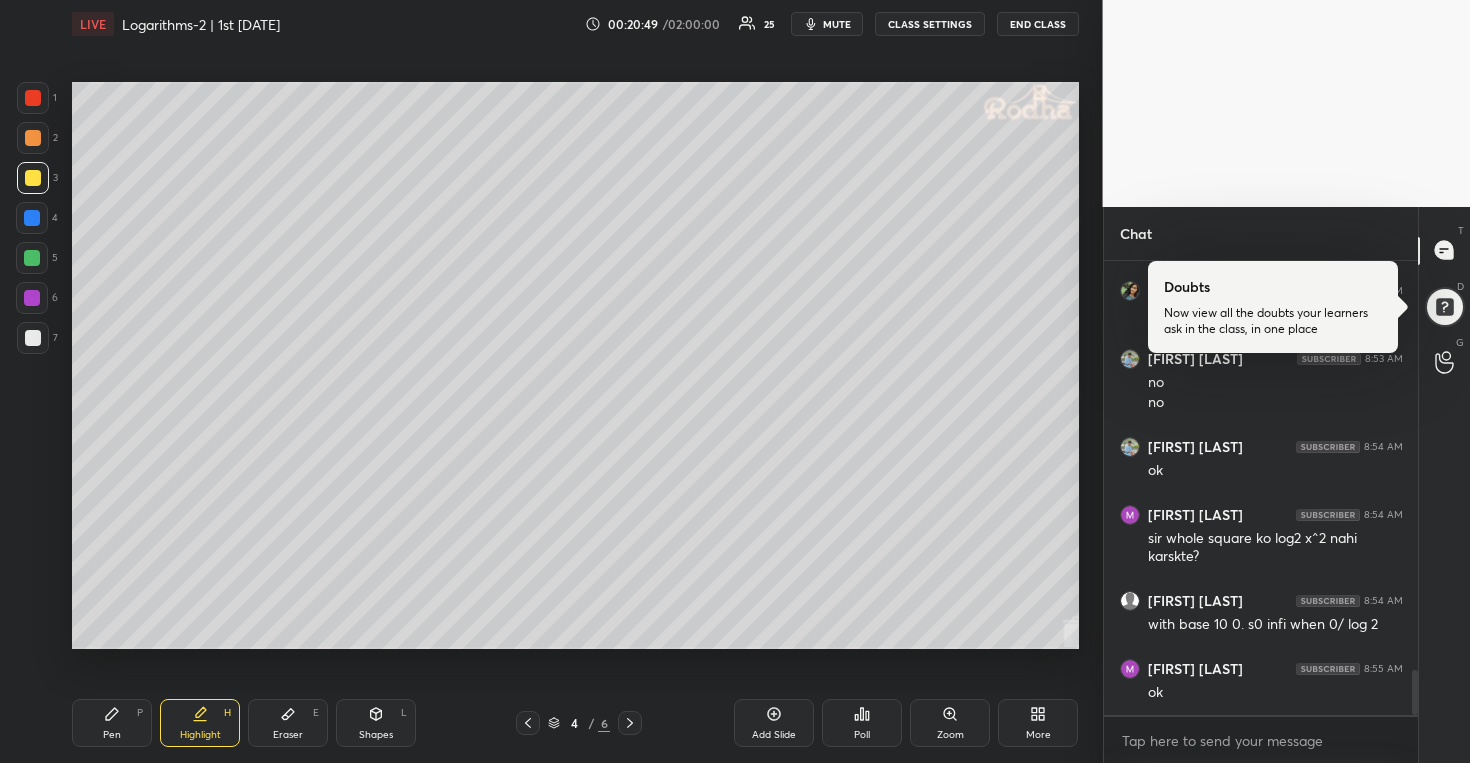 type 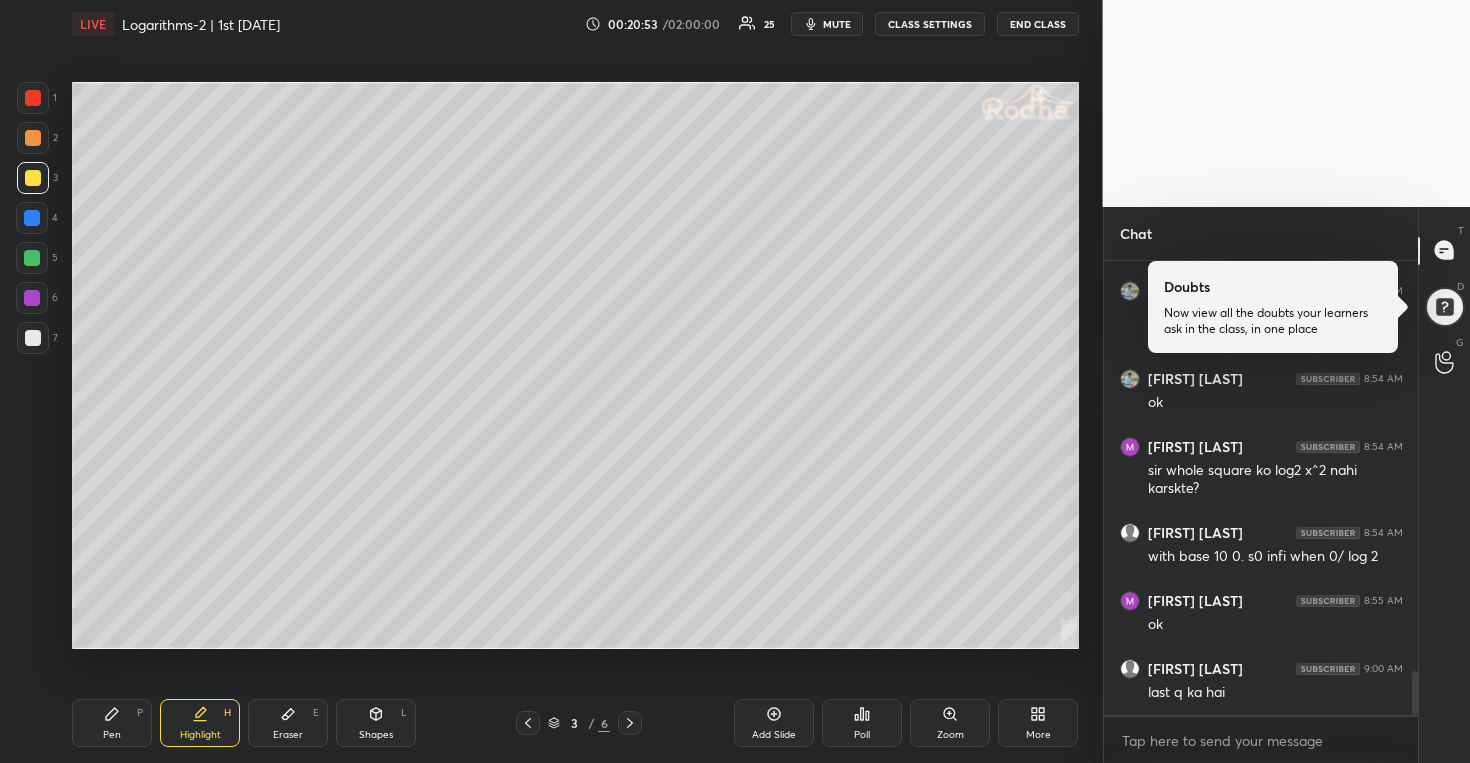 scroll, scrollTop: 4284, scrollLeft: 0, axis: vertical 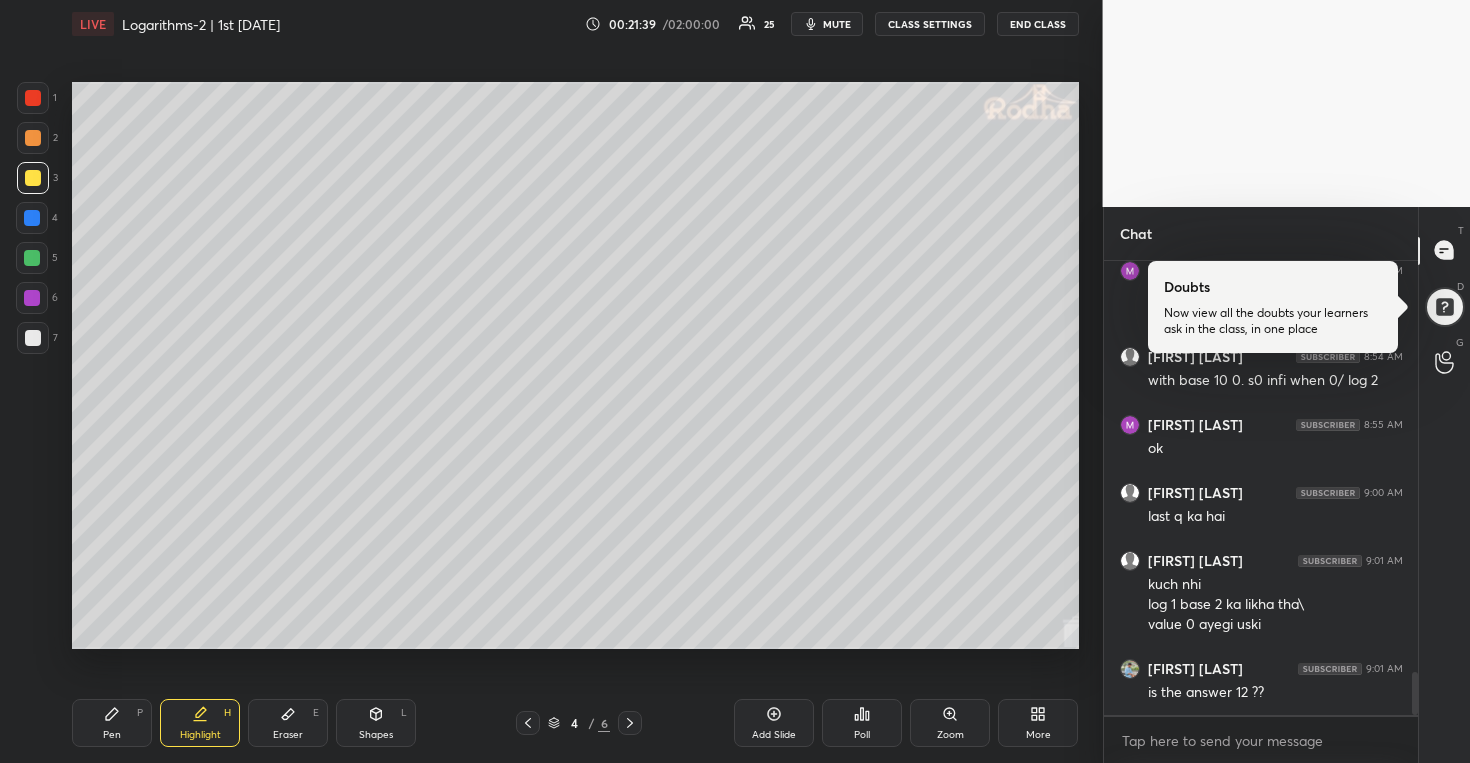 click on "More" at bounding box center (1038, 723) 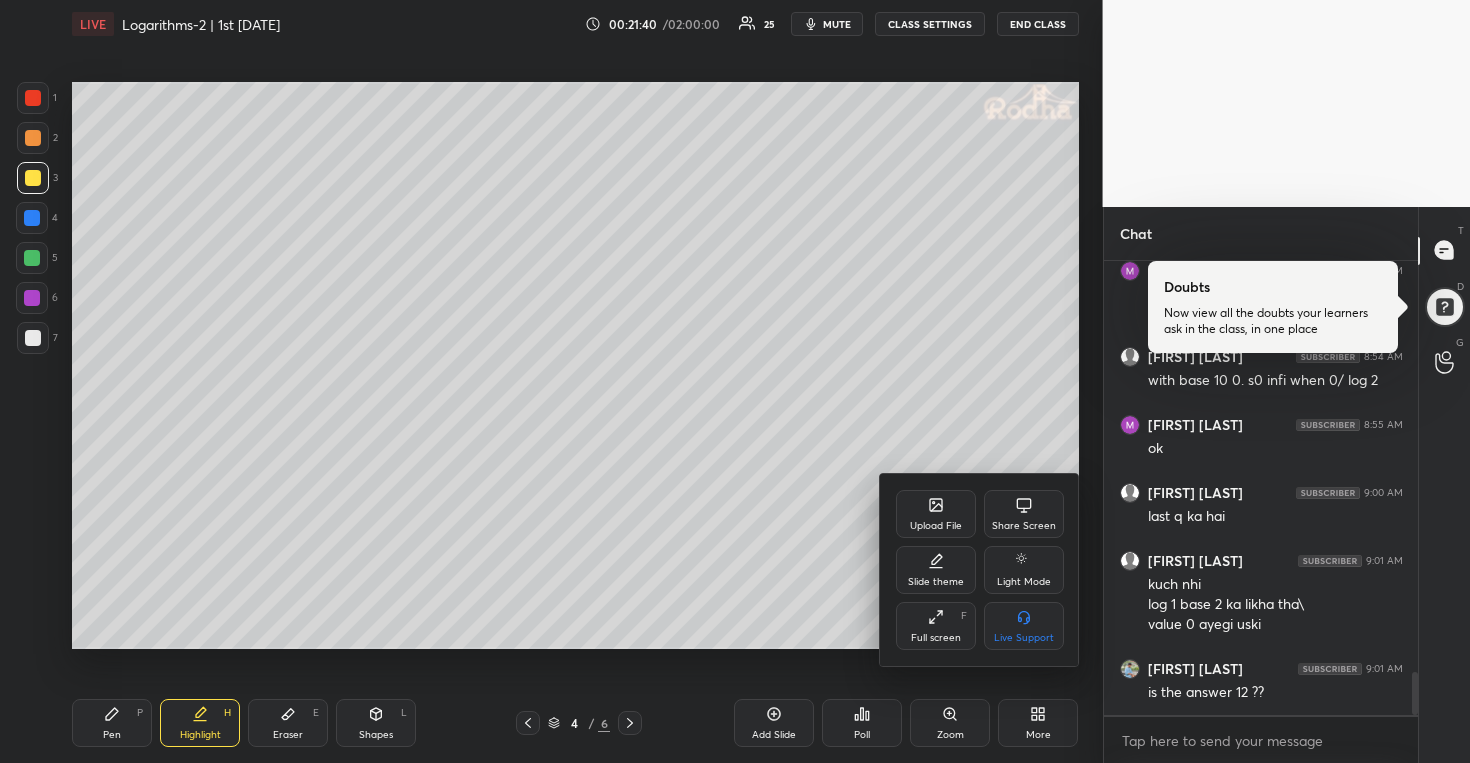 click on "Full screen F" at bounding box center [936, 626] 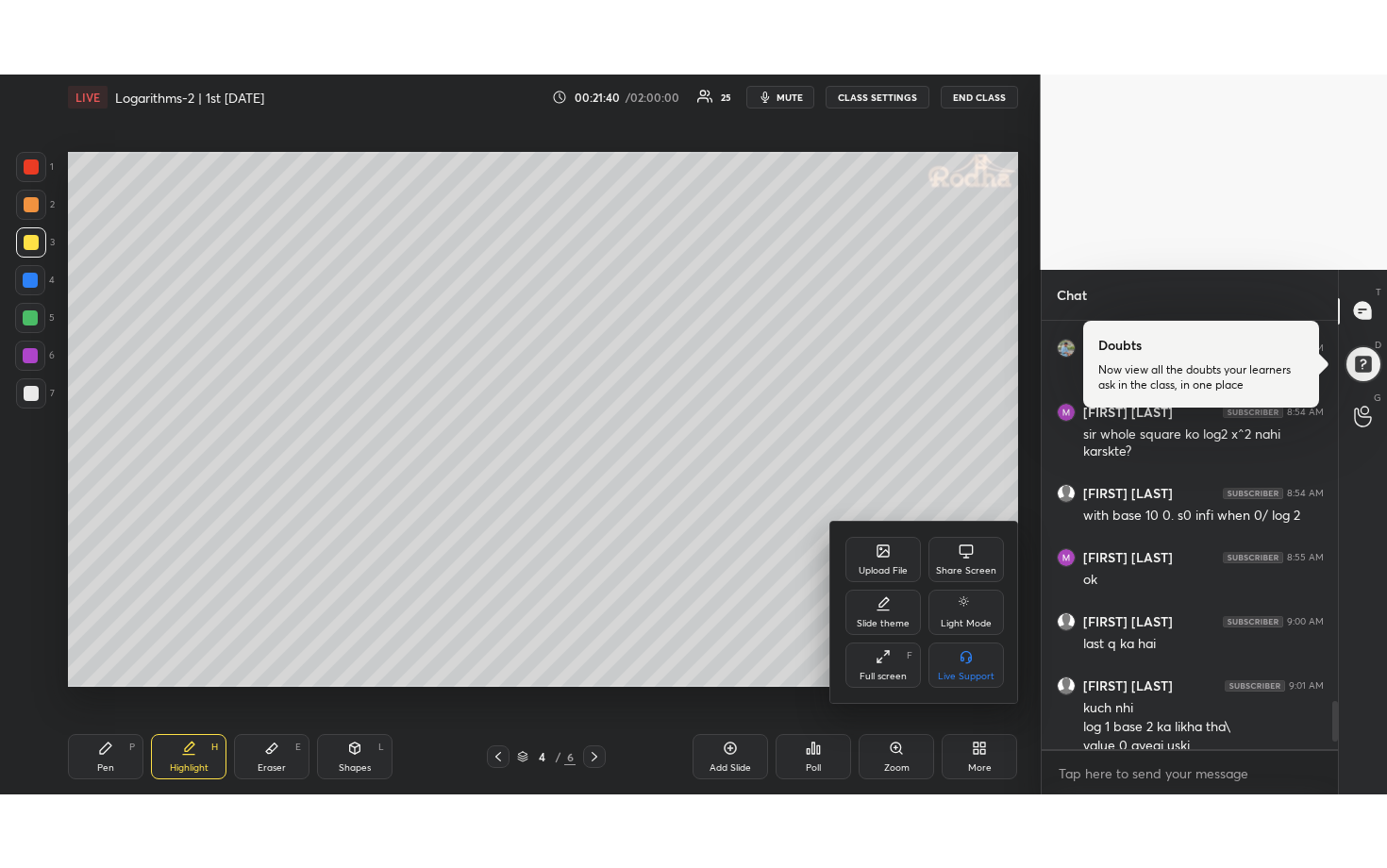 scroll, scrollTop: 93601, scrollLeft: 93389, axis: both 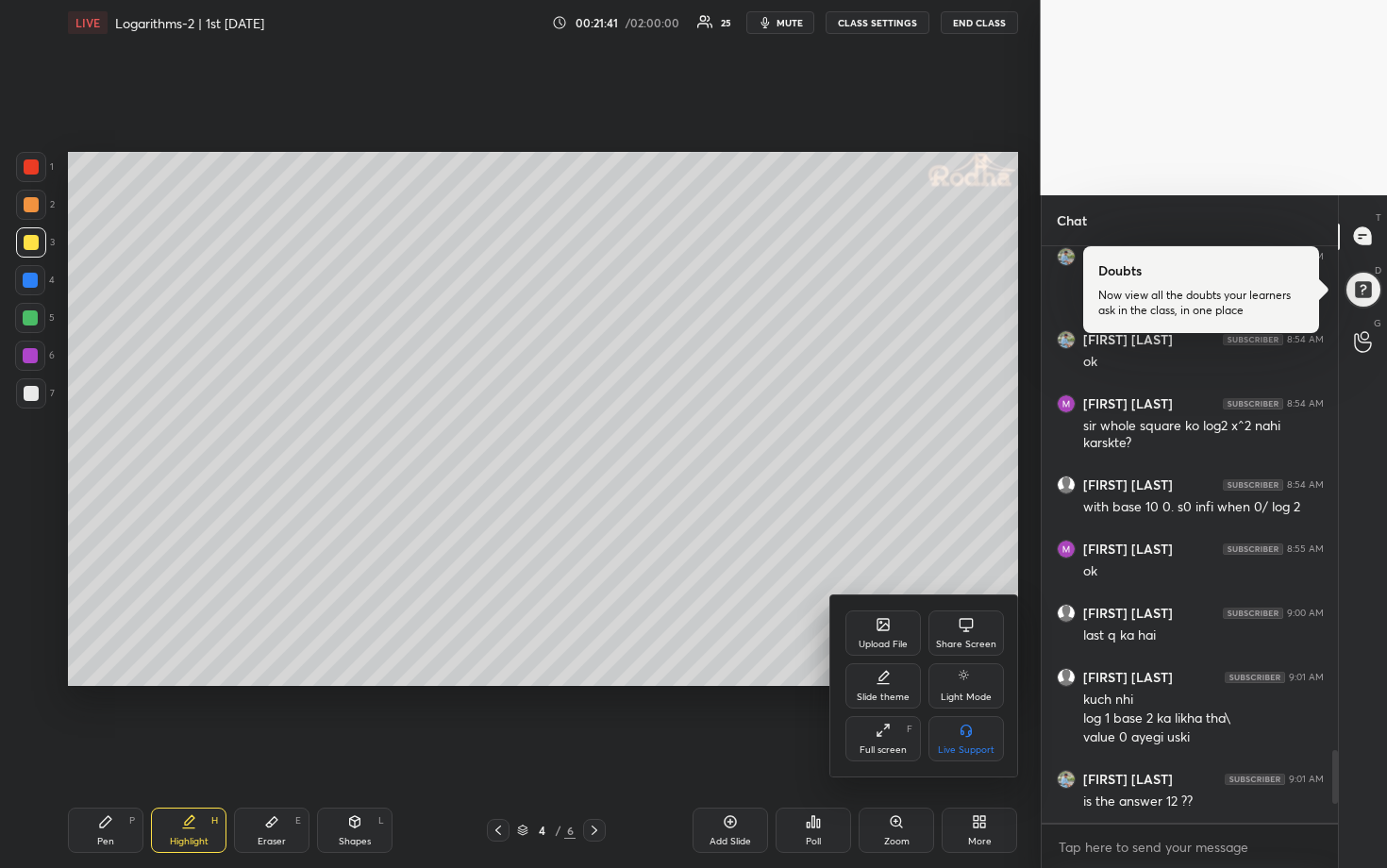 click at bounding box center [694, 434] 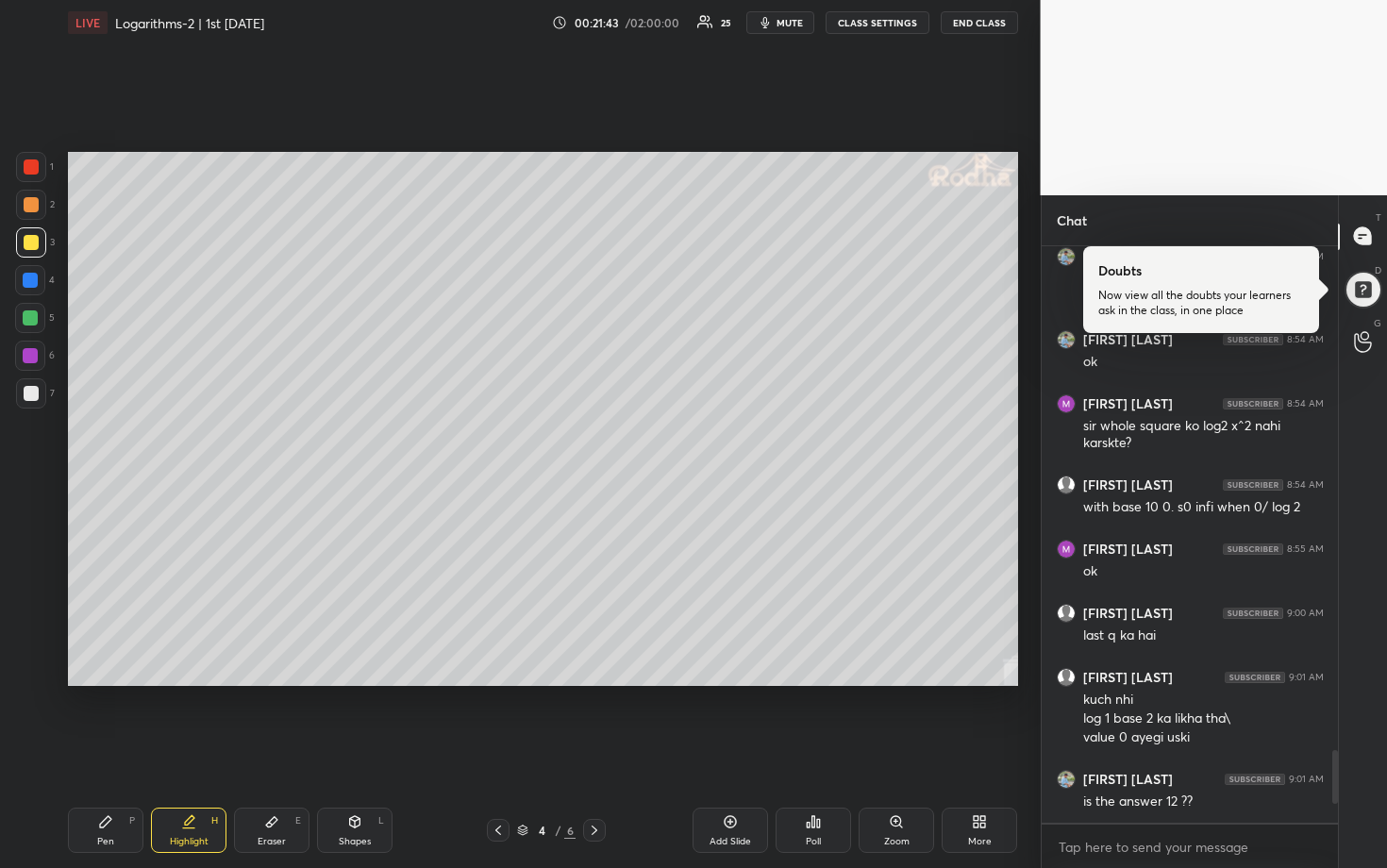 click at bounding box center (30, 318) 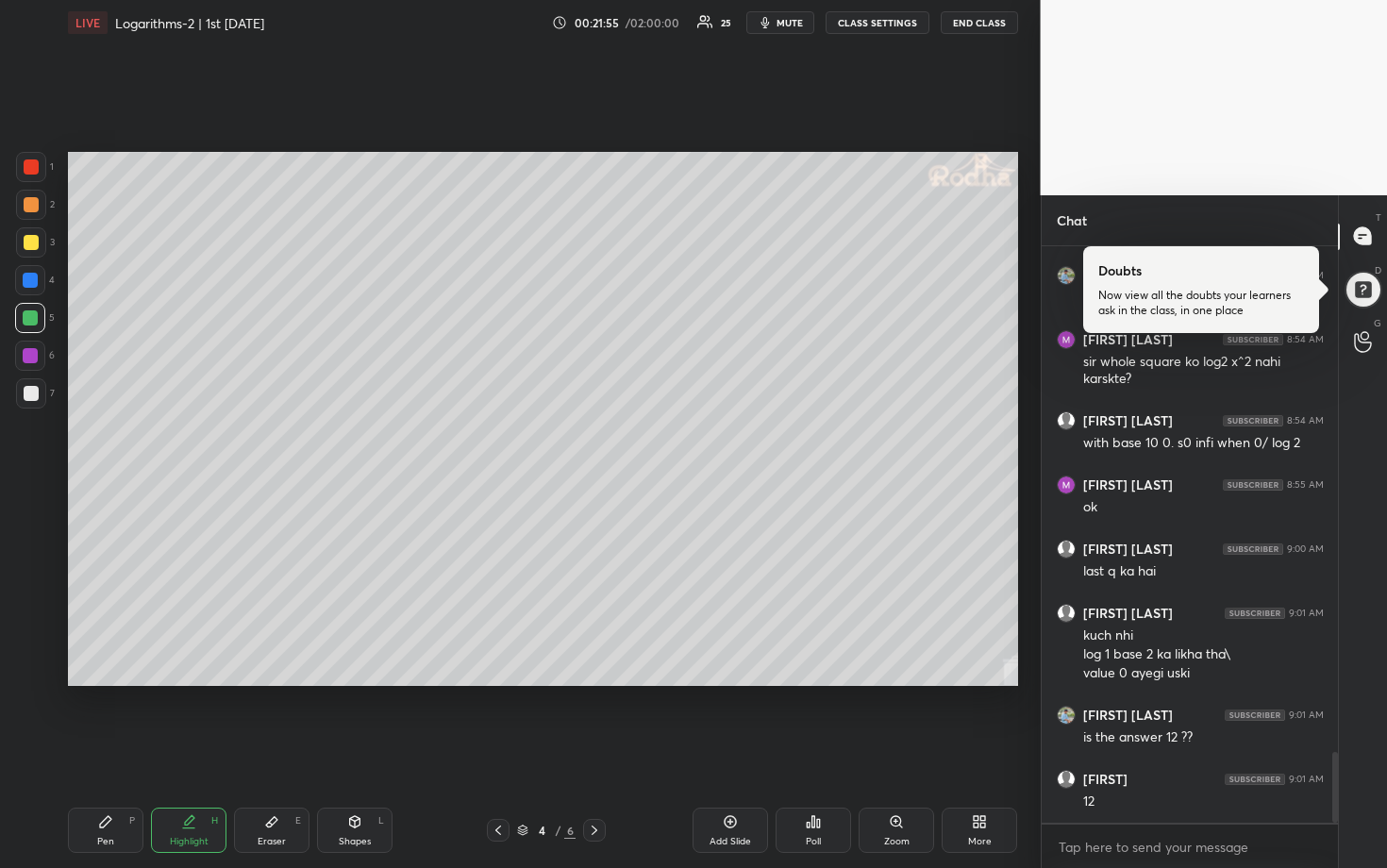 scroll, scrollTop: 4124, scrollLeft: 0, axis: vertical 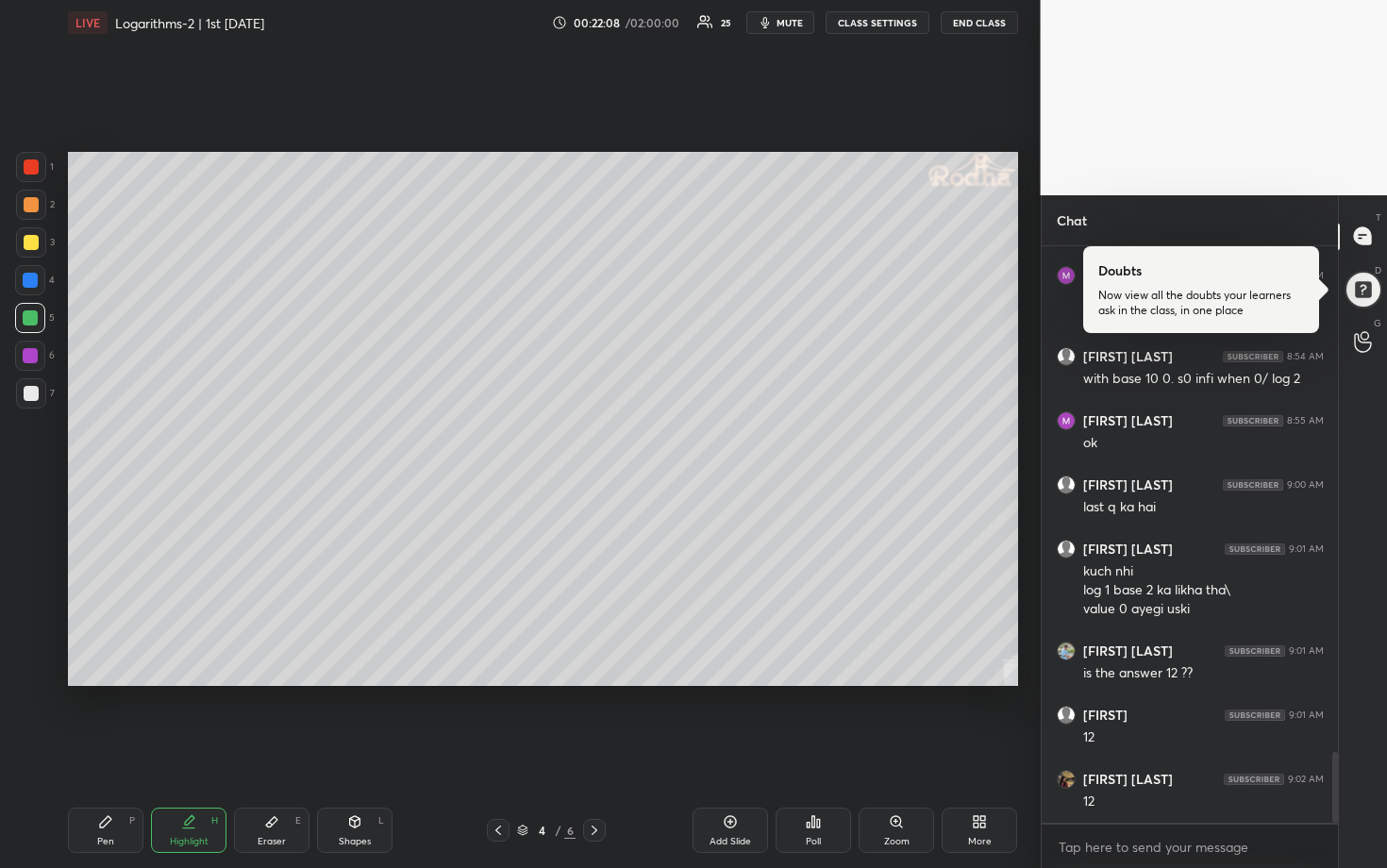 click at bounding box center (31, 393) 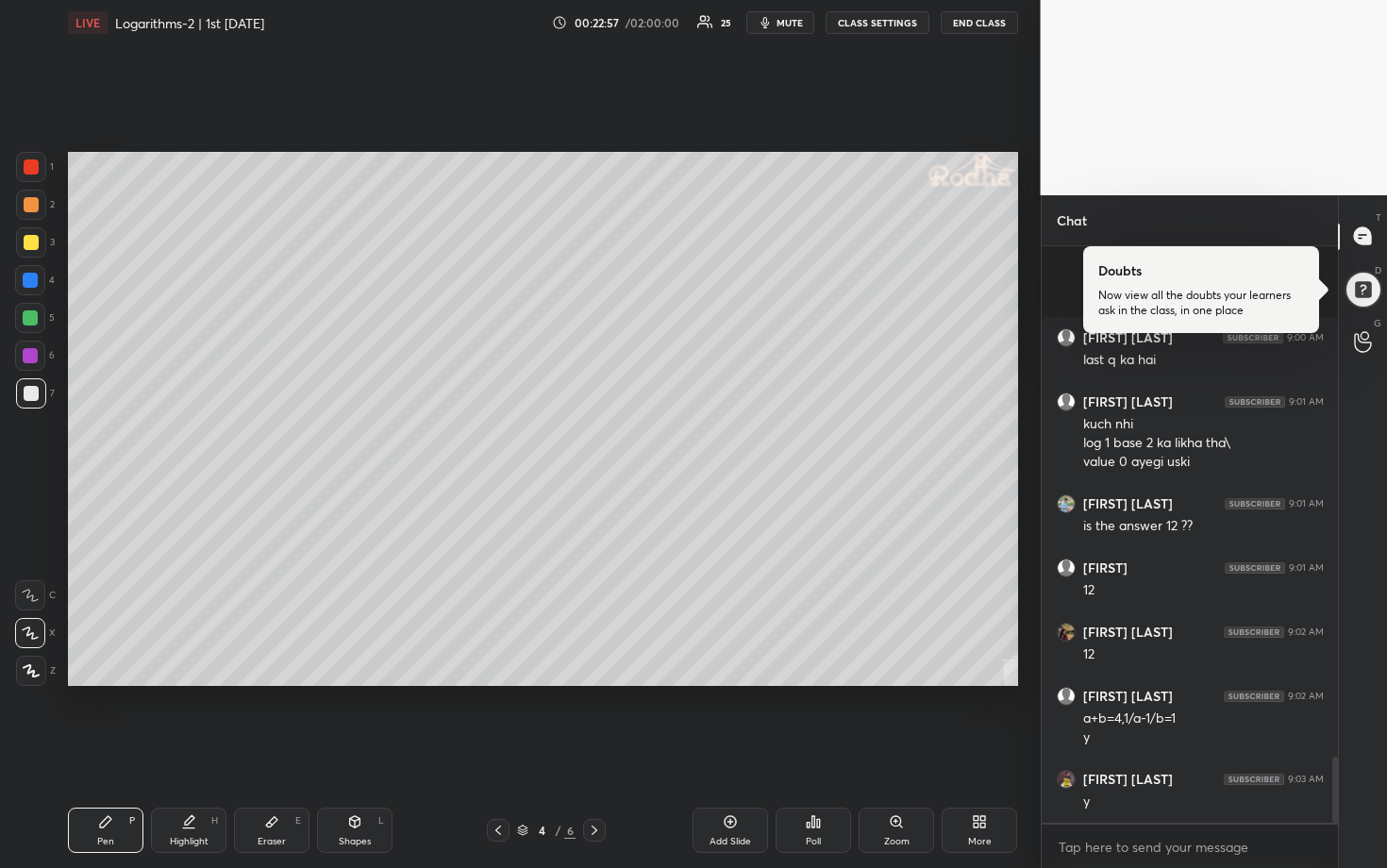 scroll, scrollTop: 4464, scrollLeft: 0, axis: vertical 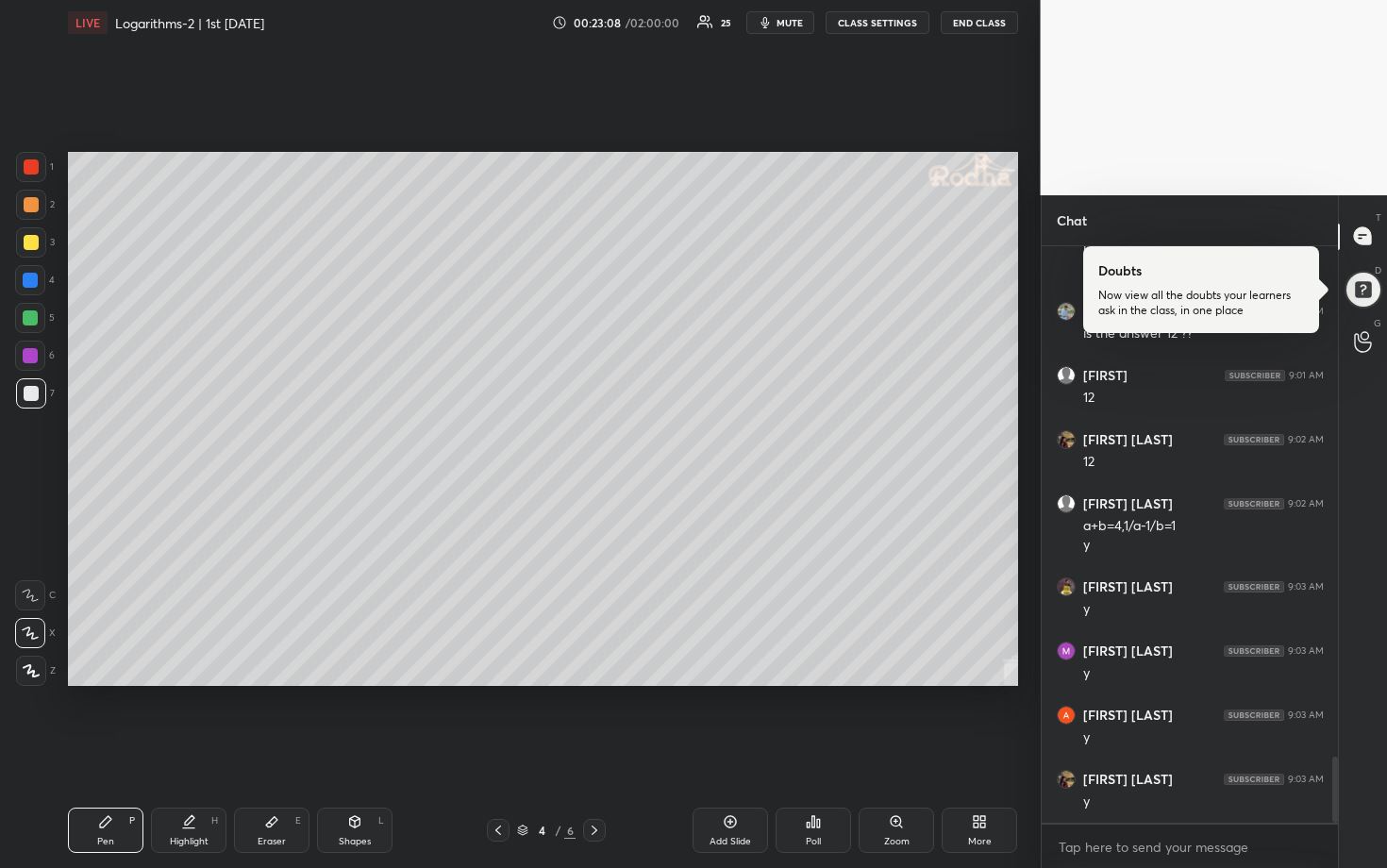 click at bounding box center (30, 318) 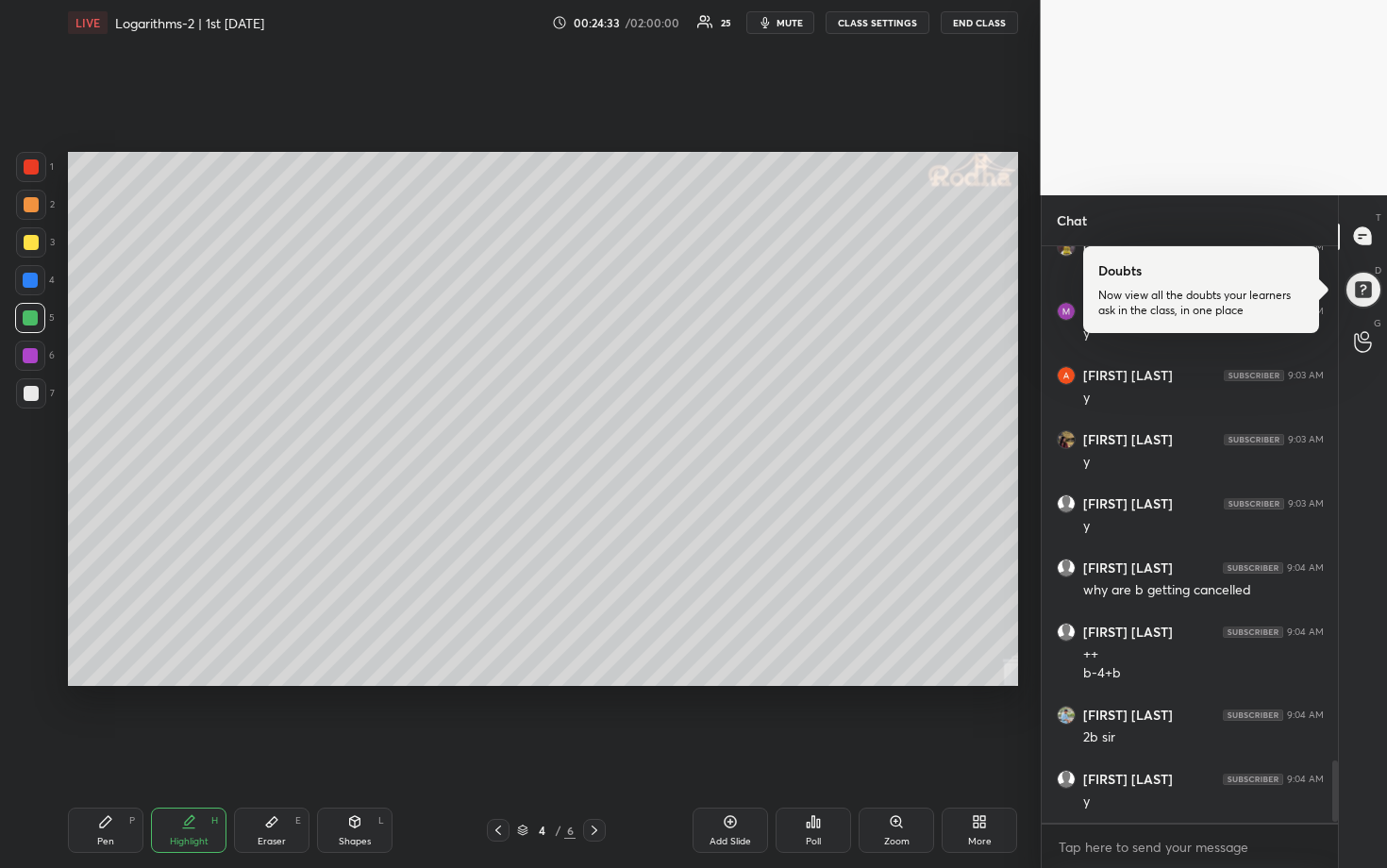 scroll, scrollTop: 4867, scrollLeft: 0, axis: vertical 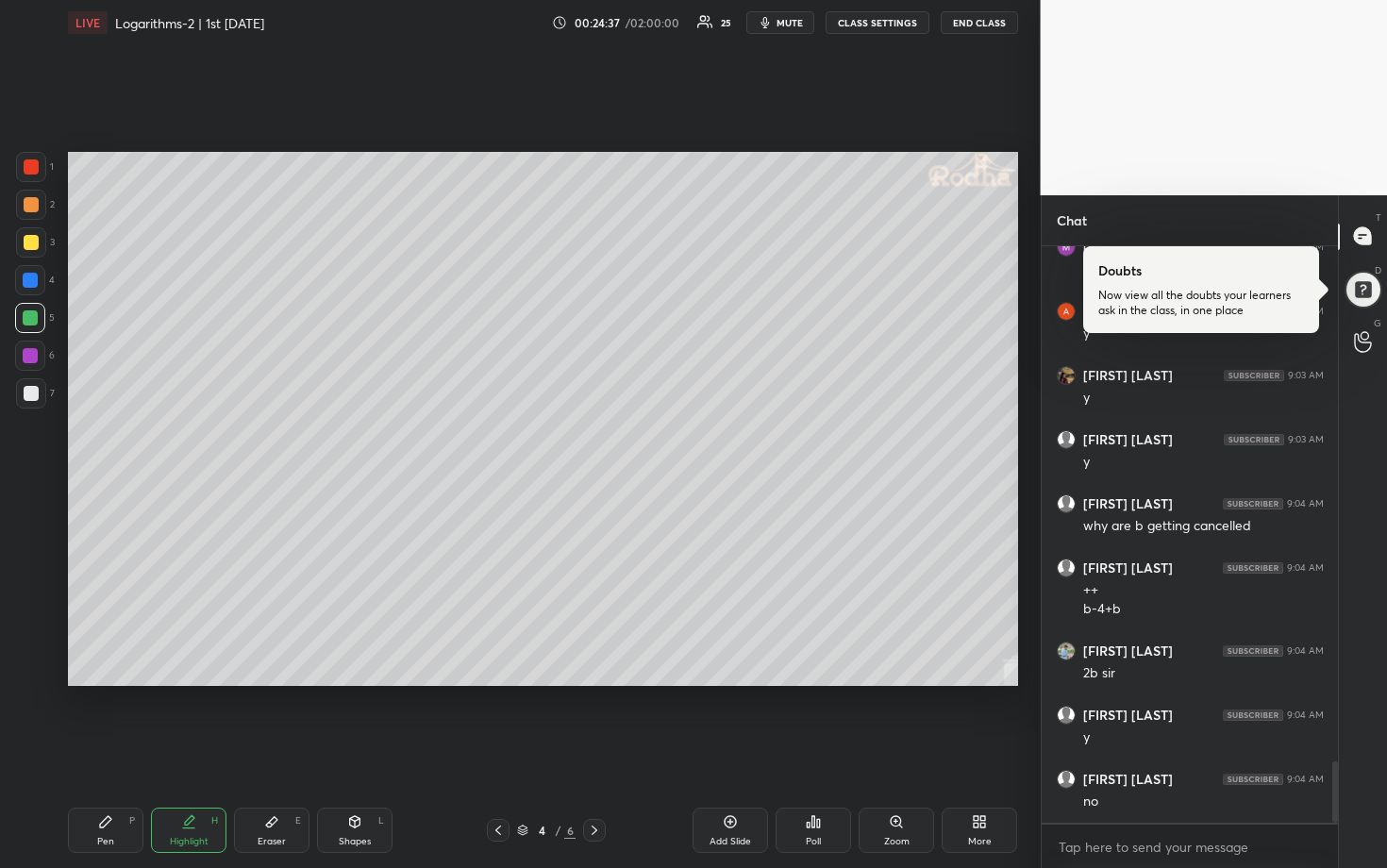 drag, startPoint x: 280, startPoint y: 821, endPoint x: 292, endPoint y: 815, distance: 13.4164079 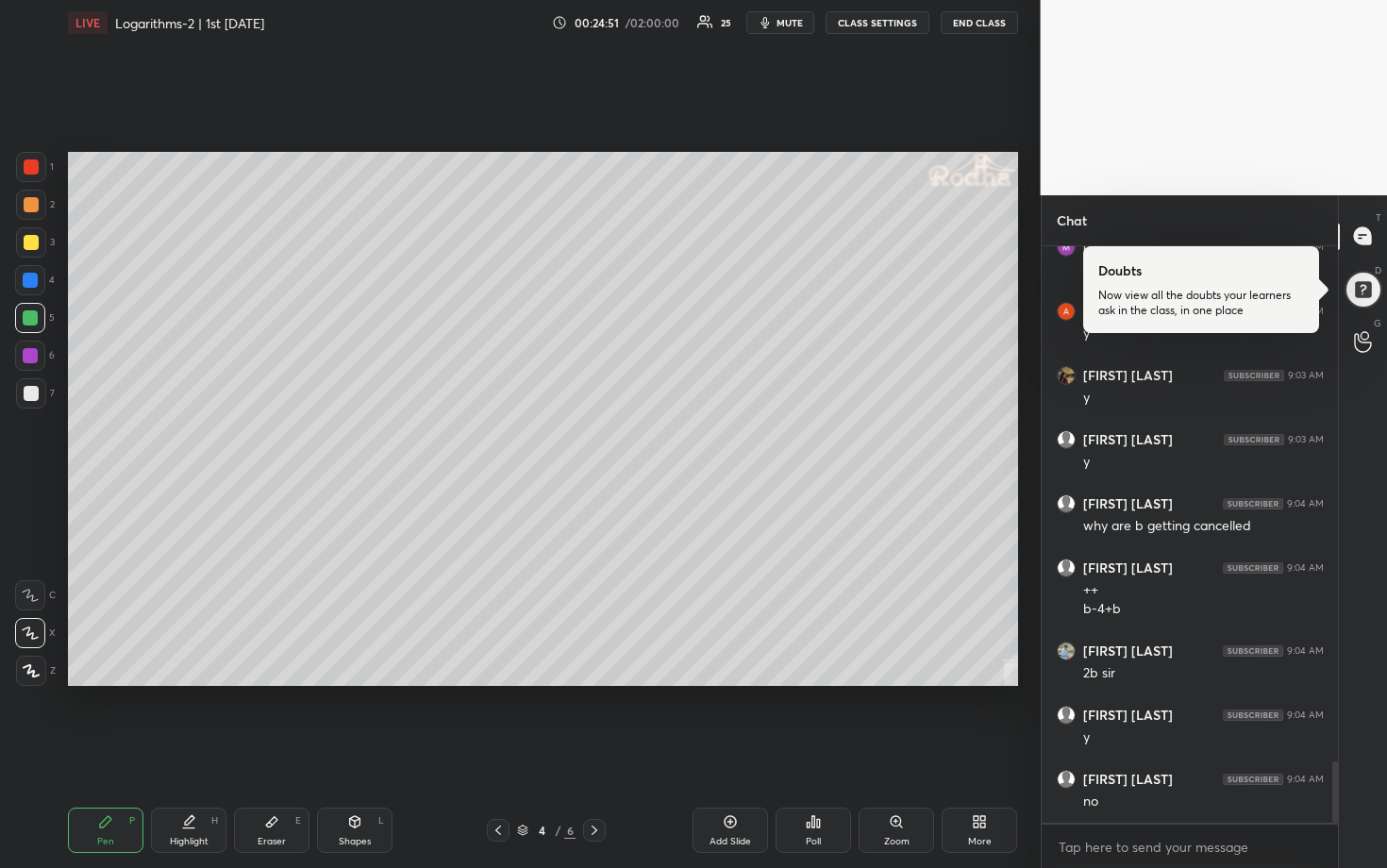 click on "Eraser E" at bounding box center [272, 830] 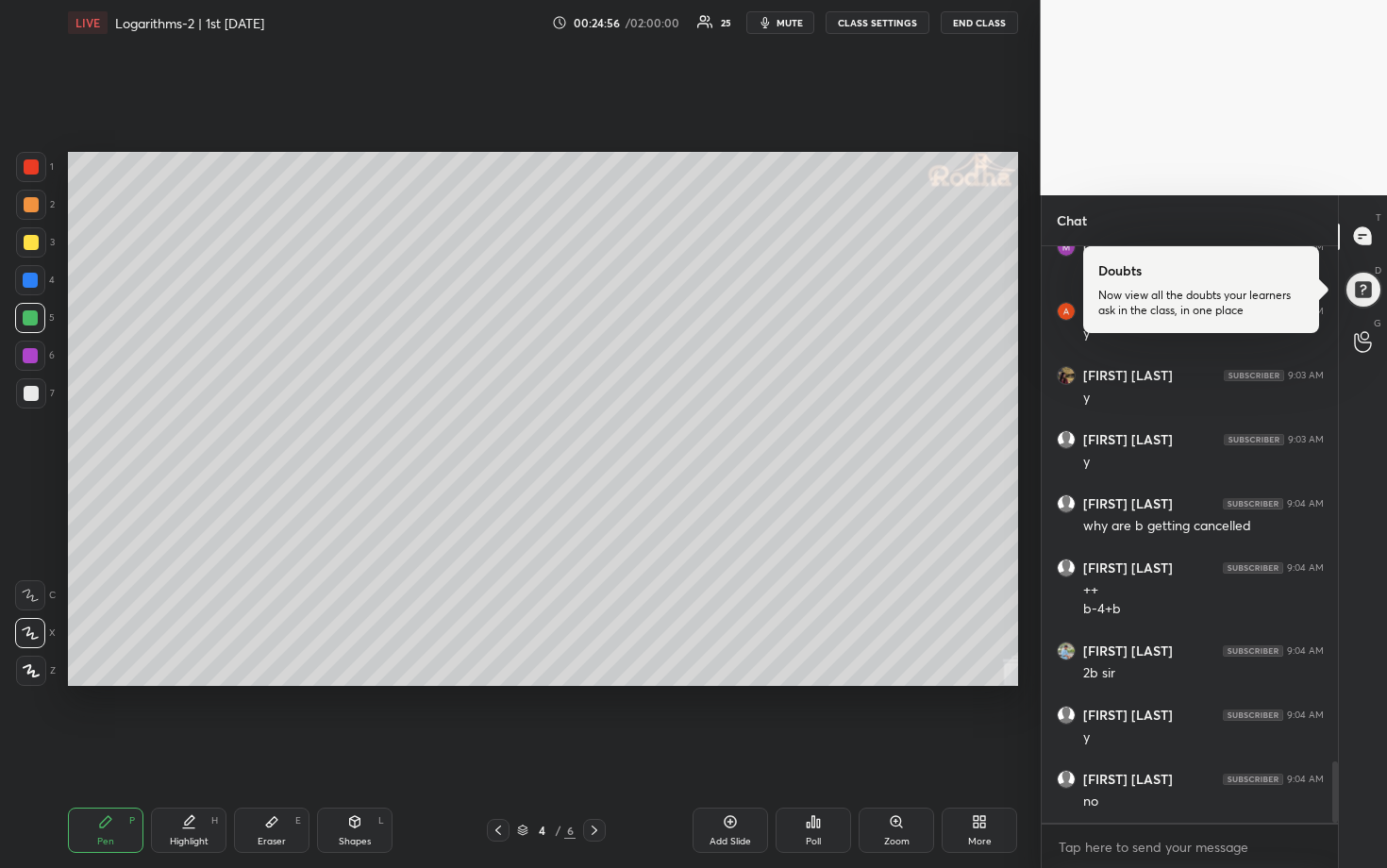 scroll, scrollTop: 4932, scrollLeft: 0, axis: vertical 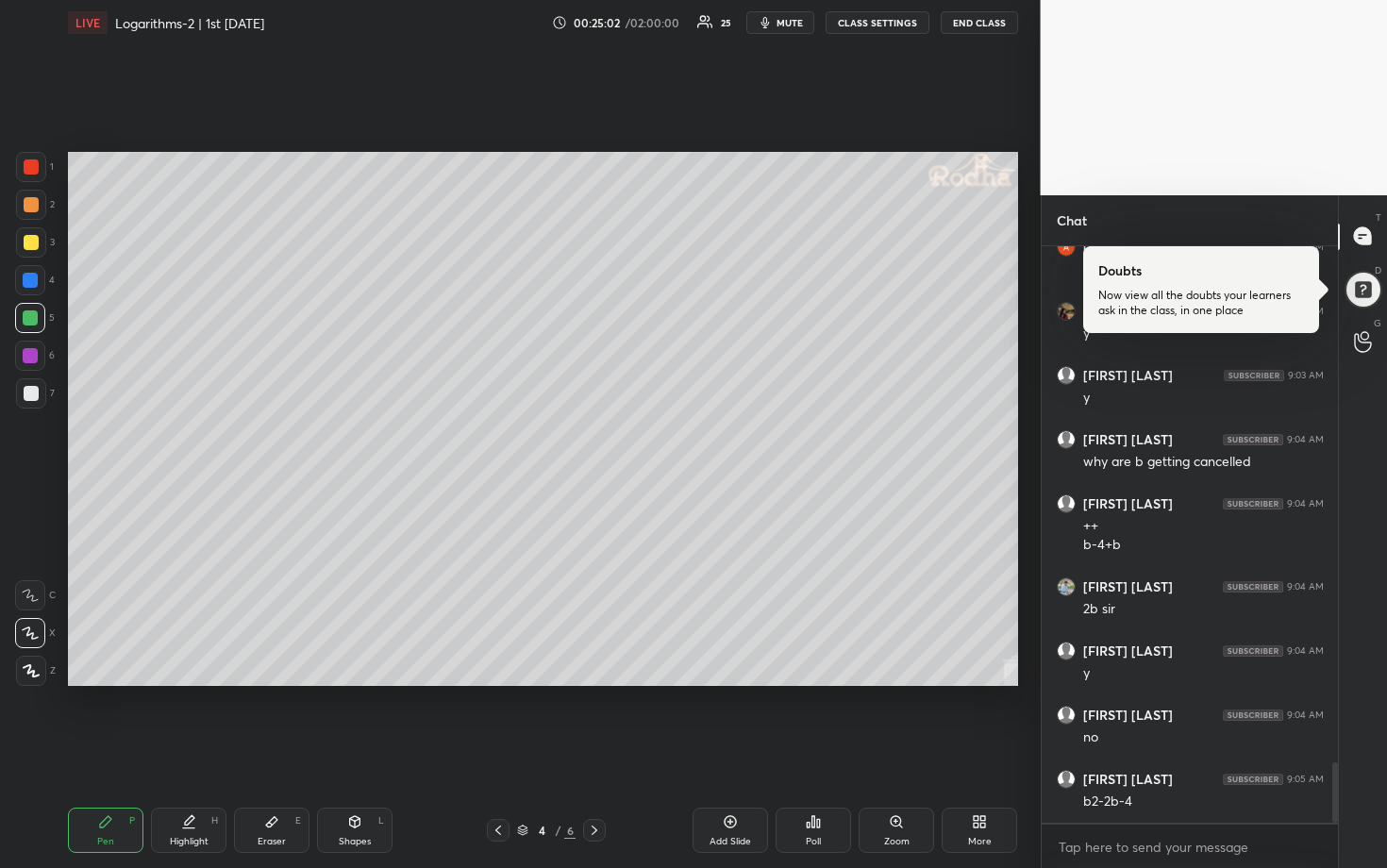 click on "Eraser E" at bounding box center (272, 830) 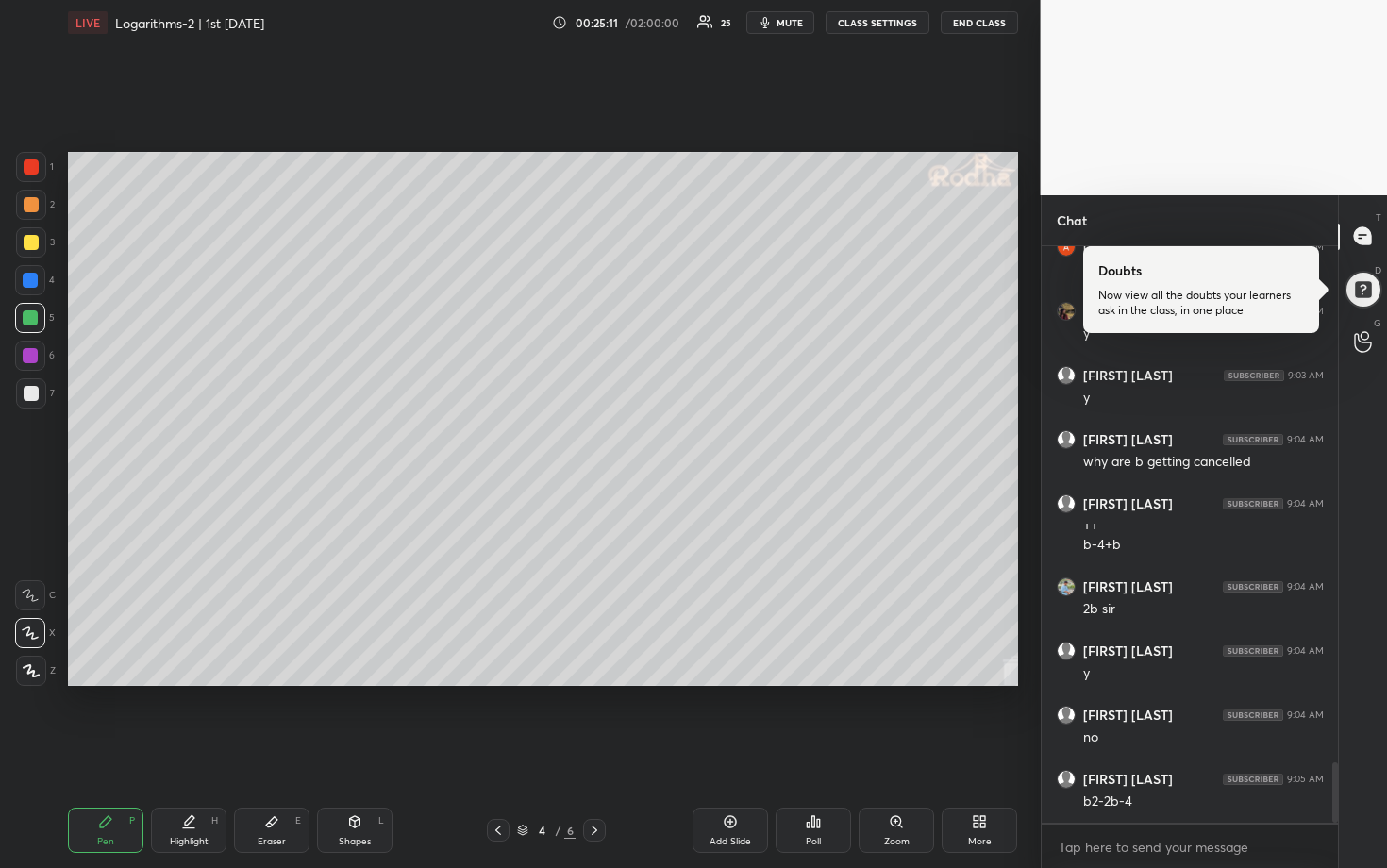 scroll, scrollTop: 4996, scrollLeft: 0, axis: vertical 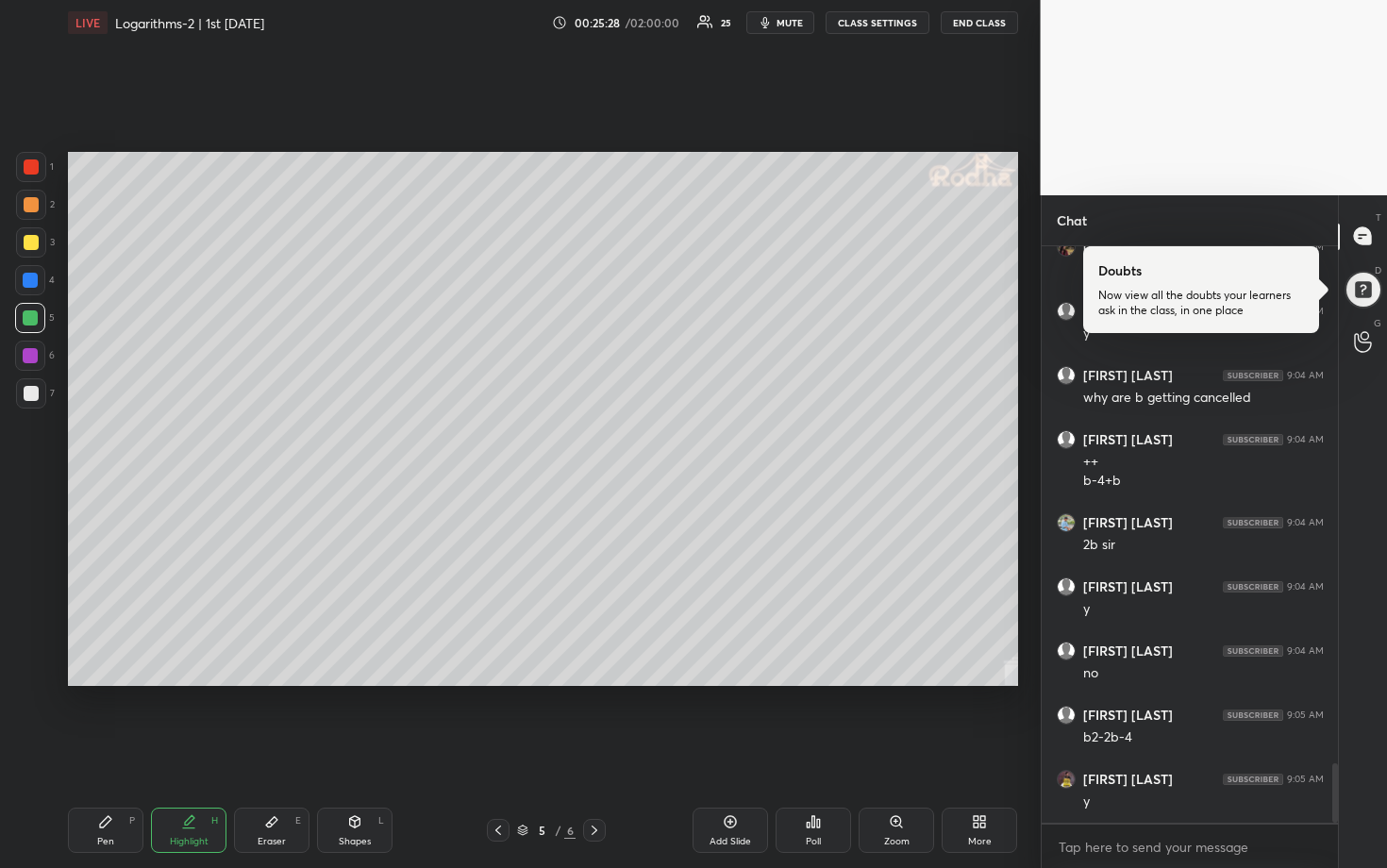 click at bounding box center [31, 393] 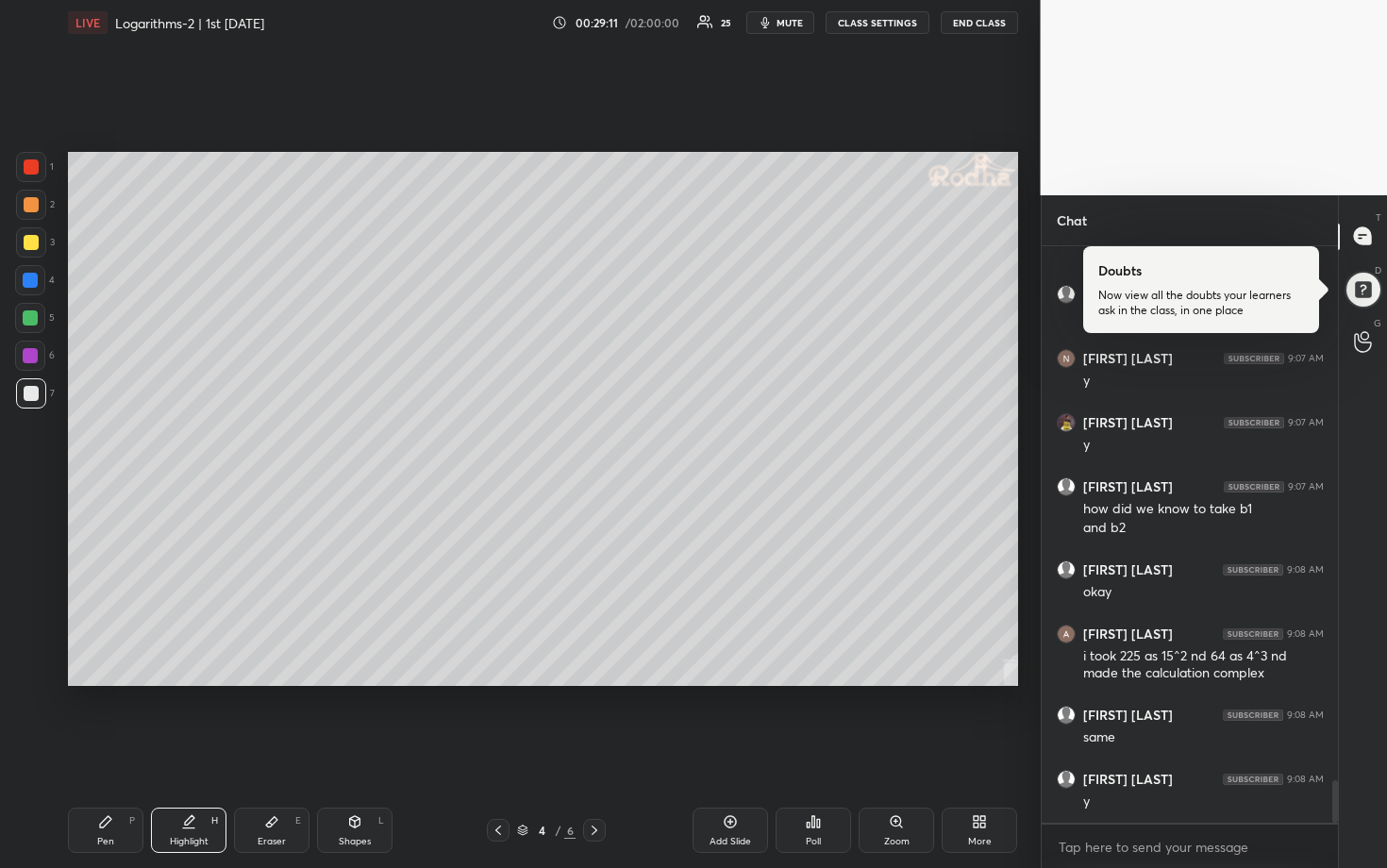 scroll, scrollTop: 7296, scrollLeft: 0, axis: vertical 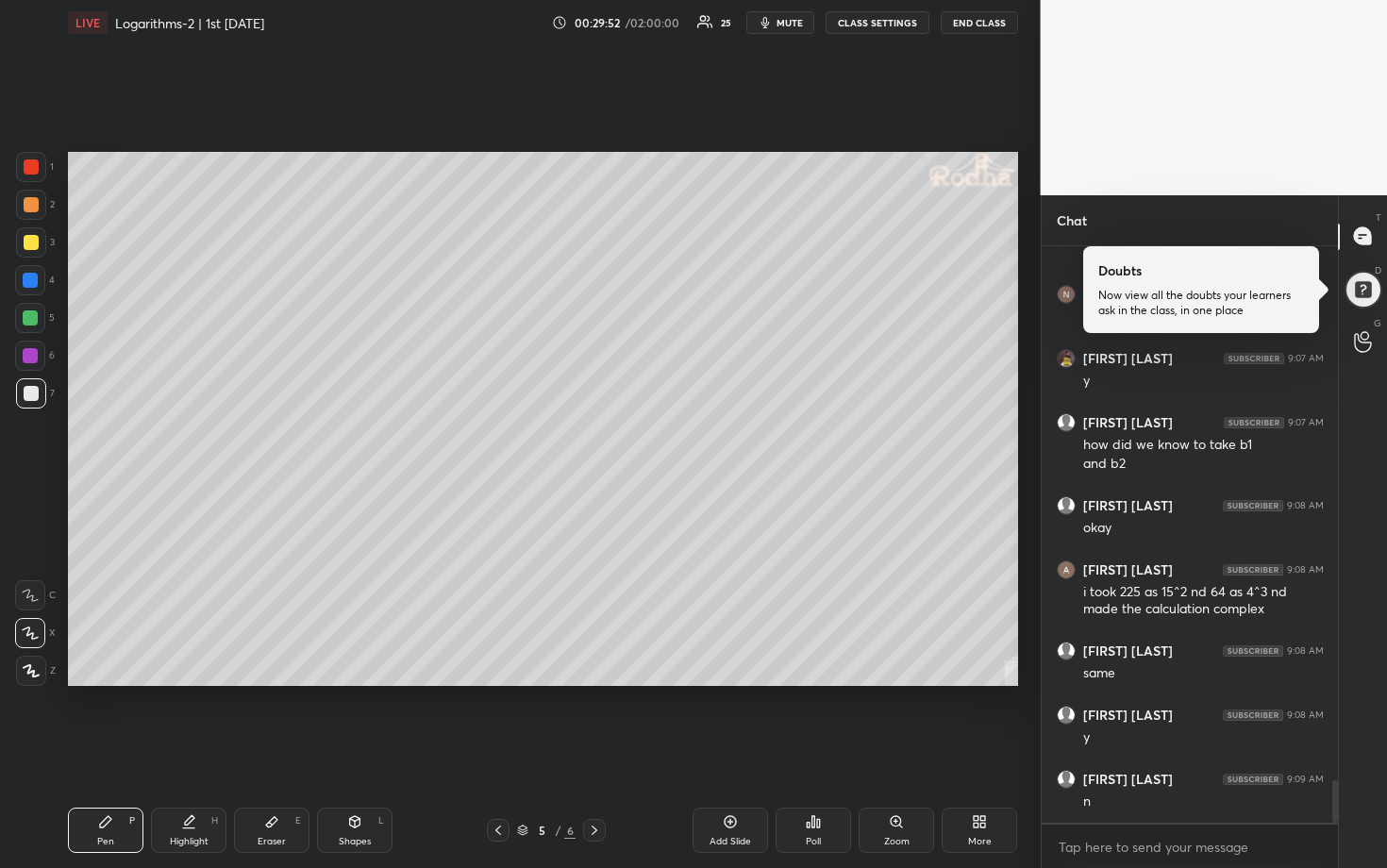 click at bounding box center [31, 242] 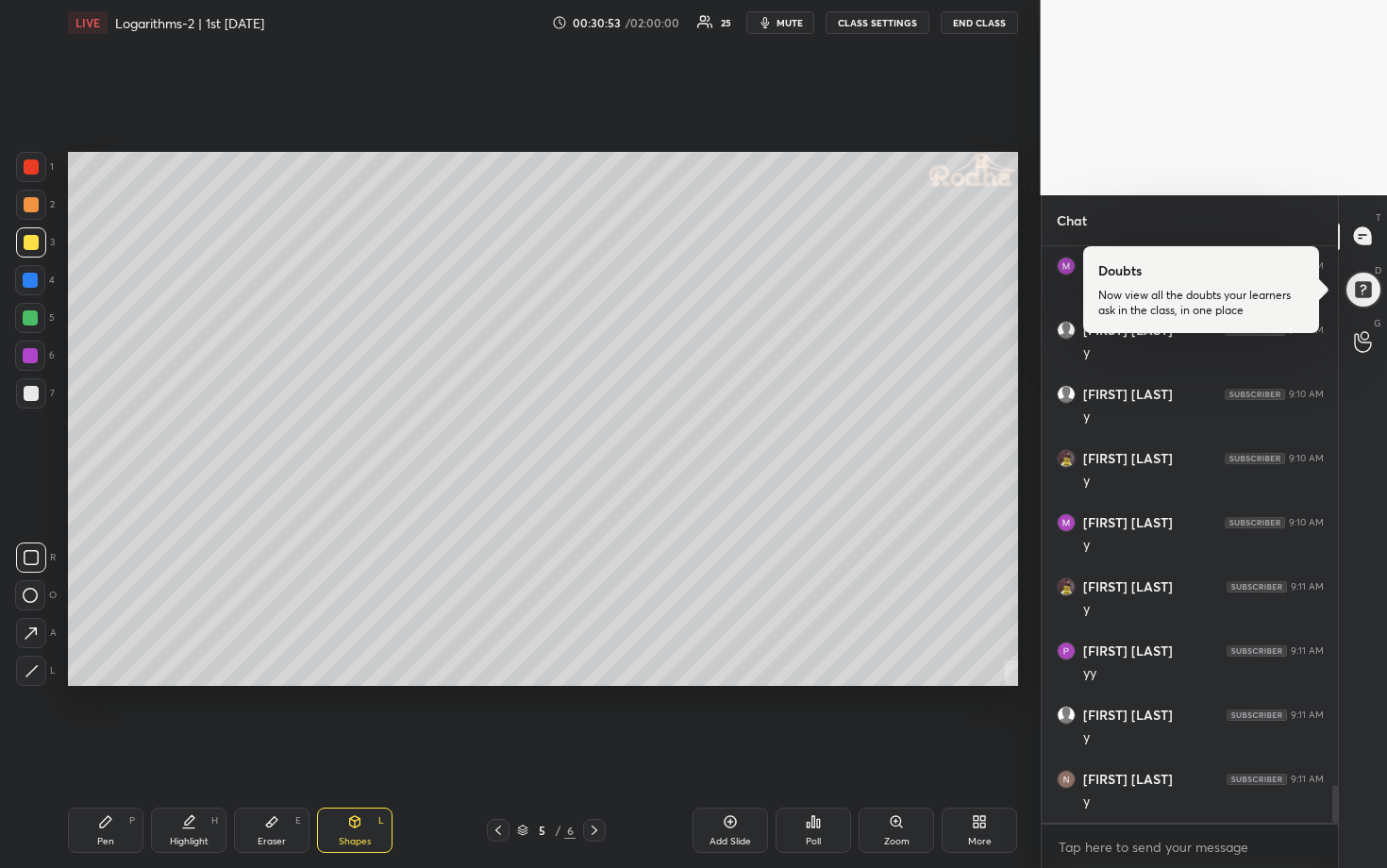 scroll, scrollTop: 8194, scrollLeft: 0, axis: vertical 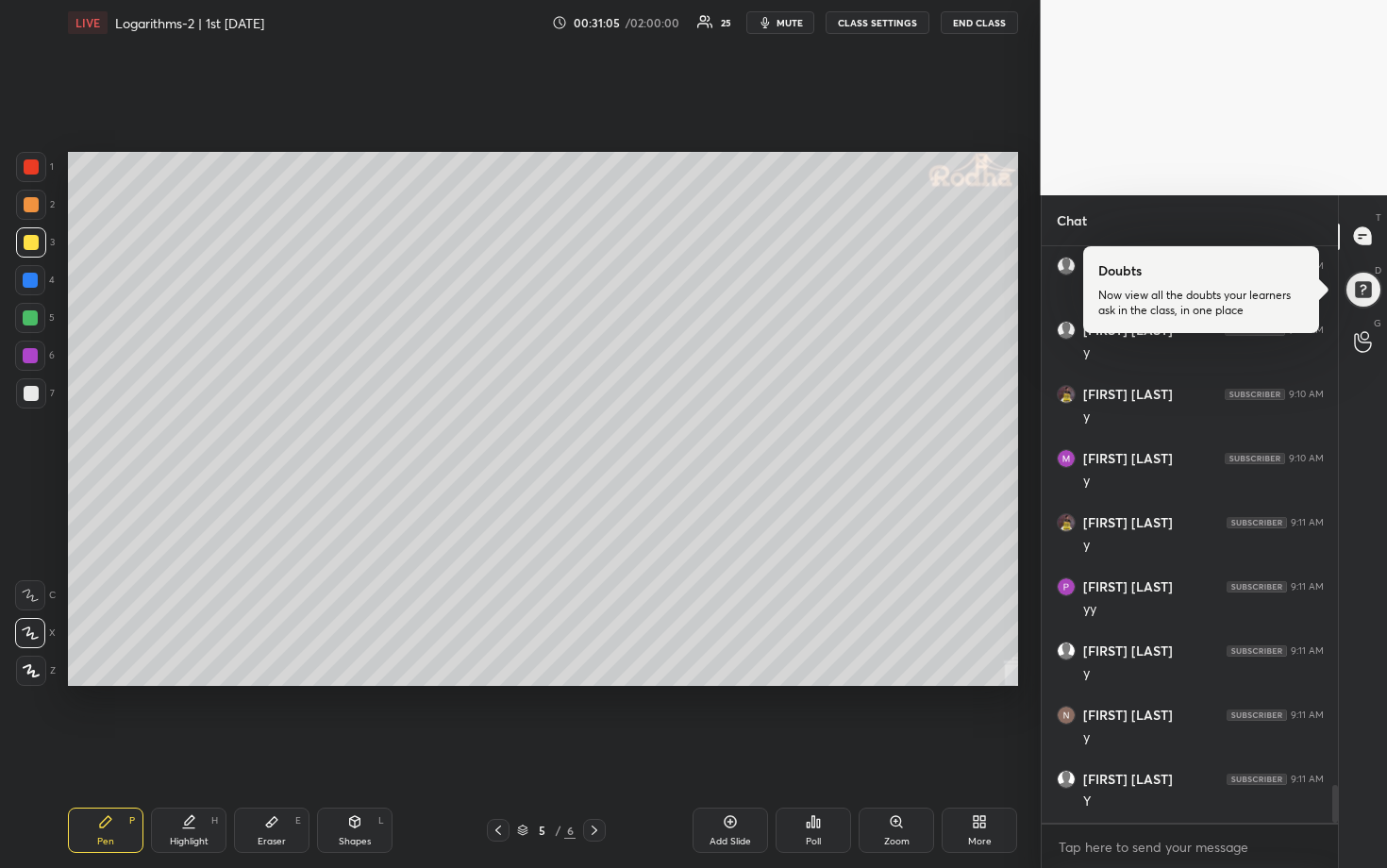 drag, startPoint x: 35, startPoint y: 395, endPoint x: 56, endPoint y: 395, distance: 21 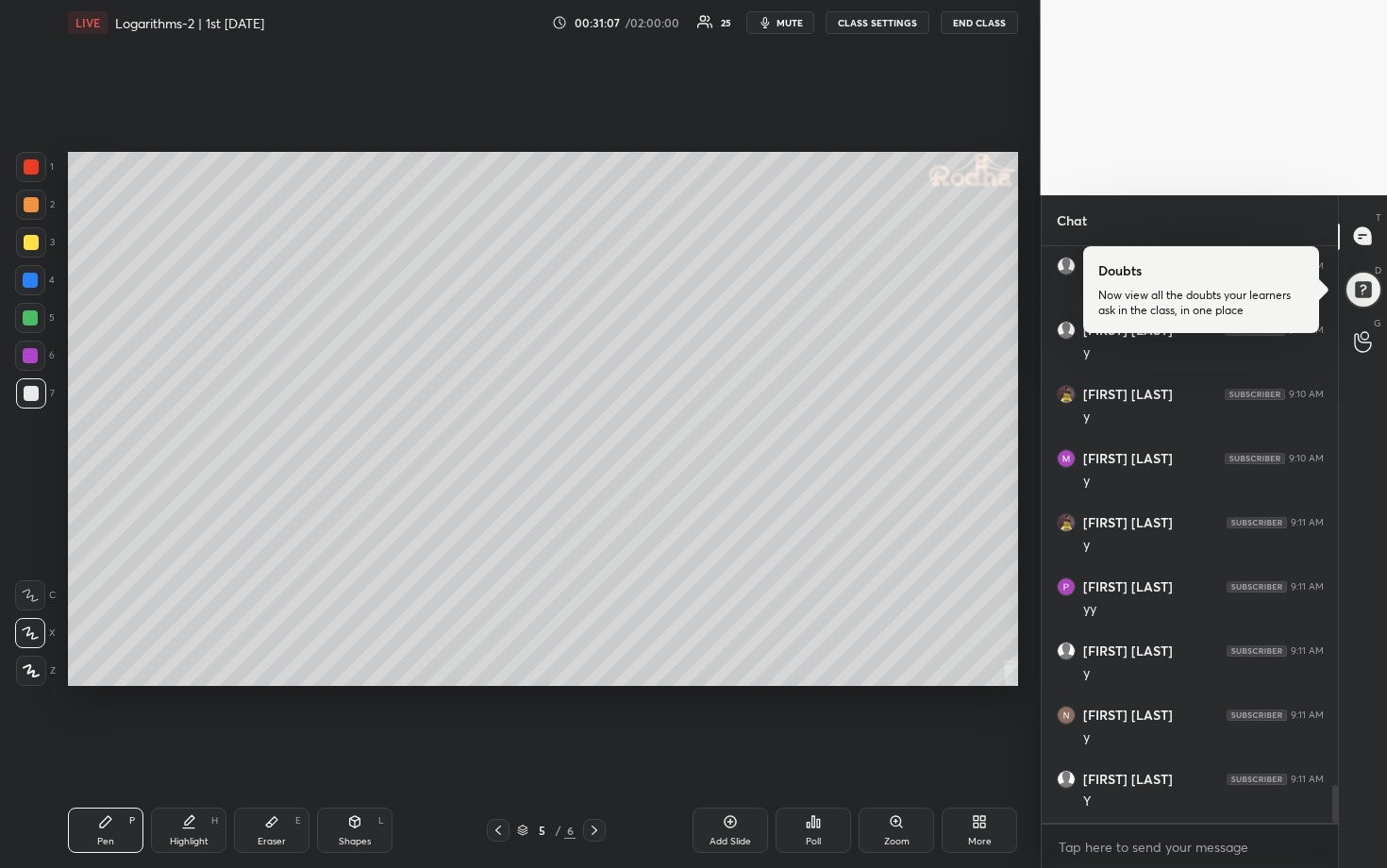 drag, startPoint x: 41, startPoint y: 318, endPoint x: 58, endPoint y: 324, distance: 18.027756 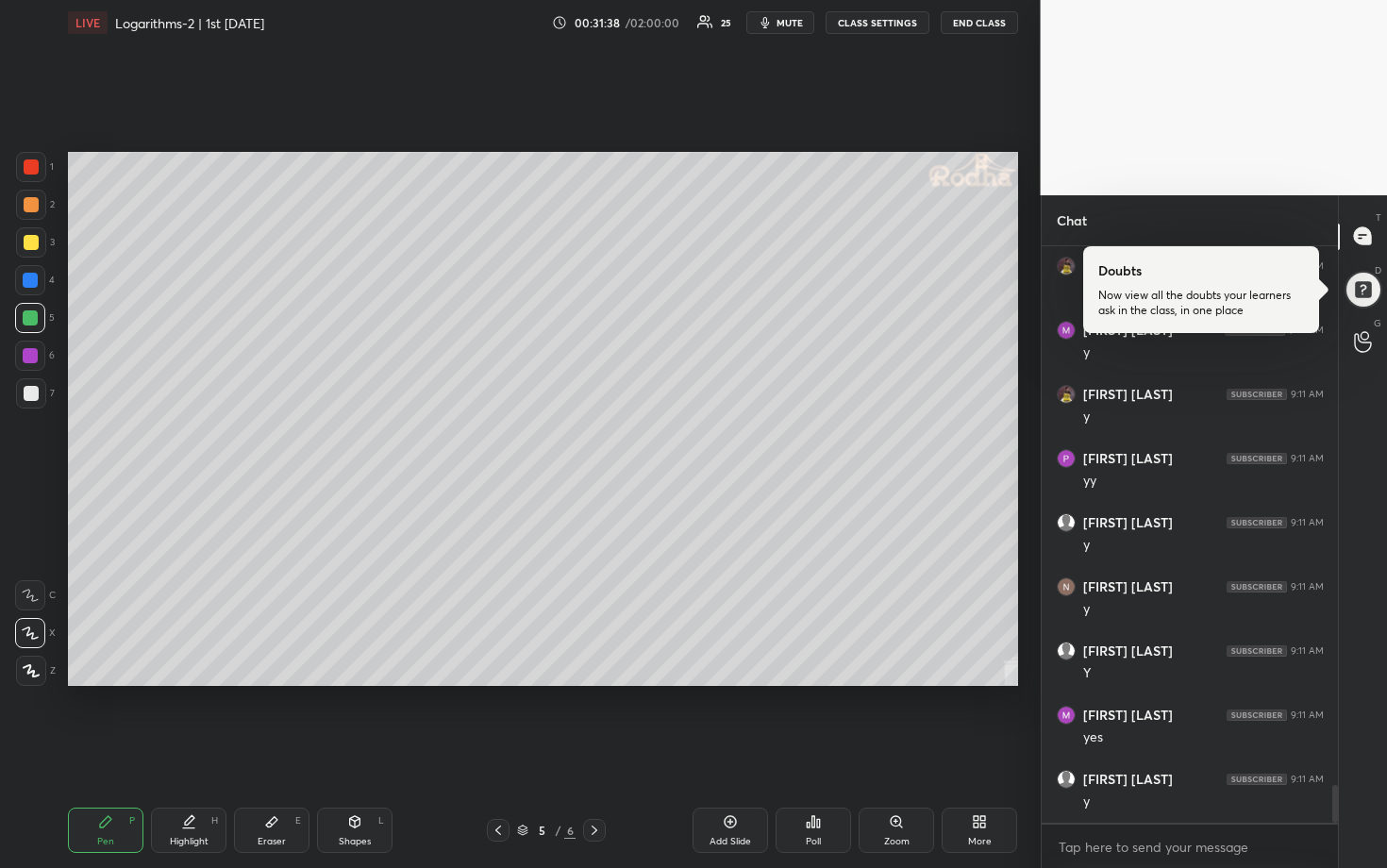 scroll, scrollTop: 8387, scrollLeft: 0, axis: vertical 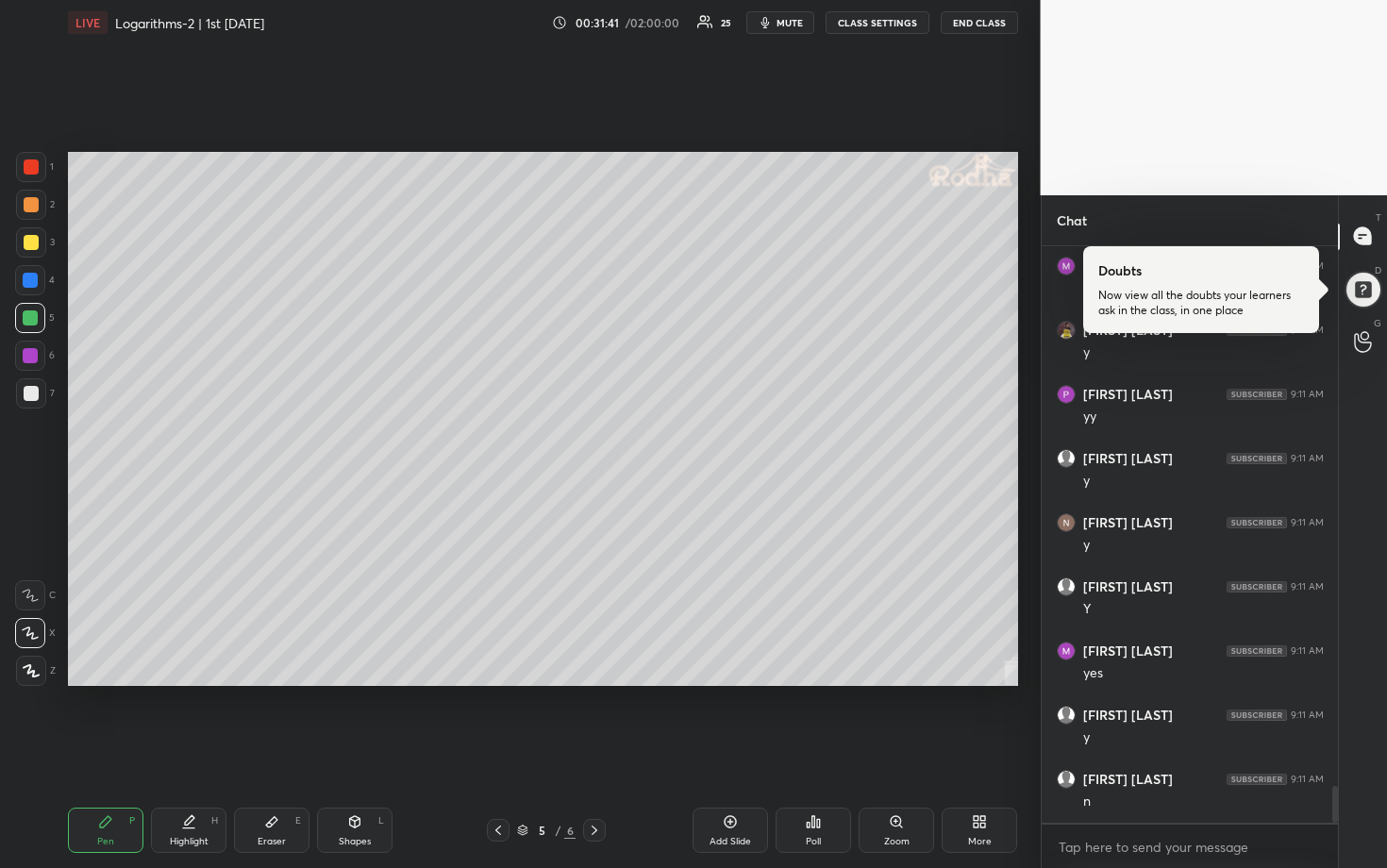 drag, startPoint x: 748, startPoint y: 836, endPoint x: 750, endPoint y: 825, distance: 11.18034 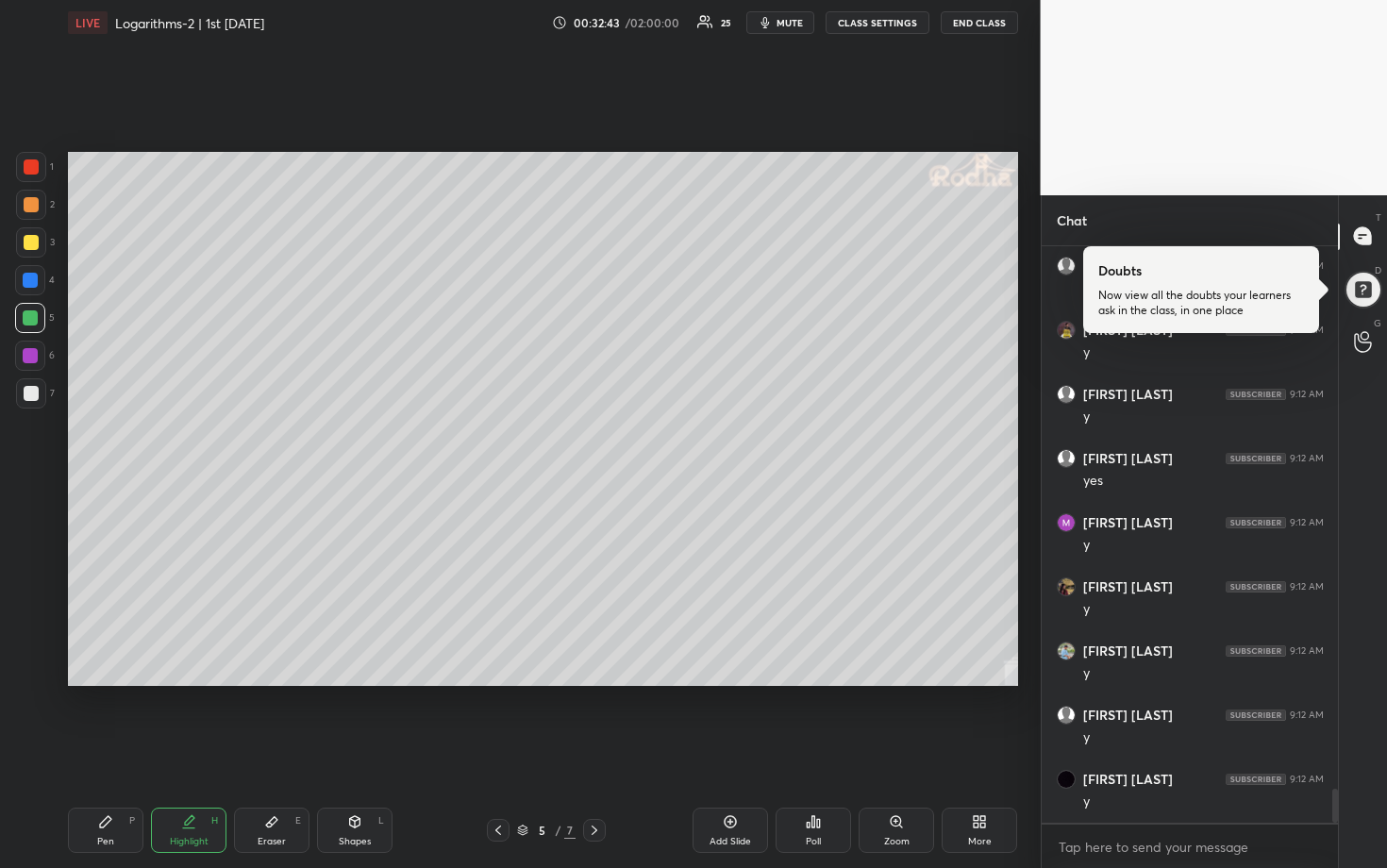 scroll, scrollTop: 9304, scrollLeft: 0, axis: vertical 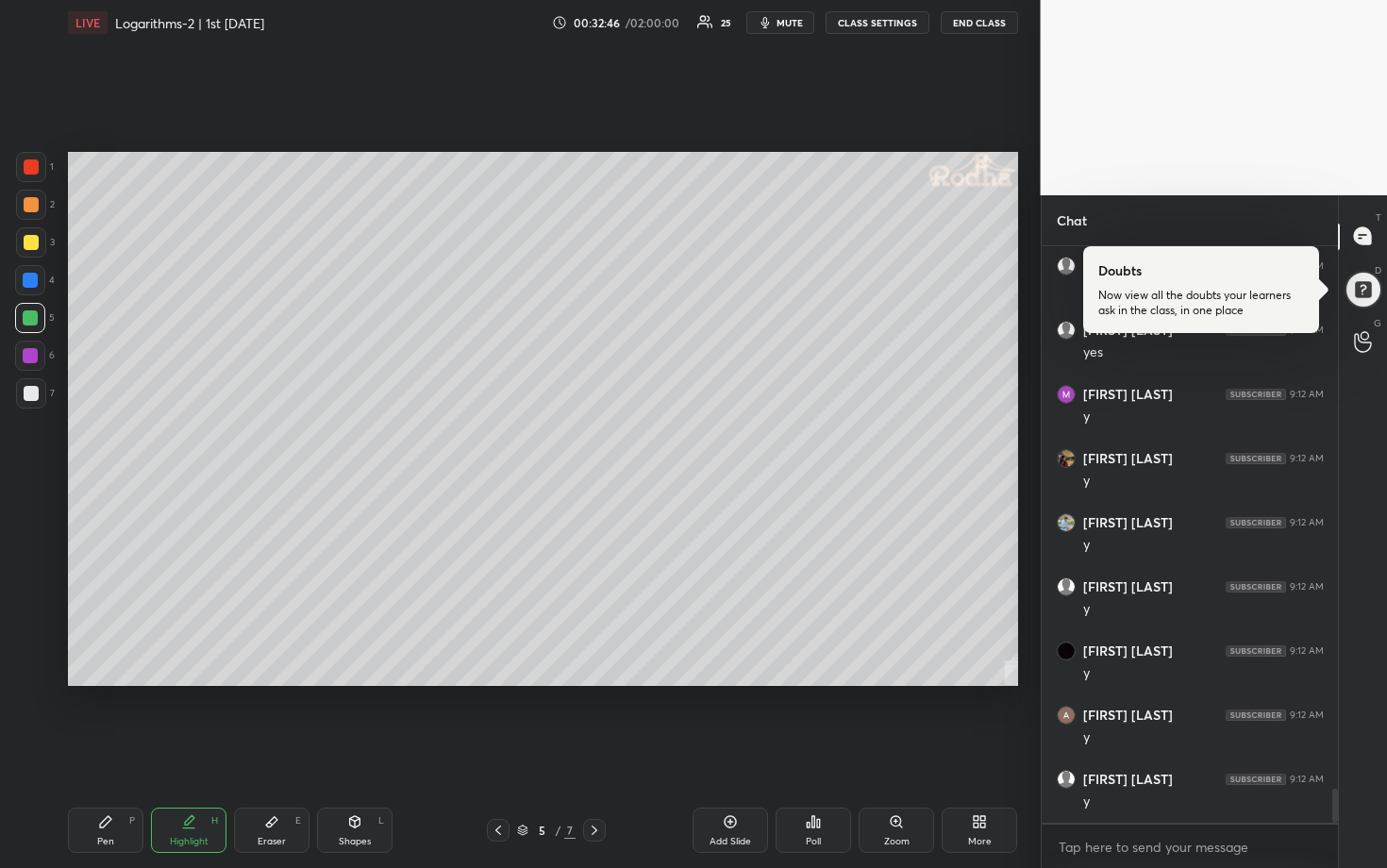 click at bounding box center [31, 205] 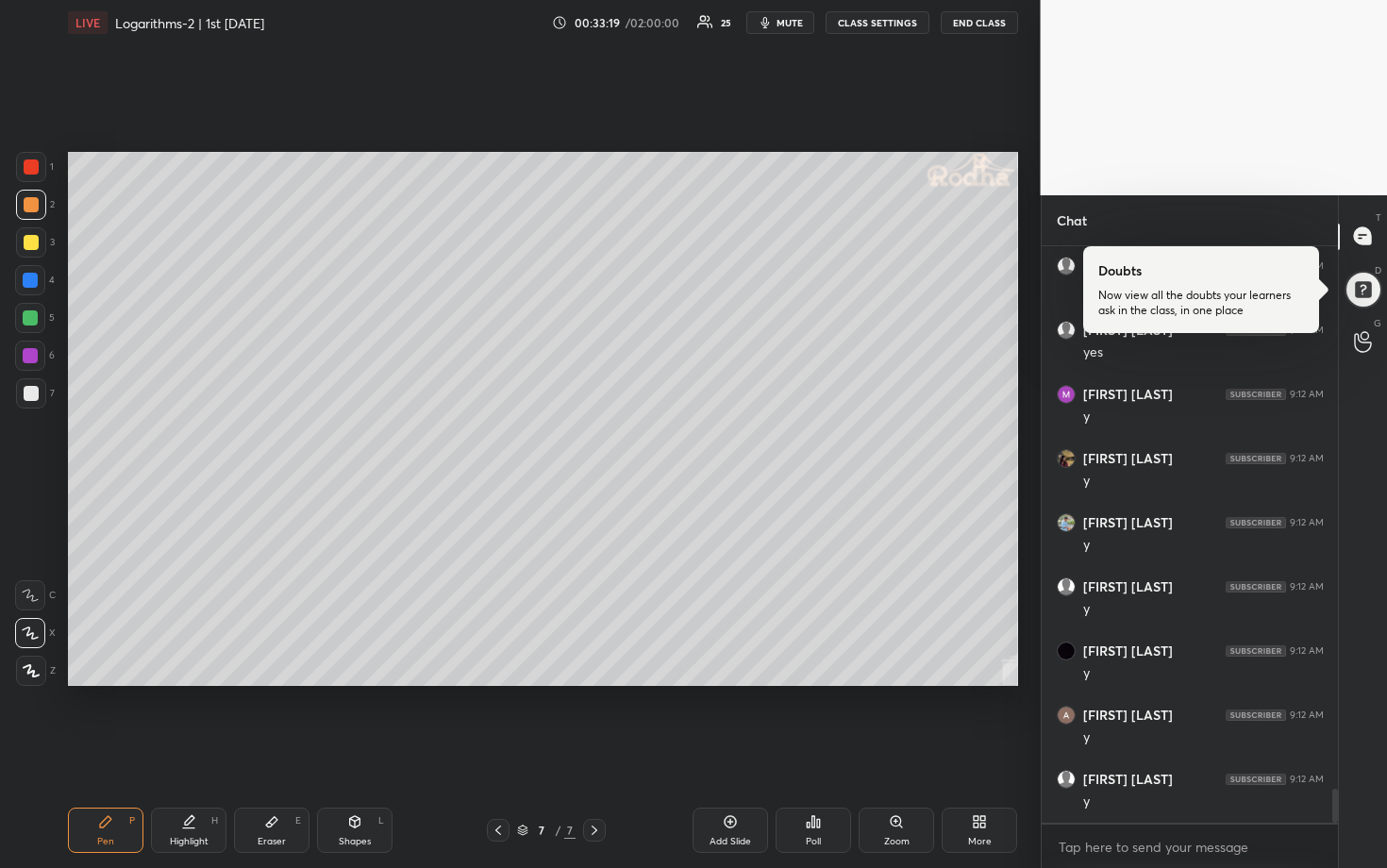 scroll, scrollTop: 9368, scrollLeft: 0, axis: vertical 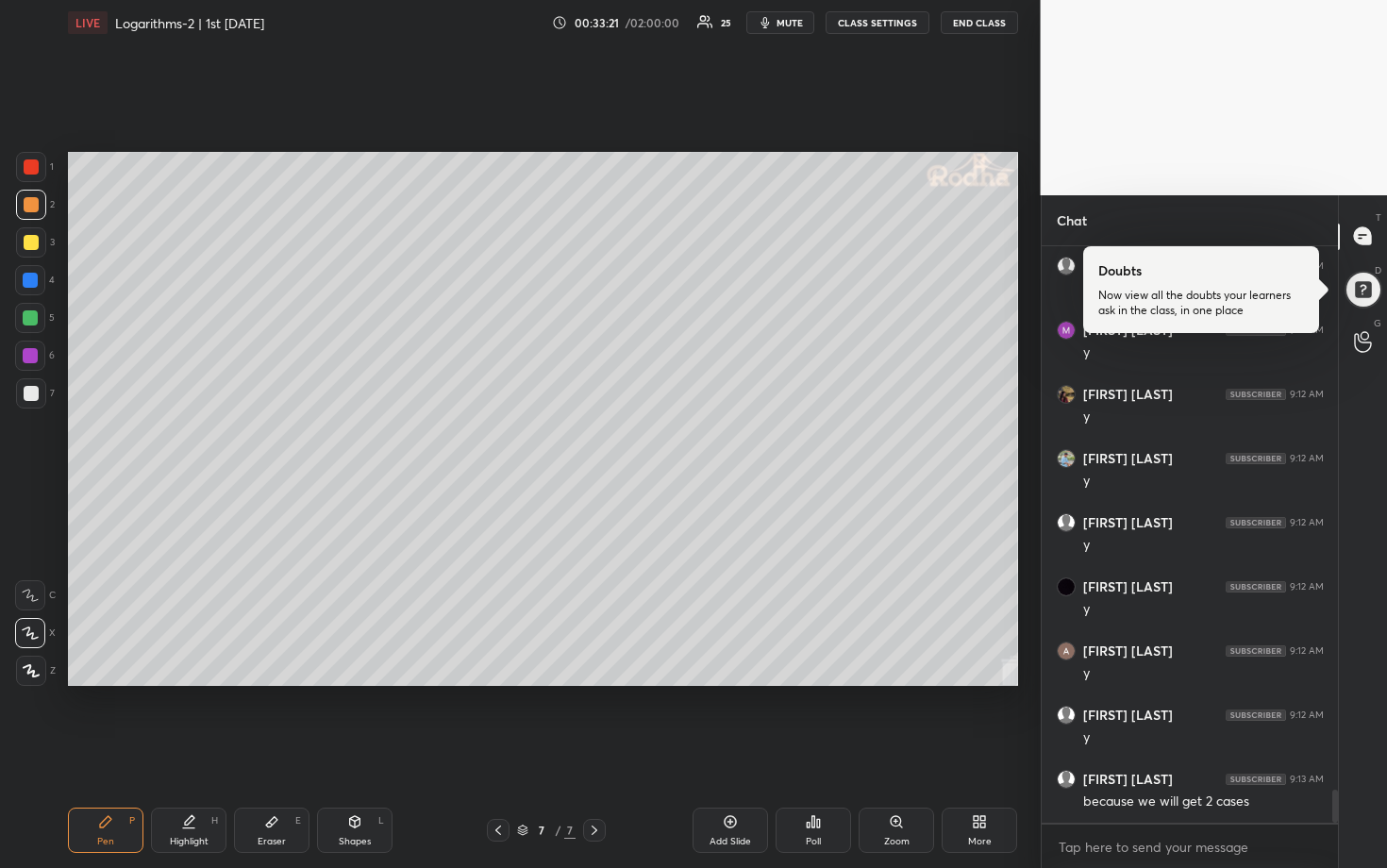 drag, startPoint x: 31, startPoint y: 240, endPoint x: 60, endPoint y: 227, distance: 31.7805 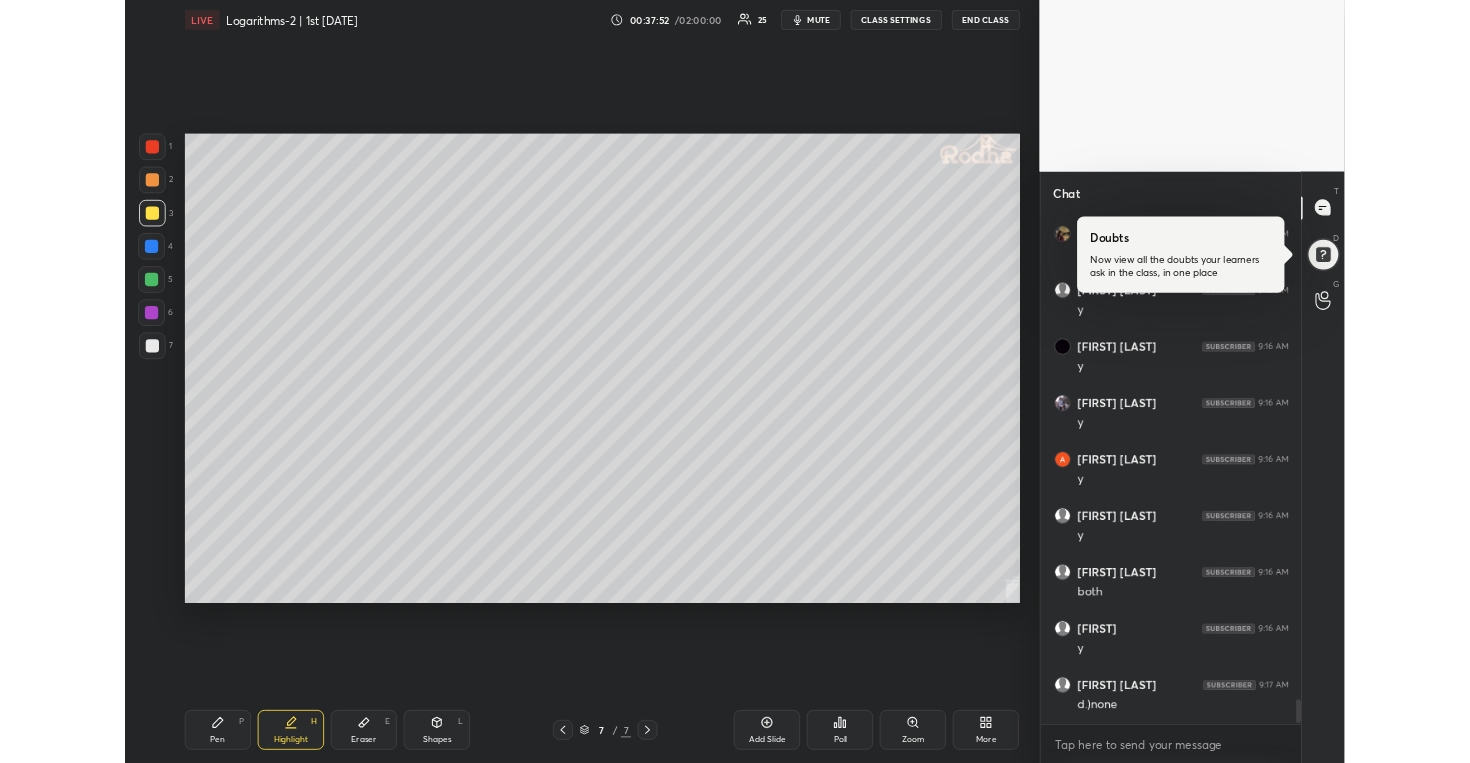 scroll, scrollTop: 12319, scrollLeft: 0, axis: vertical 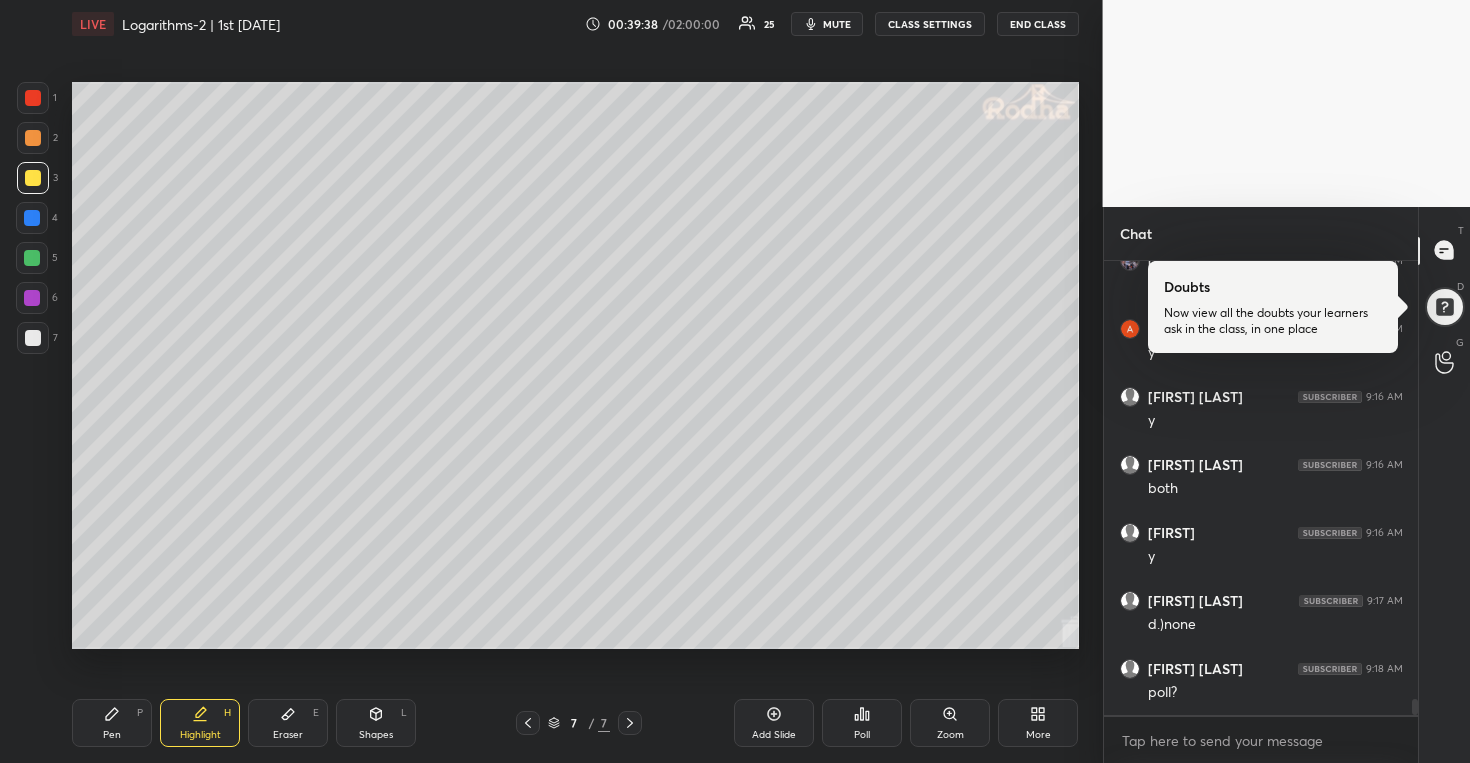 click 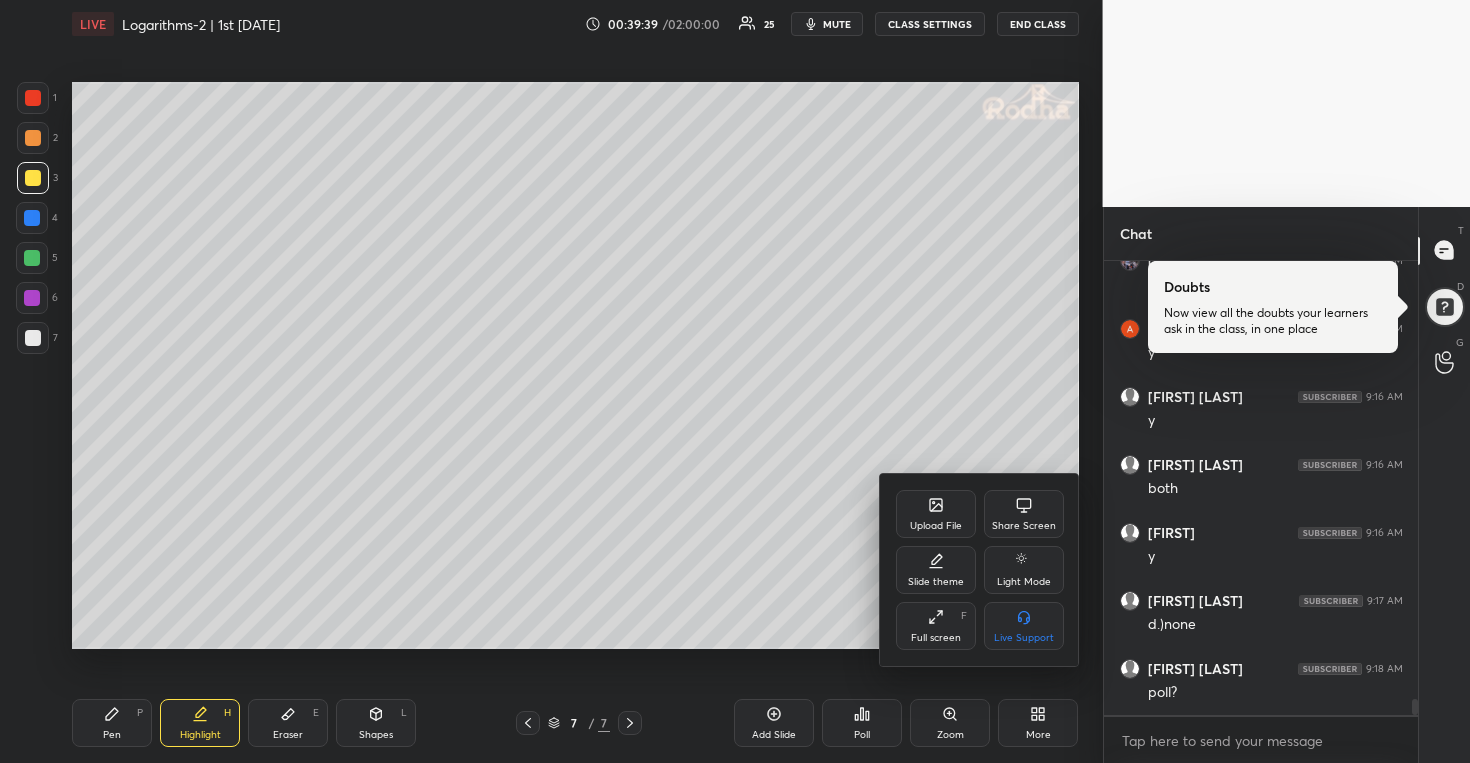click on "Full screen" at bounding box center [936, 638] 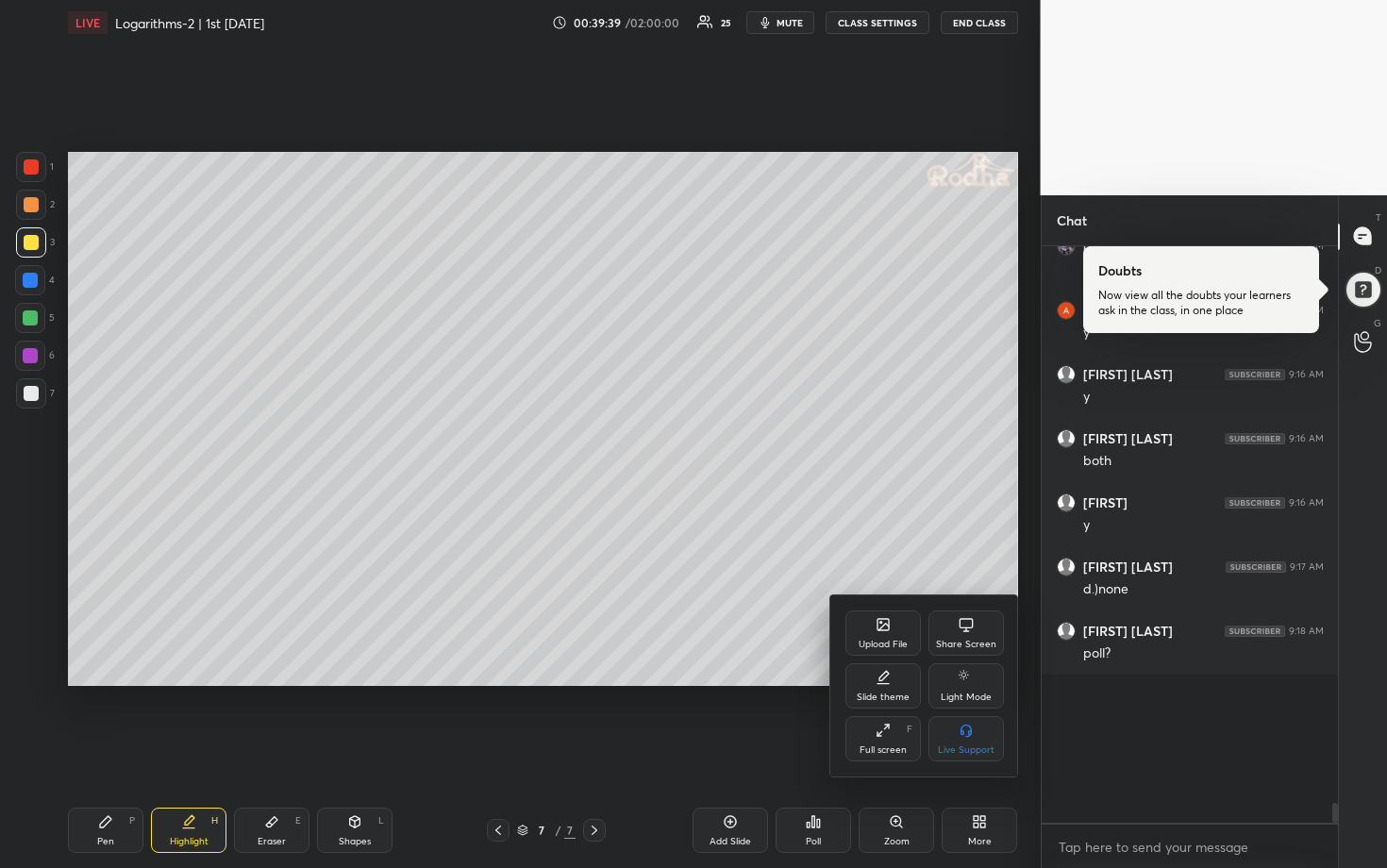 scroll, scrollTop: 93601, scrollLeft: 93389, axis: both 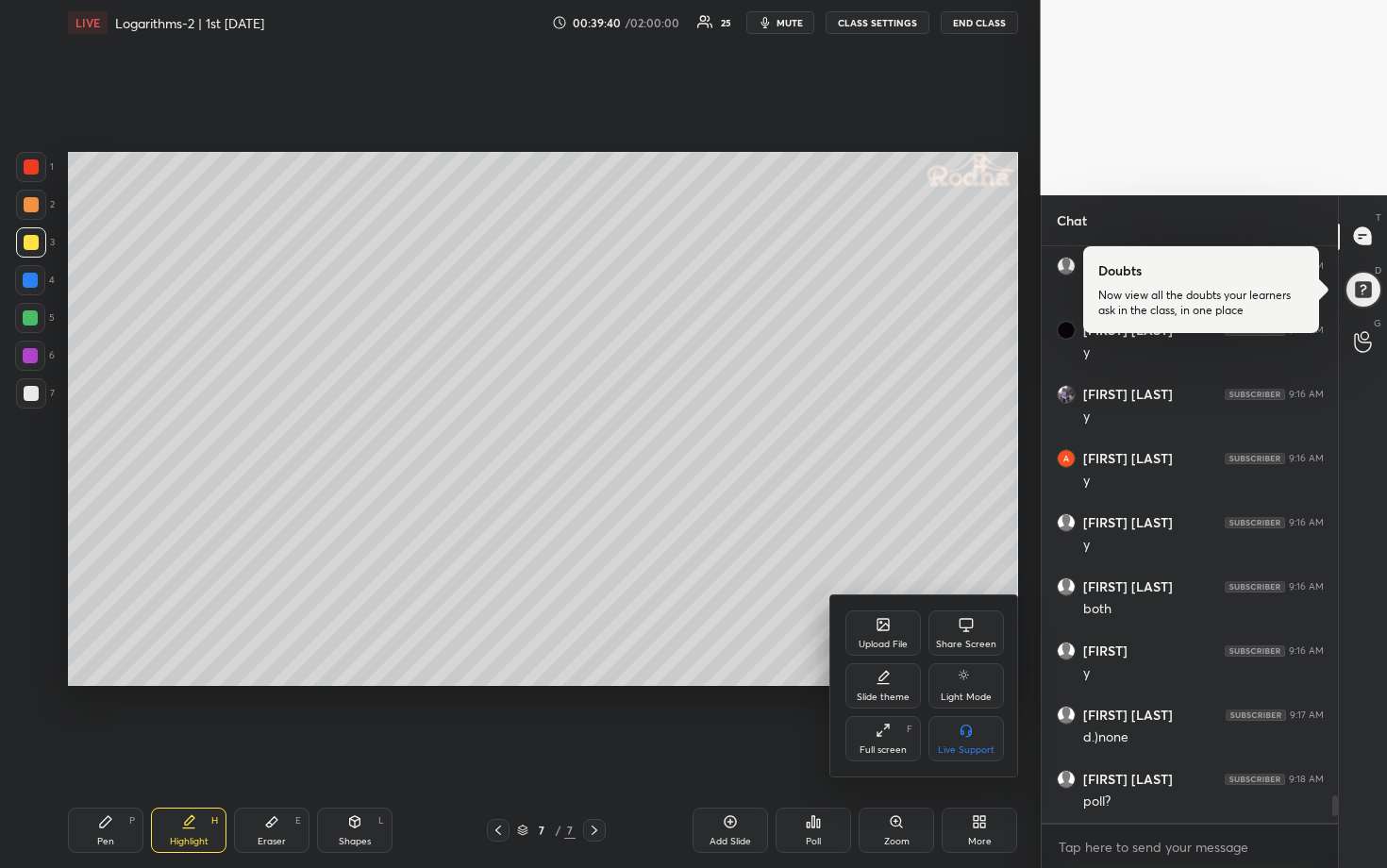 click at bounding box center (694, 434) 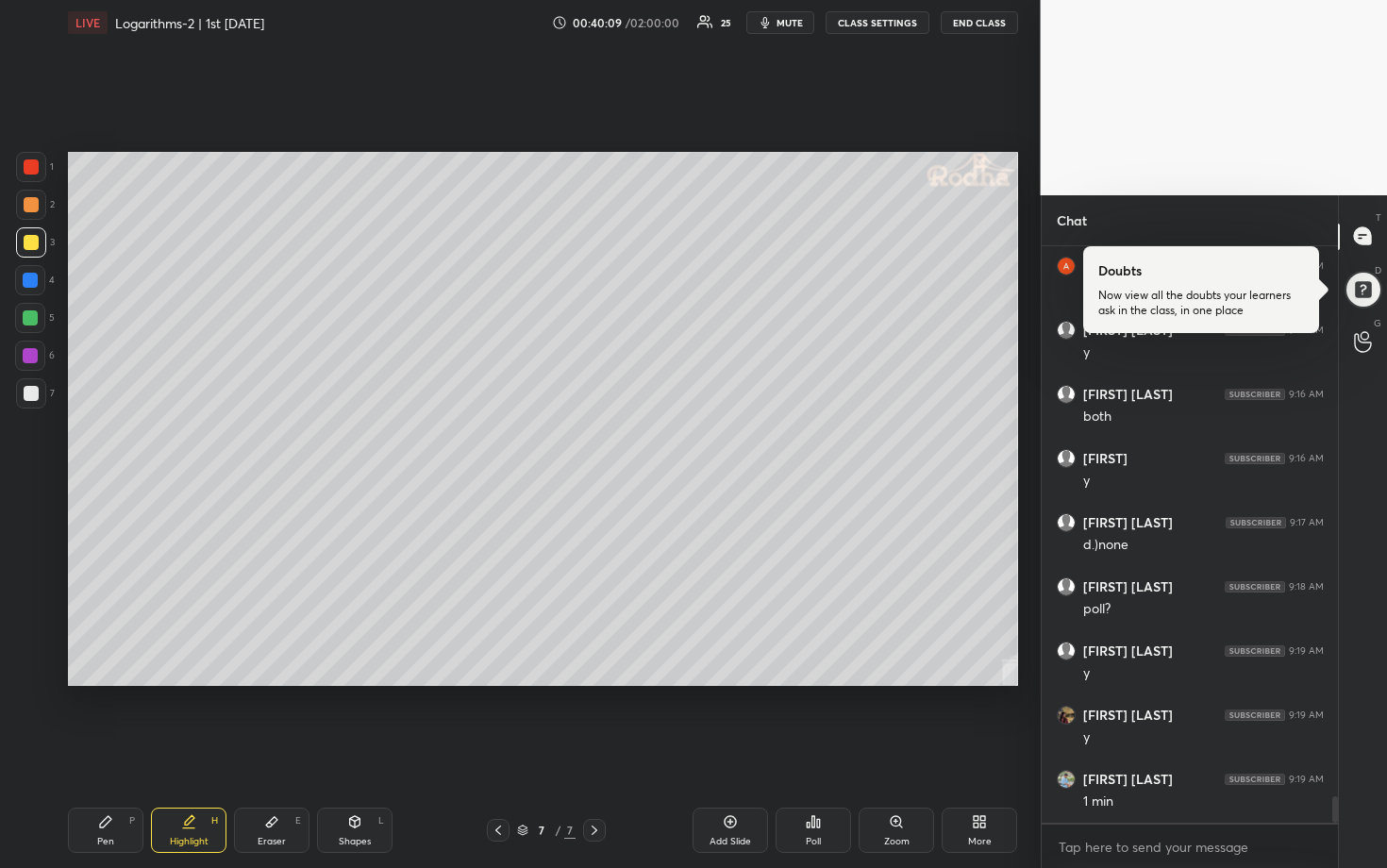 scroll, scrollTop: 11879, scrollLeft: 0, axis: vertical 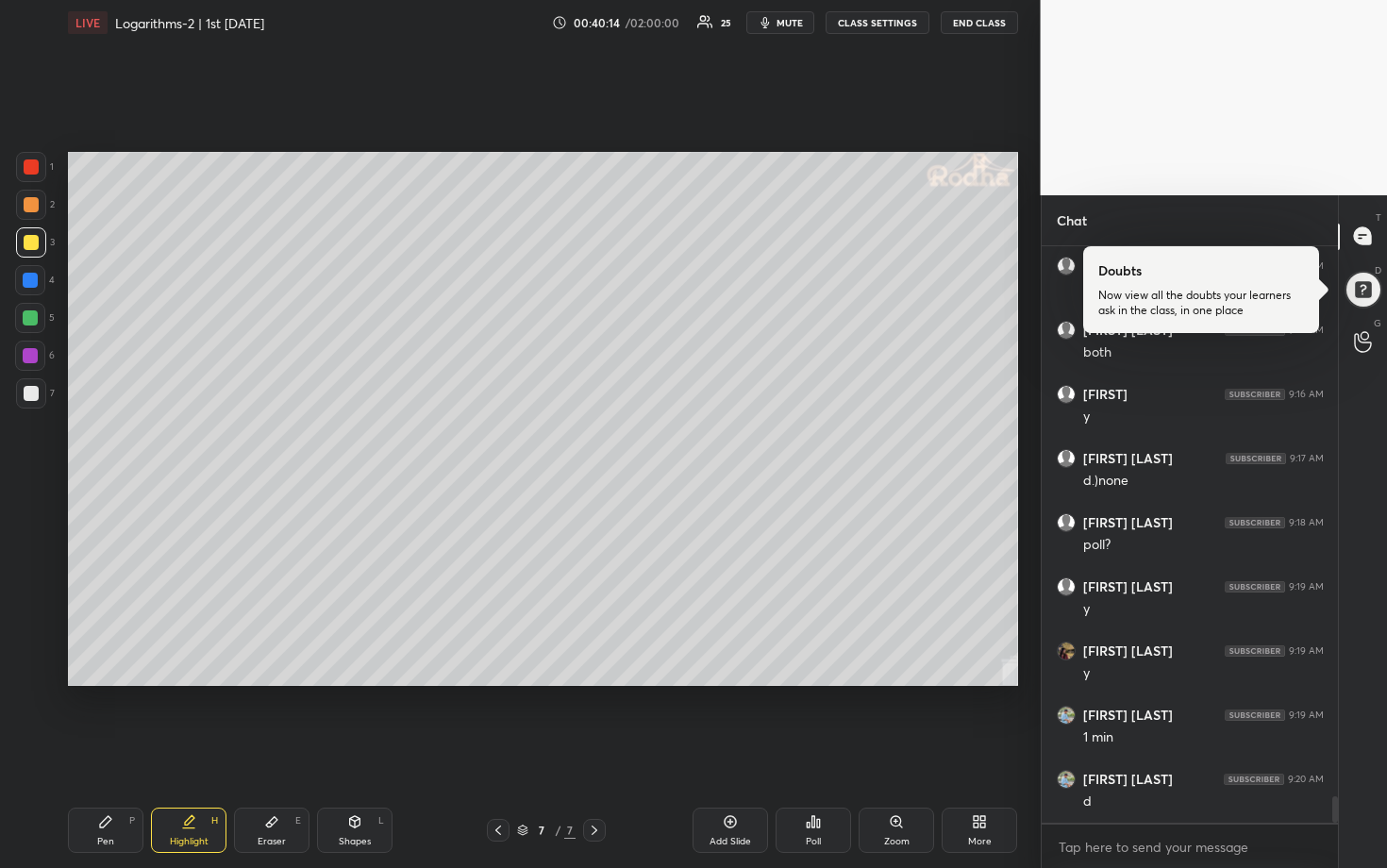 click on "Poll" at bounding box center (813, 830) 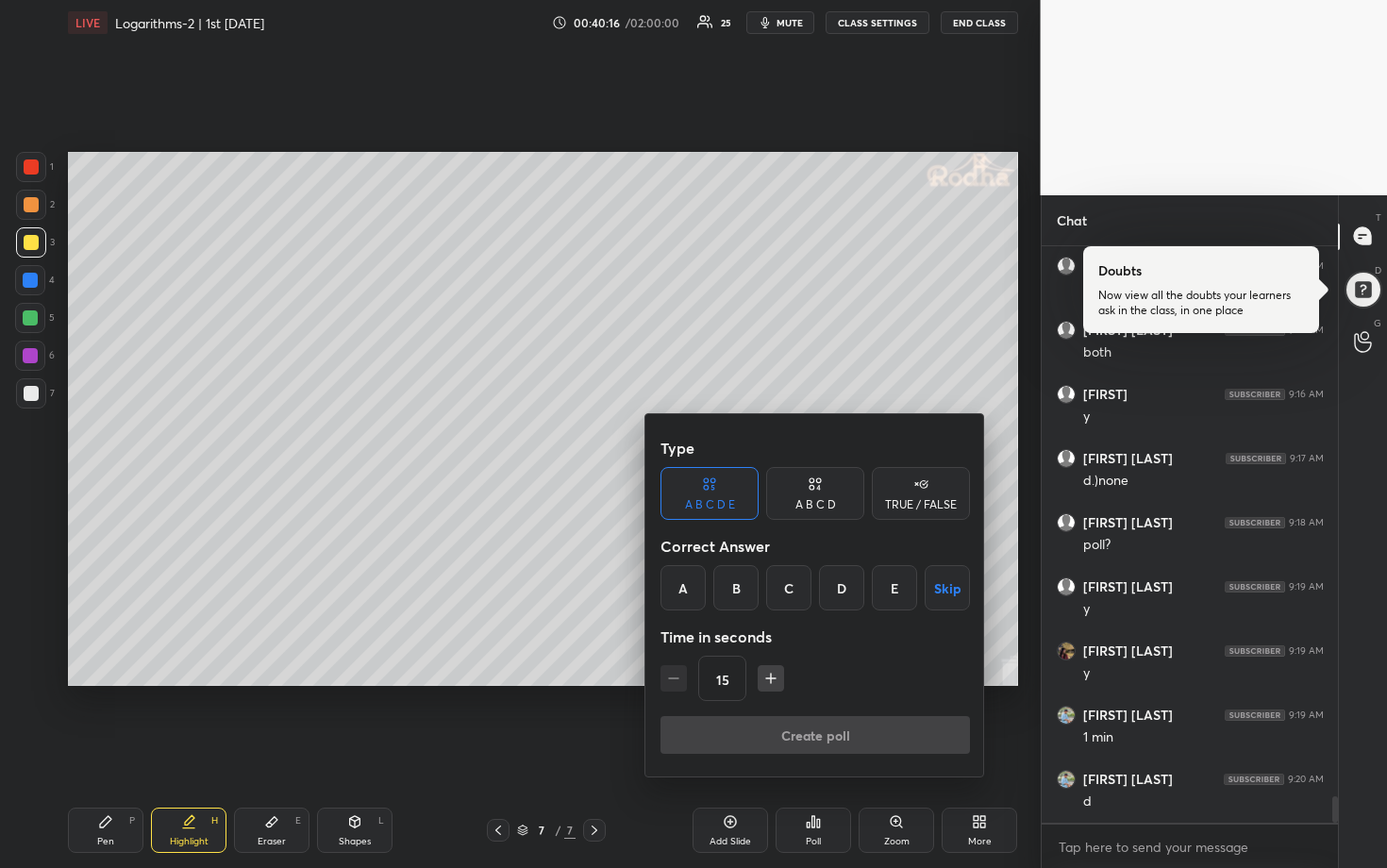 click on "A B C D" at bounding box center [815, 505] 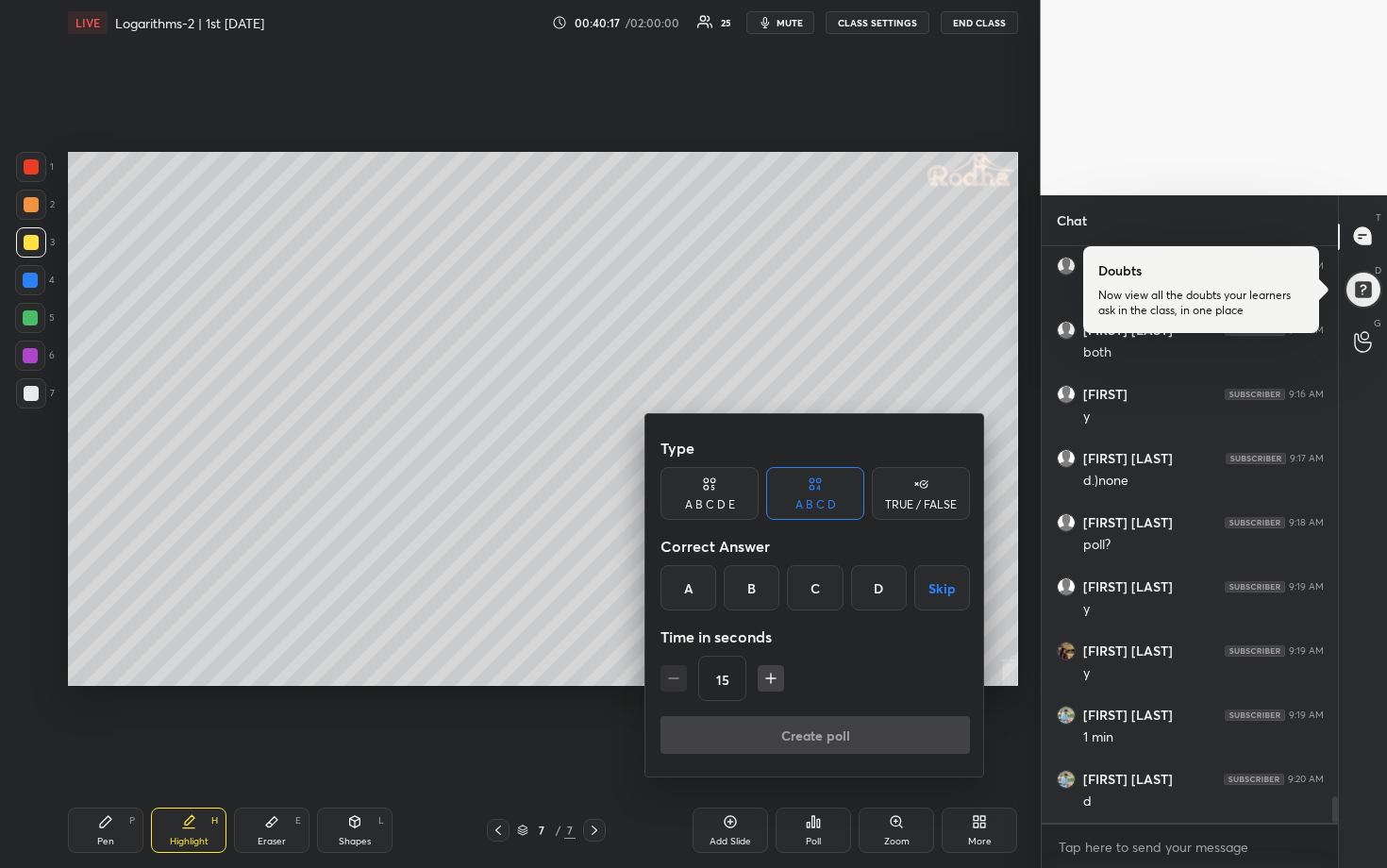 click on "B" at bounding box center [751, 588] 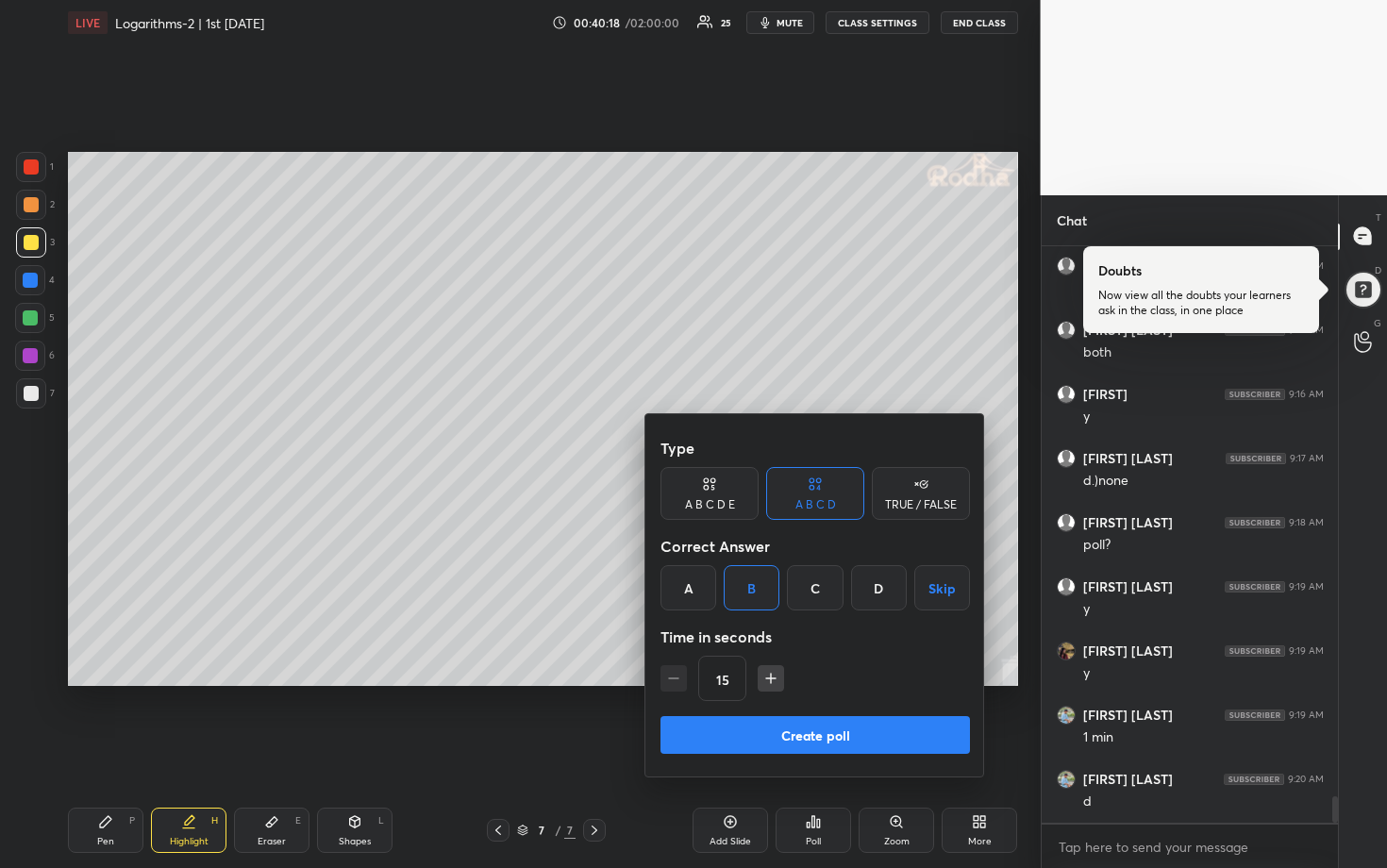 click on "Create poll" at bounding box center [815, 735] 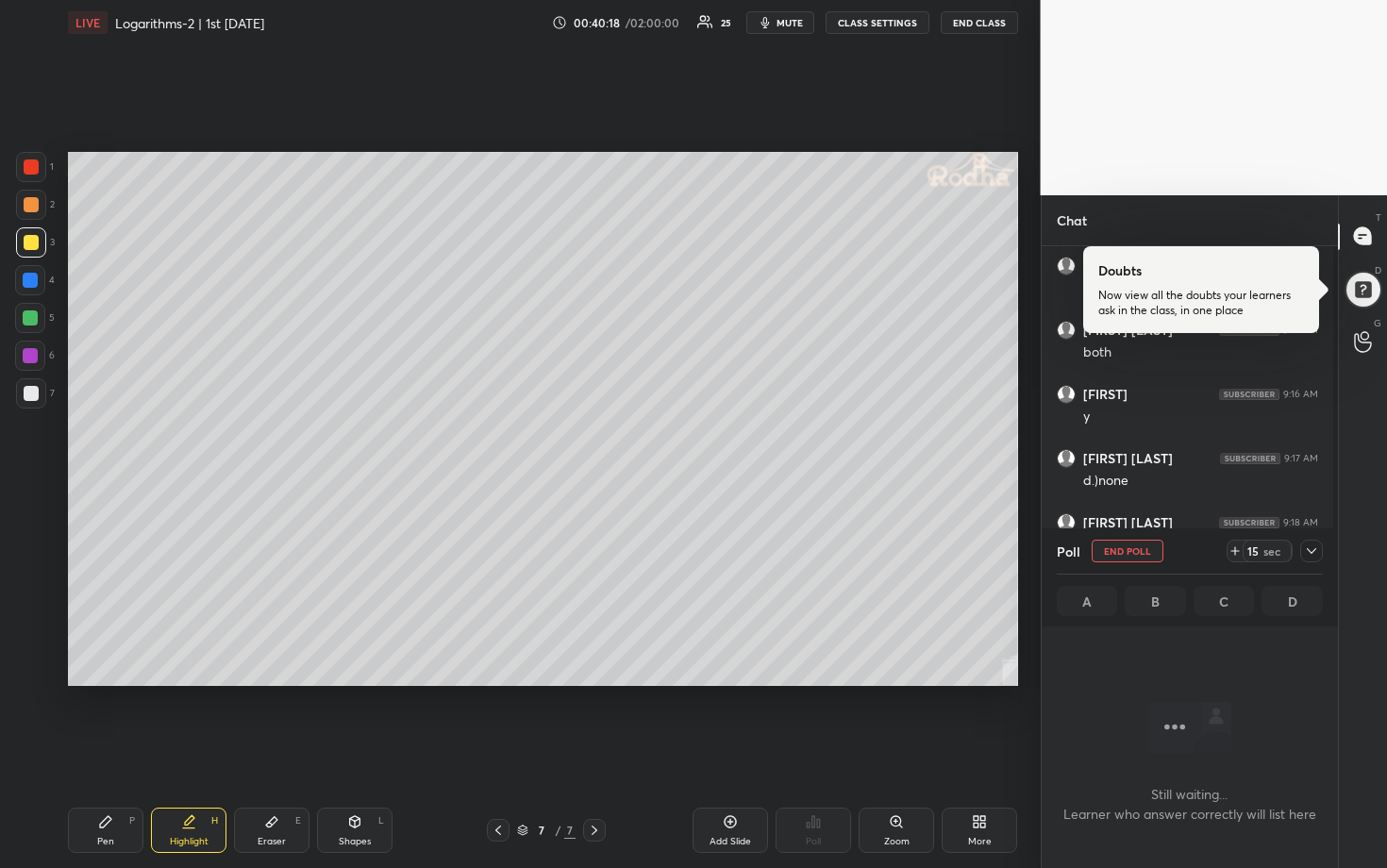 scroll, scrollTop: 489, scrollLeft: 285, axis: both 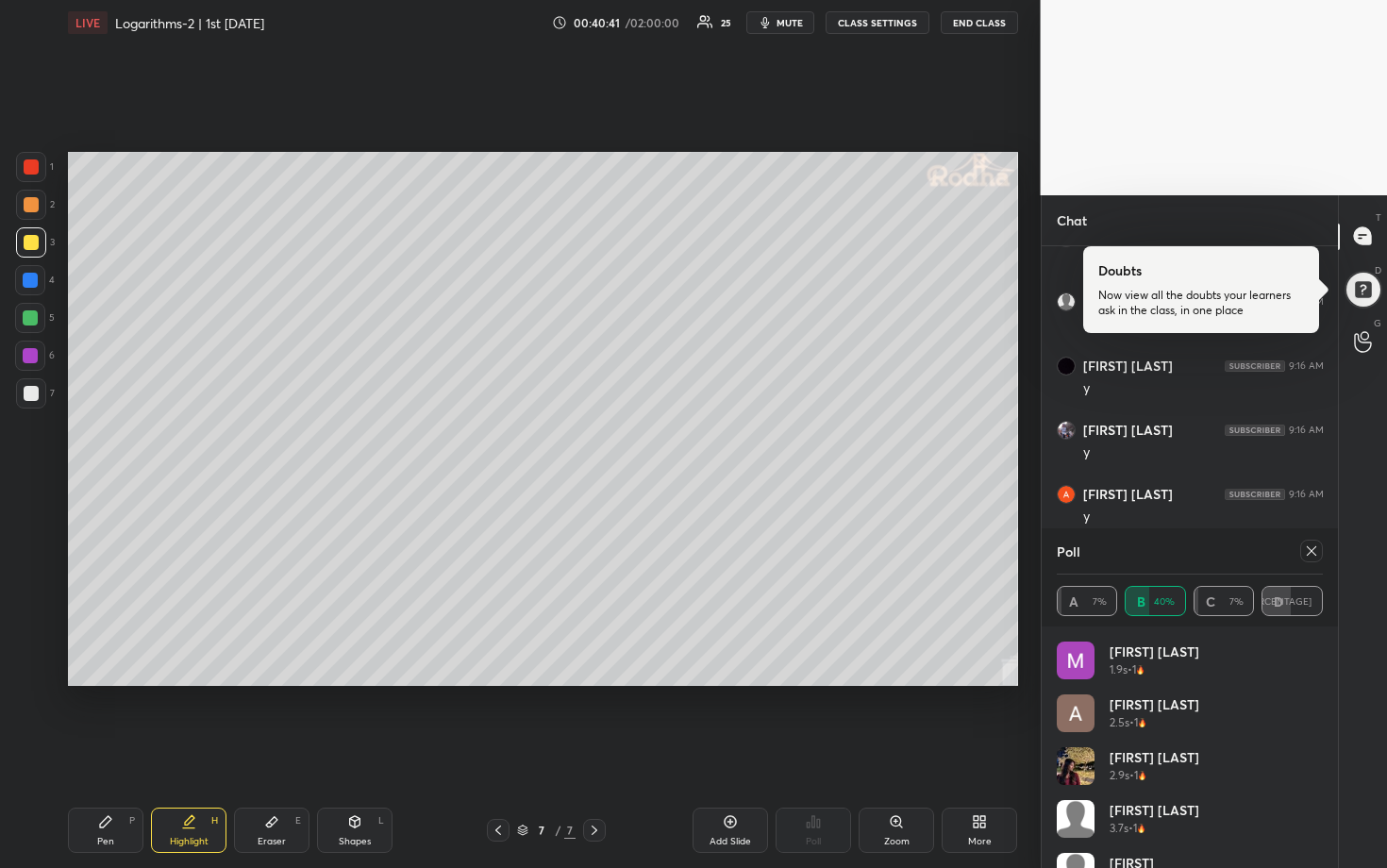 click 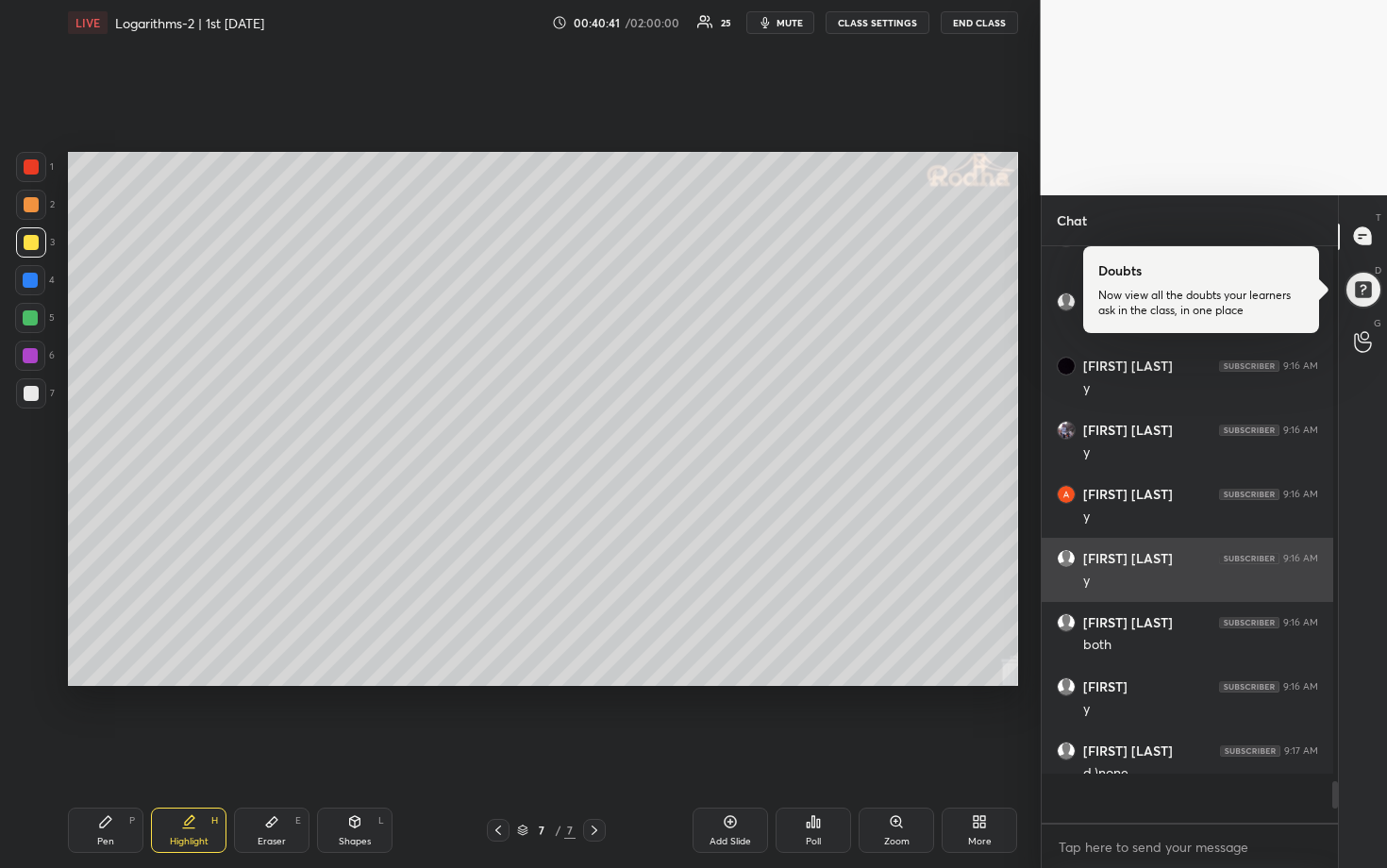 scroll, scrollTop: 0, scrollLeft: 0, axis: both 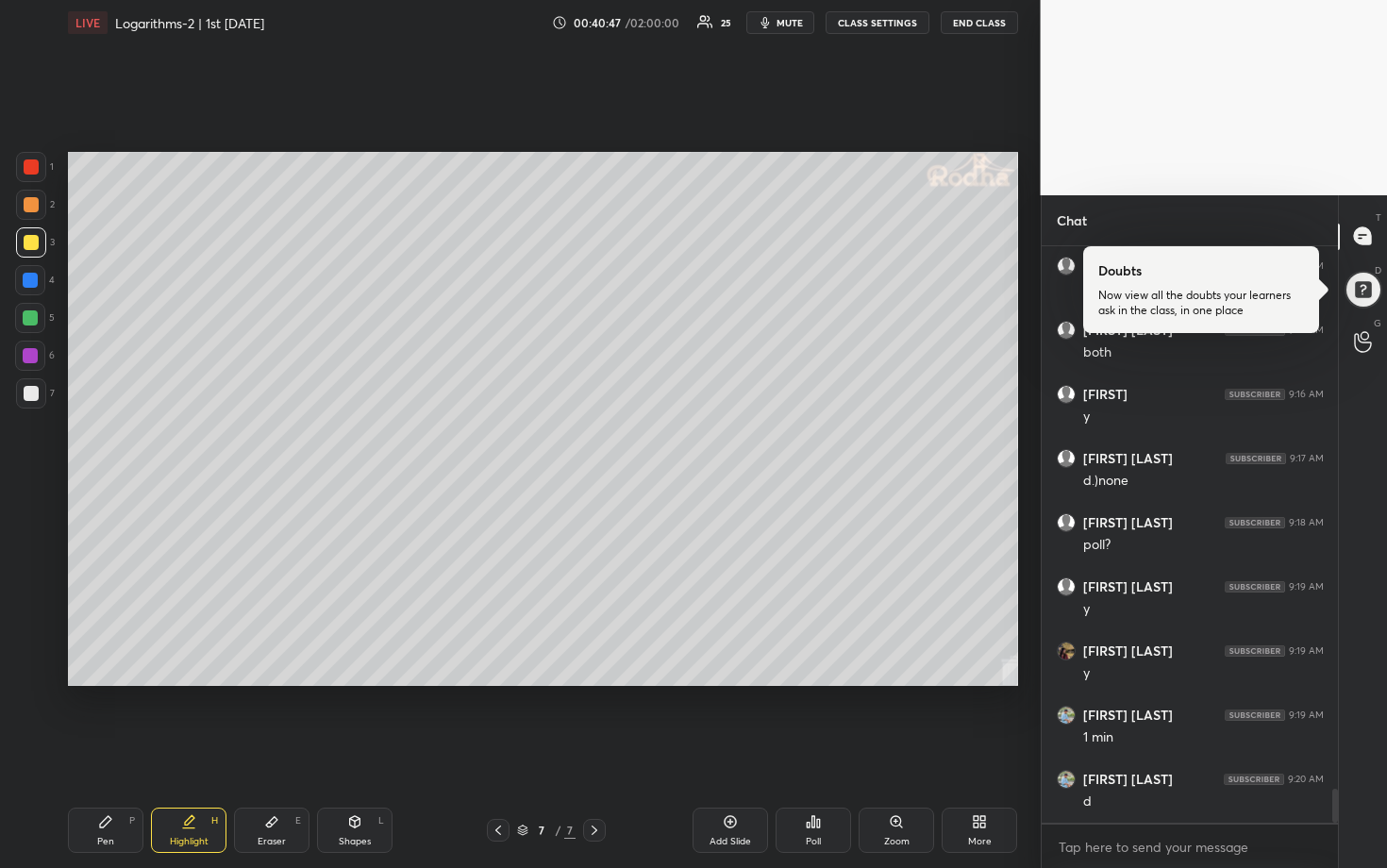 click at bounding box center (30, 318) 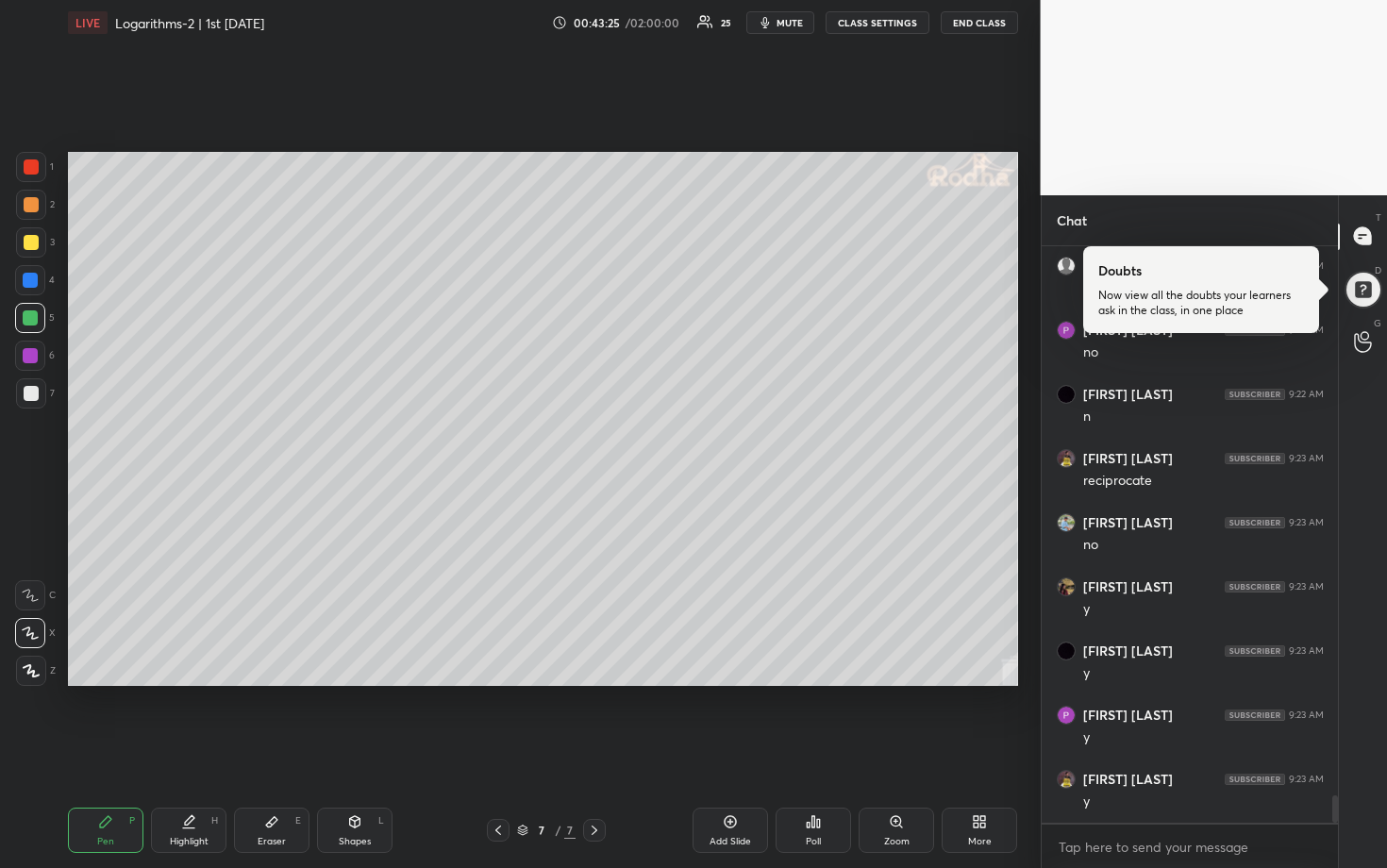 scroll, scrollTop: 11791, scrollLeft: 0, axis: vertical 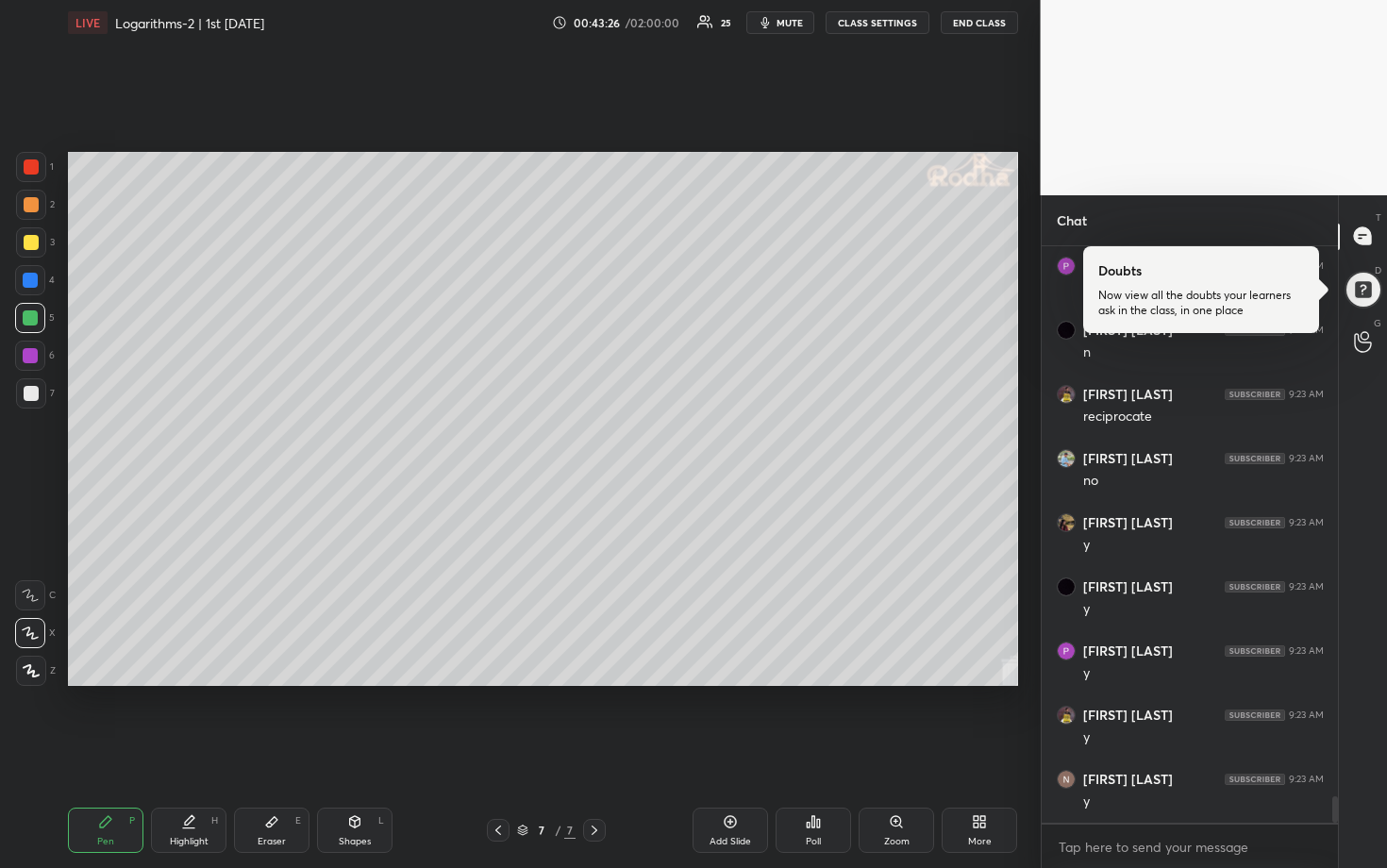 click on "Add Slide" at bounding box center (730, 830) 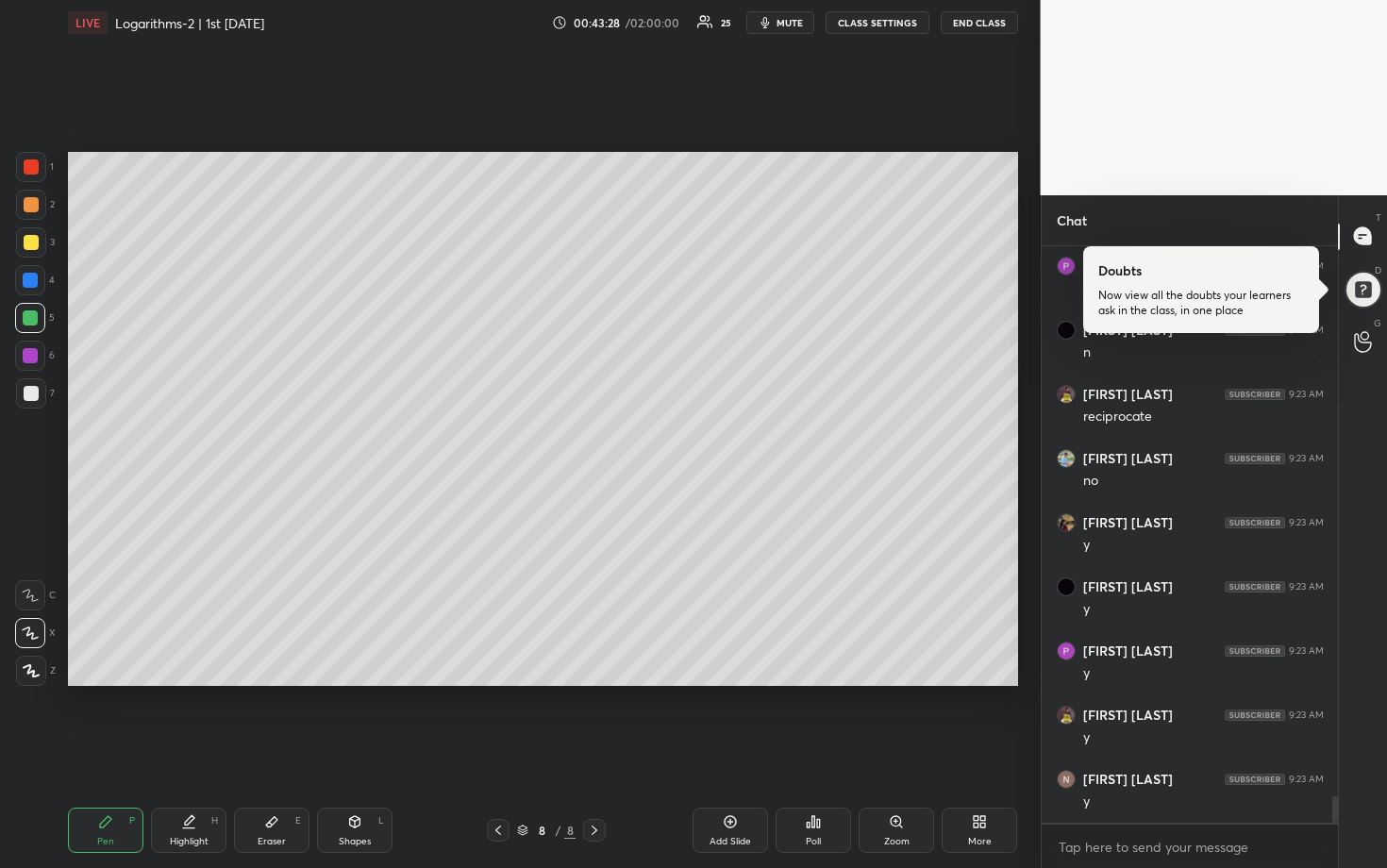 scroll, scrollTop: 11872, scrollLeft: 0, axis: vertical 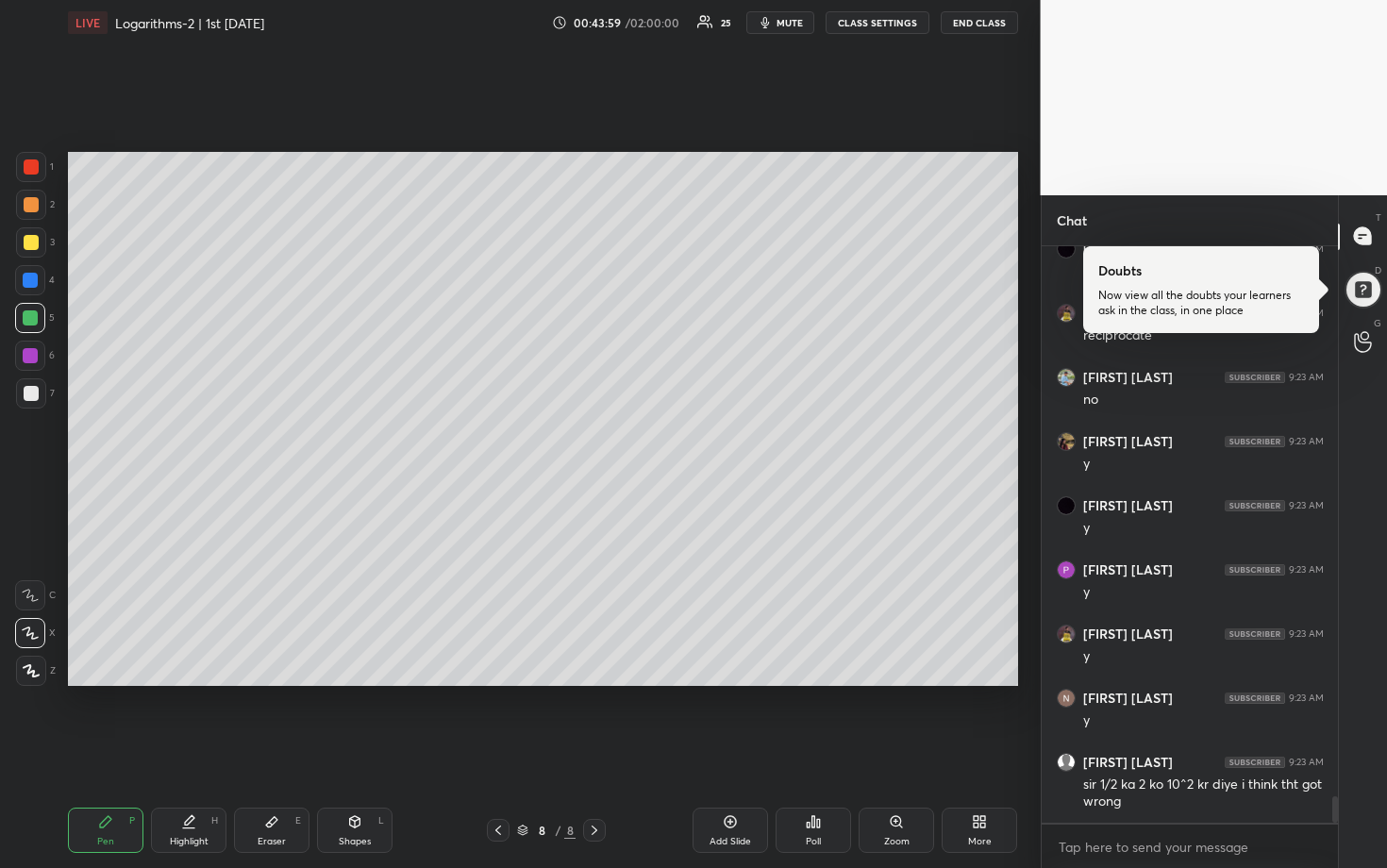 drag, startPoint x: 272, startPoint y: 833, endPoint x: 276, endPoint y: 789, distance: 44.181444 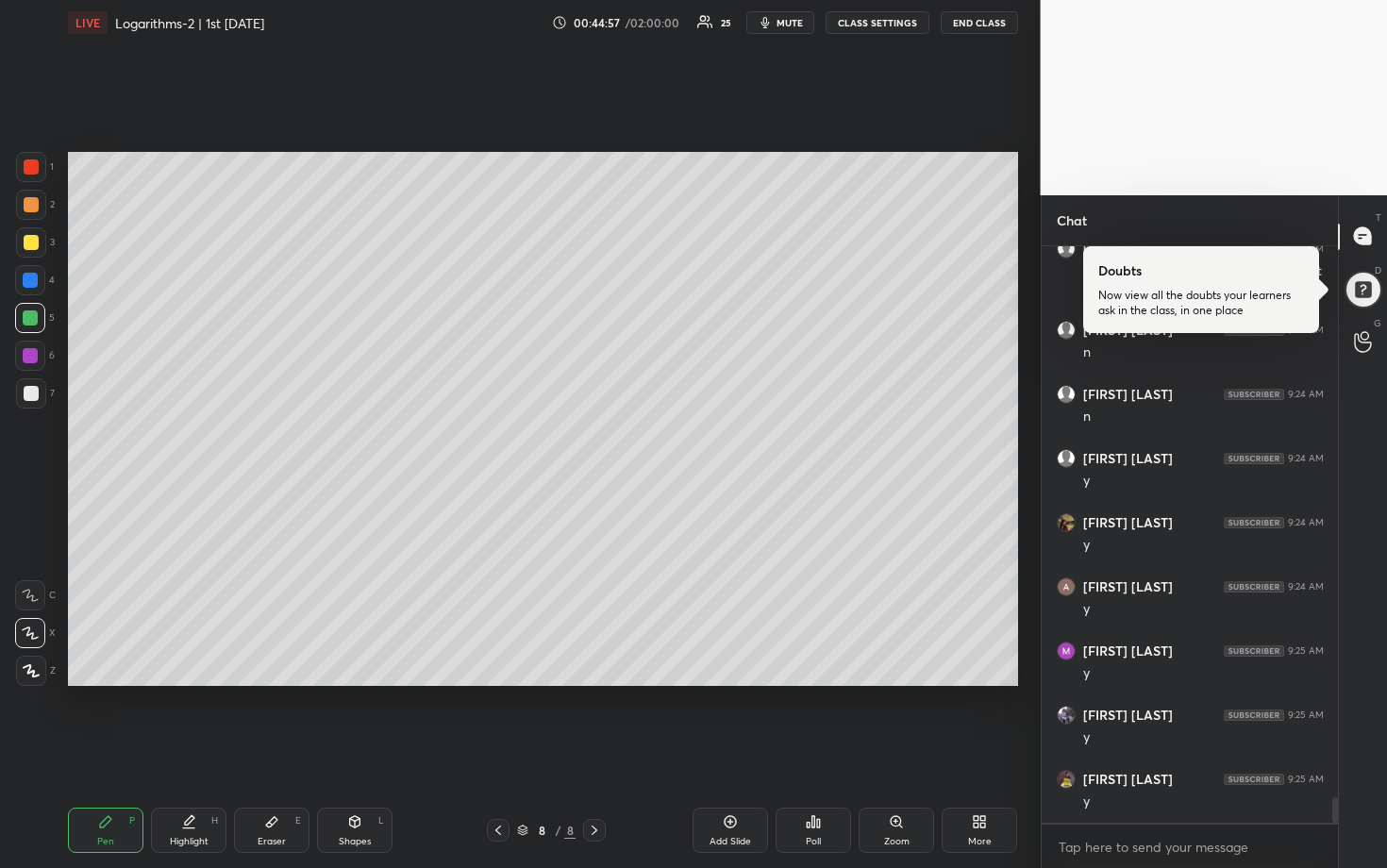 scroll, scrollTop: 12449, scrollLeft: 0, axis: vertical 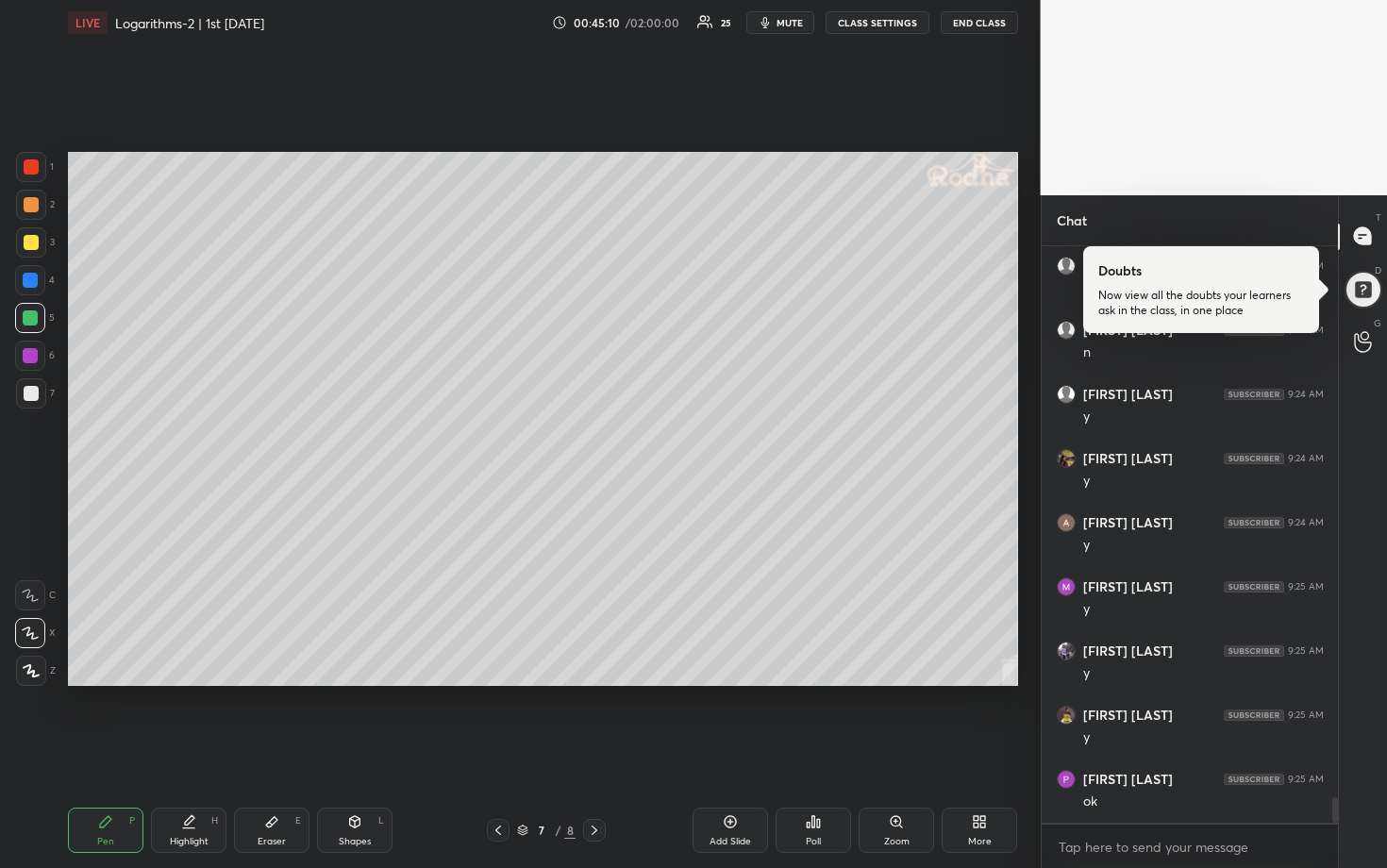 click at bounding box center [31, 242] 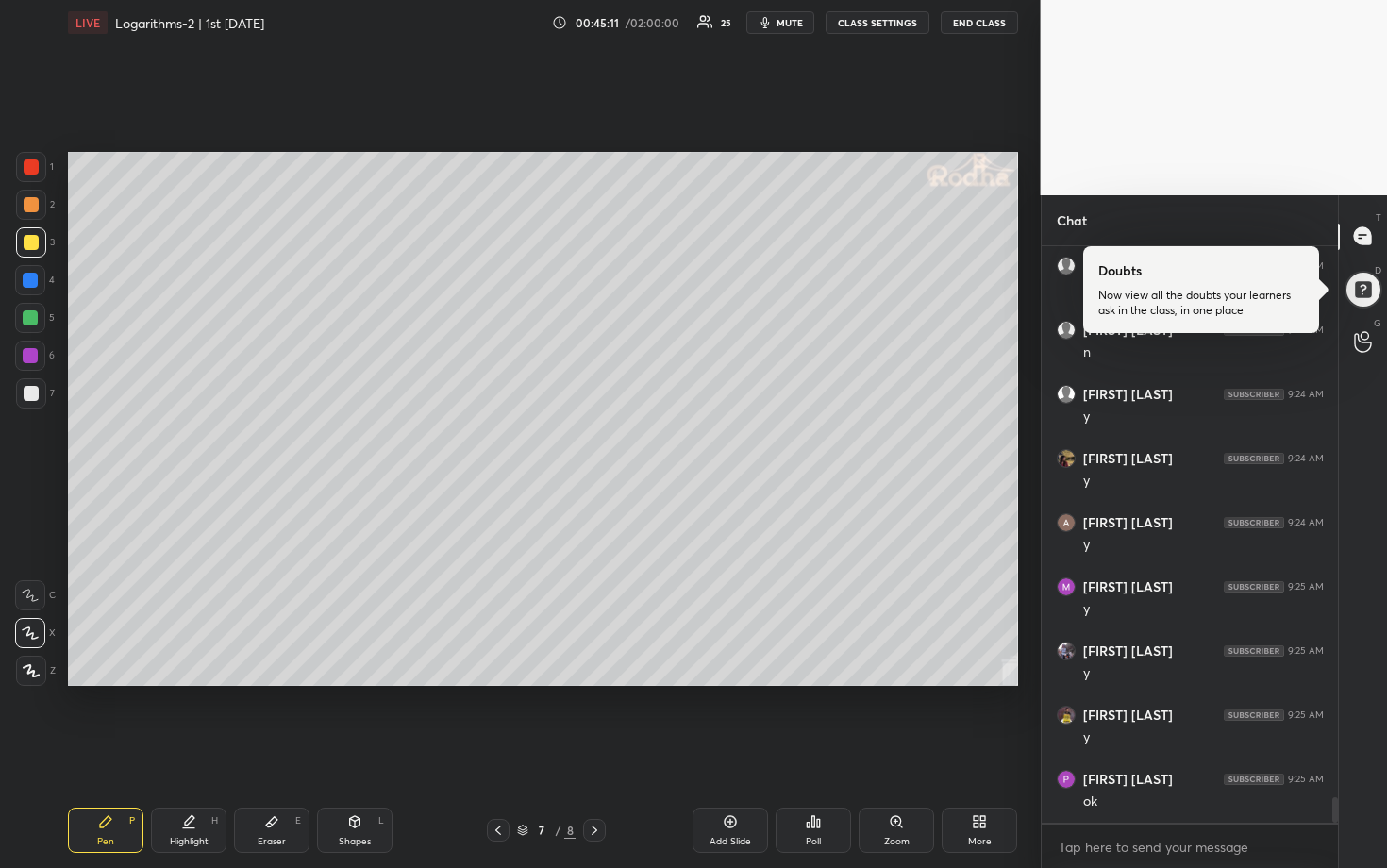 drag, startPoint x: 28, startPoint y: 214, endPoint x: 45, endPoint y: 221, distance: 18.384776 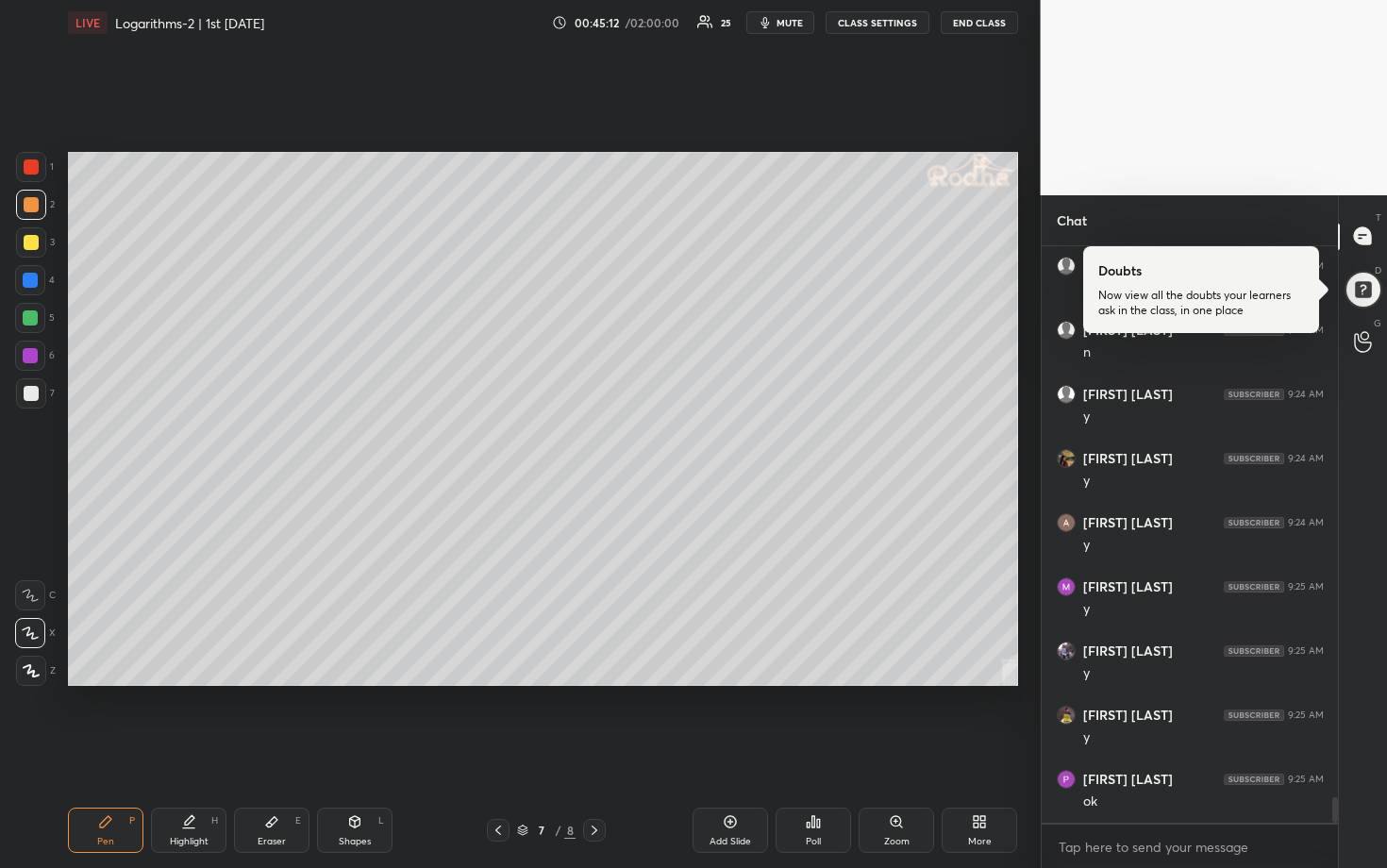 click at bounding box center [30, 356] 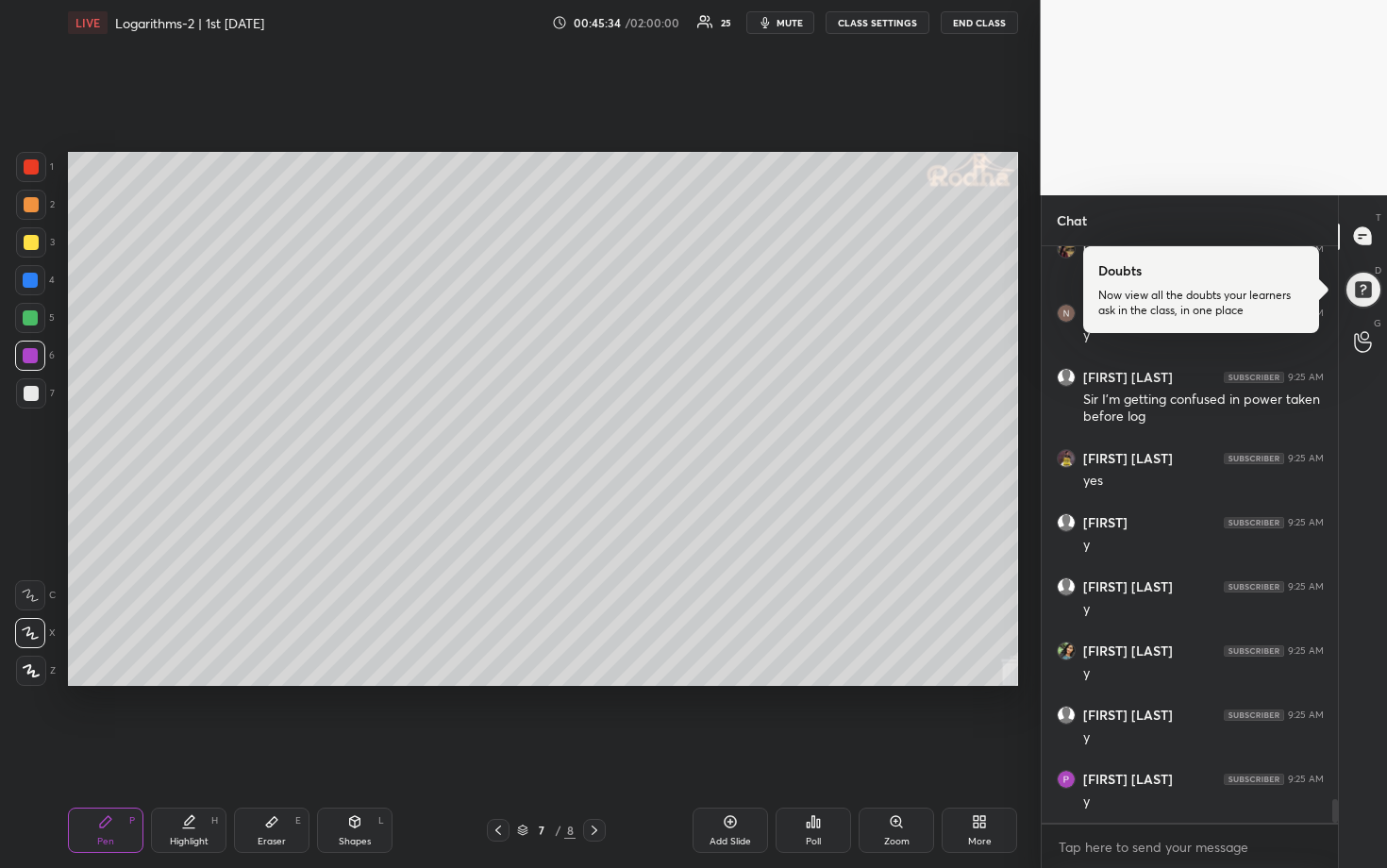 scroll, scrollTop: 13319, scrollLeft: 0, axis: vertical 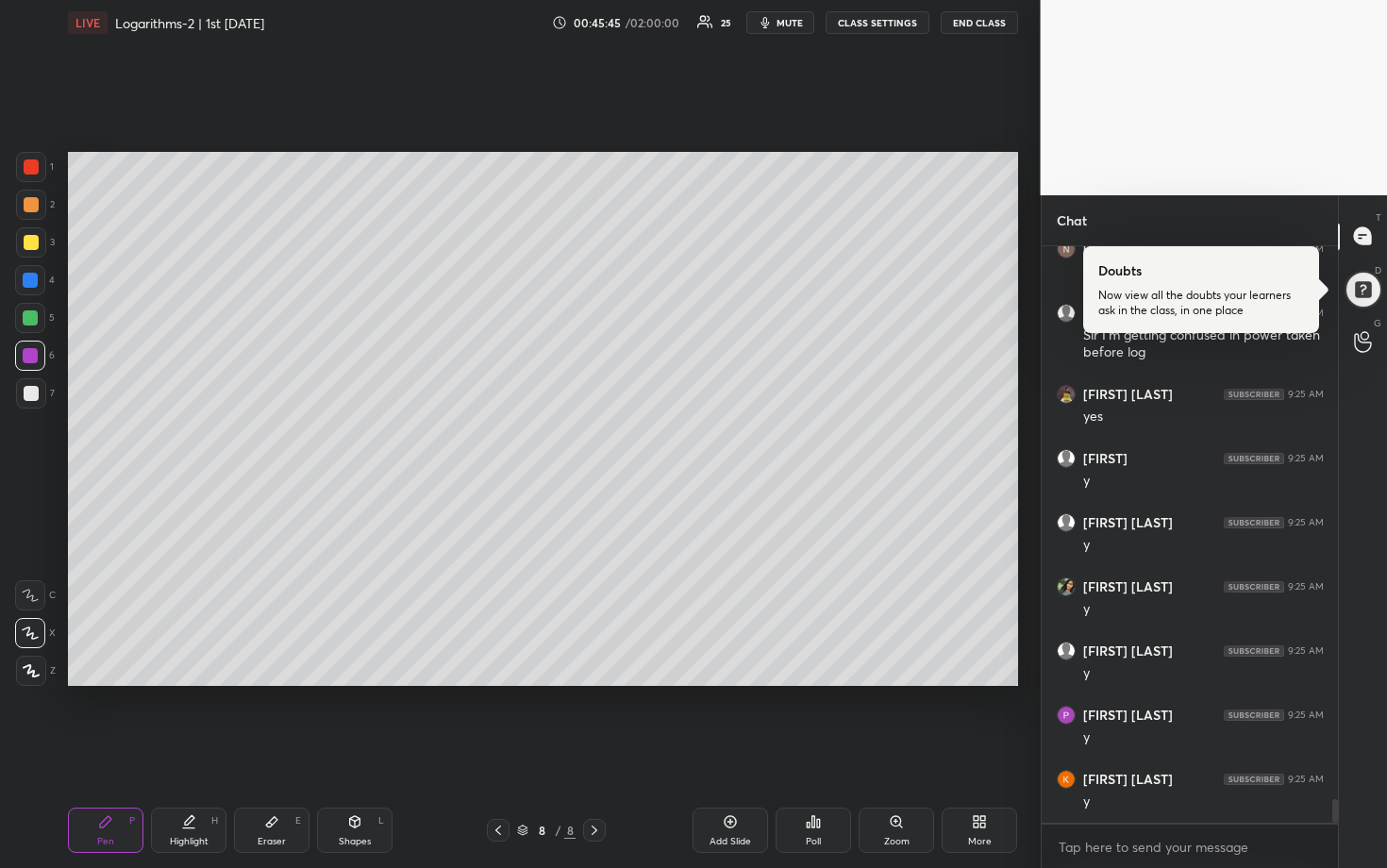 click at bounding box center [30, 318] 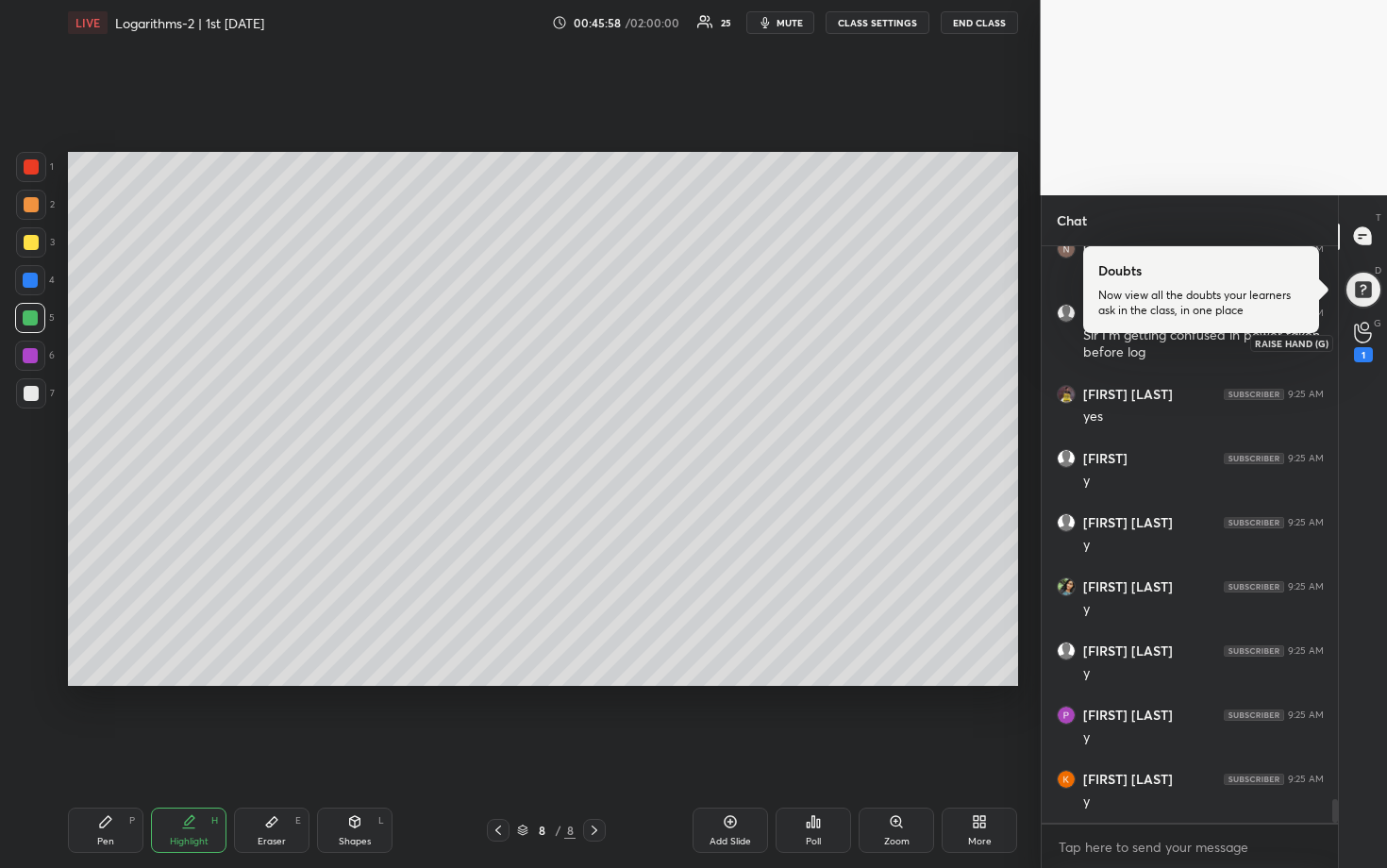 click on "1" at bounding box center (1363, 342) 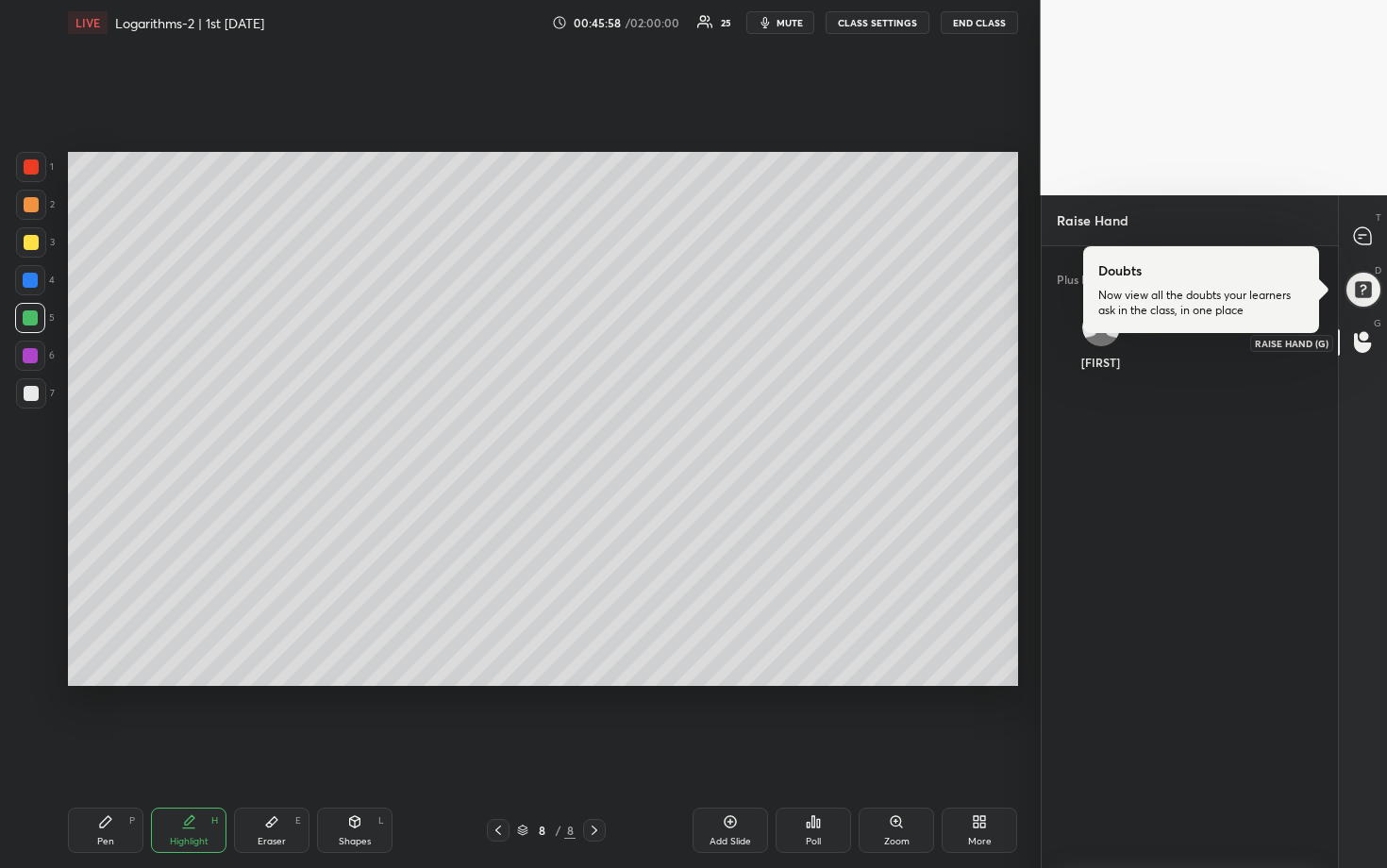 scroll, scrollTop: 610, scrollLeft: 291, axis: both 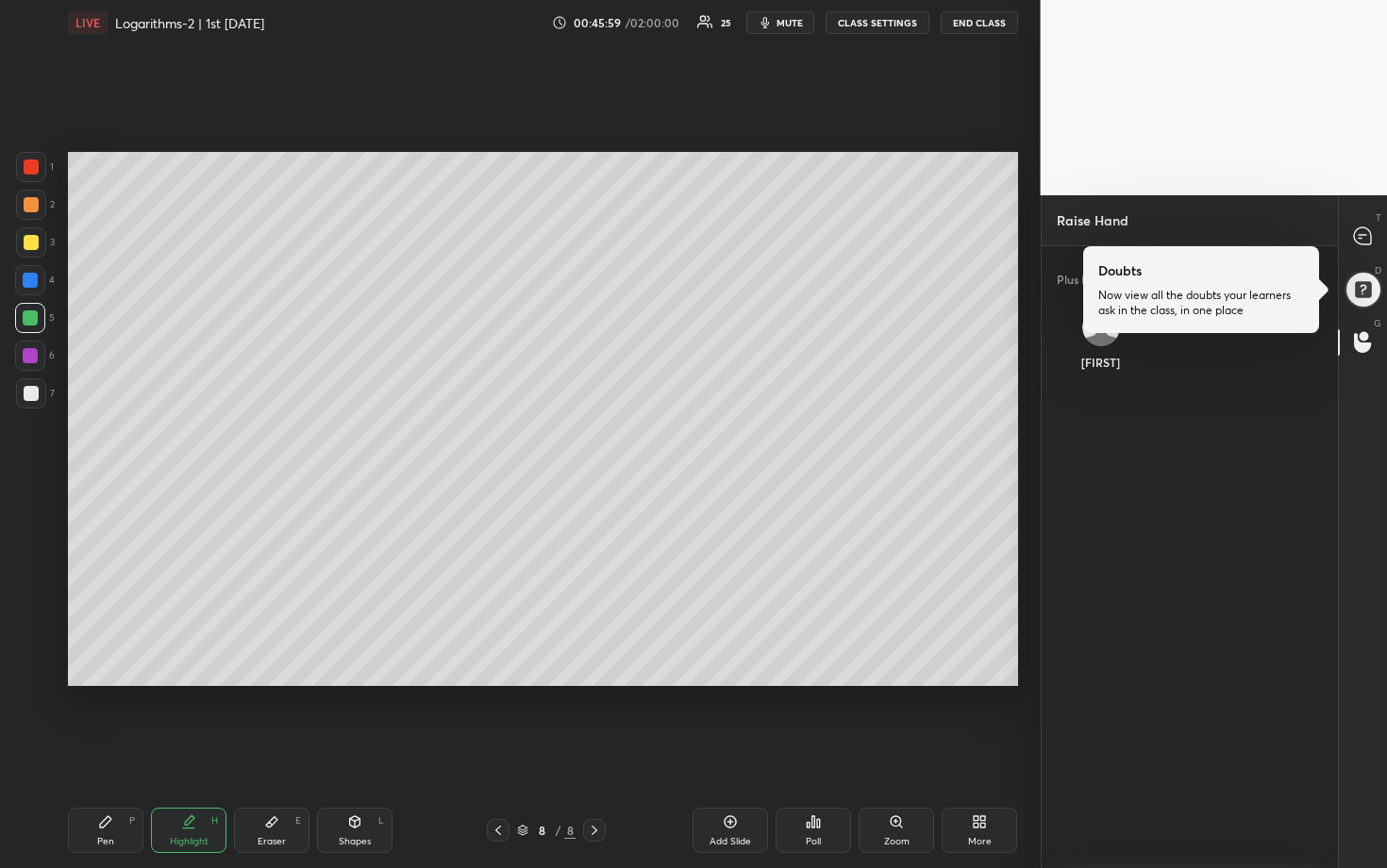 click on "[FIRST]" at bounding box center (1100, 343) 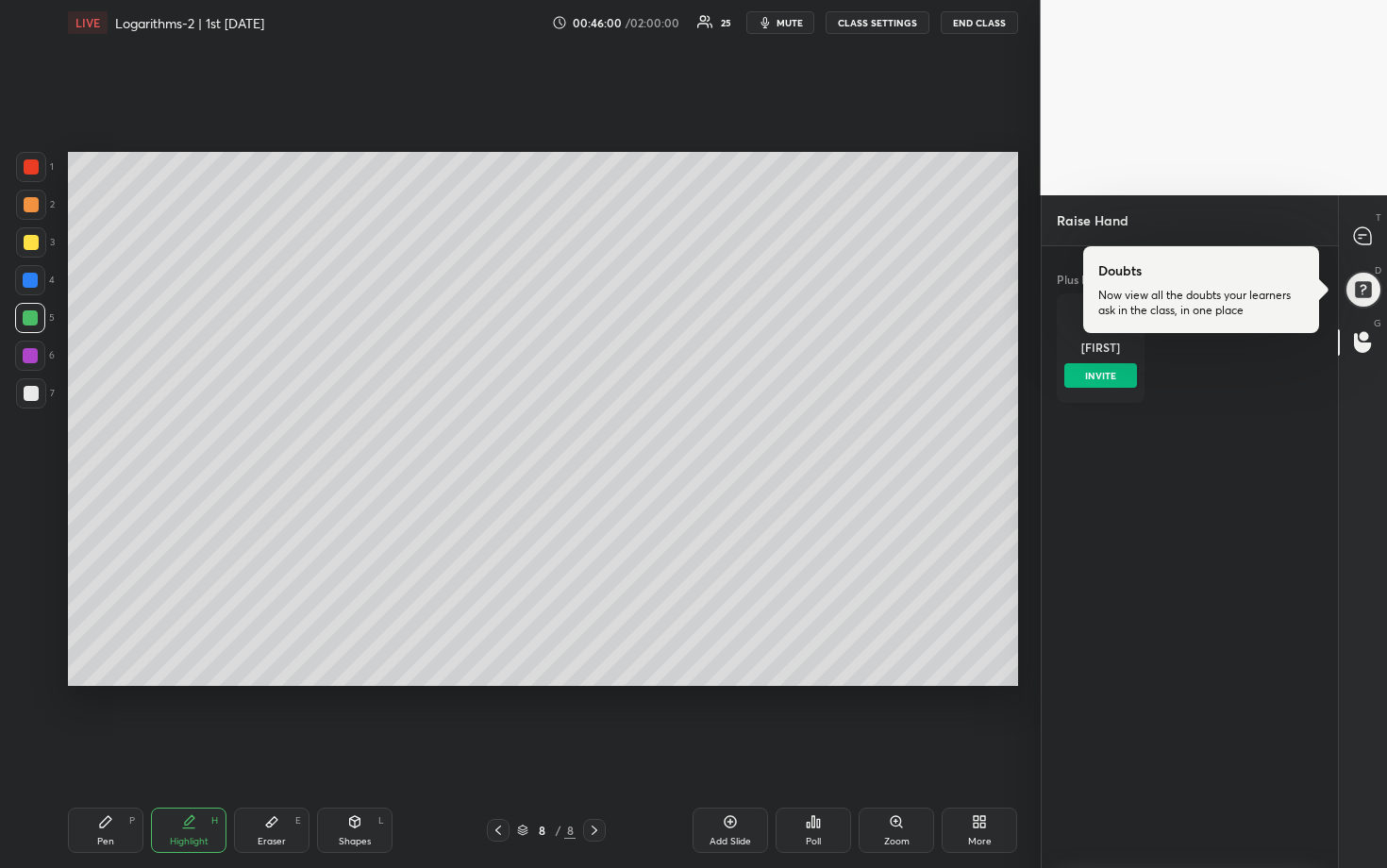 click on "INVITE" at bounding box center (1100, 376) 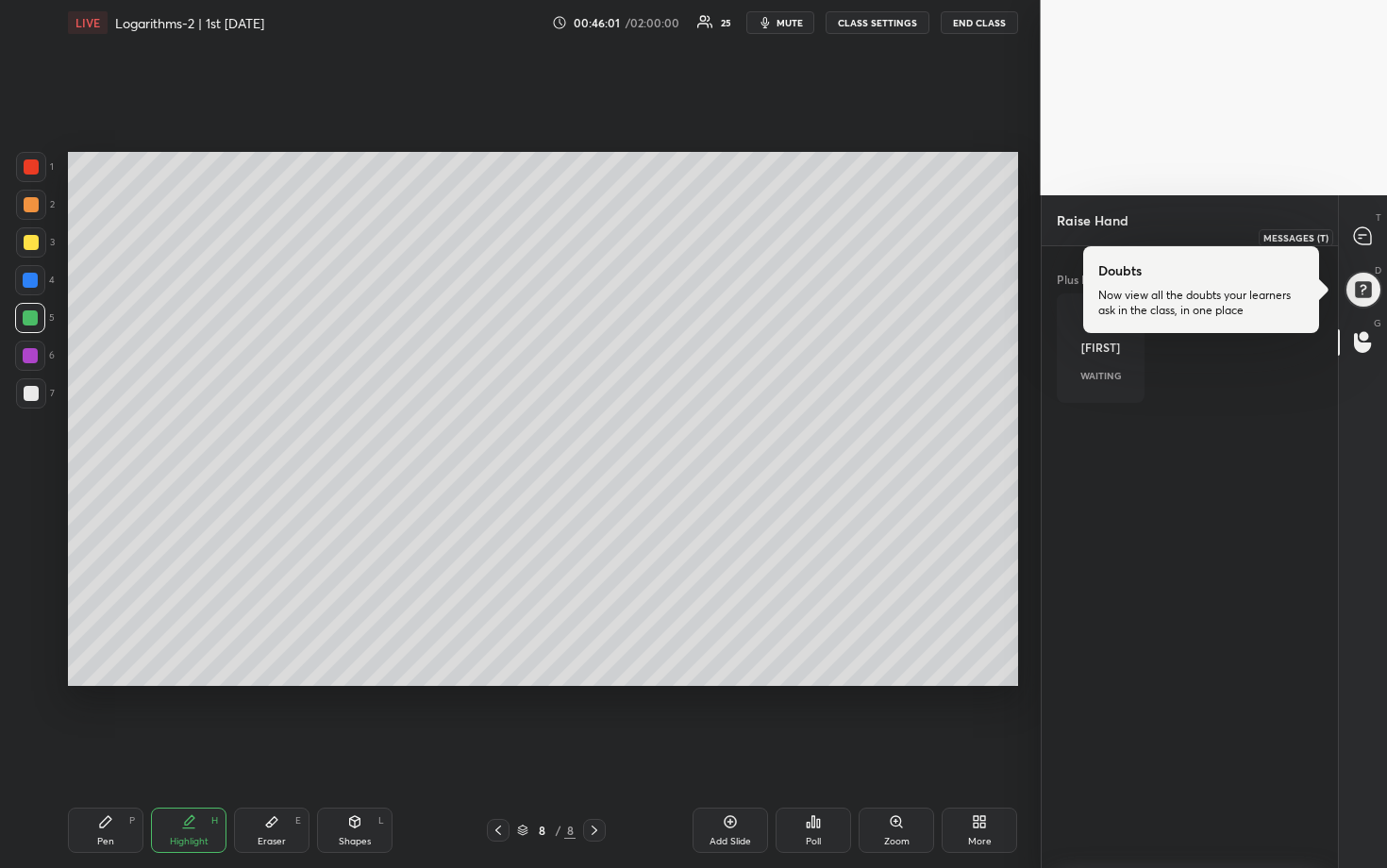 click 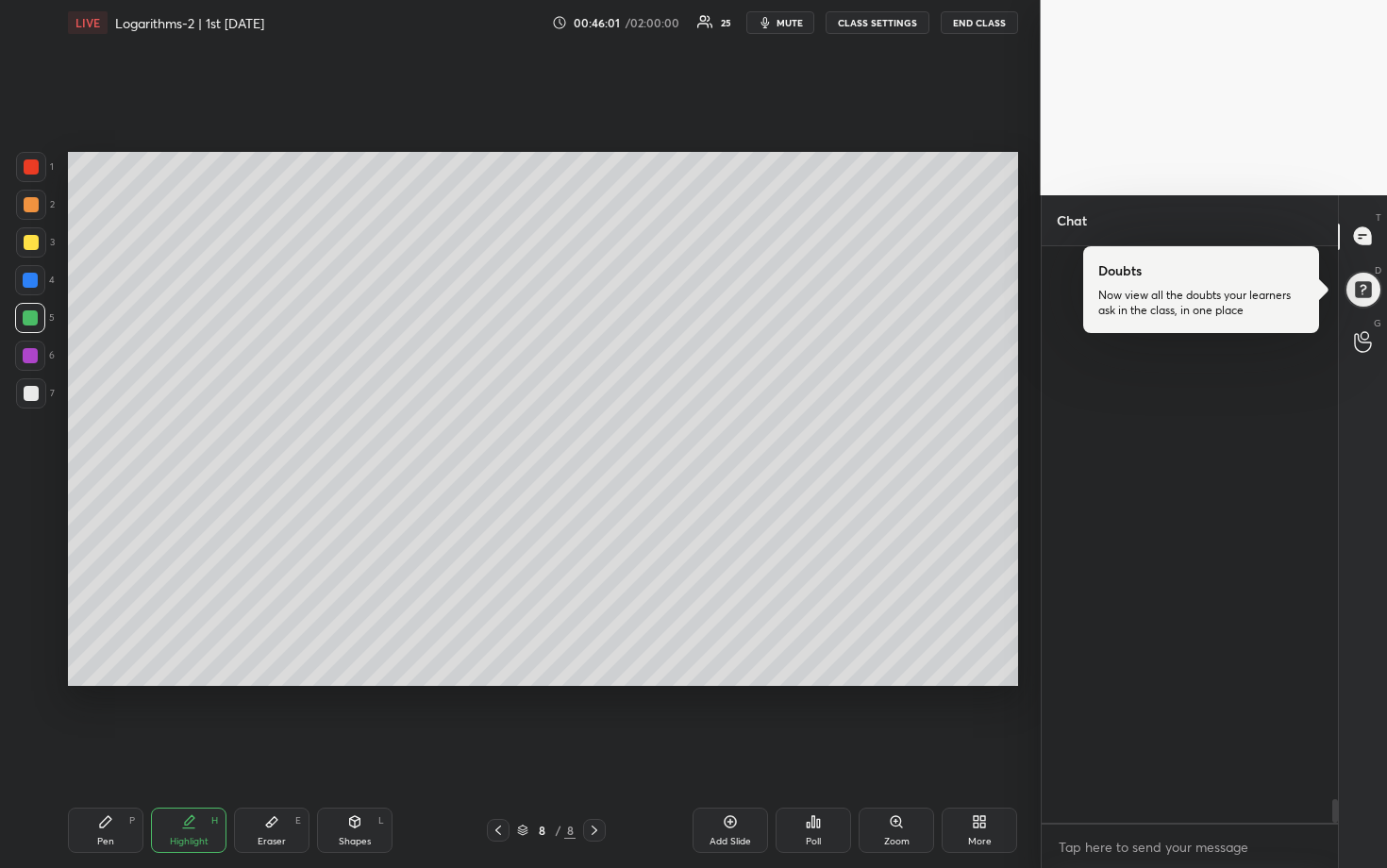 scroll, scrollTop: 13724, scrollLeft: 0, axis: vertical 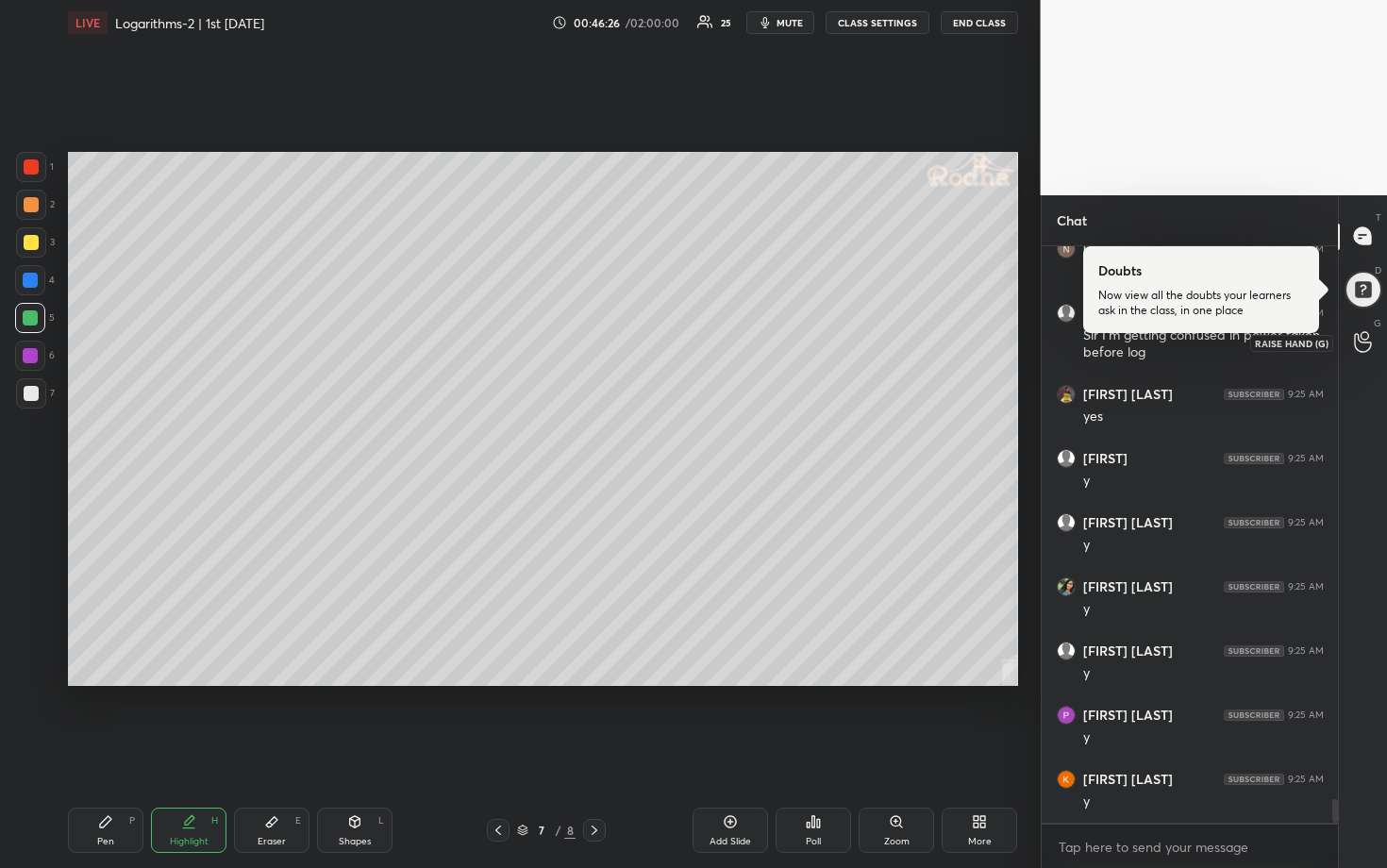 click 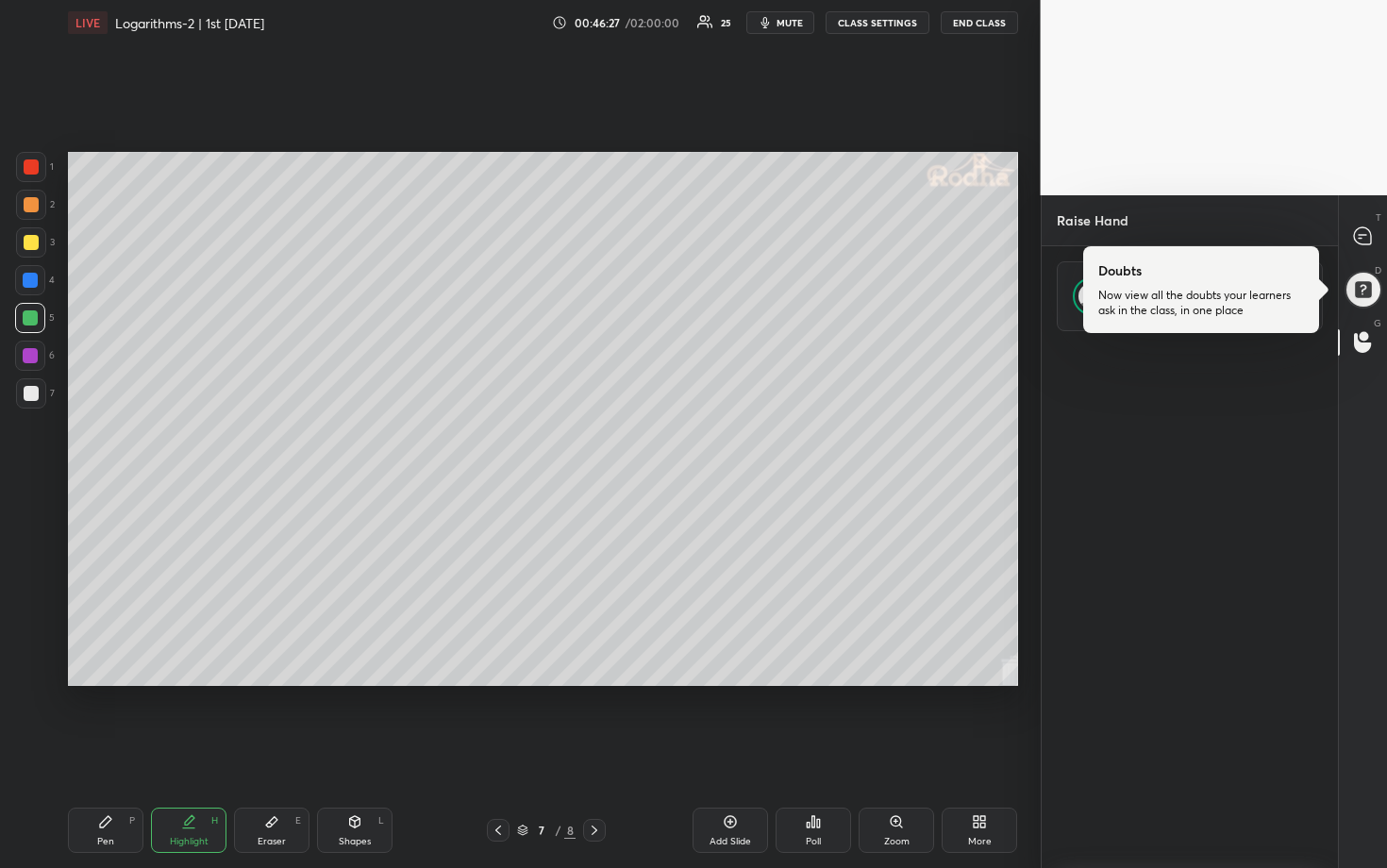 click on "[NAME] [TIME] END" at bounding box center (1190, 296) 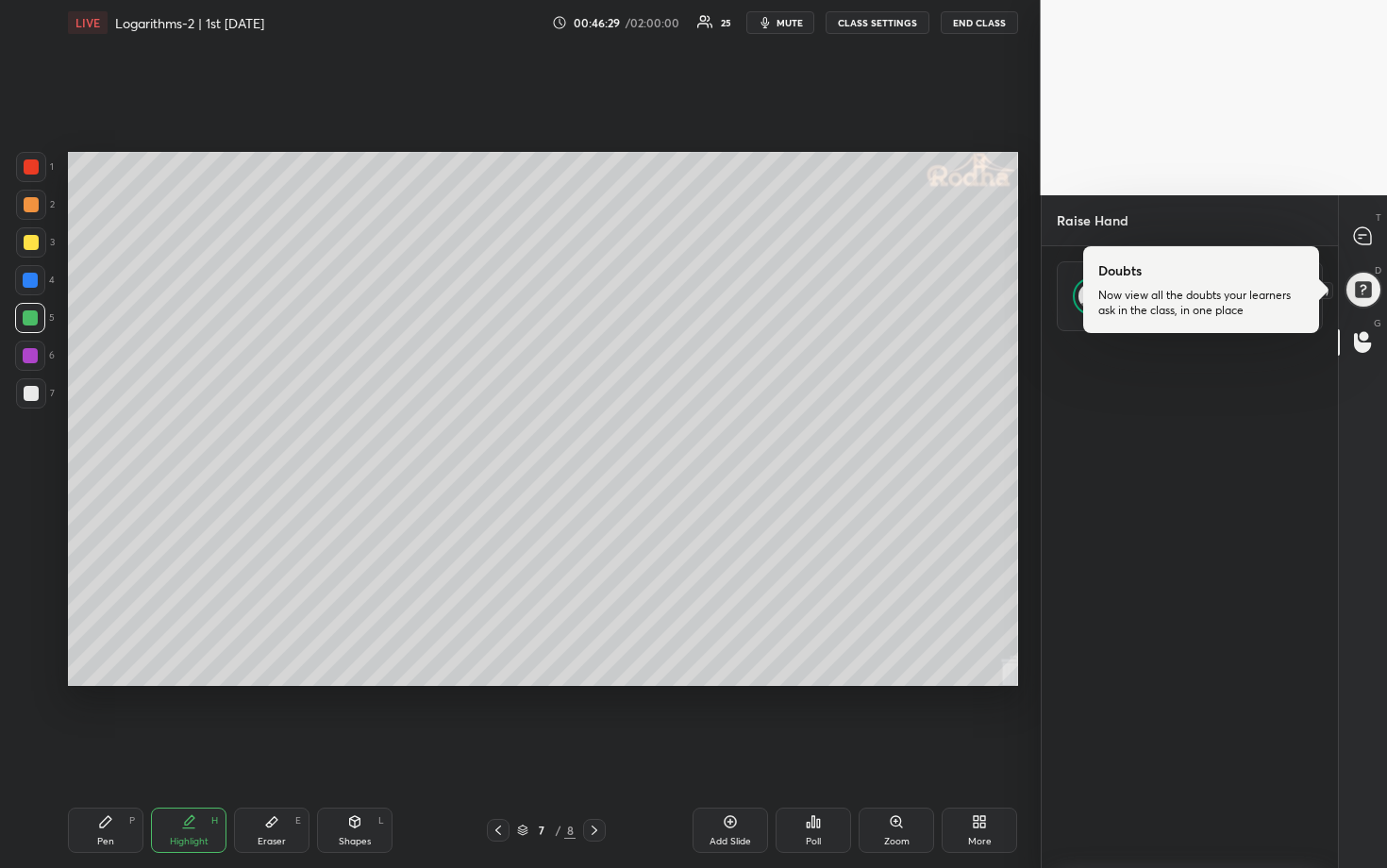 click at bounding box center [1363, 290] 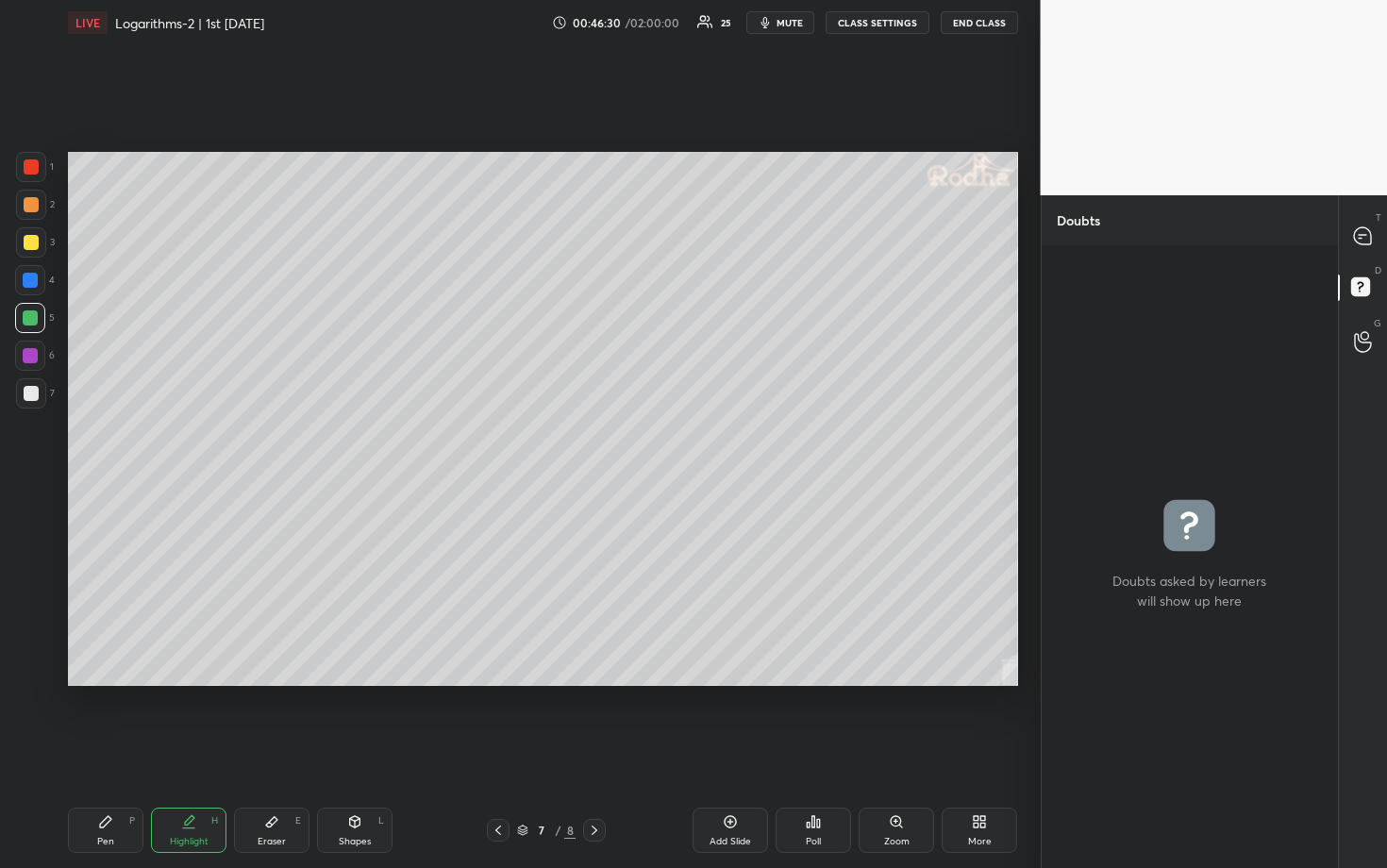 click on "G Raise Hand (G)" at bounding box center (1362, 342) 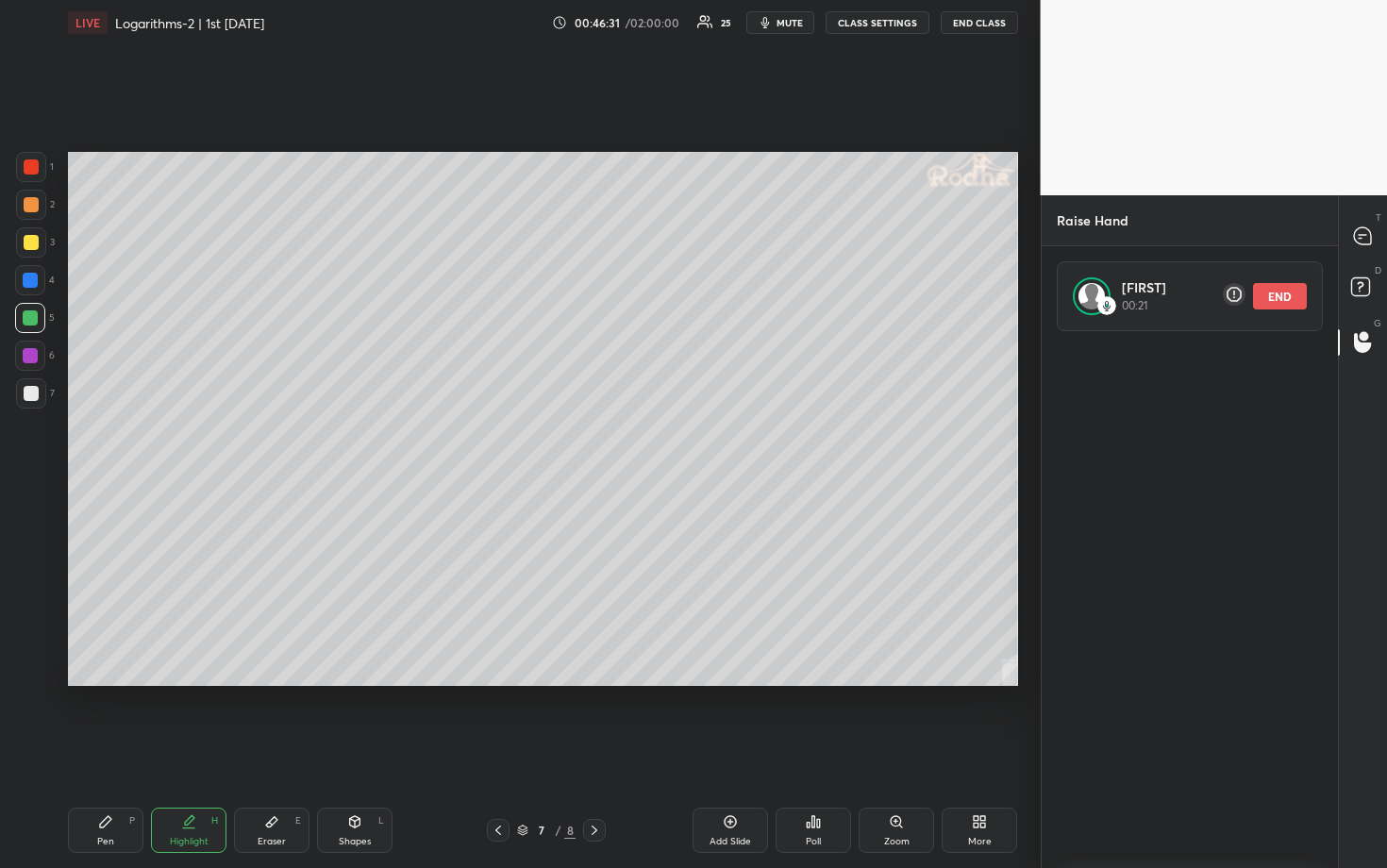 click on "END" at bounding box center (1279, 296) 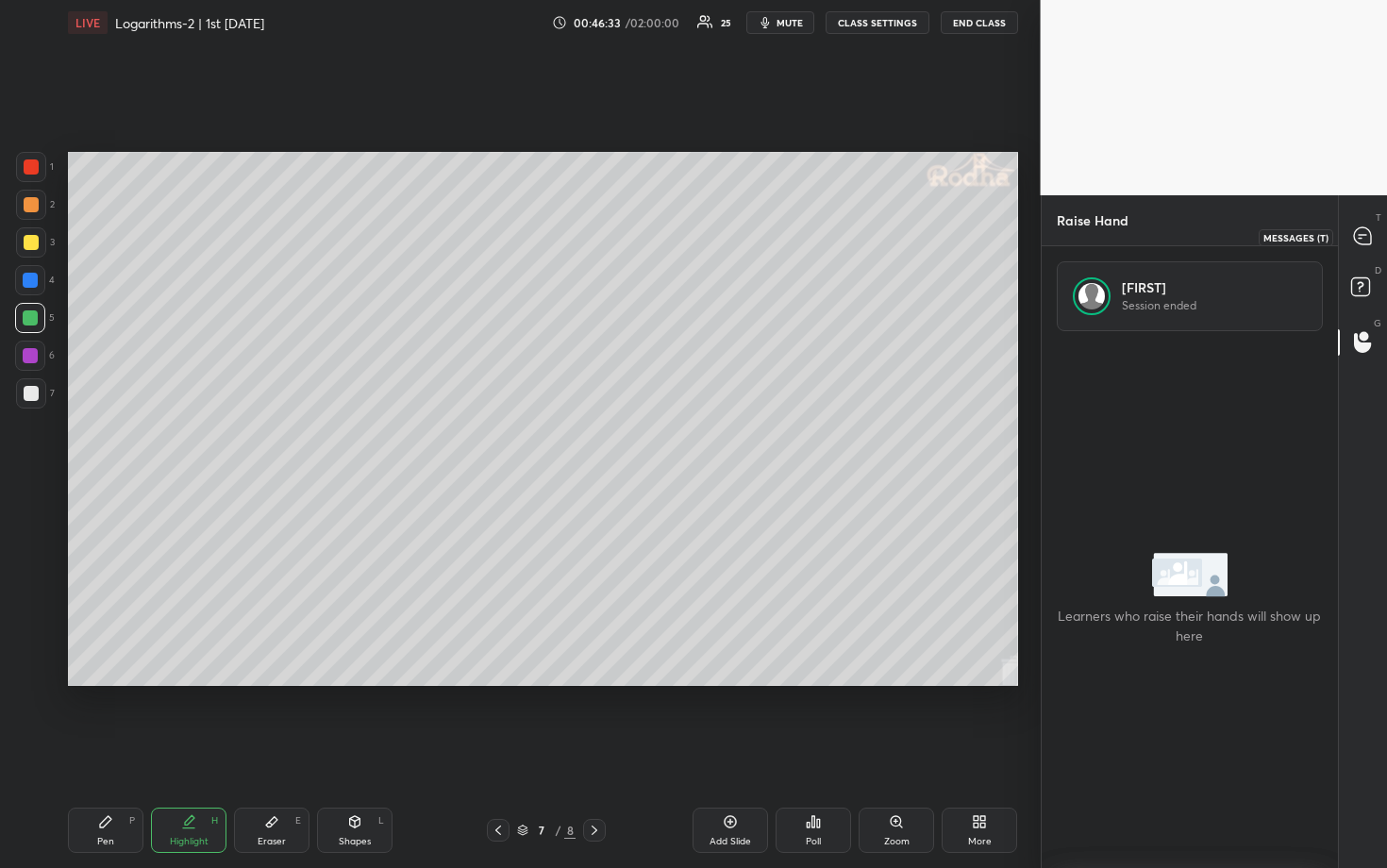 click 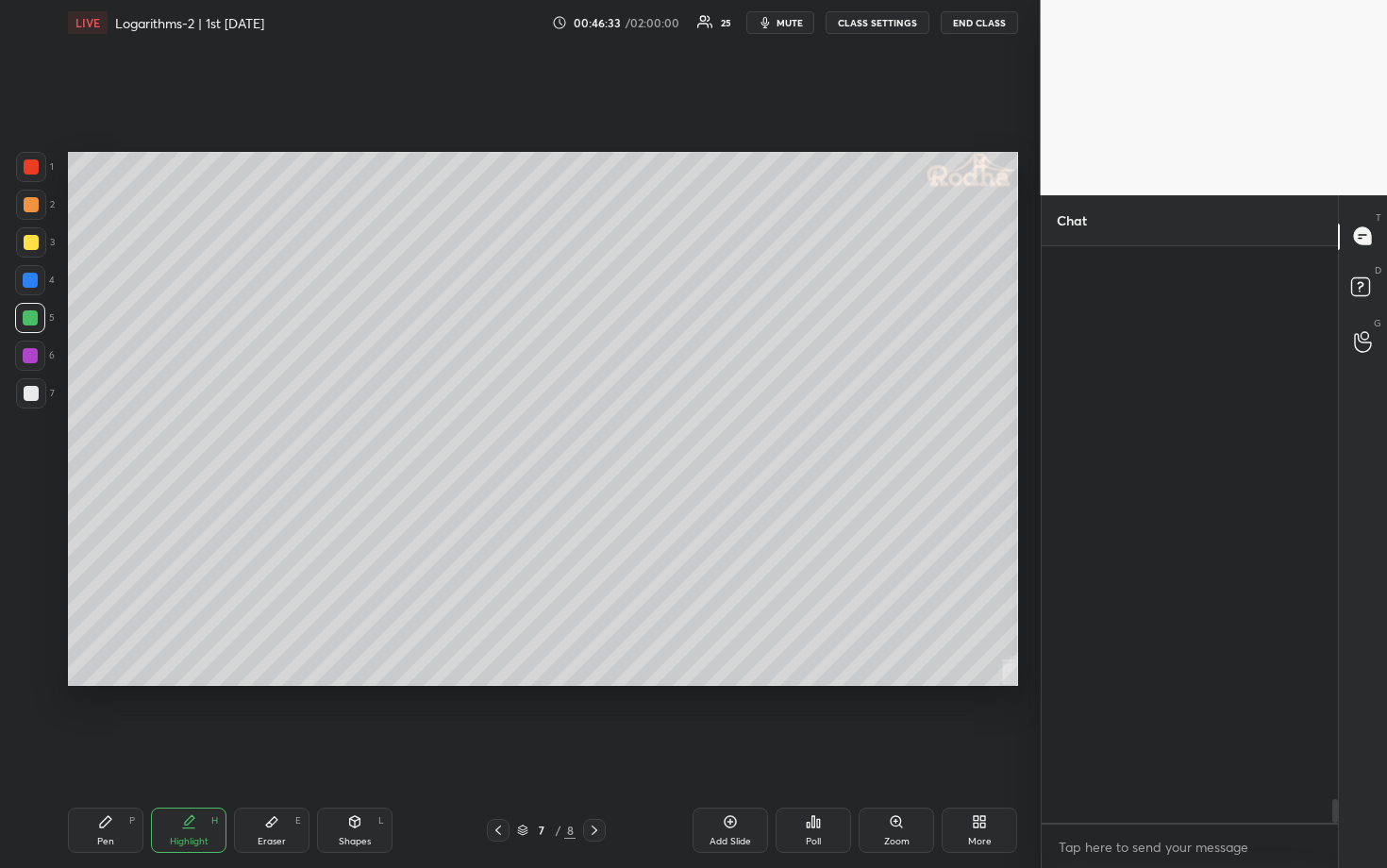 scroll, scrollTop: 13724, scrollLeft: 0, axis: vertical 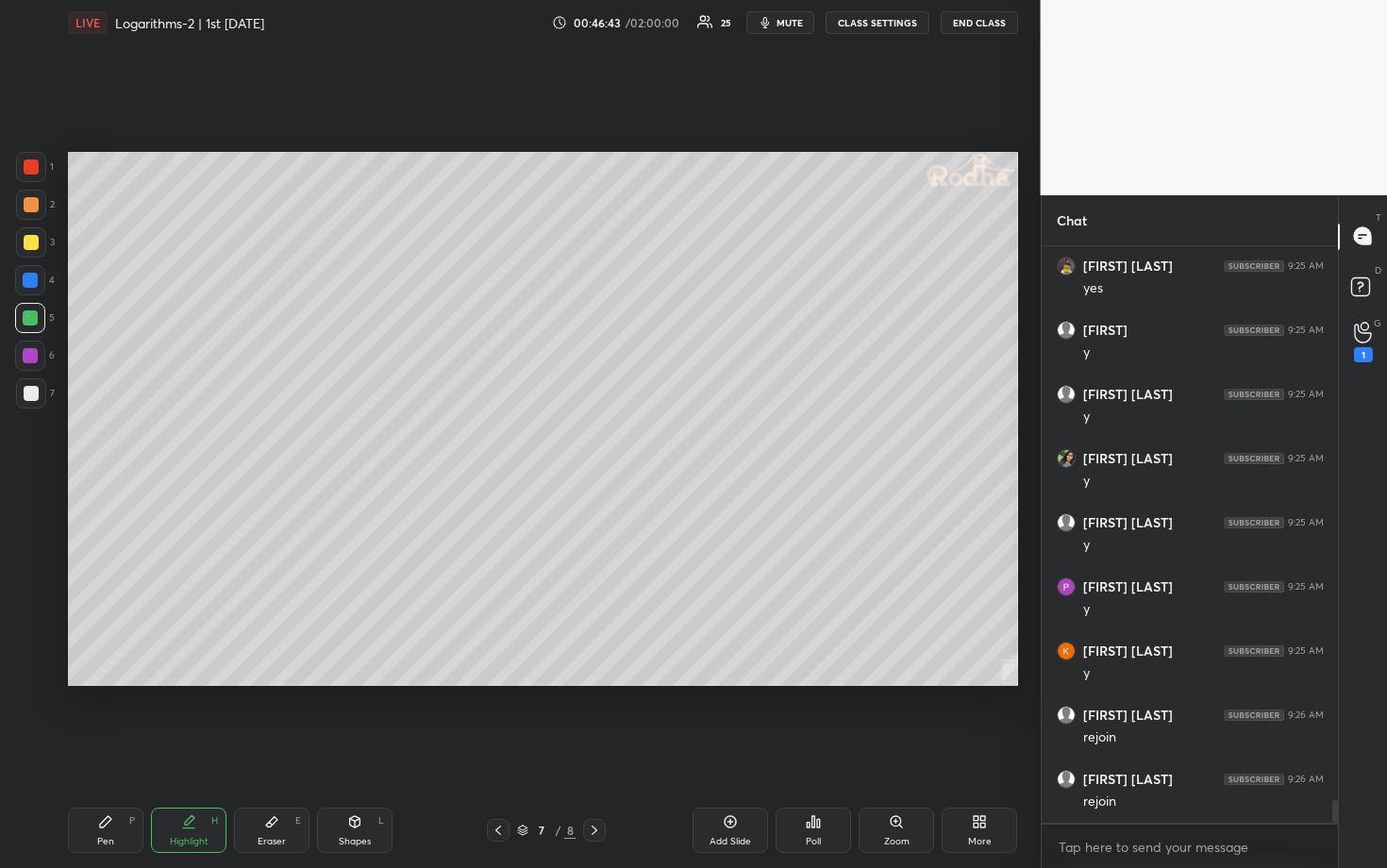 click on "G Raise Hand (G) 1" at bounding box center [1362, 342] 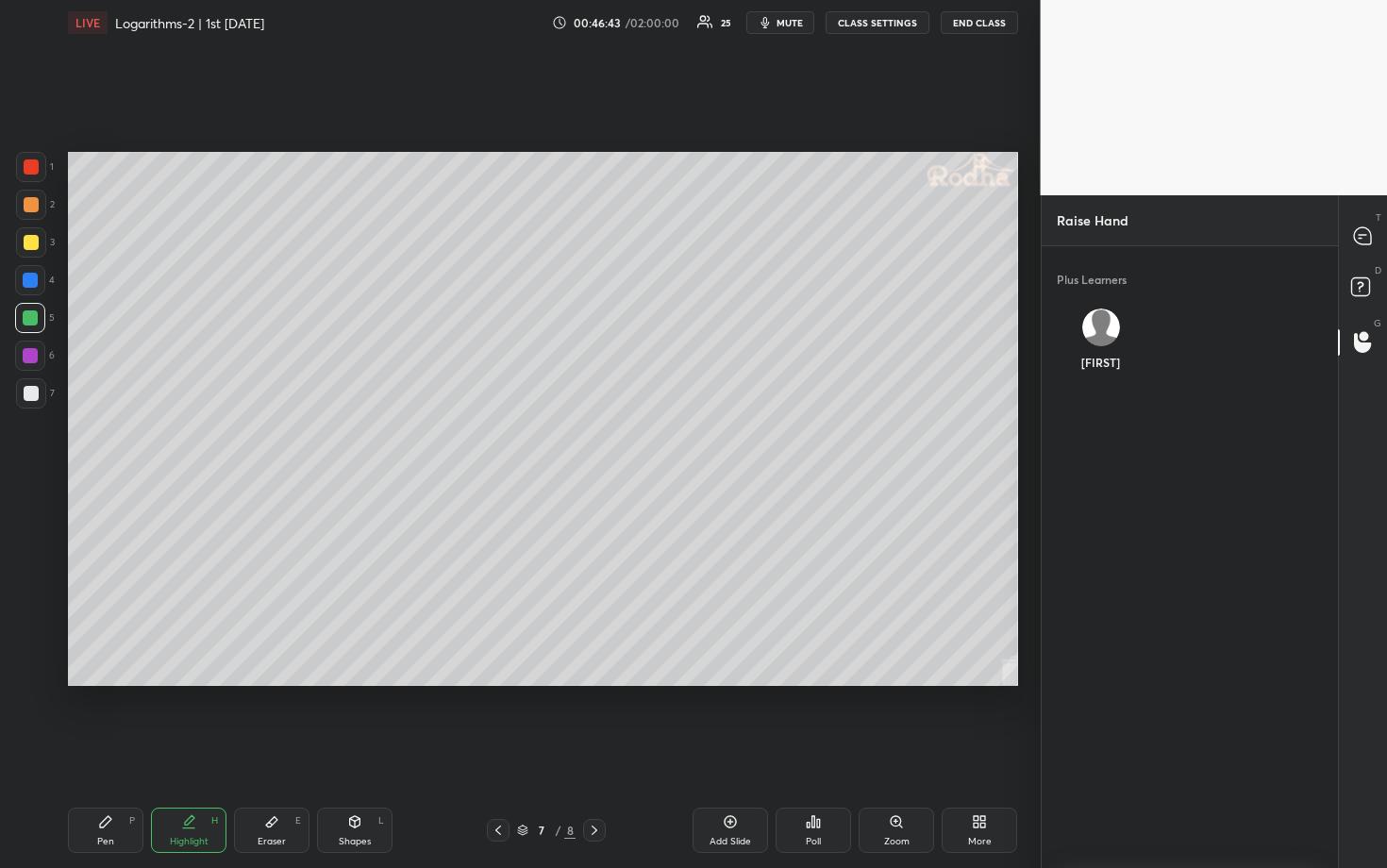 scroll, scrollTop: 610, scrollLeft: 291, axis: both 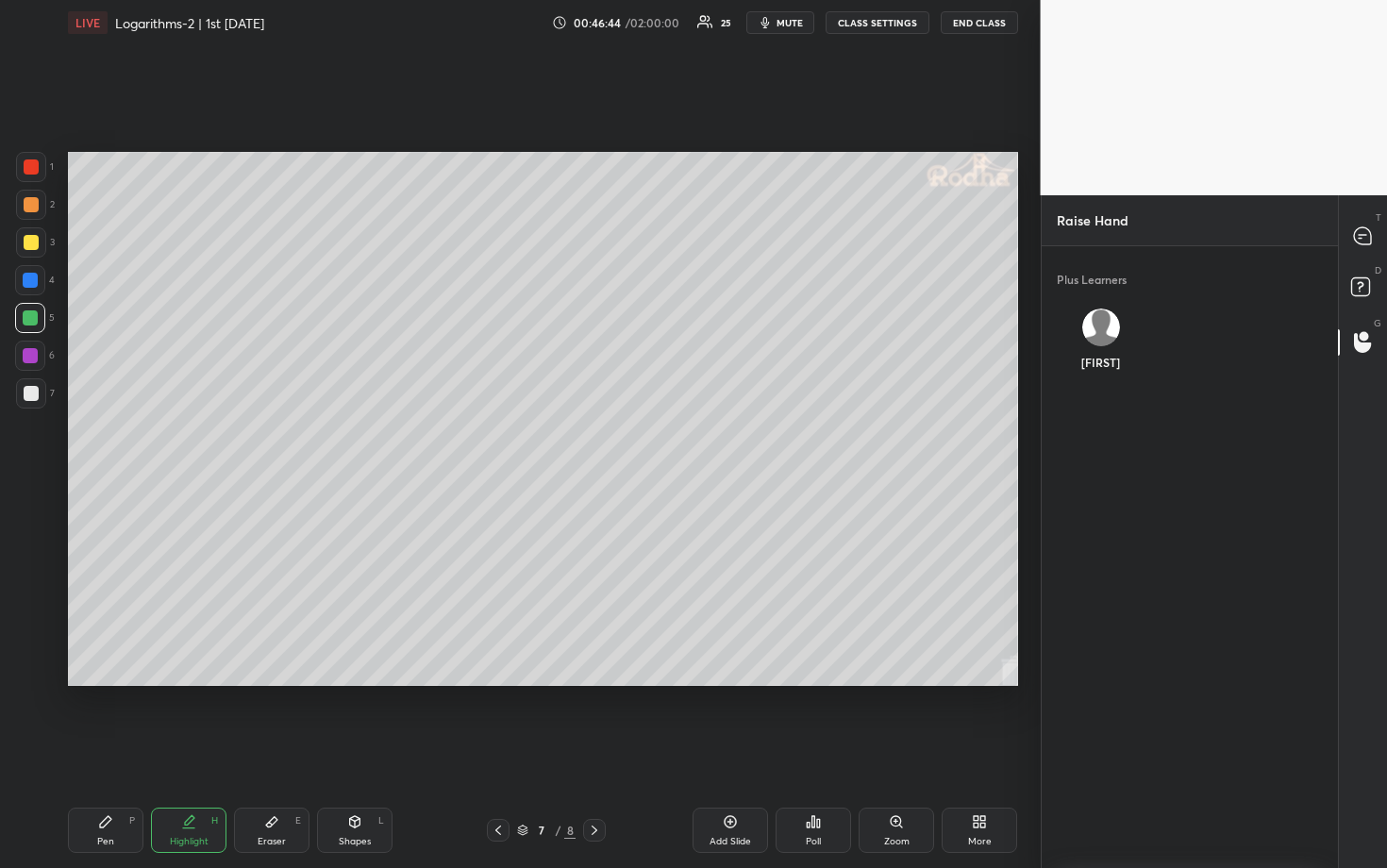 click at bounding box center [1100, 327] 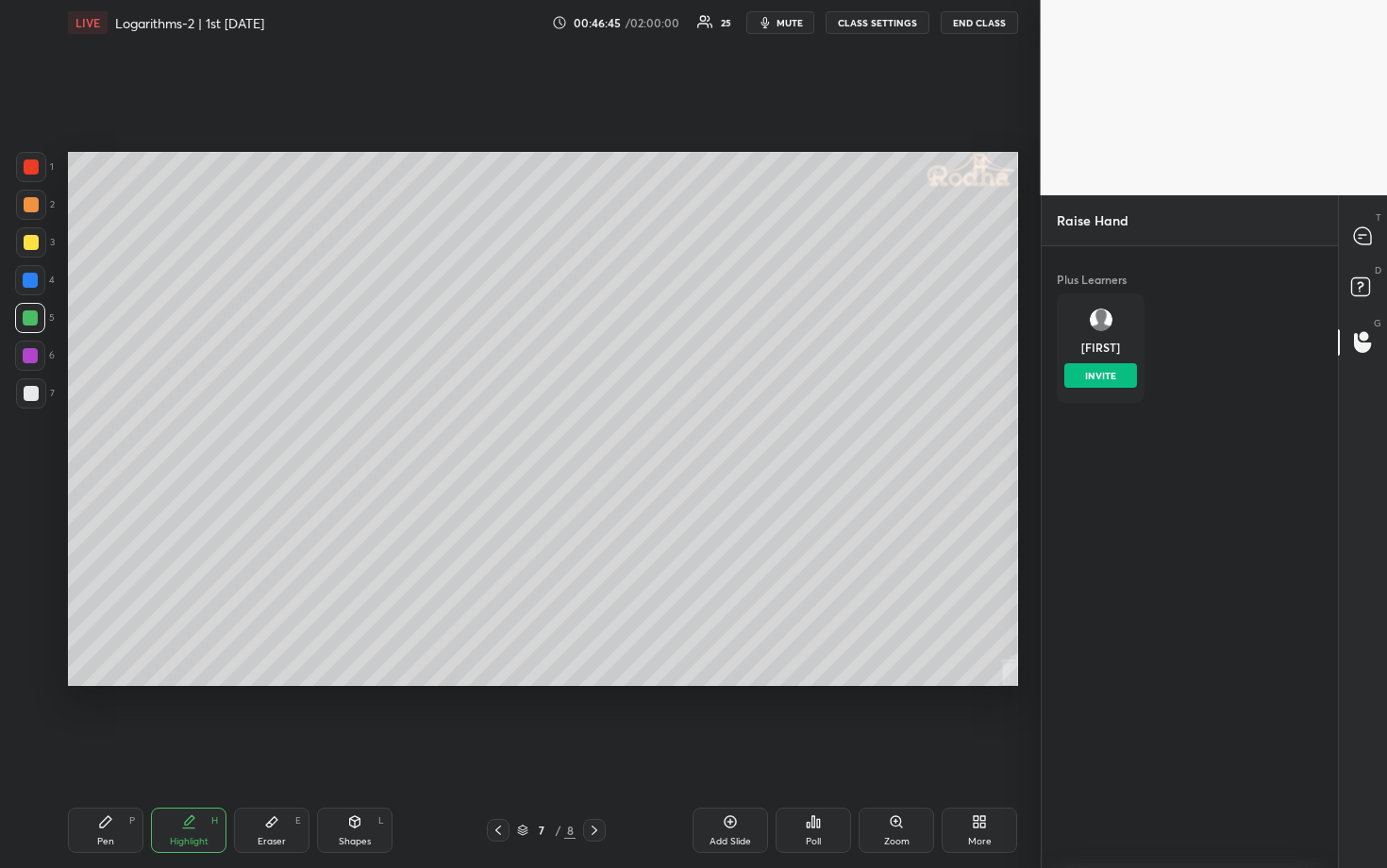 click on "INVITE" at bounding box center (1100, 376) 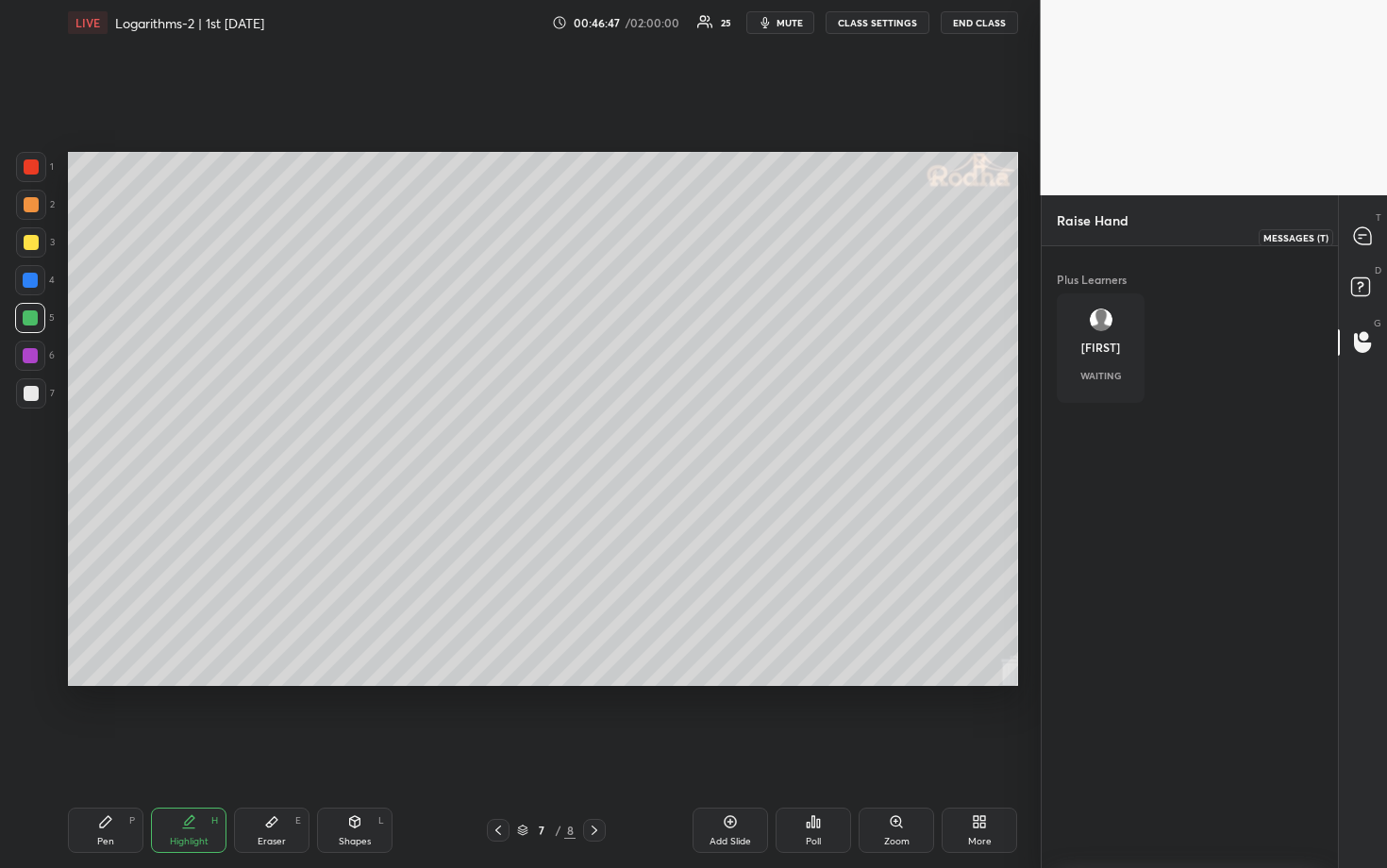 click 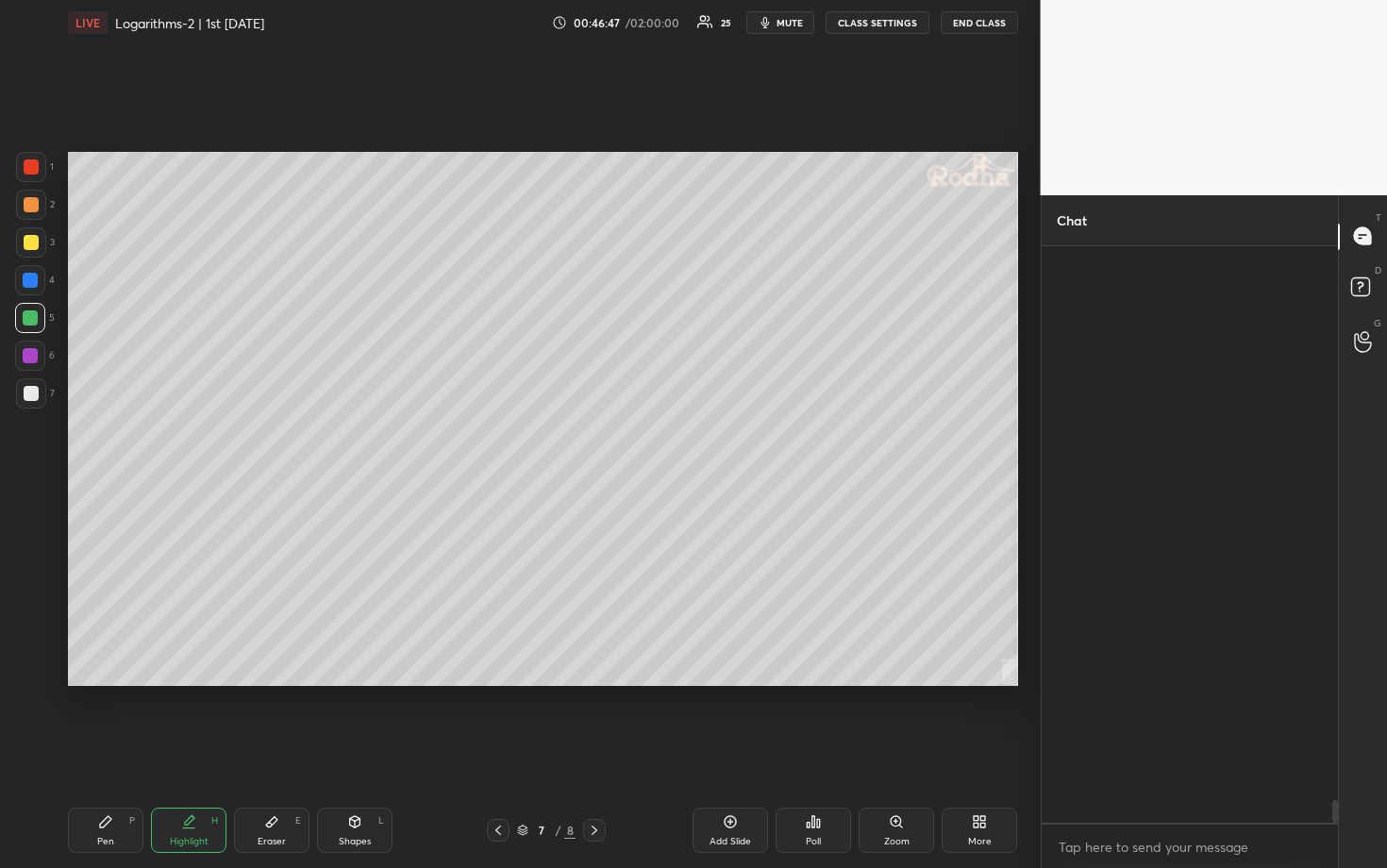 scroll, scrollTop: 13852, scrollLeft: 0, axis: vertical 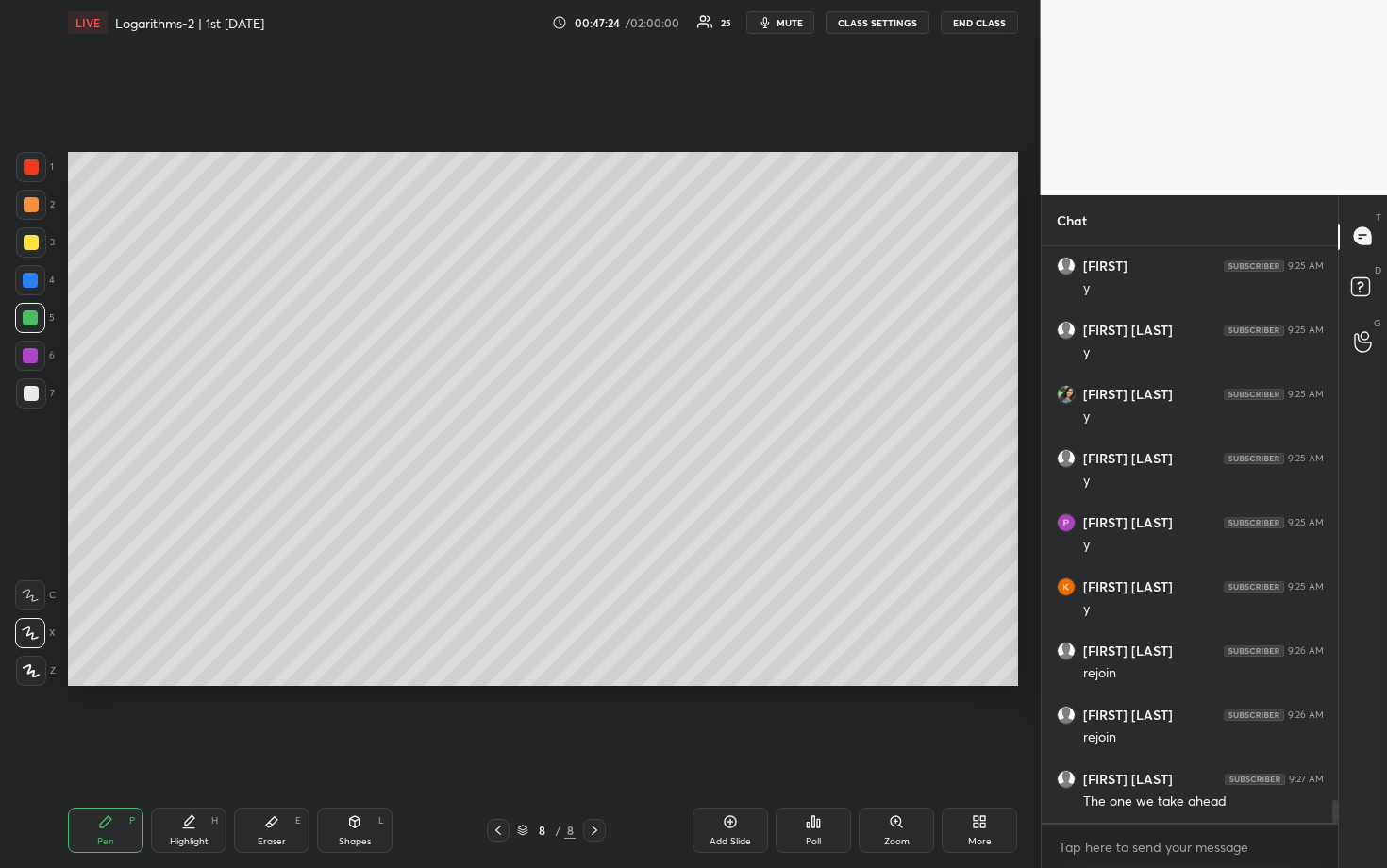 drag, startPoint x: 34, startPoint y: 285, endPoint x: 56, endPoint y: 285, distance: 22 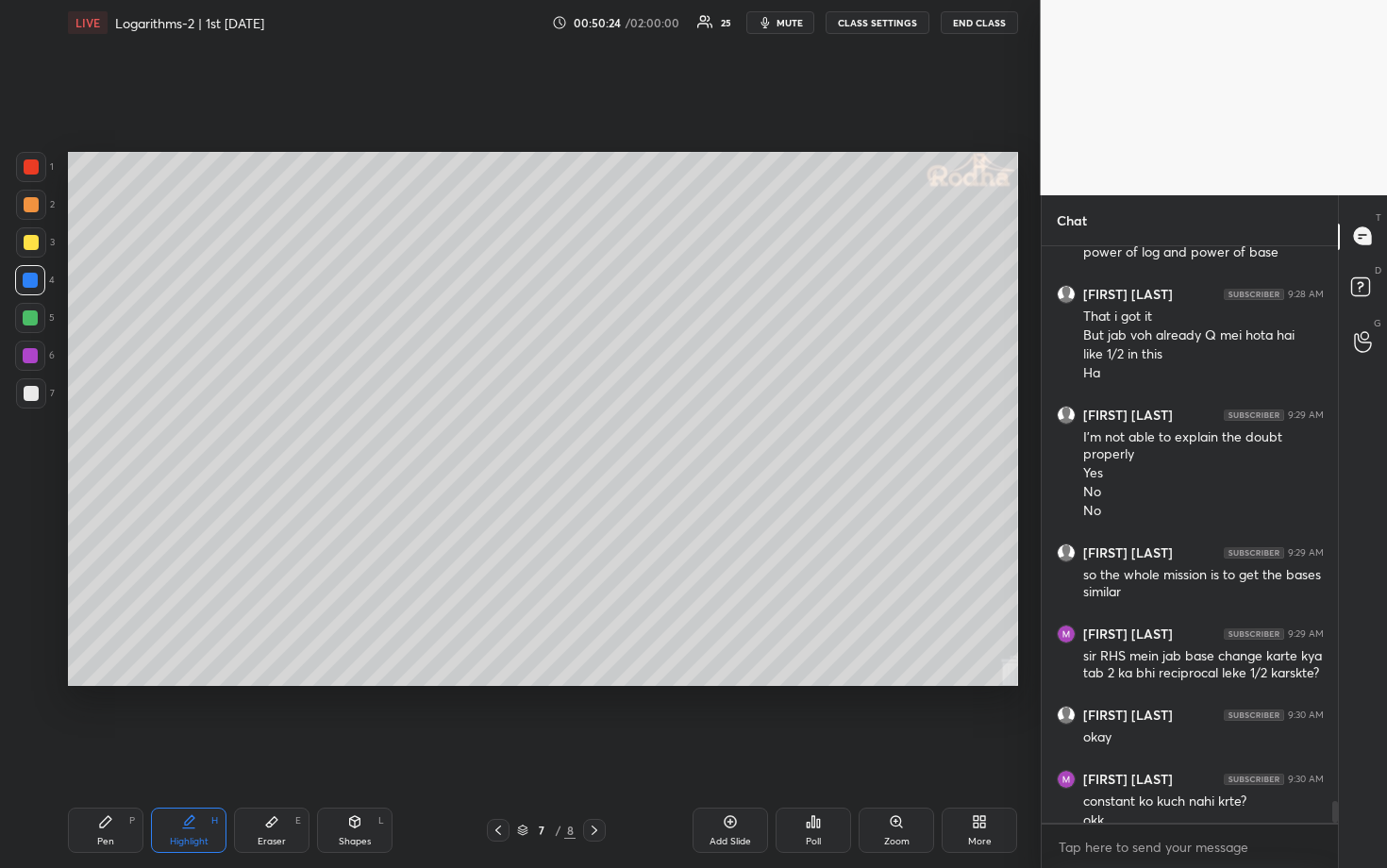 scroll, scrollTop: 14503, scrollLeft: 0, axis: vertical 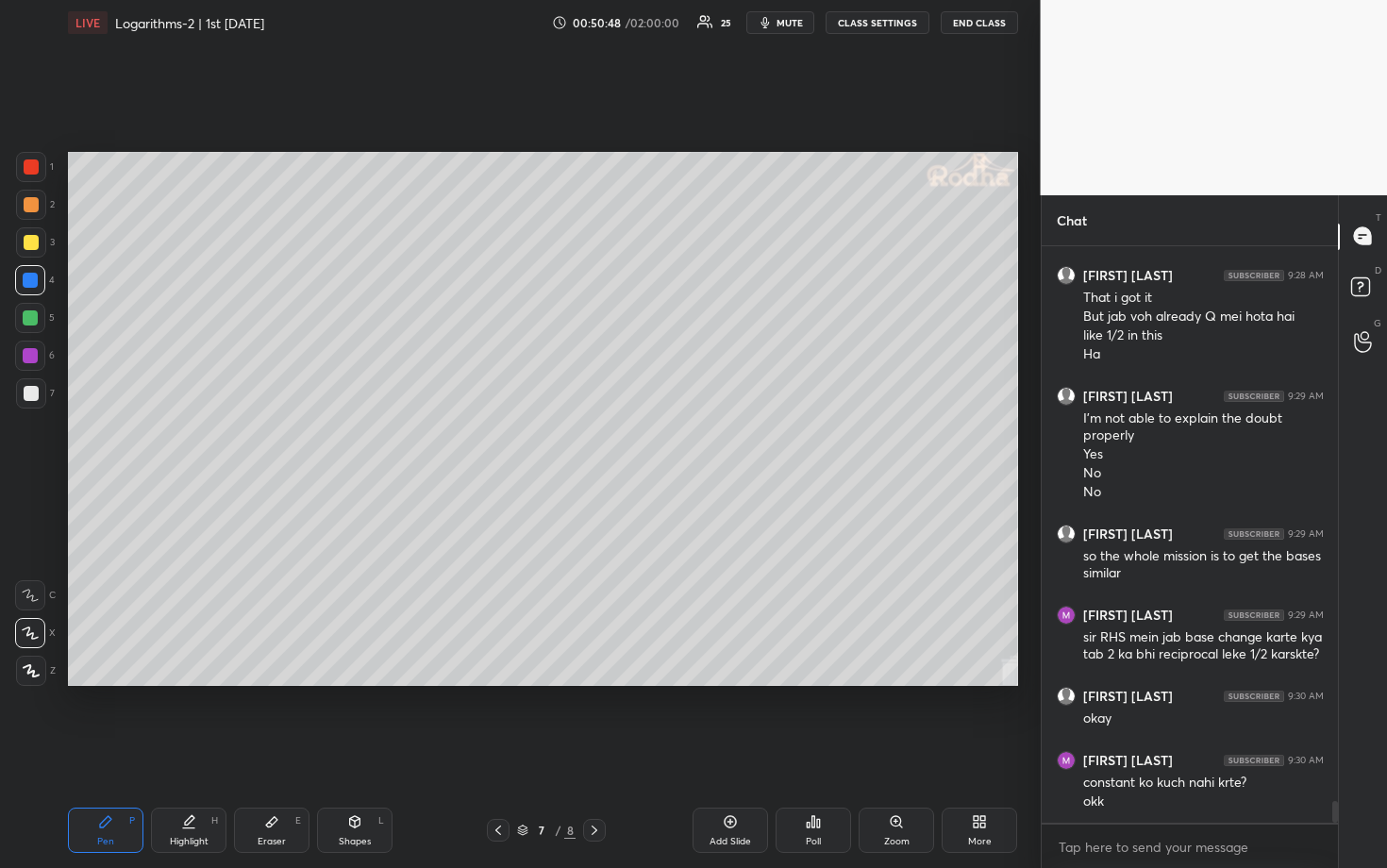 click at bounding box center (31, 393) 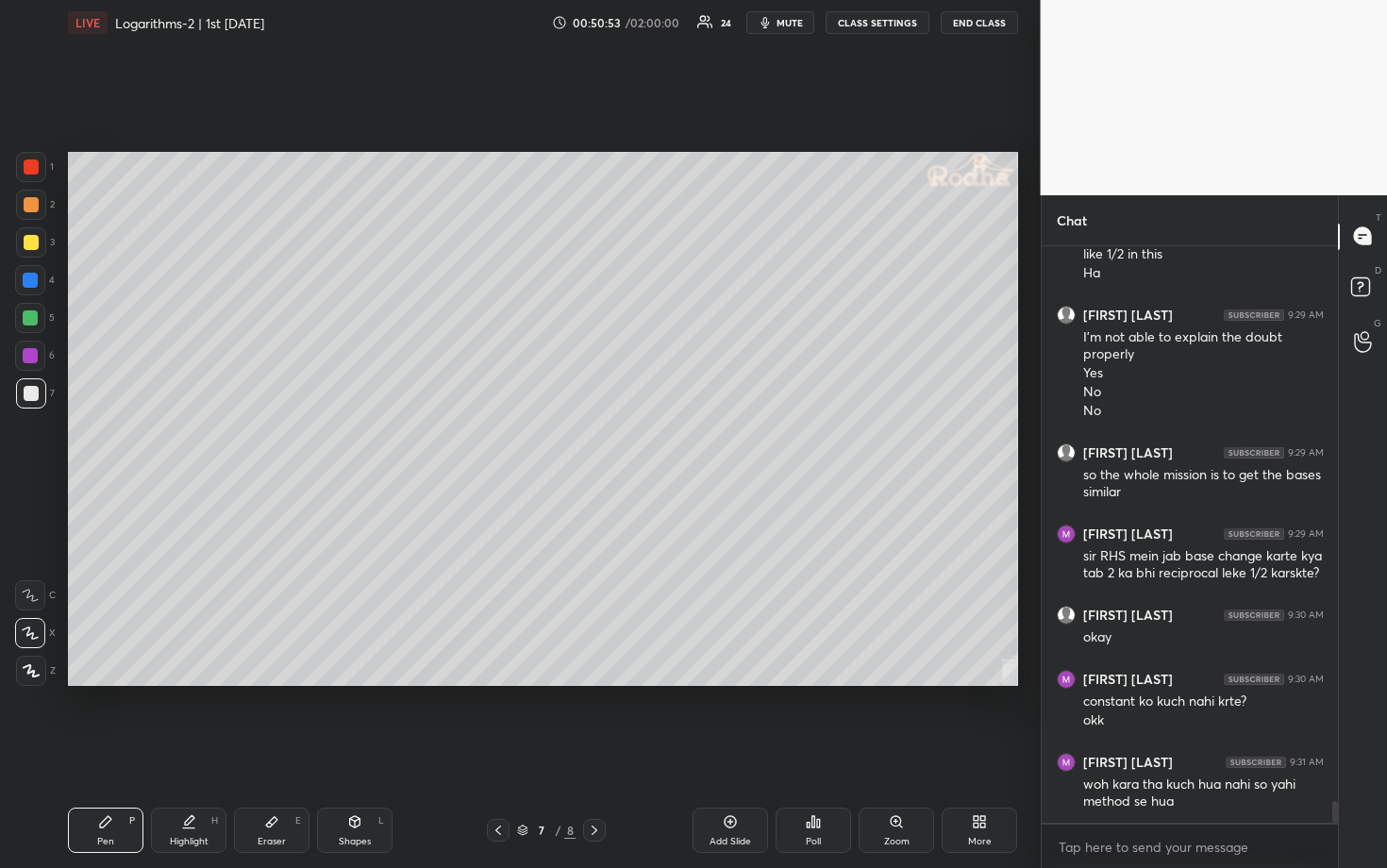 scroll, scrollTop: 14648, scrollLeft: 0, axis: vertical 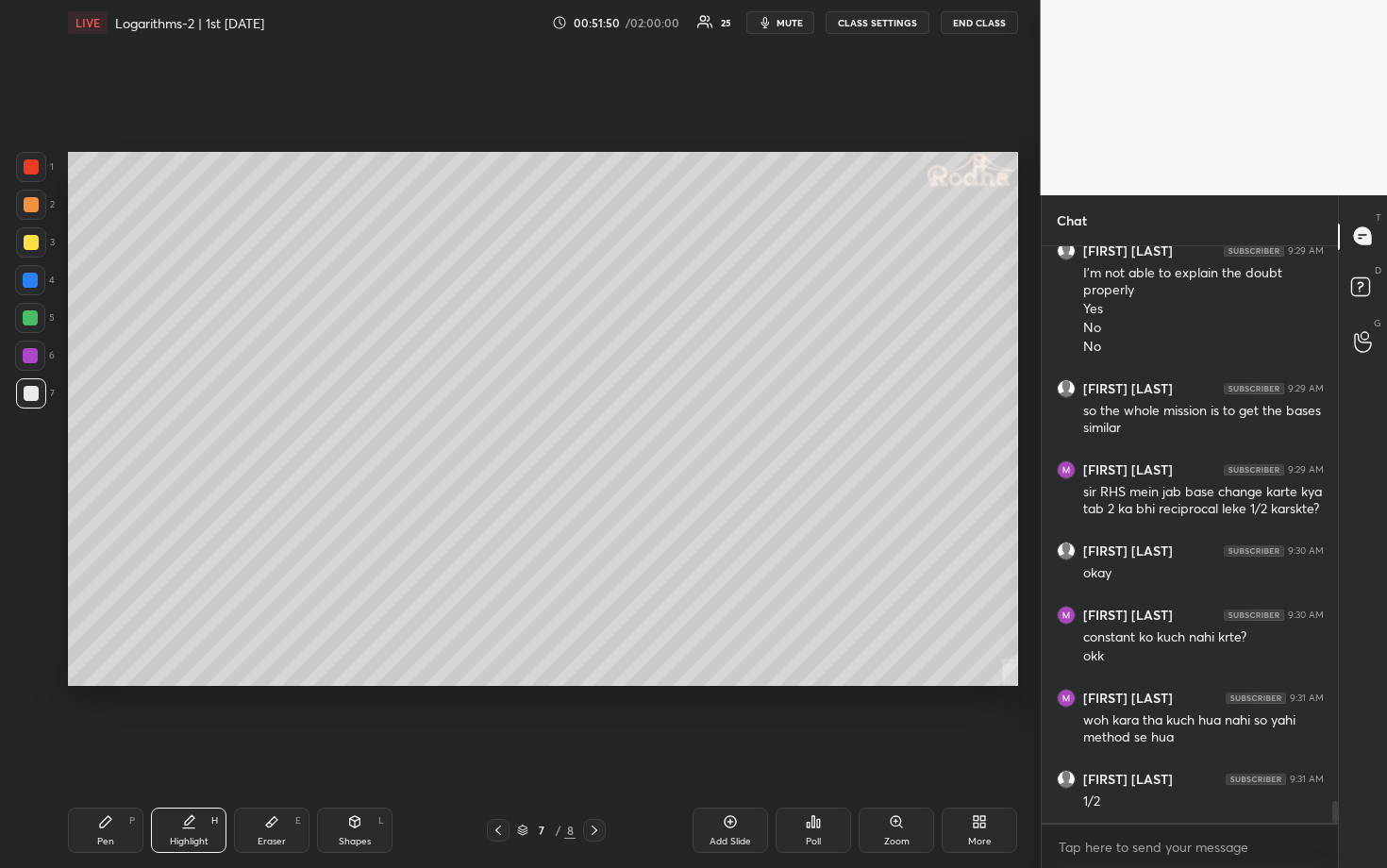 click on "Eraser E" at bounding box center [272, 830] 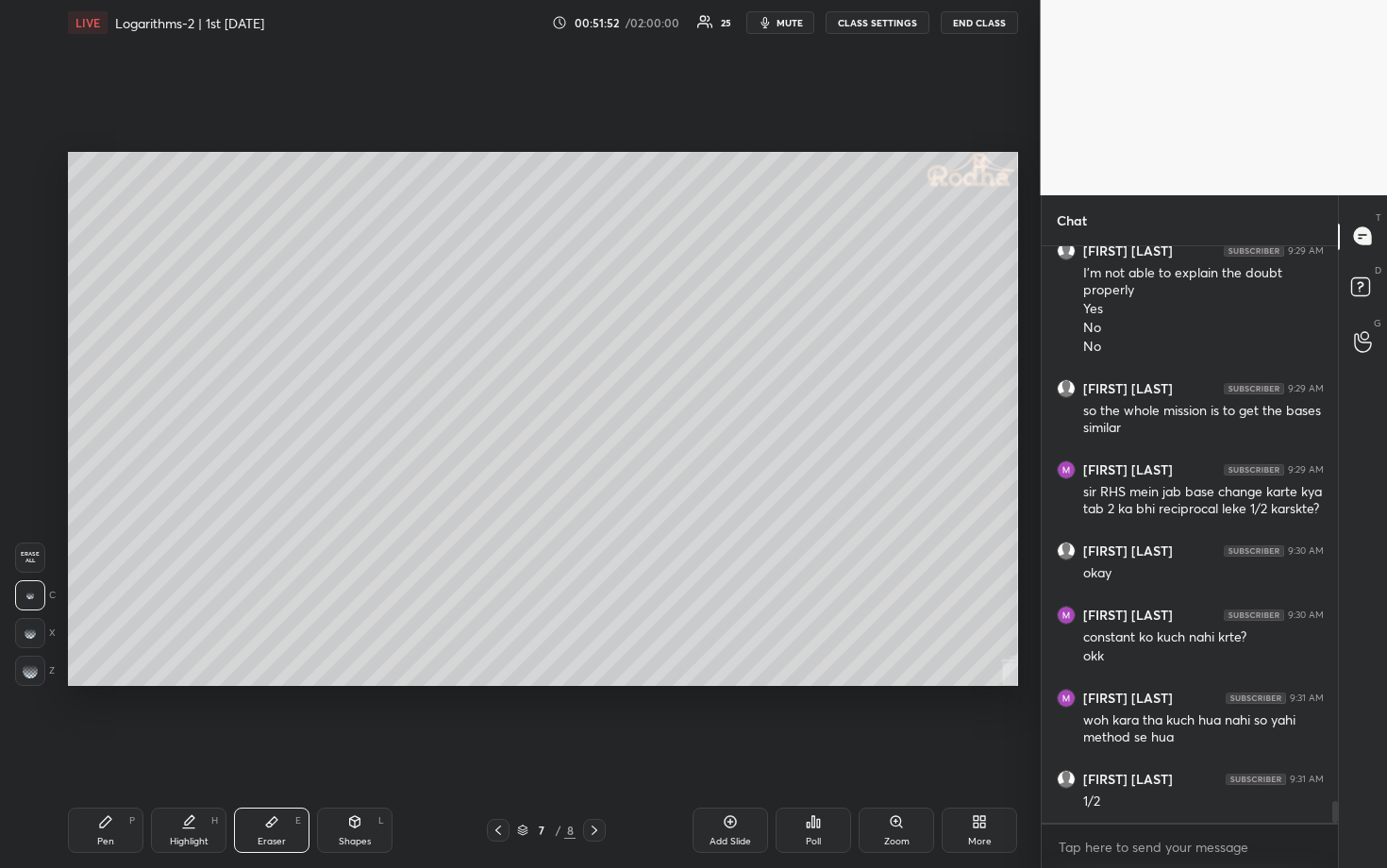 scroll, scrollTop: 14713, scrollLeft: 0, axis: vertical 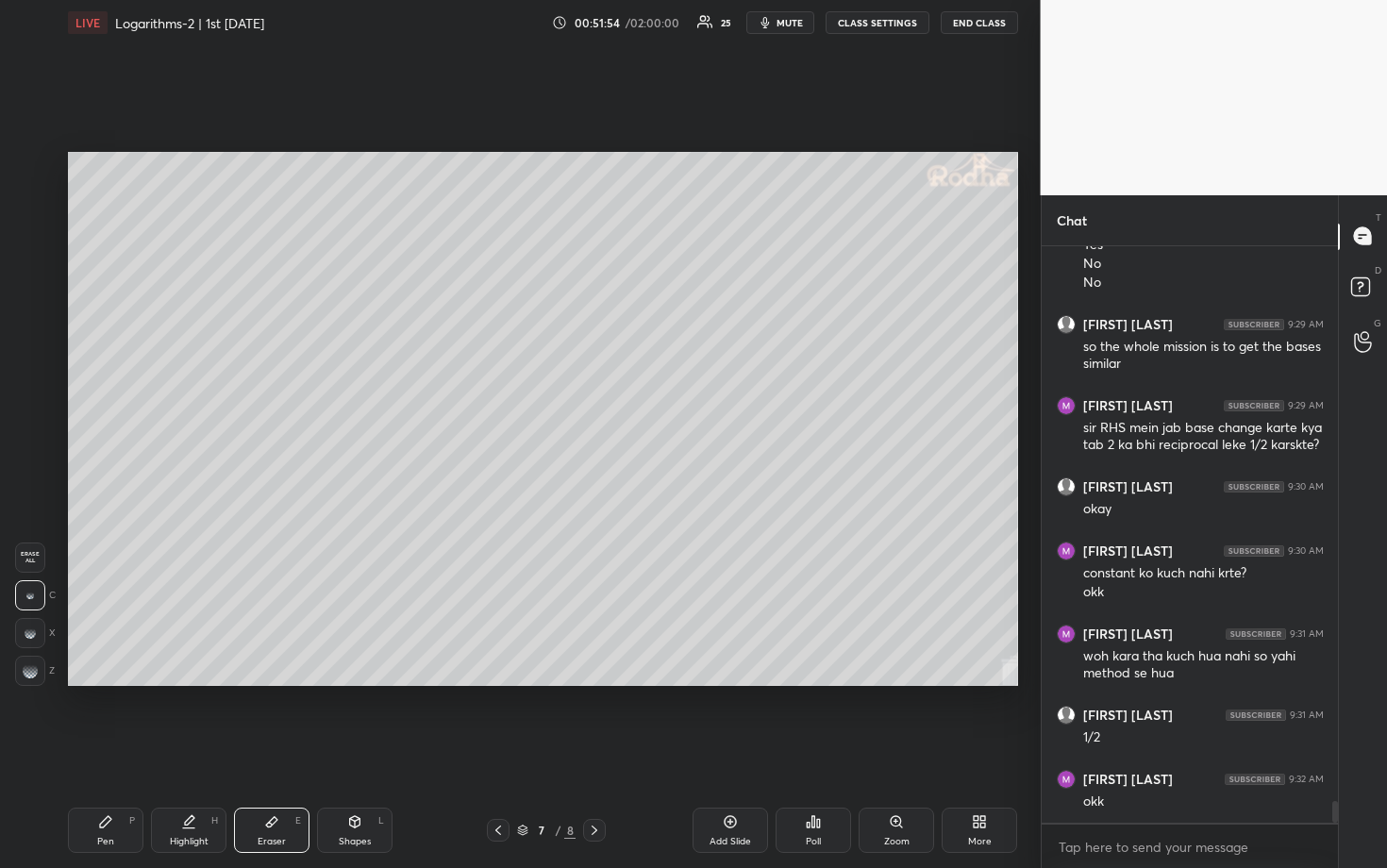 click on "Pen P" at bounding box center (106, 830) 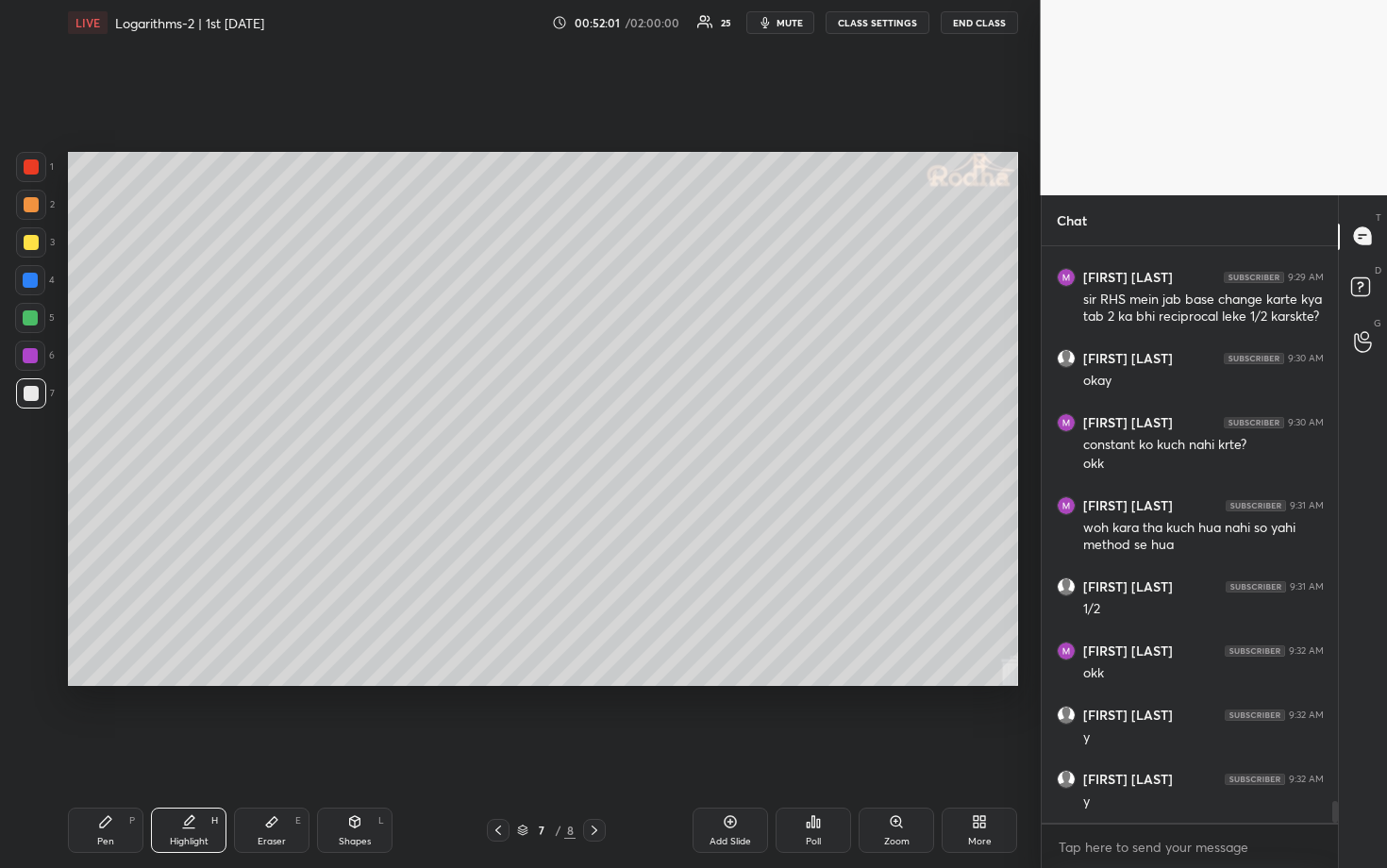scroll, scrollTop: 14905, scrollLeft: 0, axis: vertical 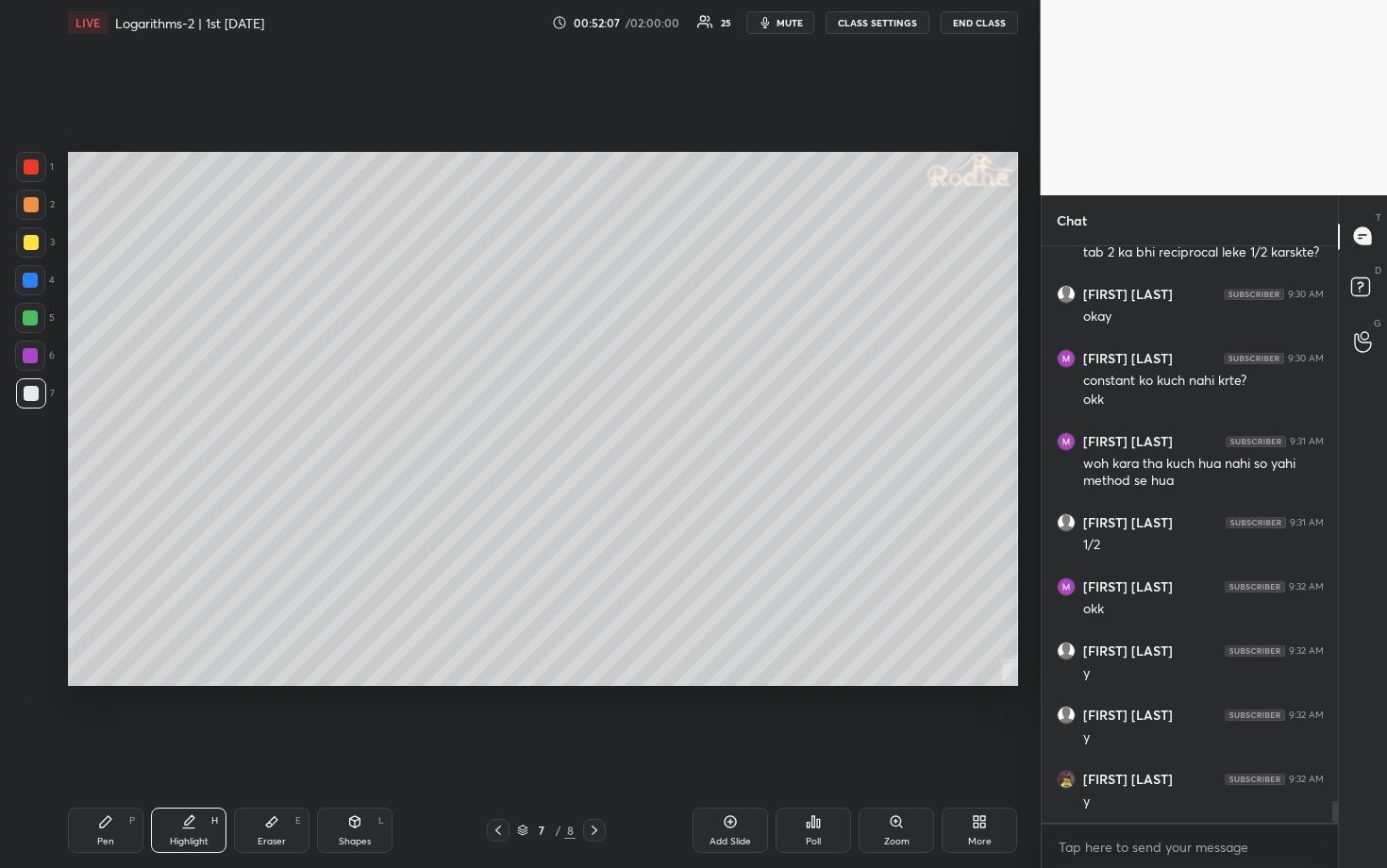 drag, startPoint x: 276, startPoint y: 832, endPoint x: 285, endPoint y: 824, distance: 12.041595 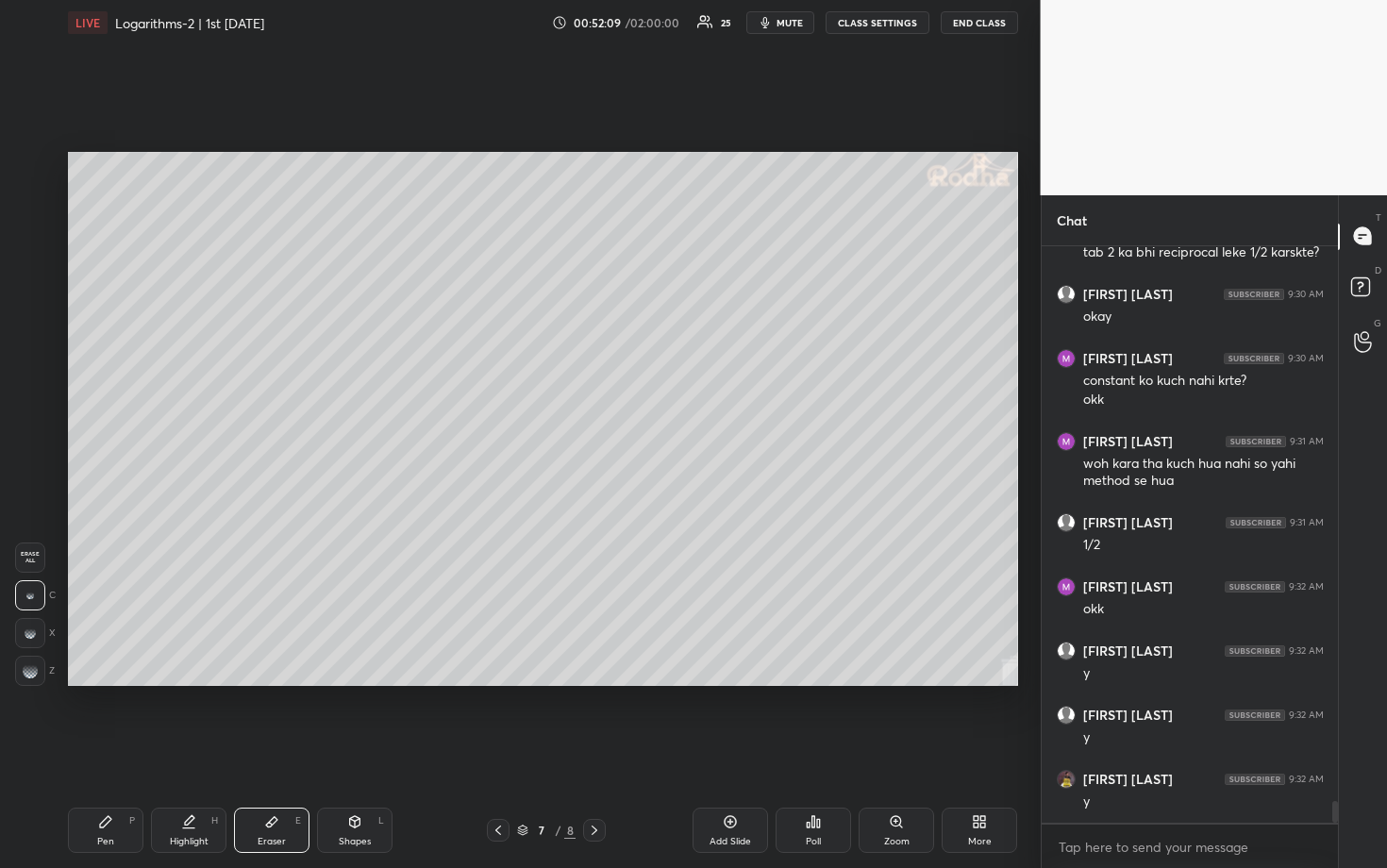 click at bounding box center [30, 671] 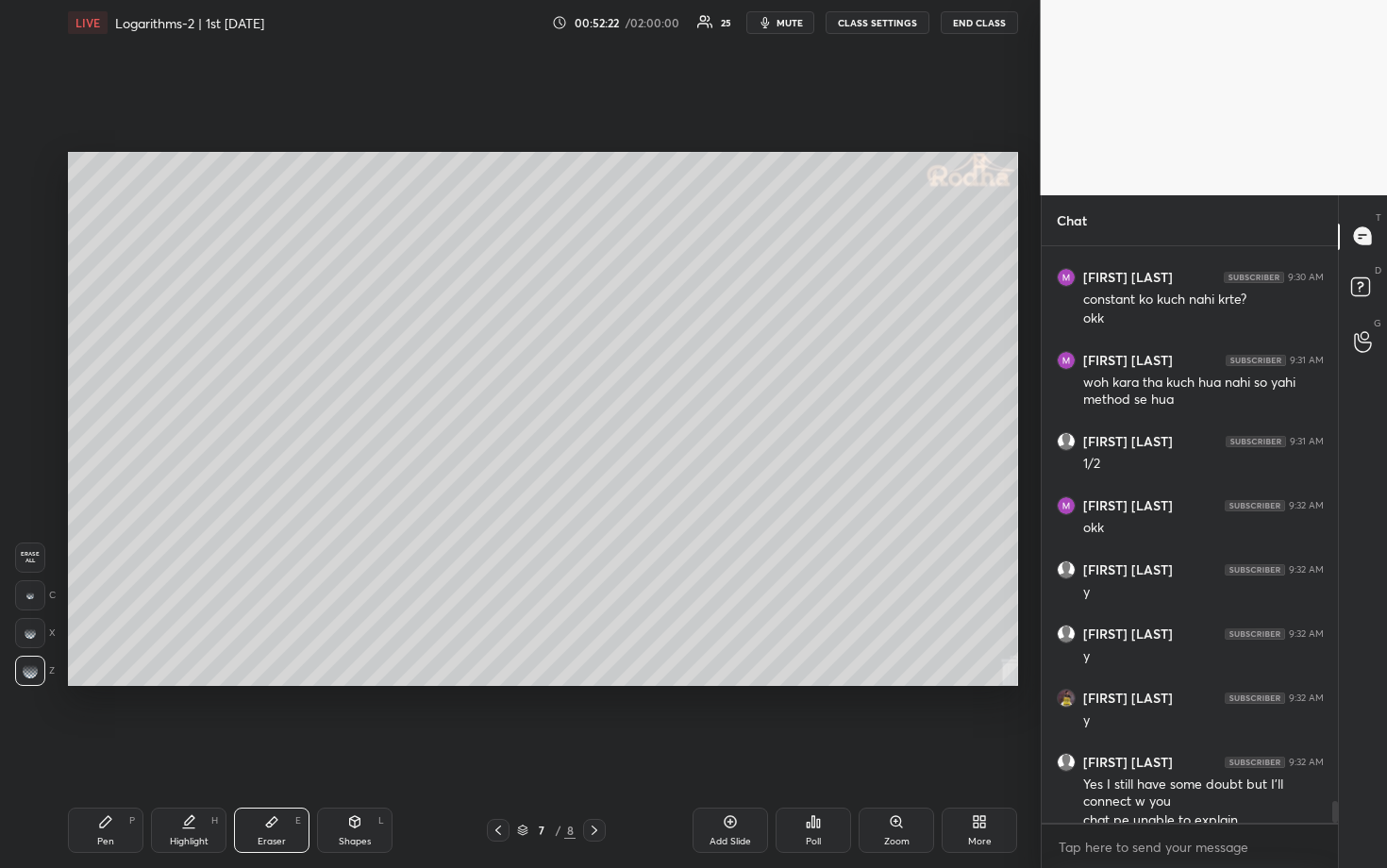 scroll, scrollTop: 15005, scrollLeft: 0, axis: vertical 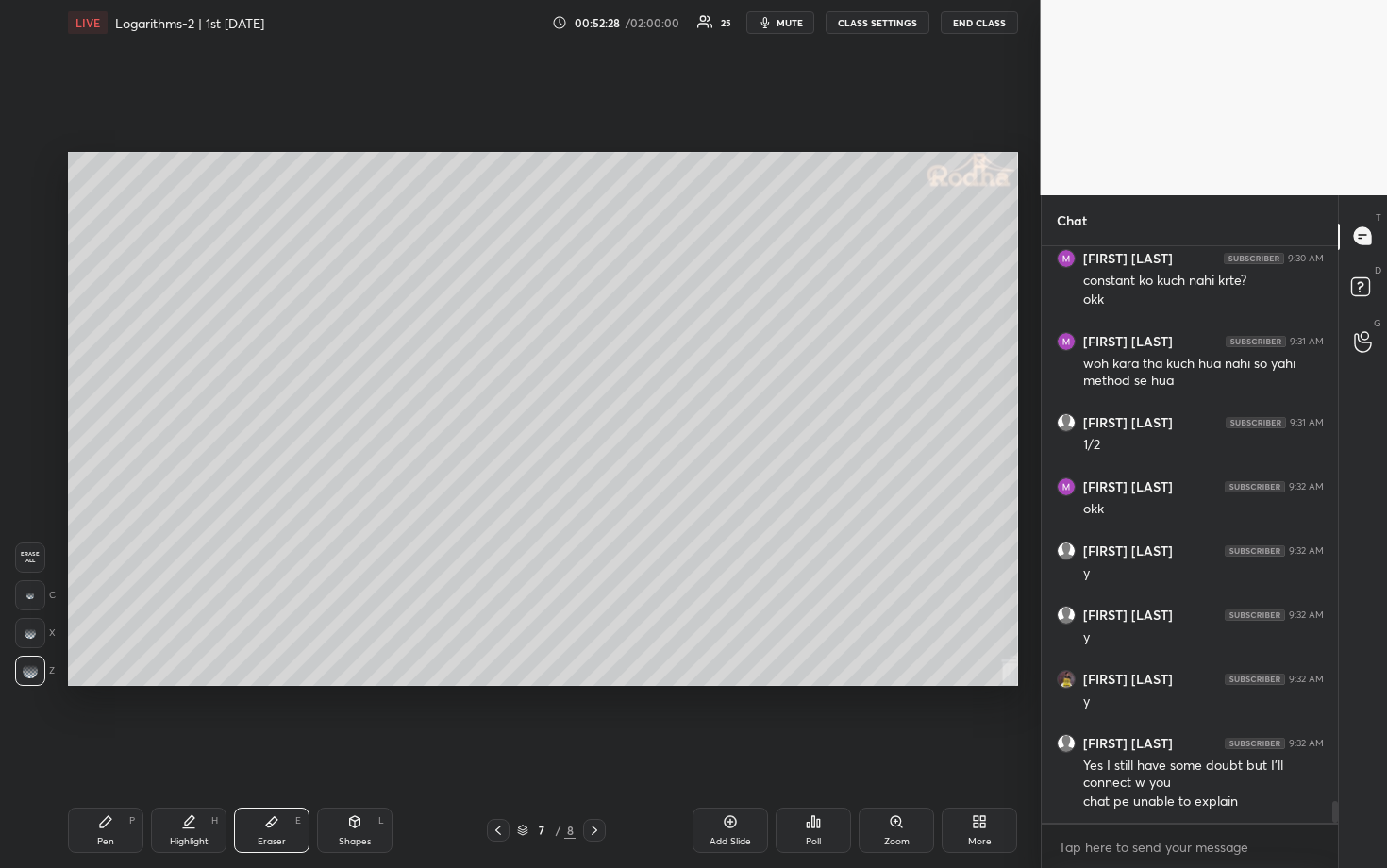 drag, startPoint x: 111, startPoint y: 824, endPoint x: 132, endPoint y: 818, distance: 21.84033 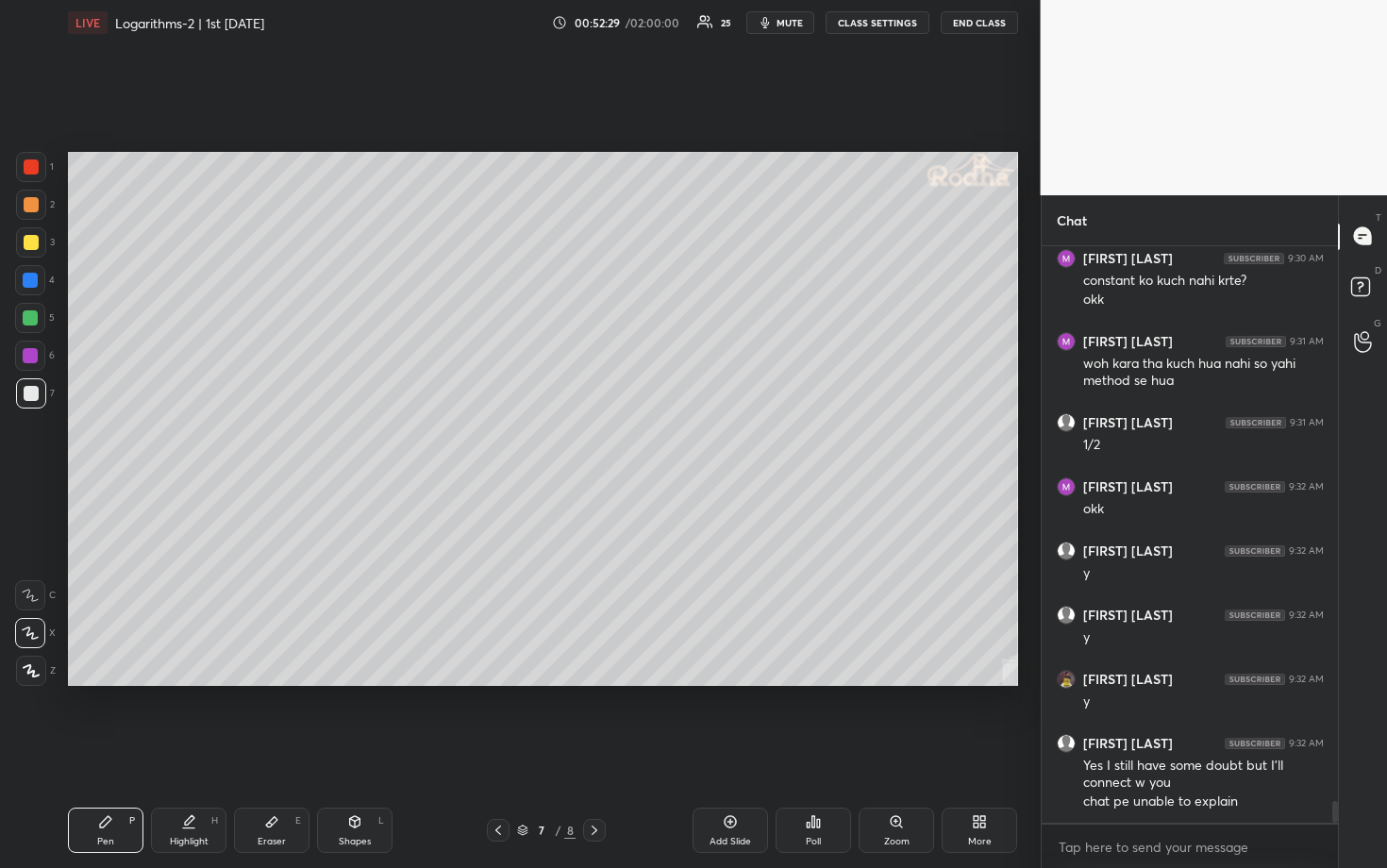 drag, startPoint x: 598, startPoint y: 834, endPoint x: 593, endPoint y: 811, distance: 23.537205 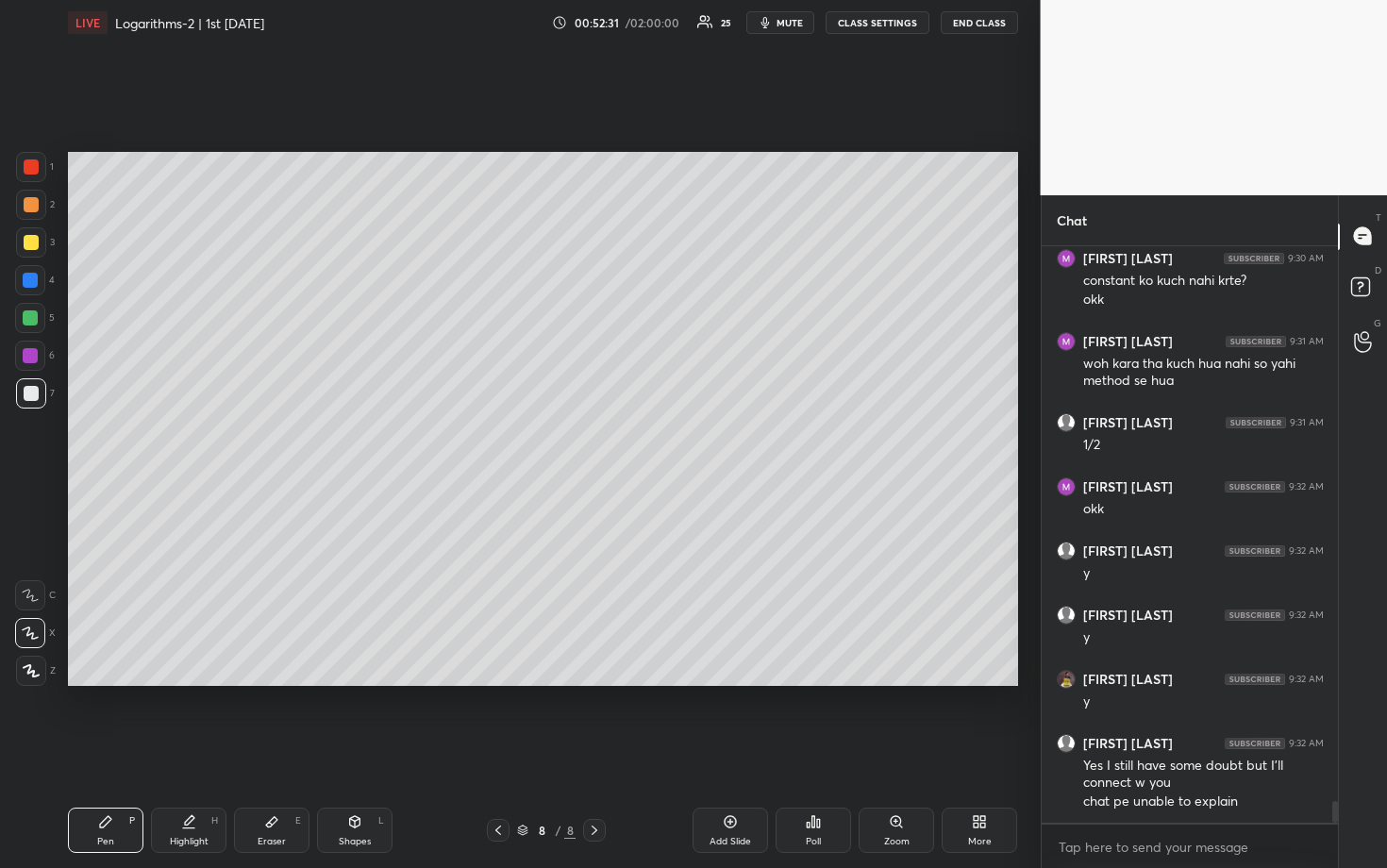 drag, startPoint x: 600, startPoint y: 828, endPoint x: 614, endPoint y: 827, distance: 14.035669 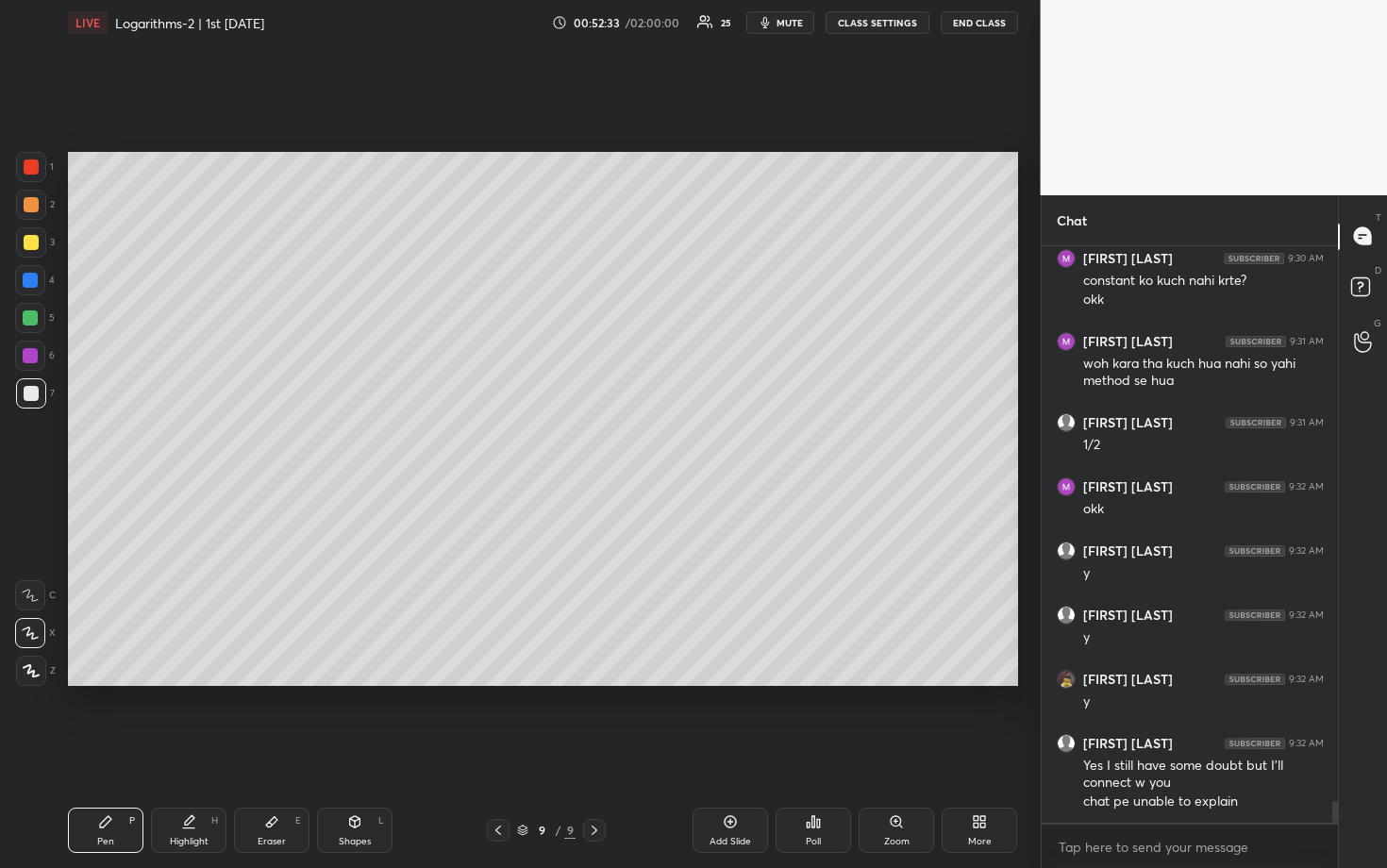 scroll, scrollTop: 15086, scrollLeft: 0, axis: vertical 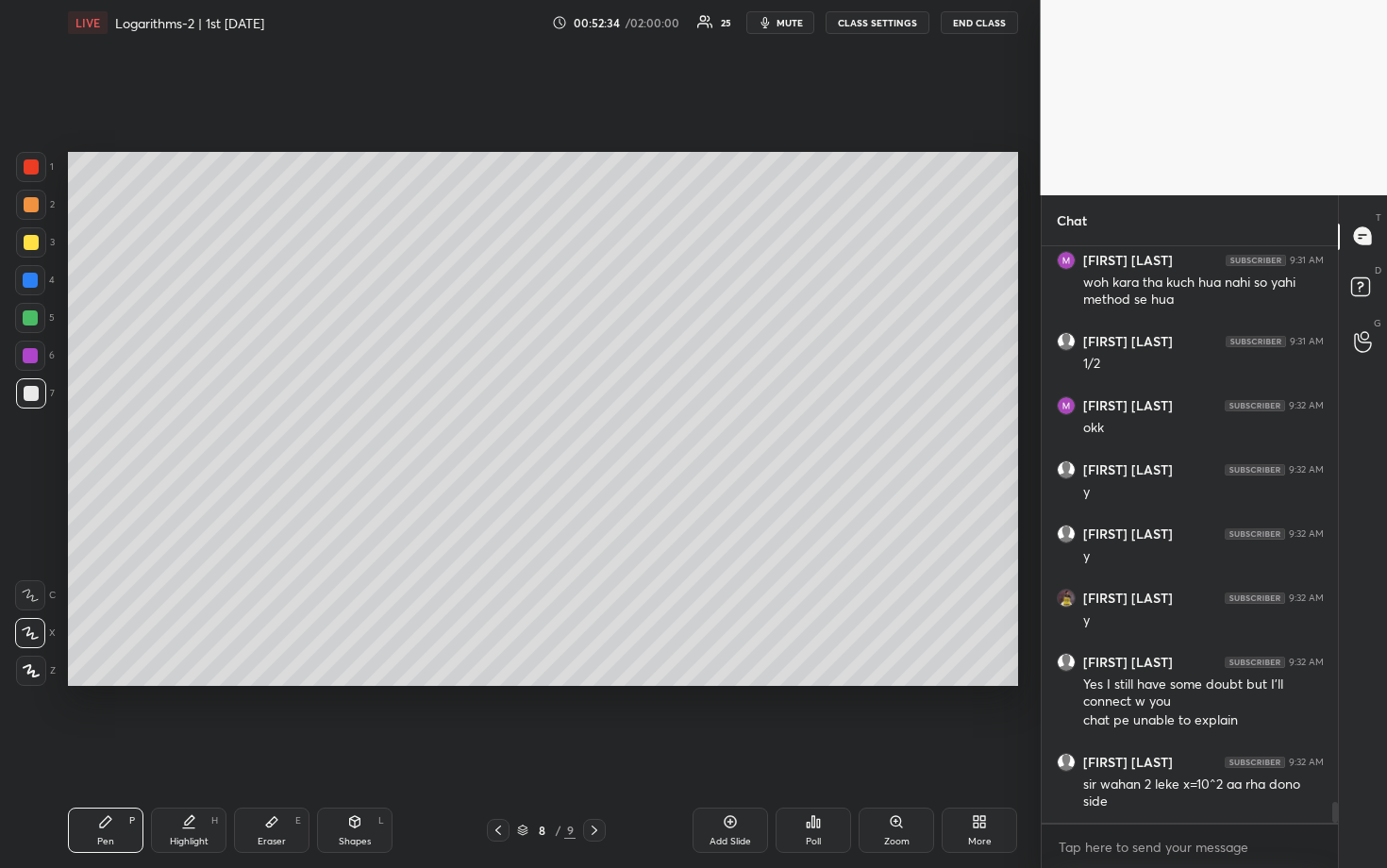 click on "More" at bounding box center [979, 830] 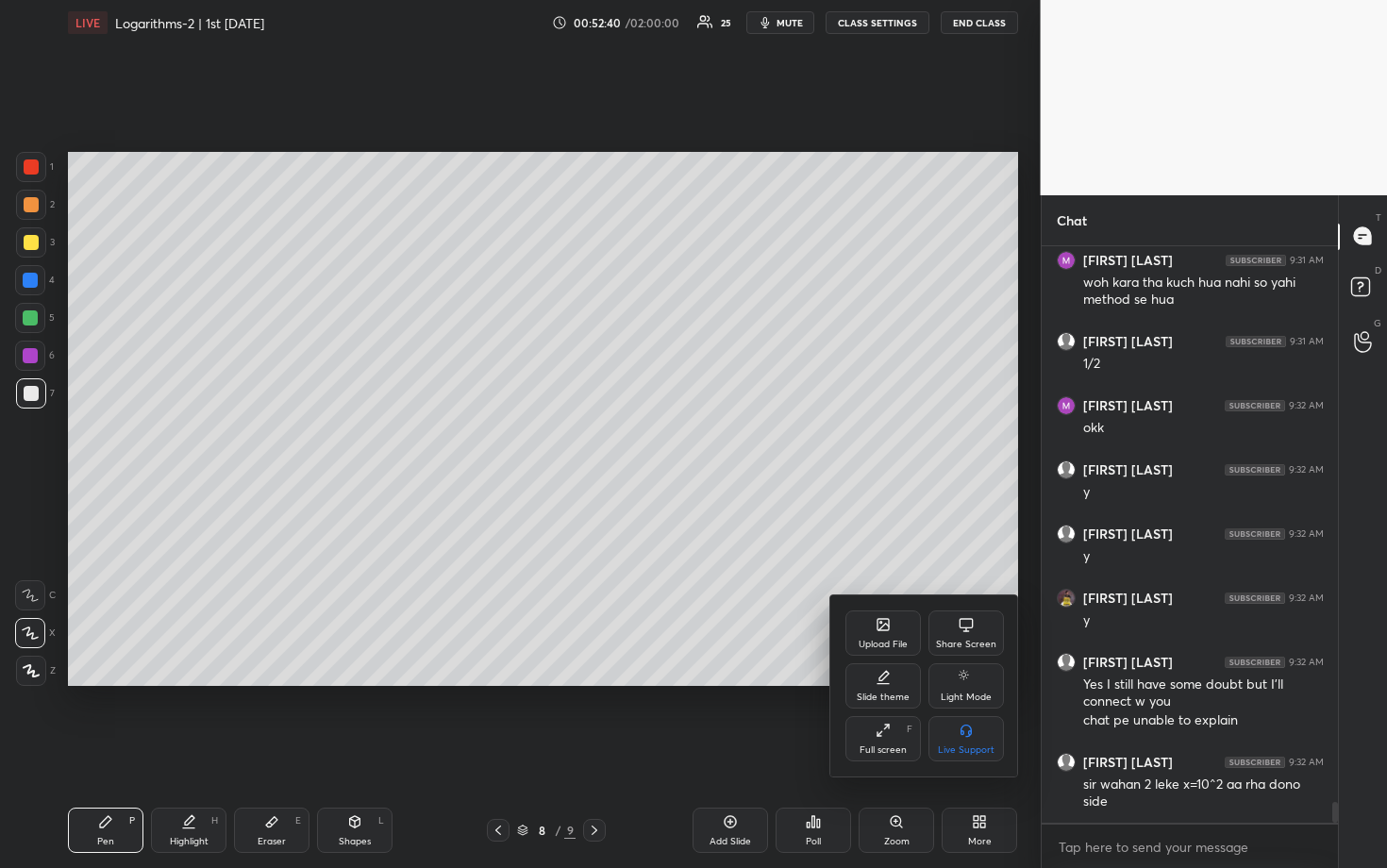 click at bounding box center (694, 434) 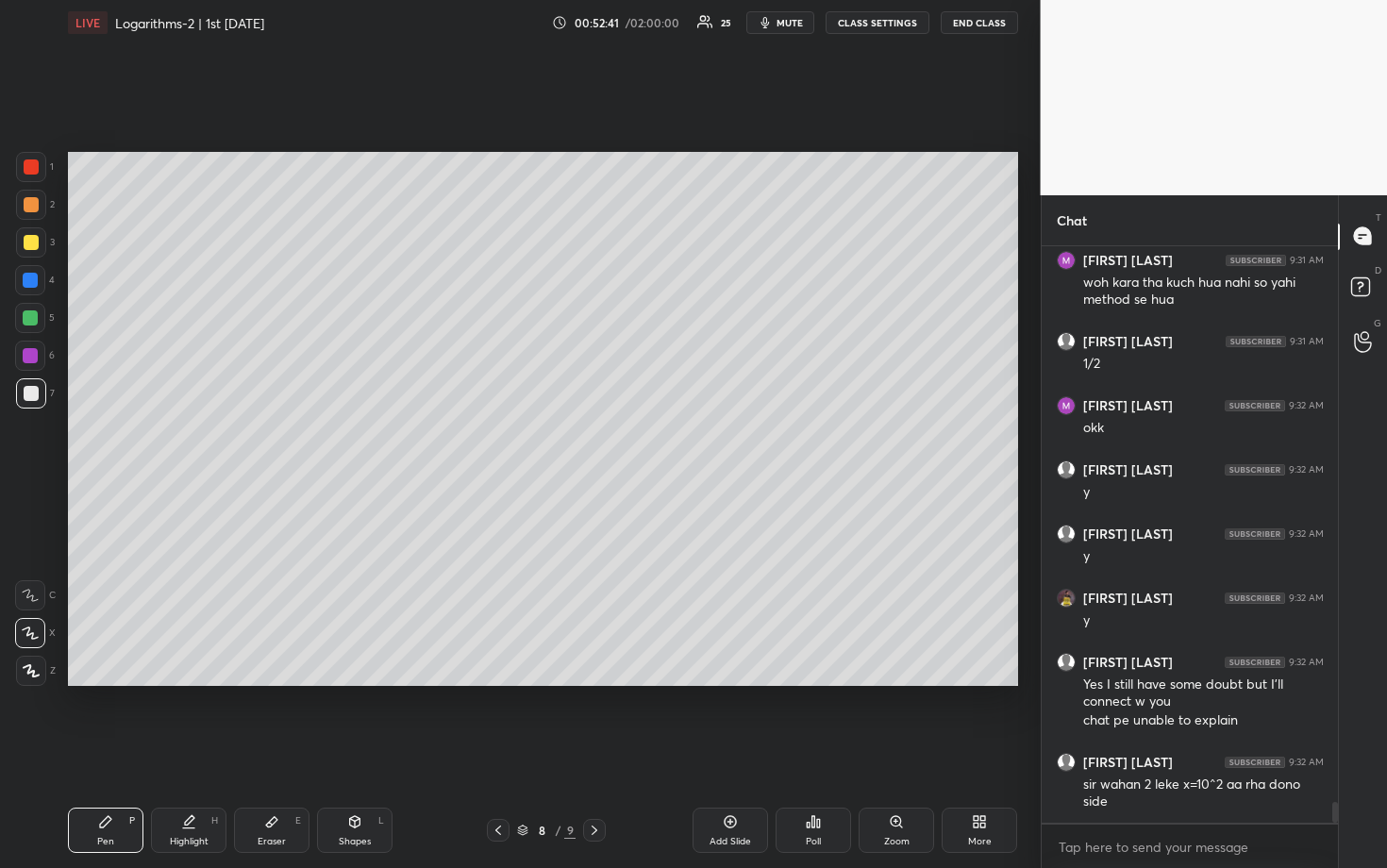 drag, startPoint x: 493, startPoint y: 827, endPoint x: 512, endPoint y: 817, distance: 21.47091 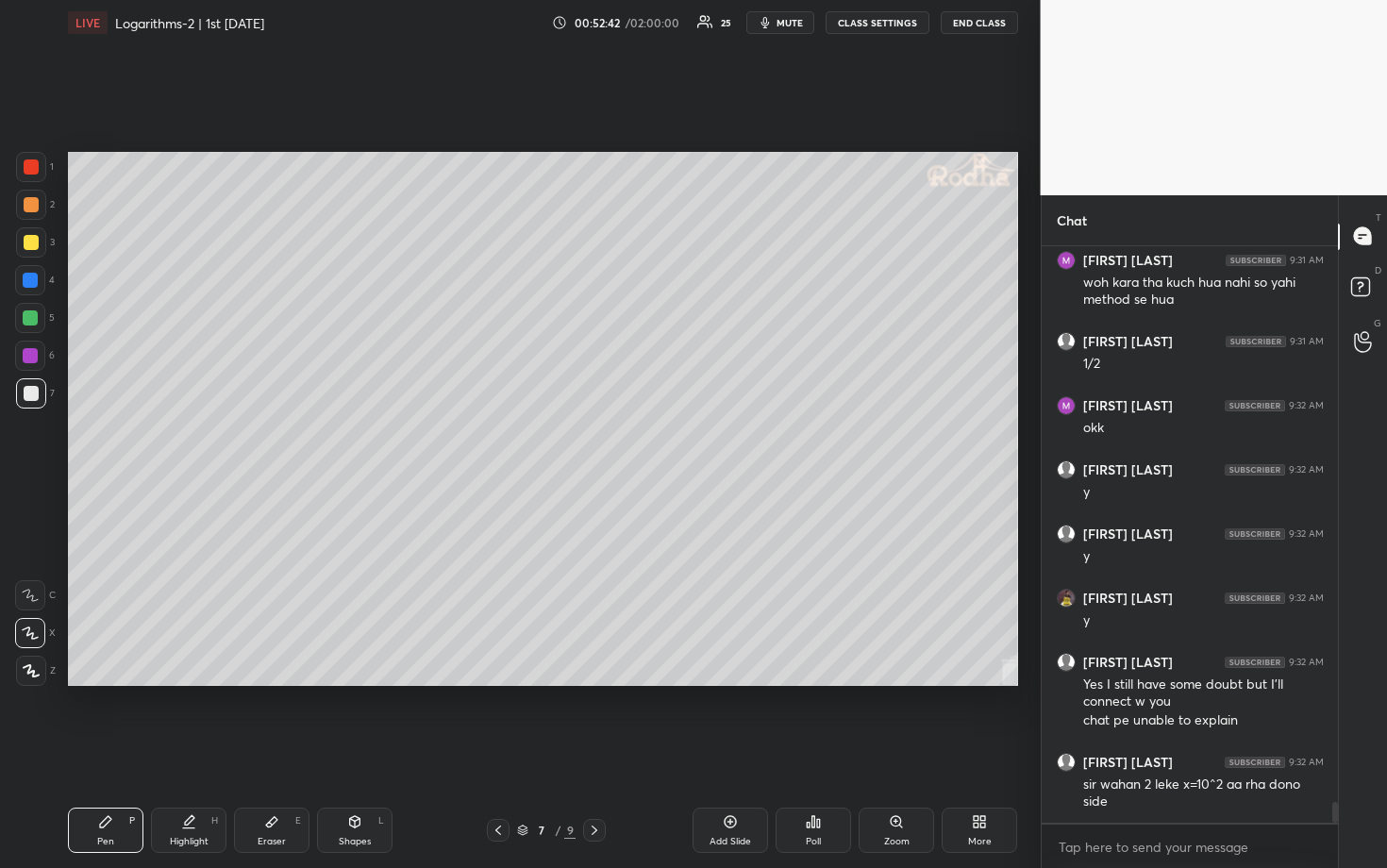 click 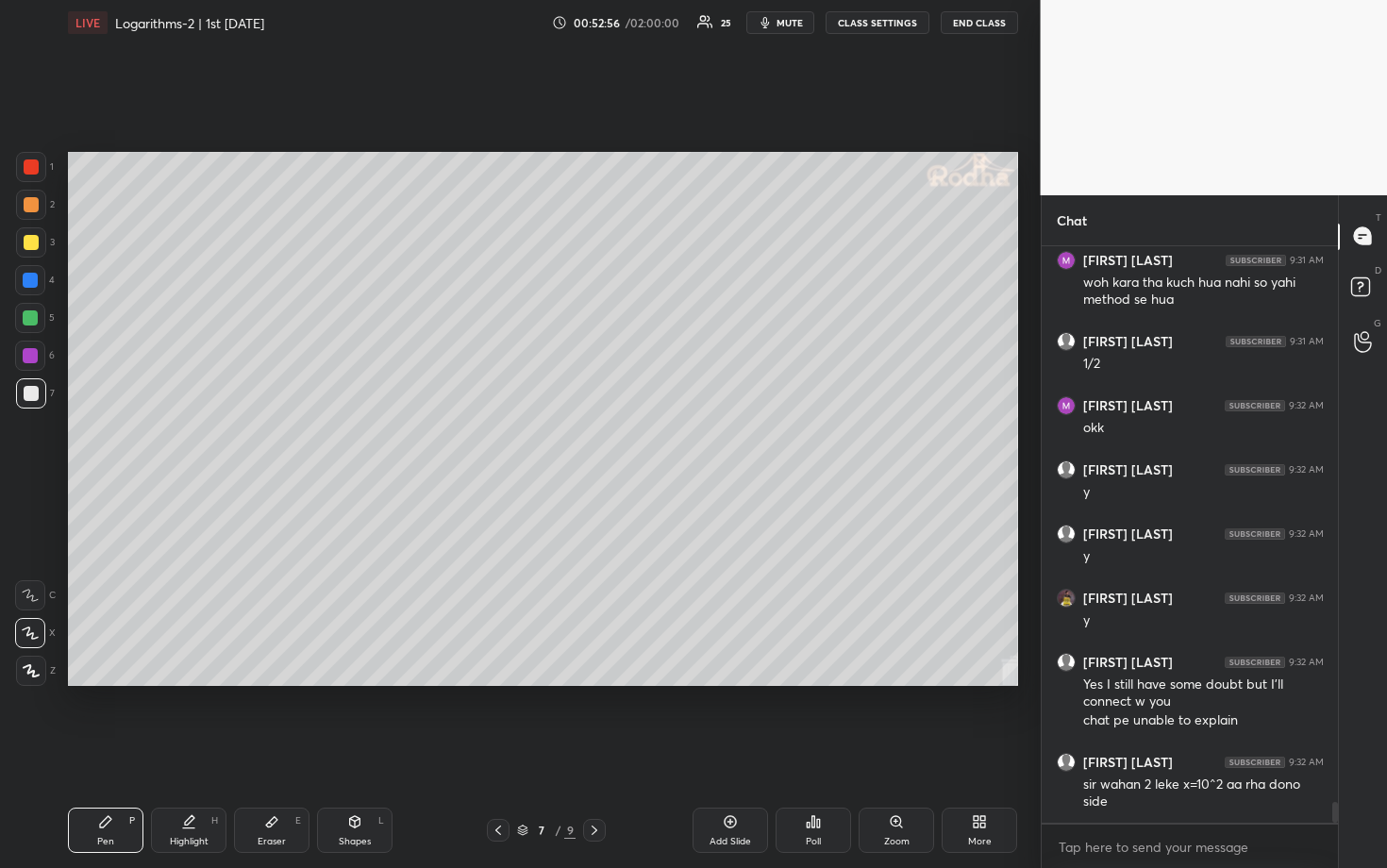 scroll, scrollTop: 15150, scrollLeft: 0, axis: vertical 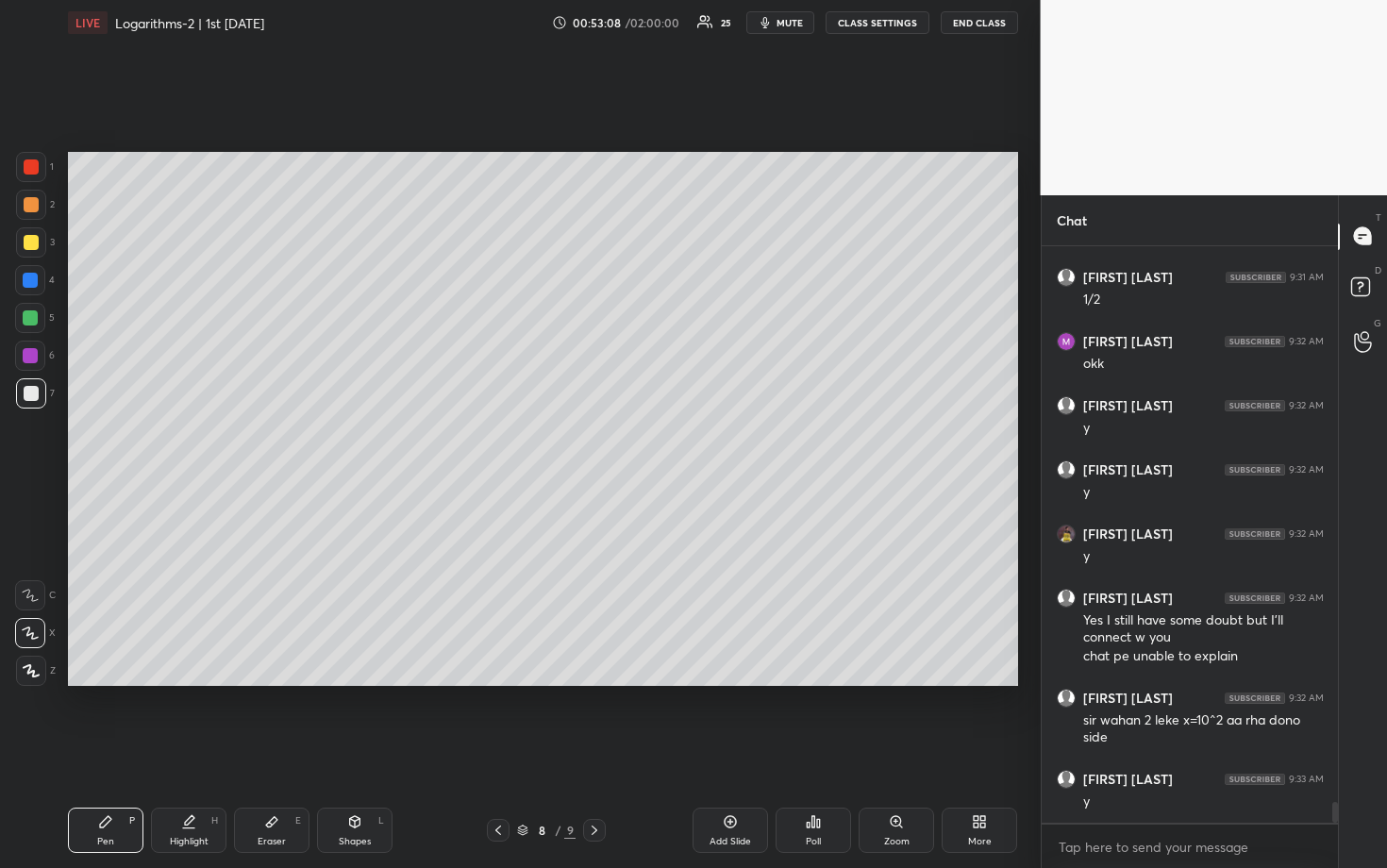 click on "Eraser E" at bounding box center (272, 830) 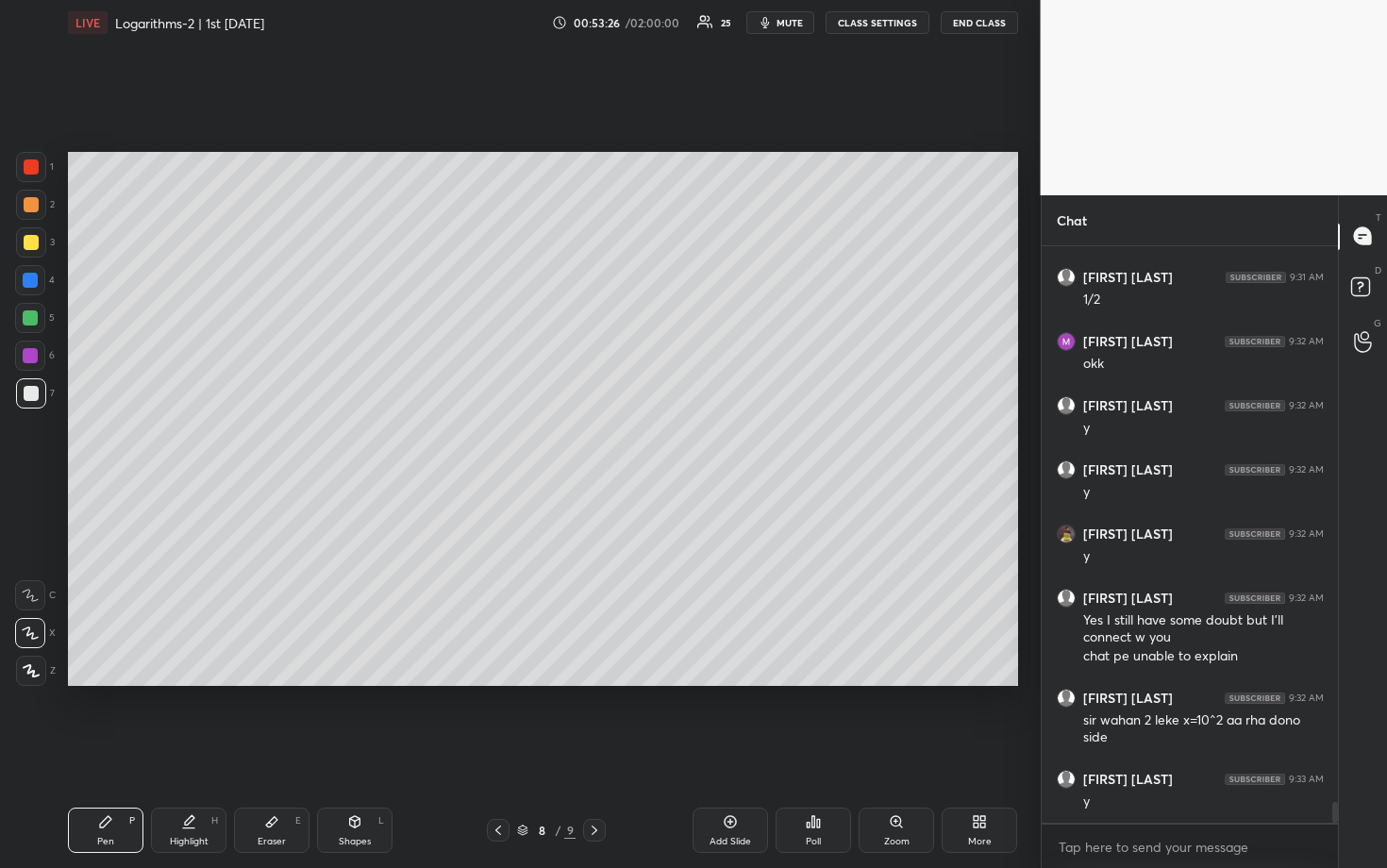 click at bounding box center (594, 830) 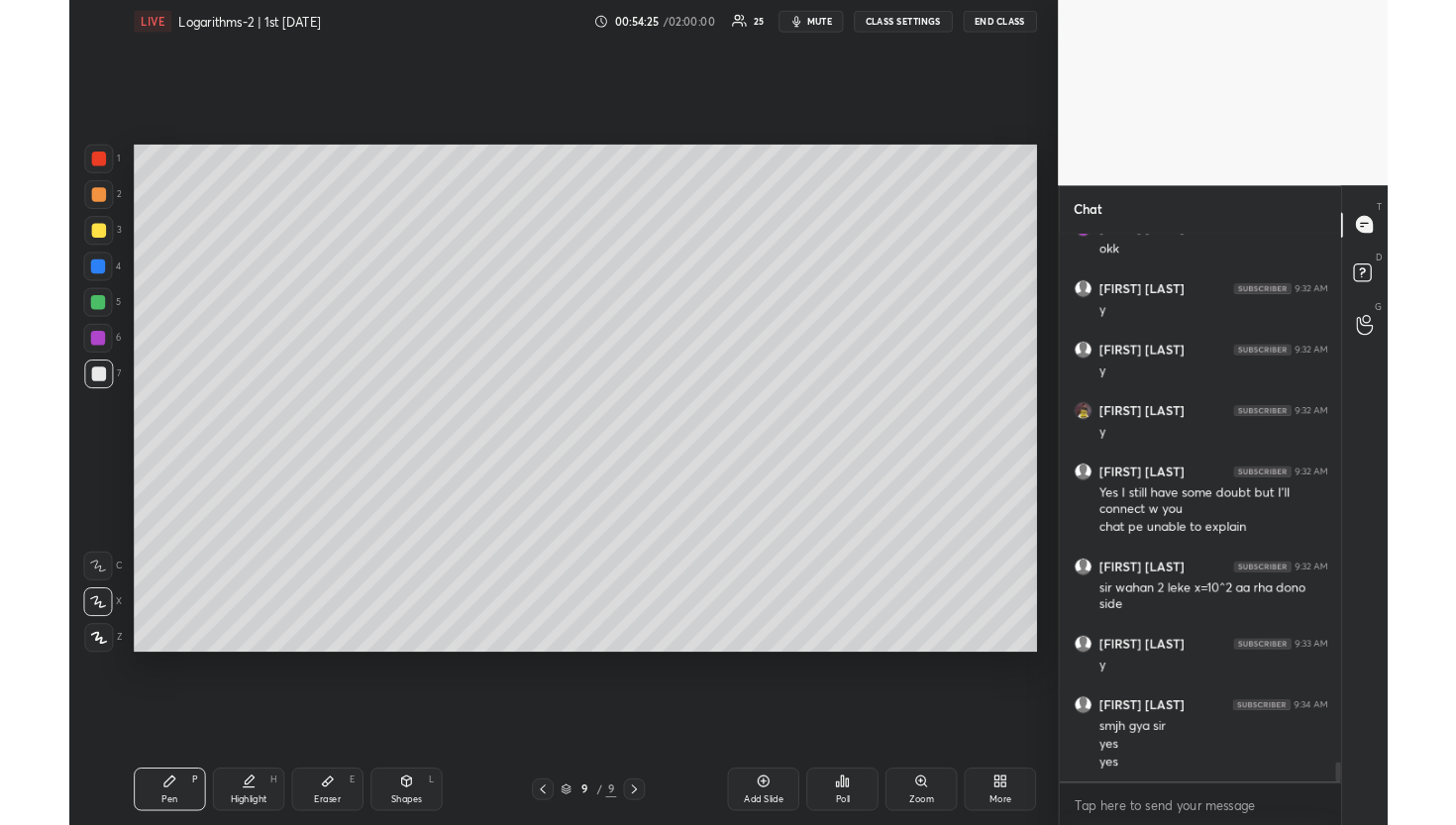 scroll, scrollTop: 16078, scrollLeft: 0, axis: vertical 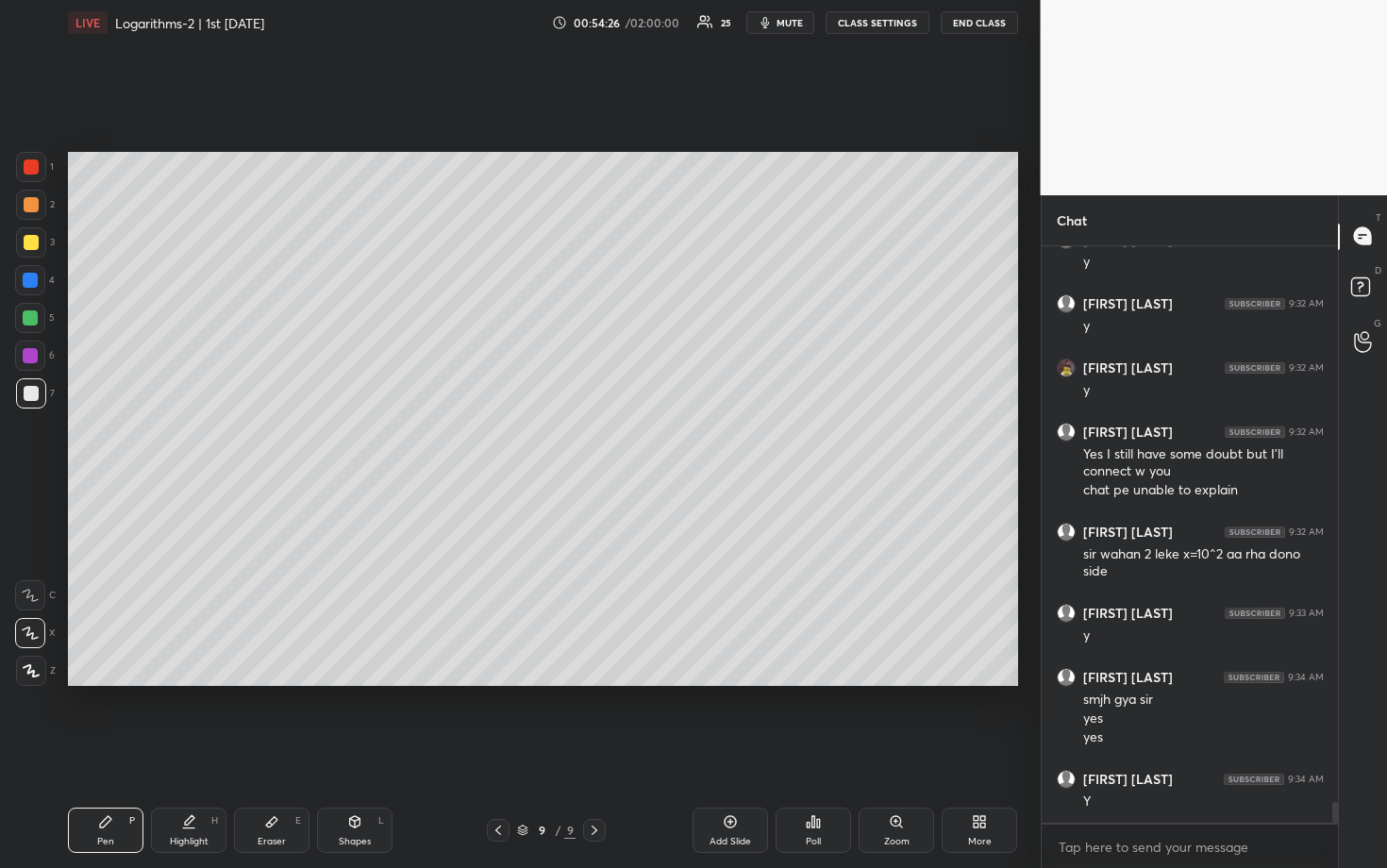 click 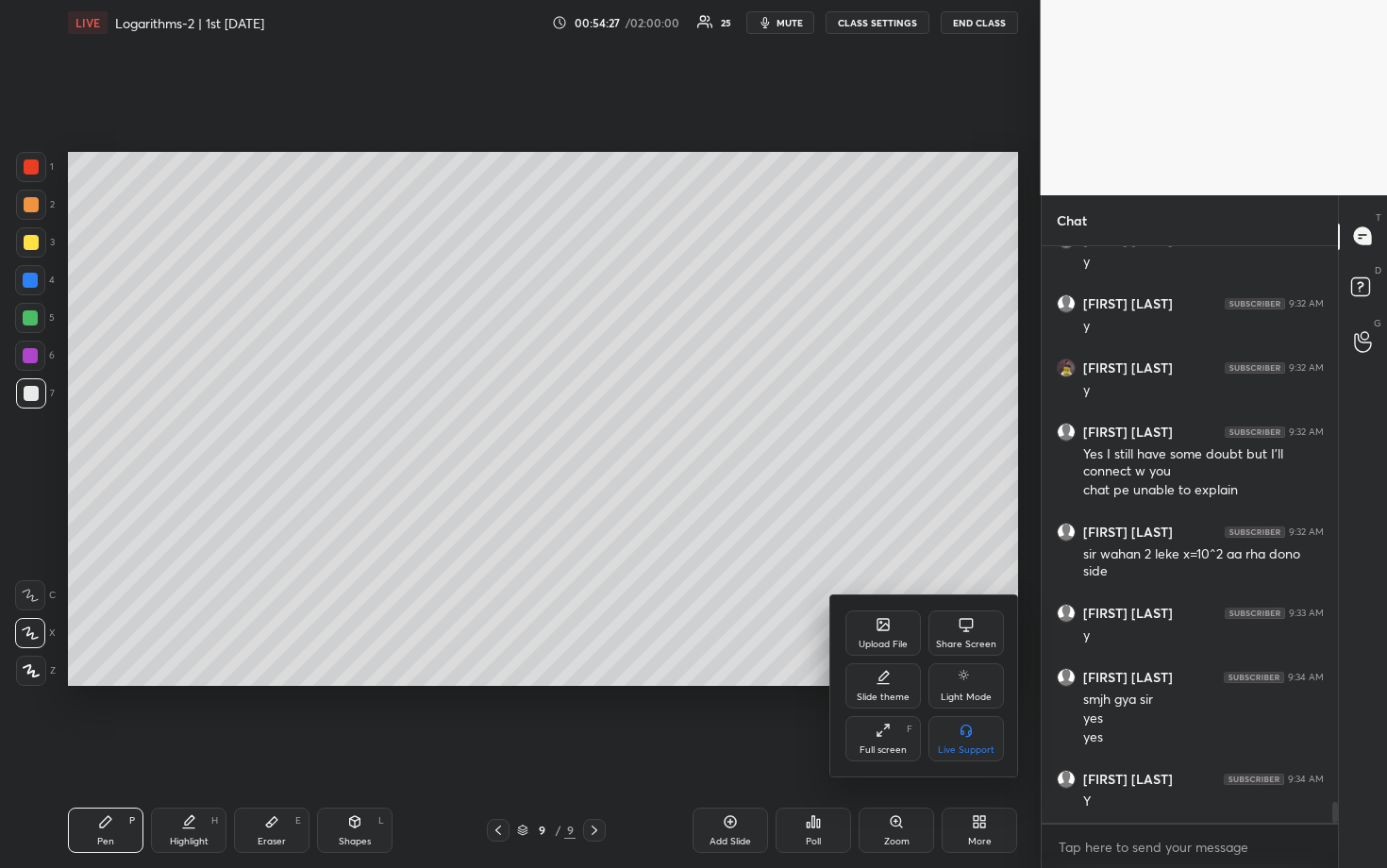 click 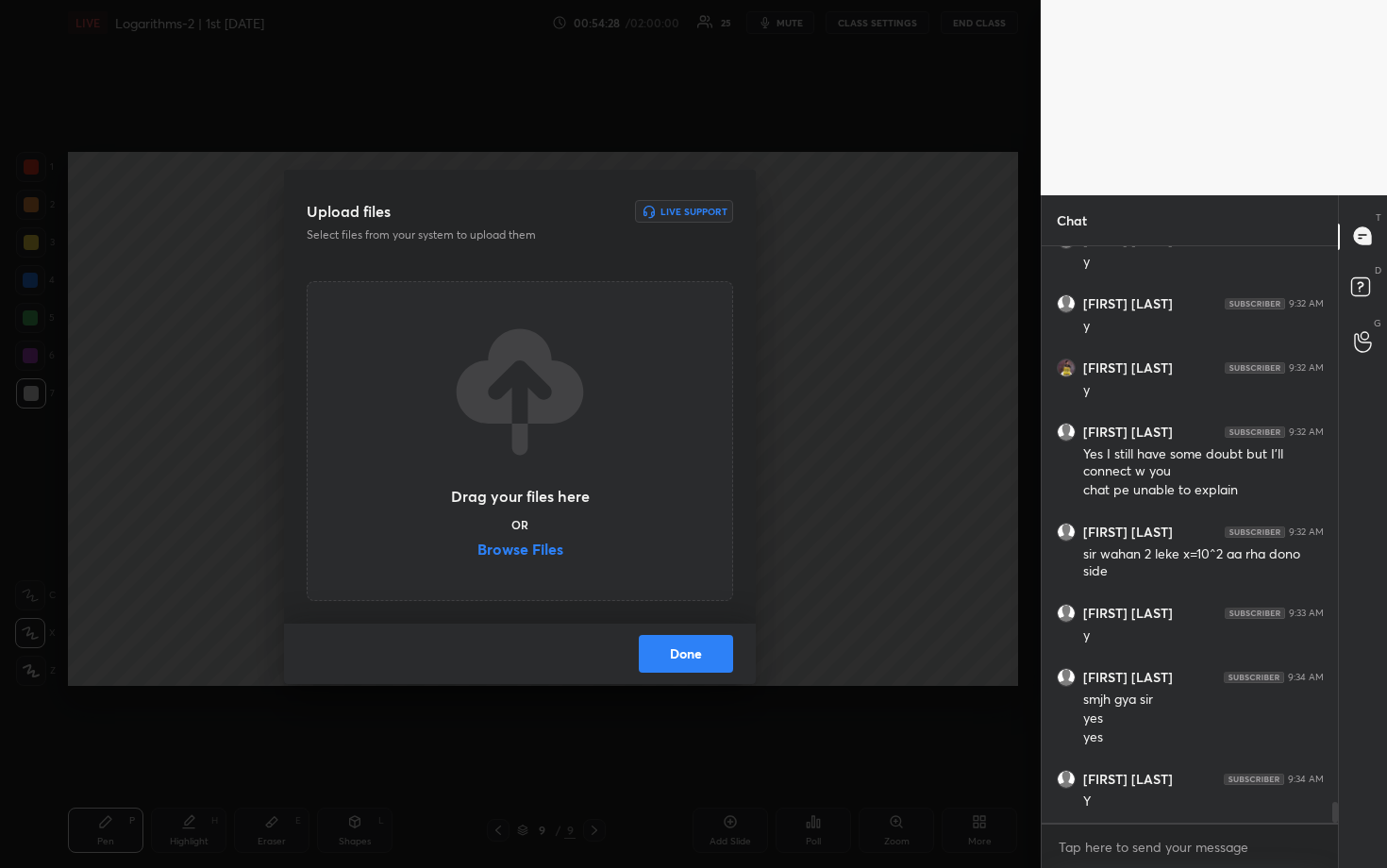 click on "Browse Files" at bounding box center [520, 551] 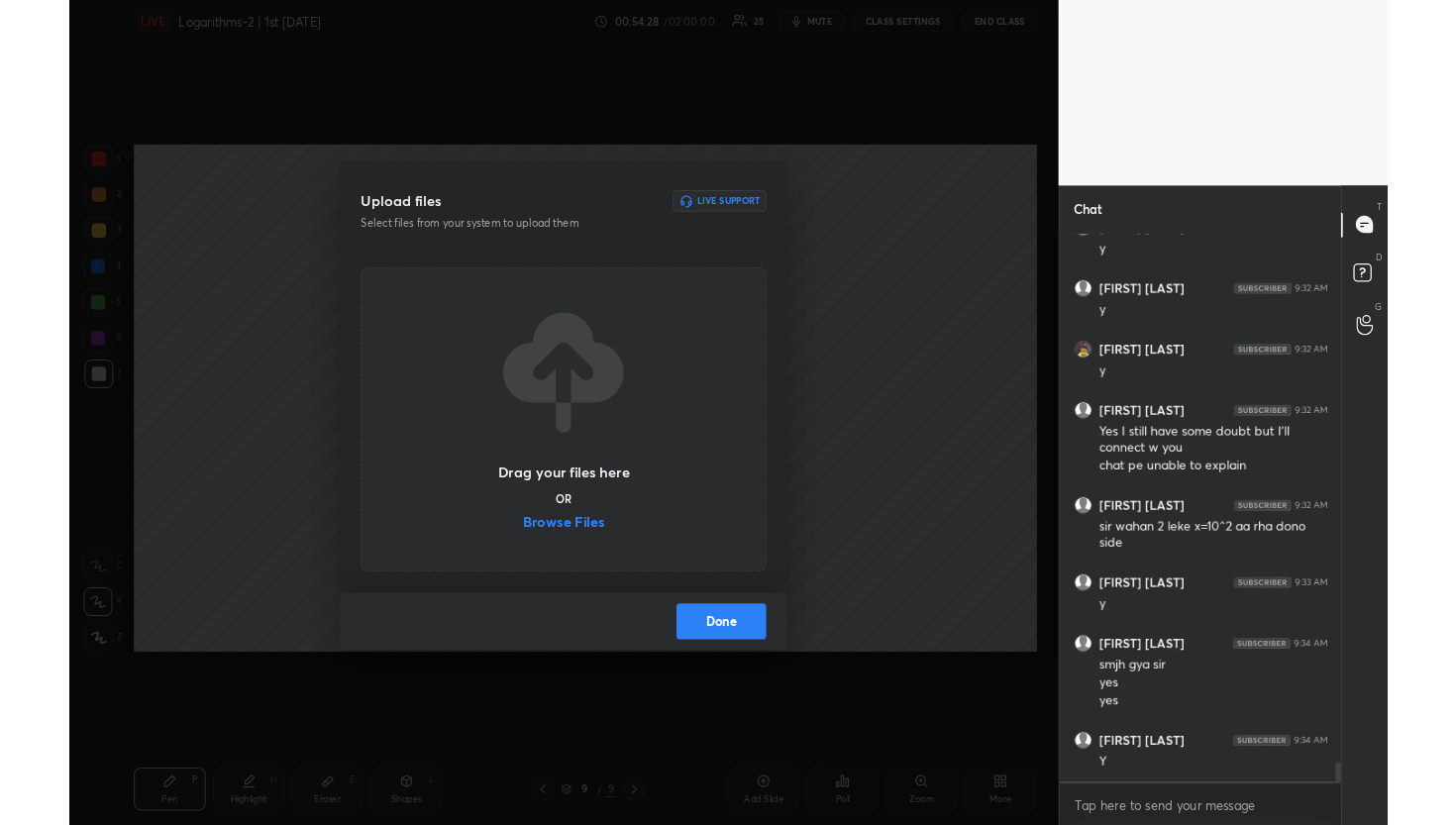 scroll, scrollTop: 698, scrollLeft: 1012, axis: both 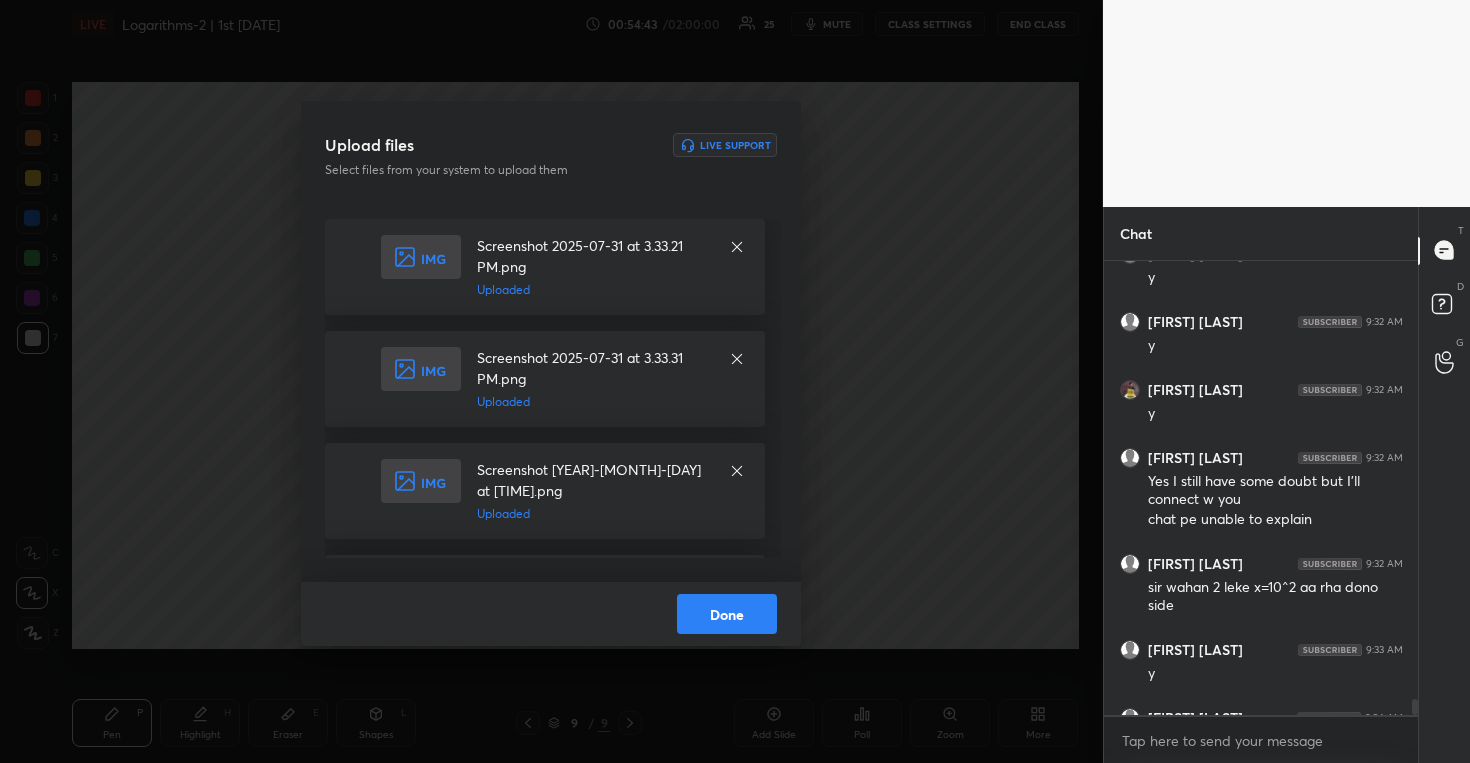 click on "Done" at bounding box center (727, 614) 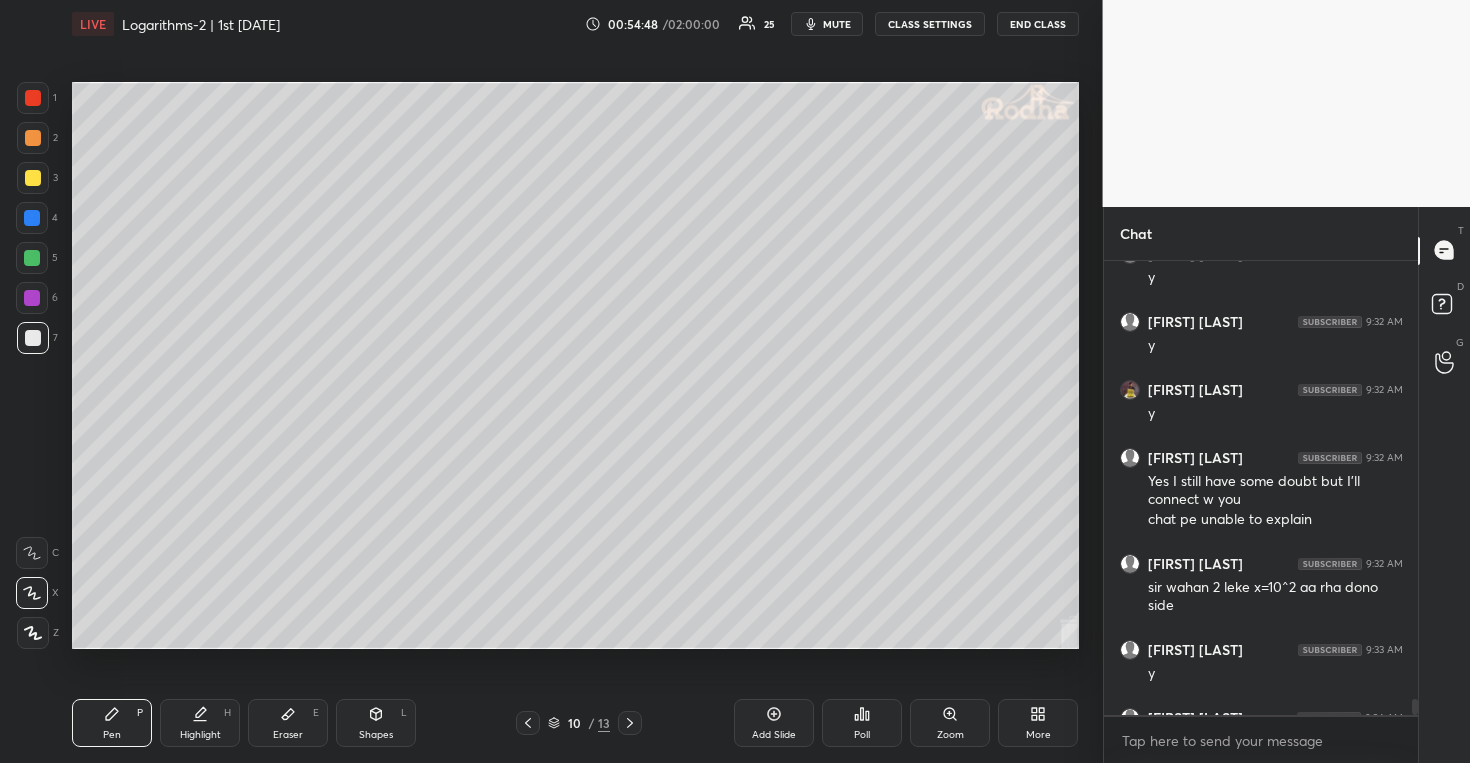 click at bounding box center (33, 178) 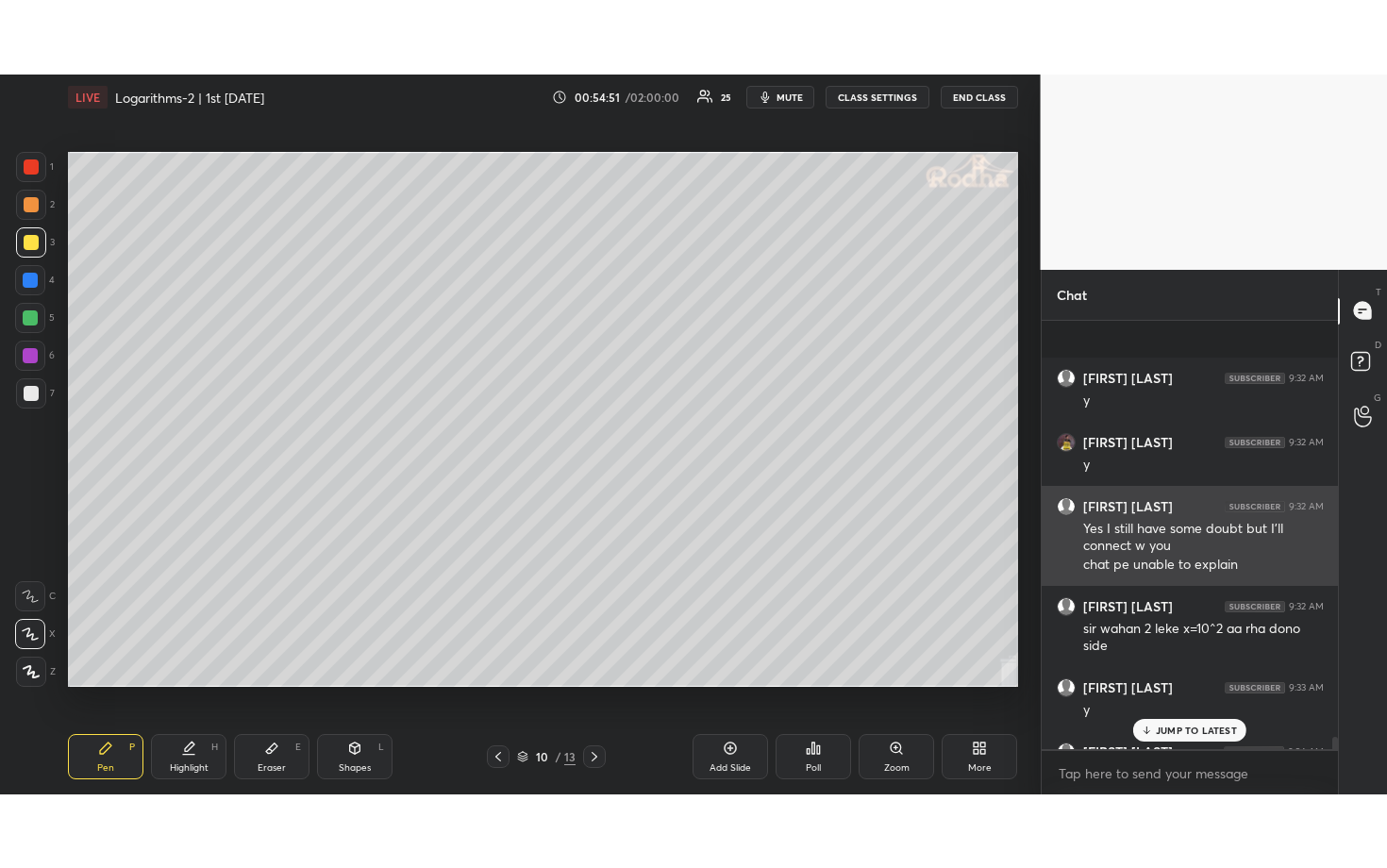 scroll, scrollTop: 15465, scrollLeft: 0, axis: vertical 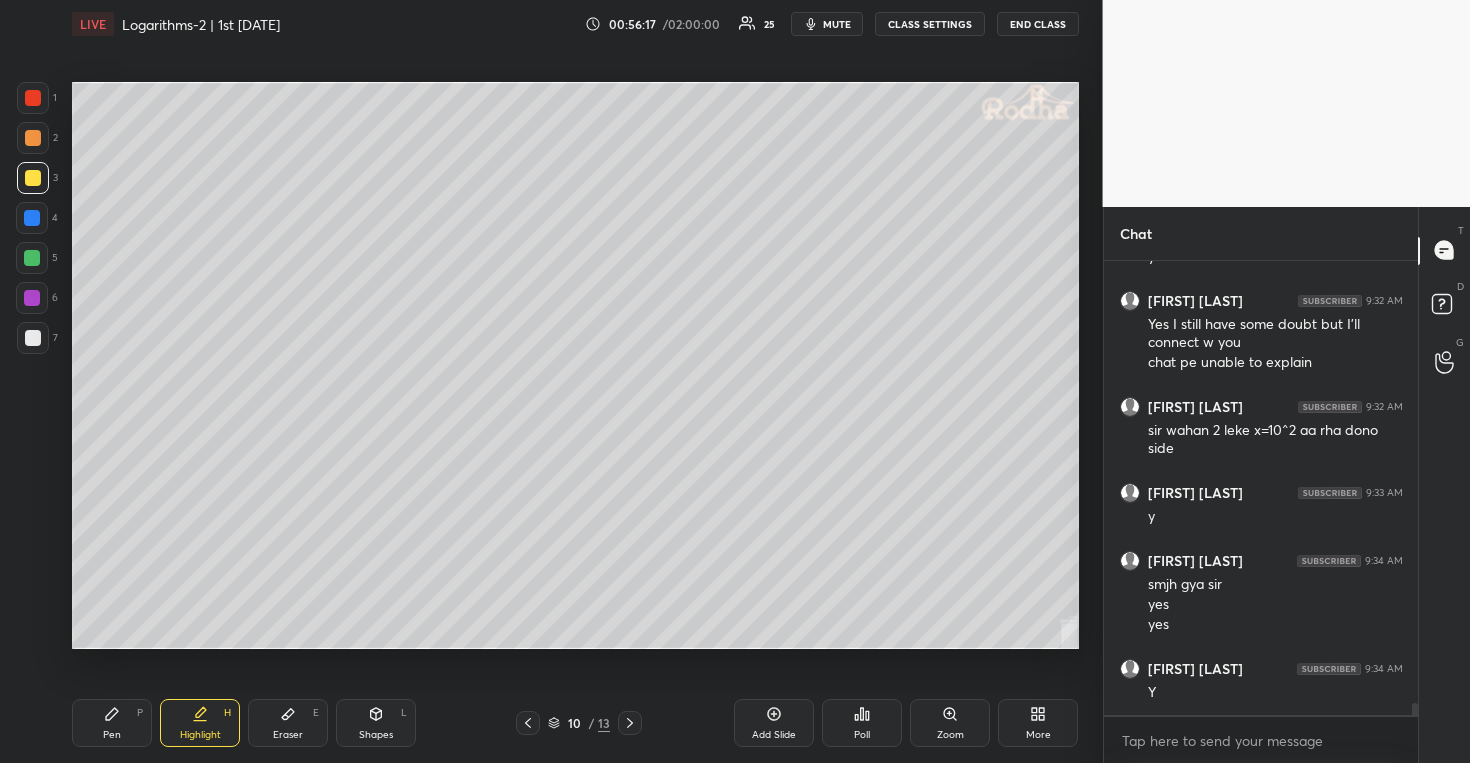 click at bounding box center (32, 258) 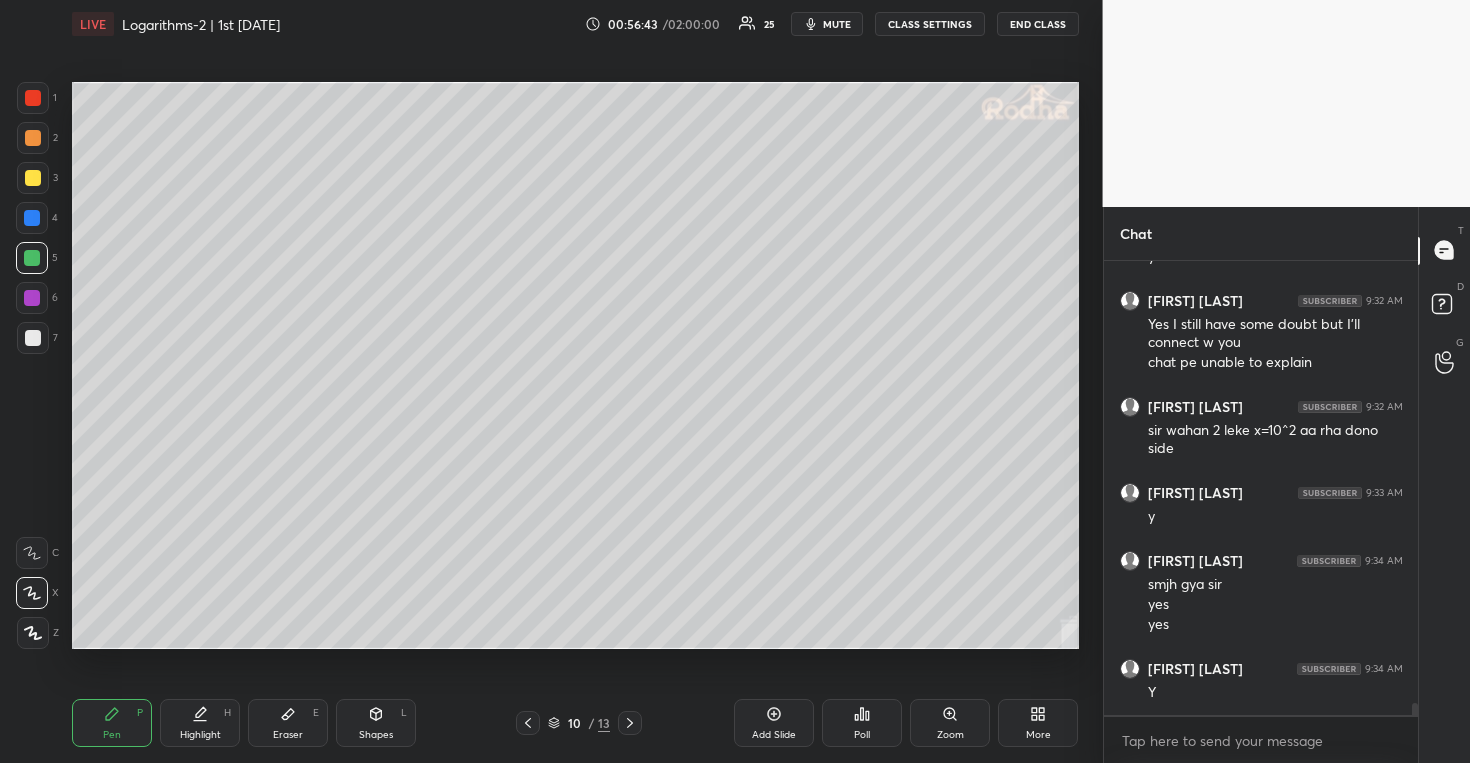 click on "More" at bounding box center [1038, 735] 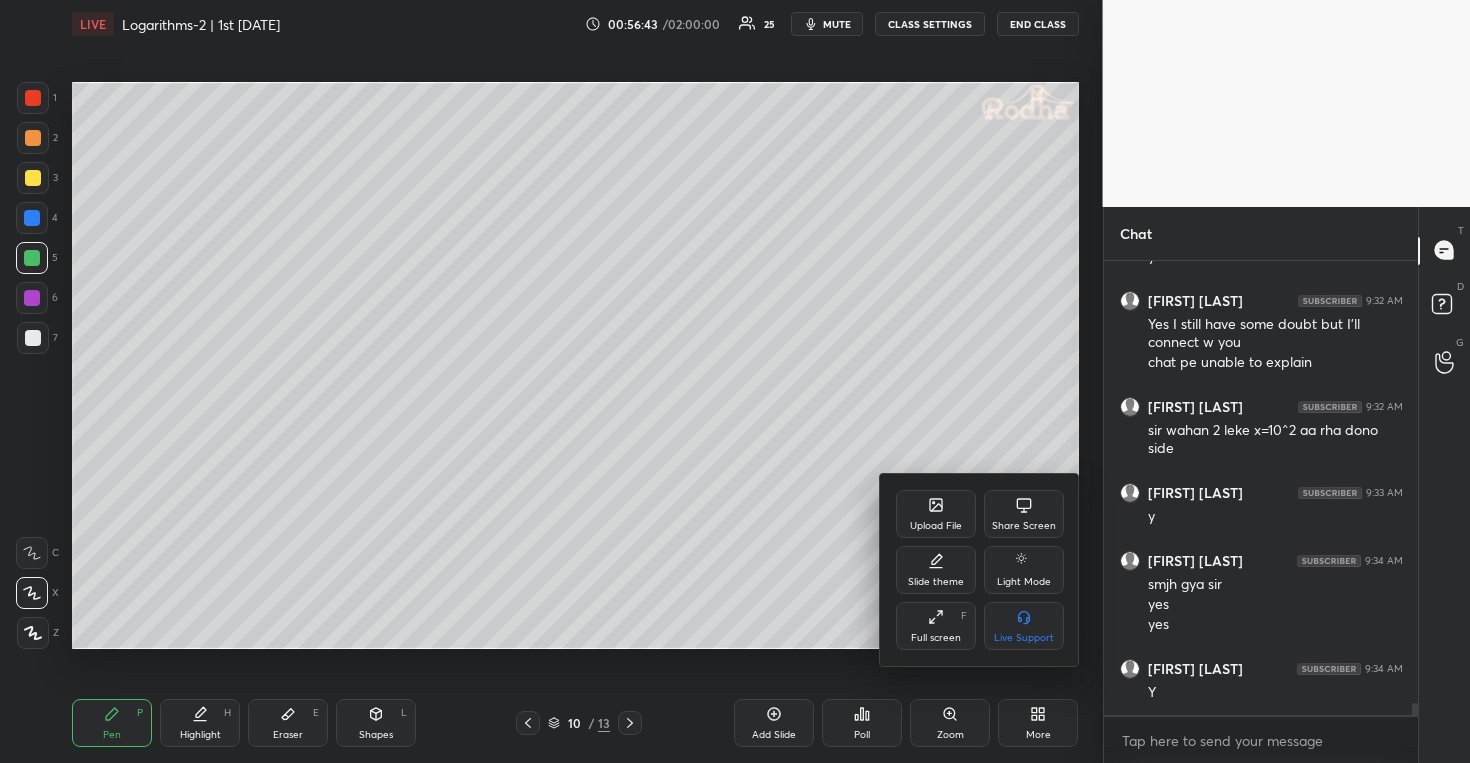 click on "Full screen" at bounding box center [936, 638] 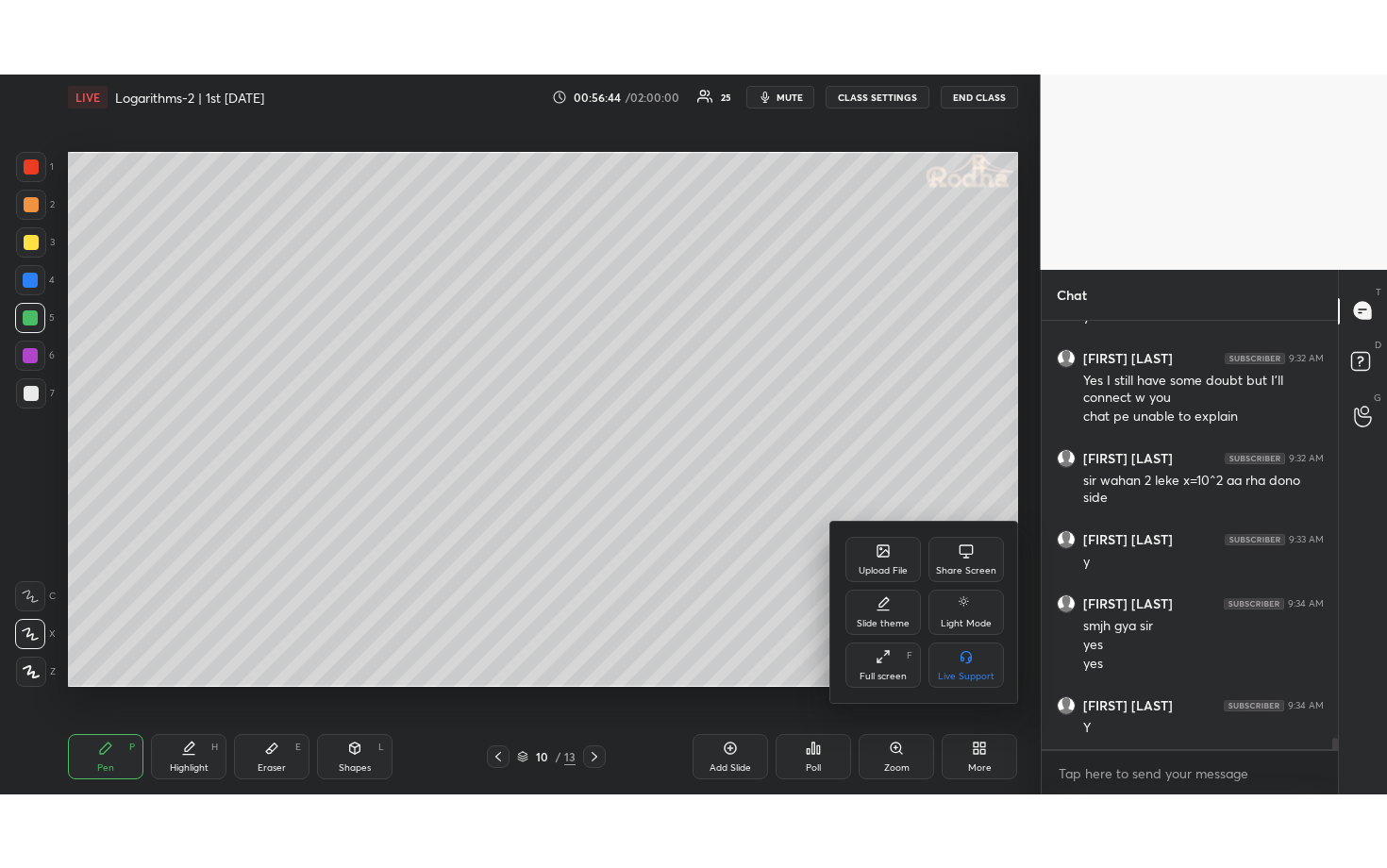 scroll, scrollTop: 93601, scrollLeft: 93389, axis: both 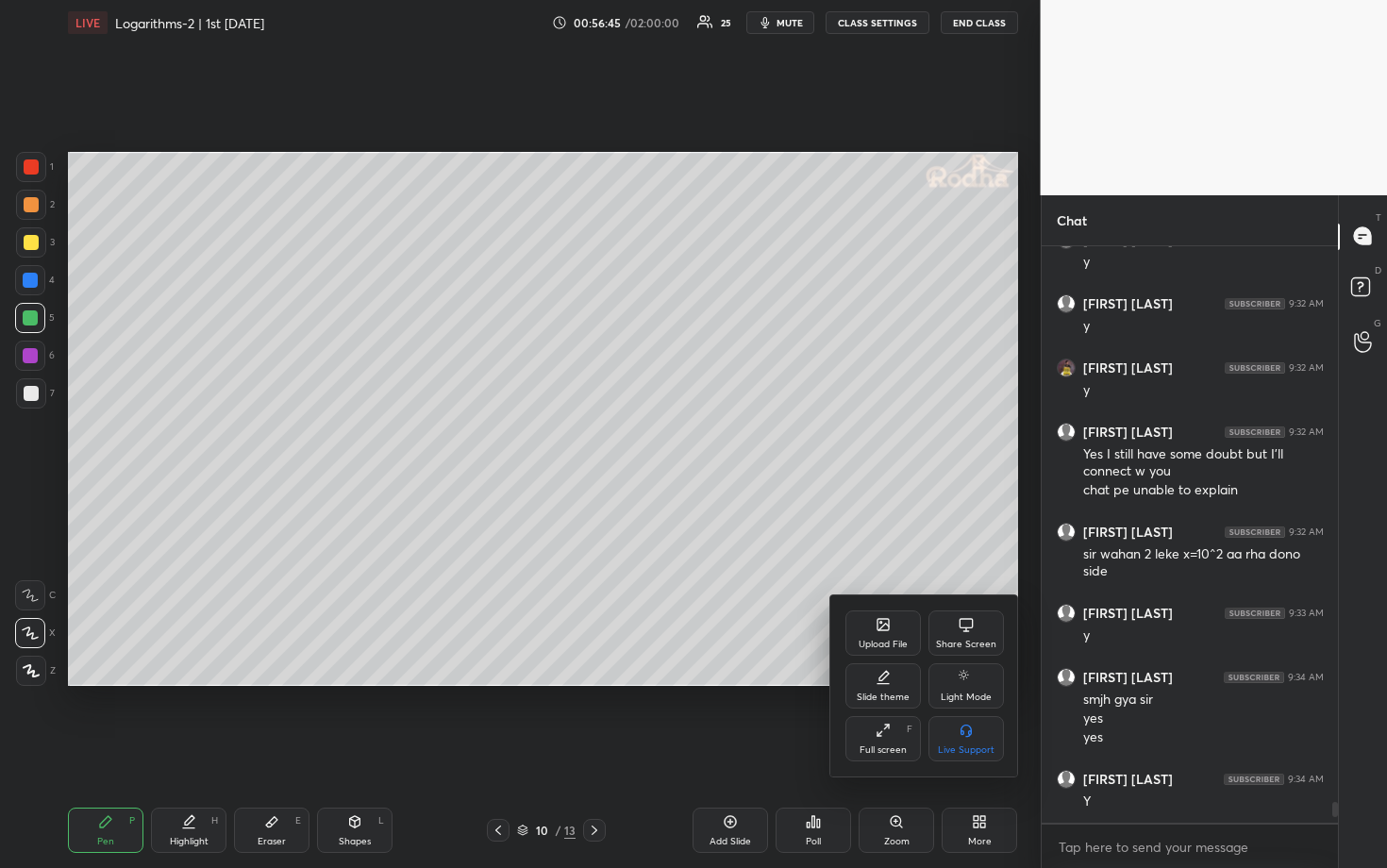 click at bounding box center [694, 434] 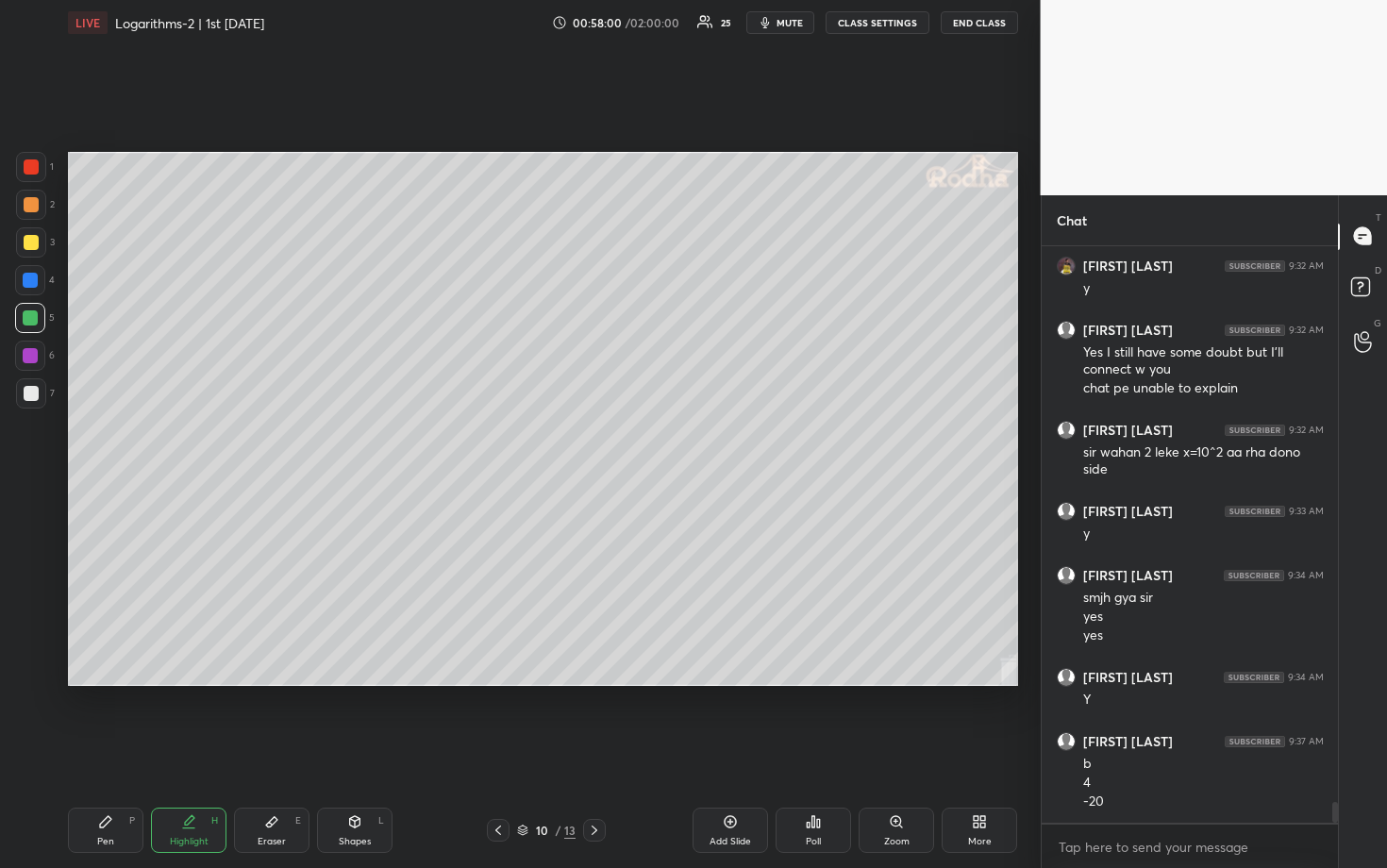 scroll, scrollTop: 15499, scrollLeft: 0, axis: vertical 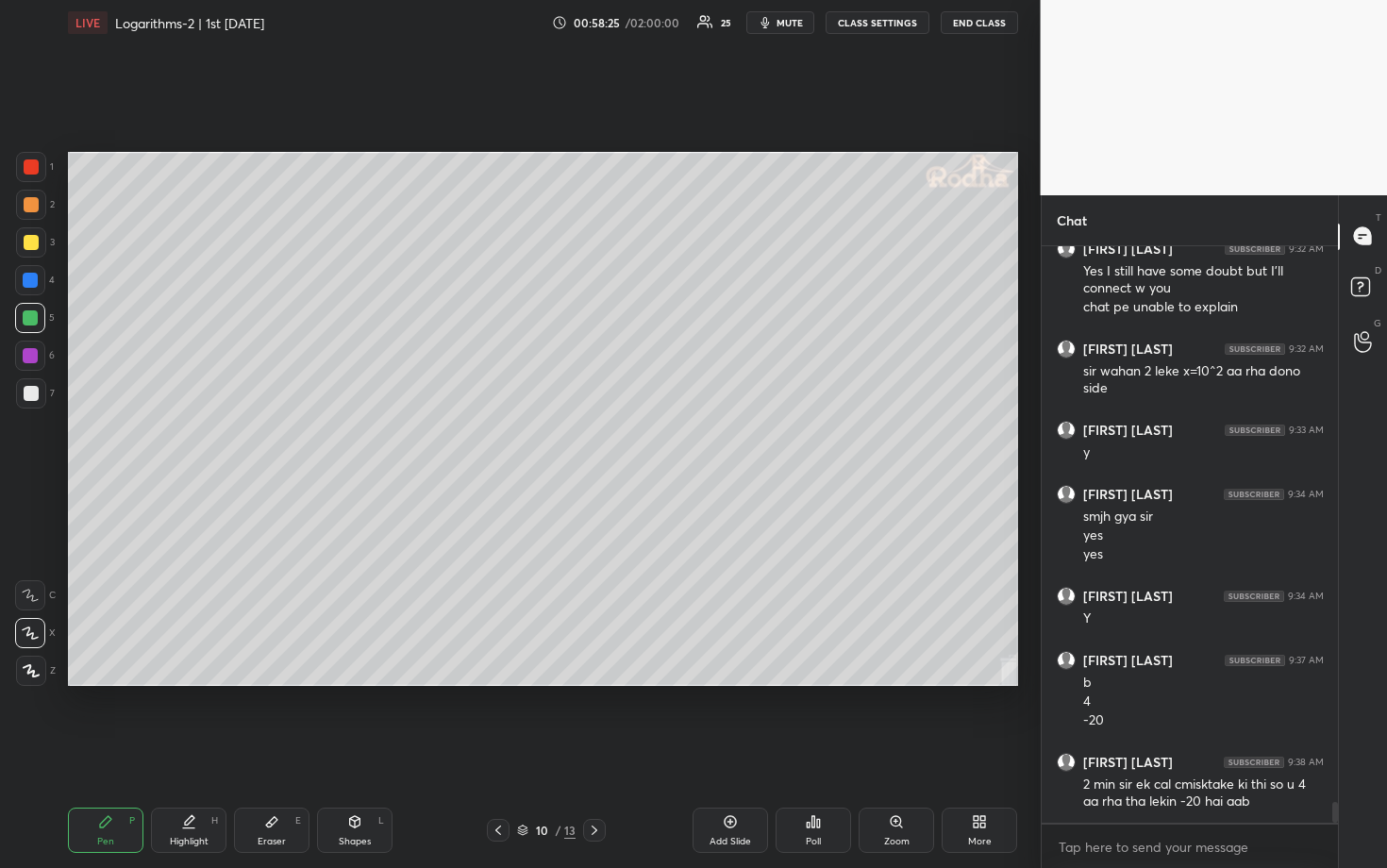 click at bounding box center (31, 205) 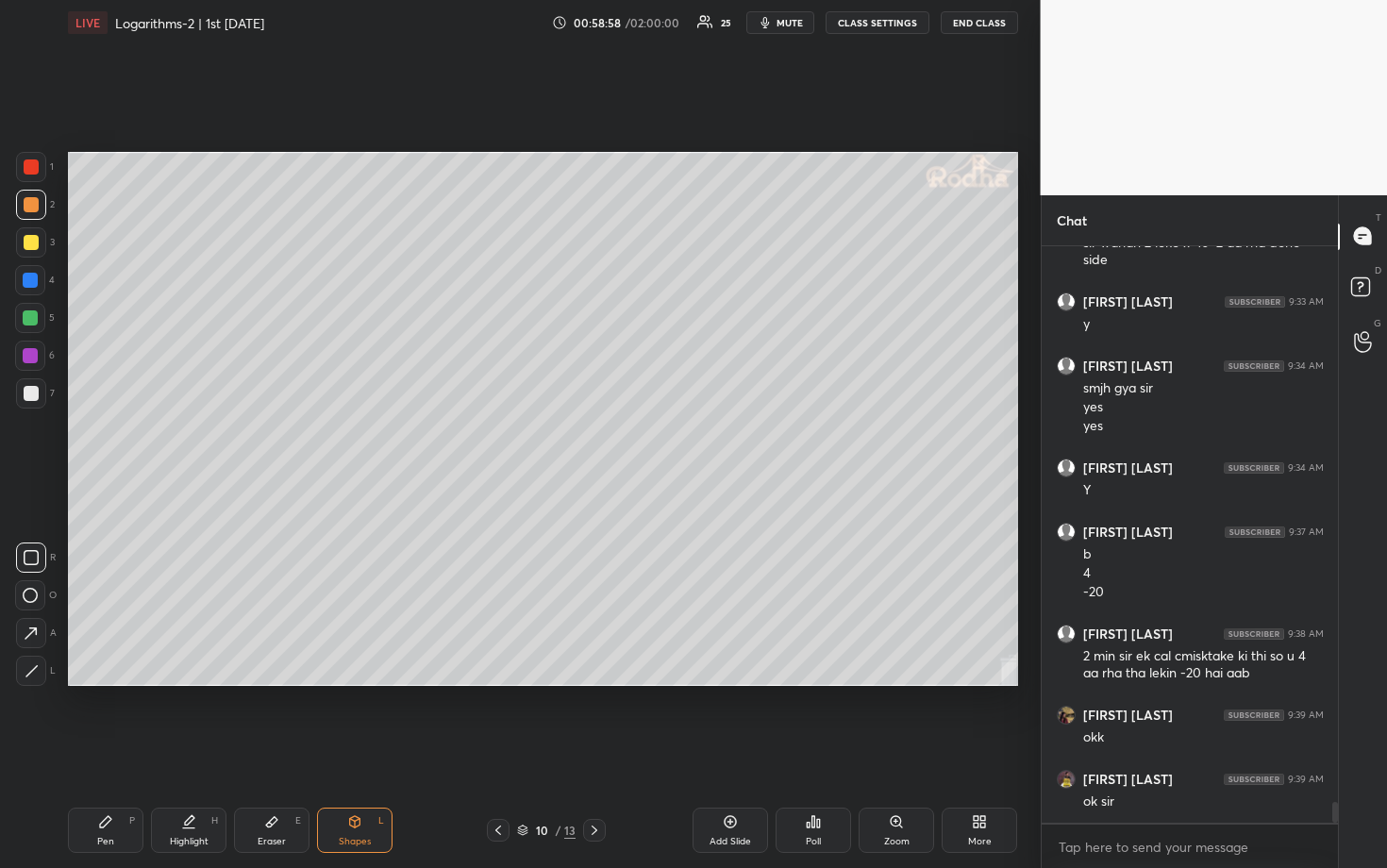 scroll, scrollTop: 15692, scrollLeft: 0, axis: vertical 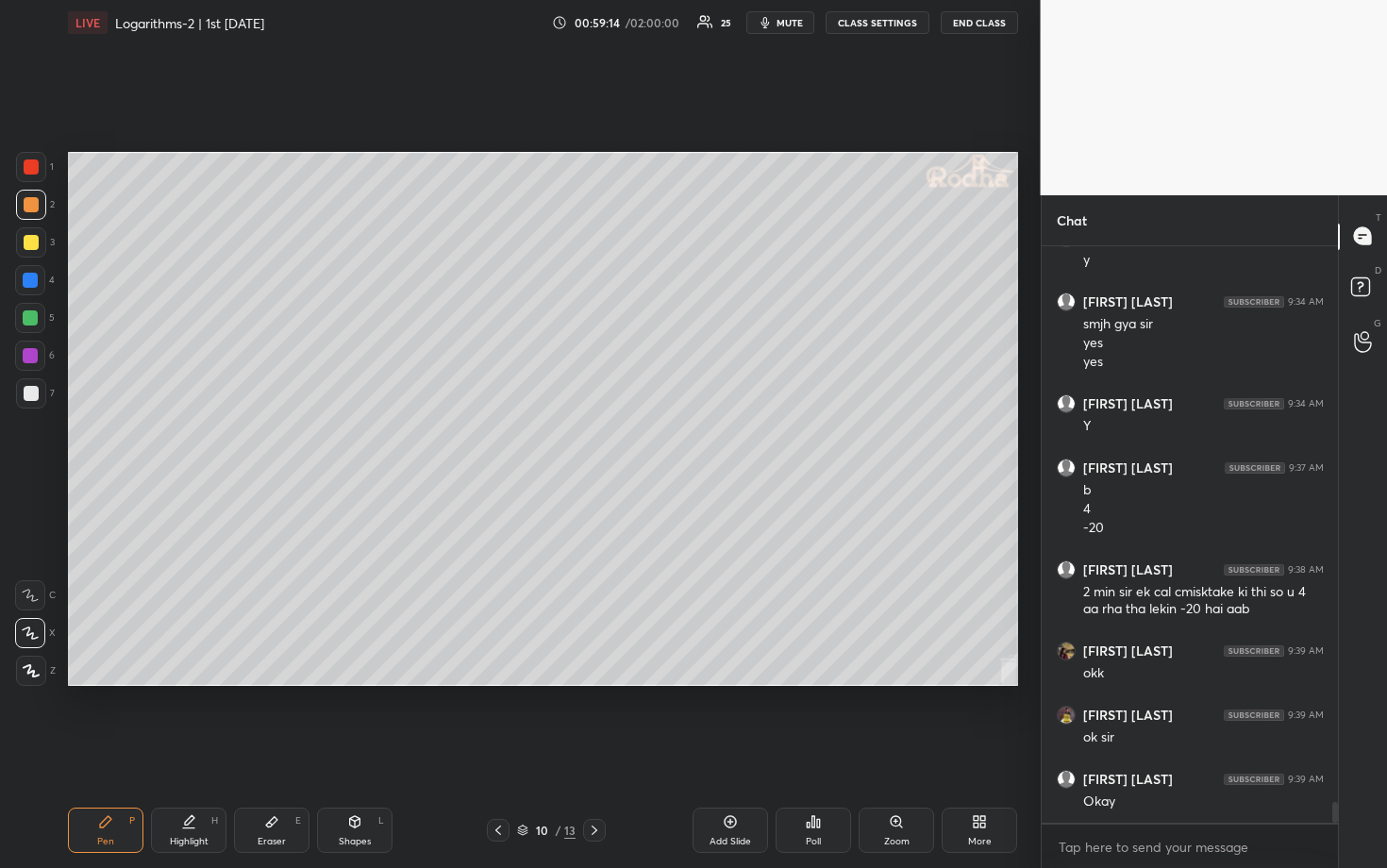 click at bounding box center [30, 318] 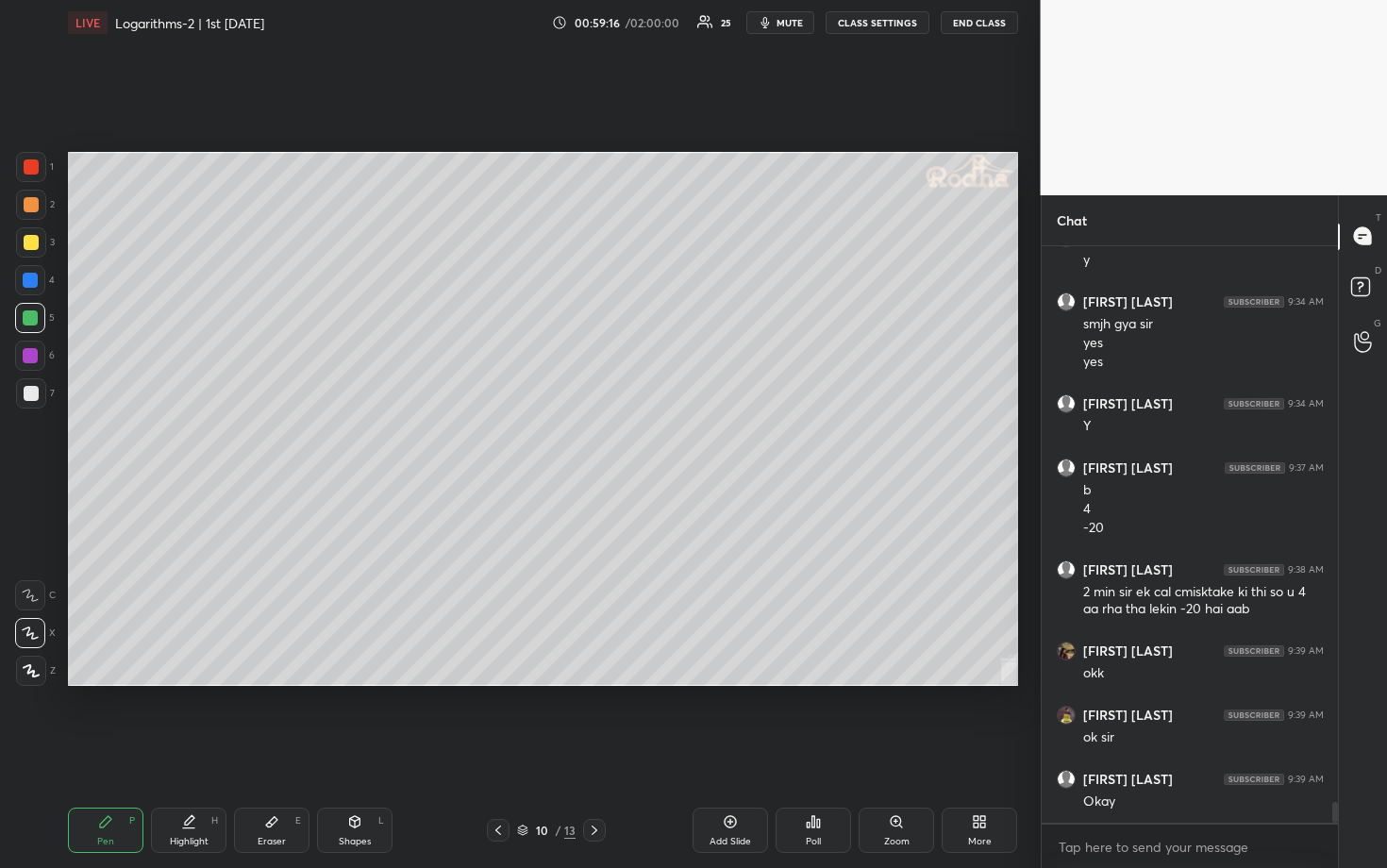 click 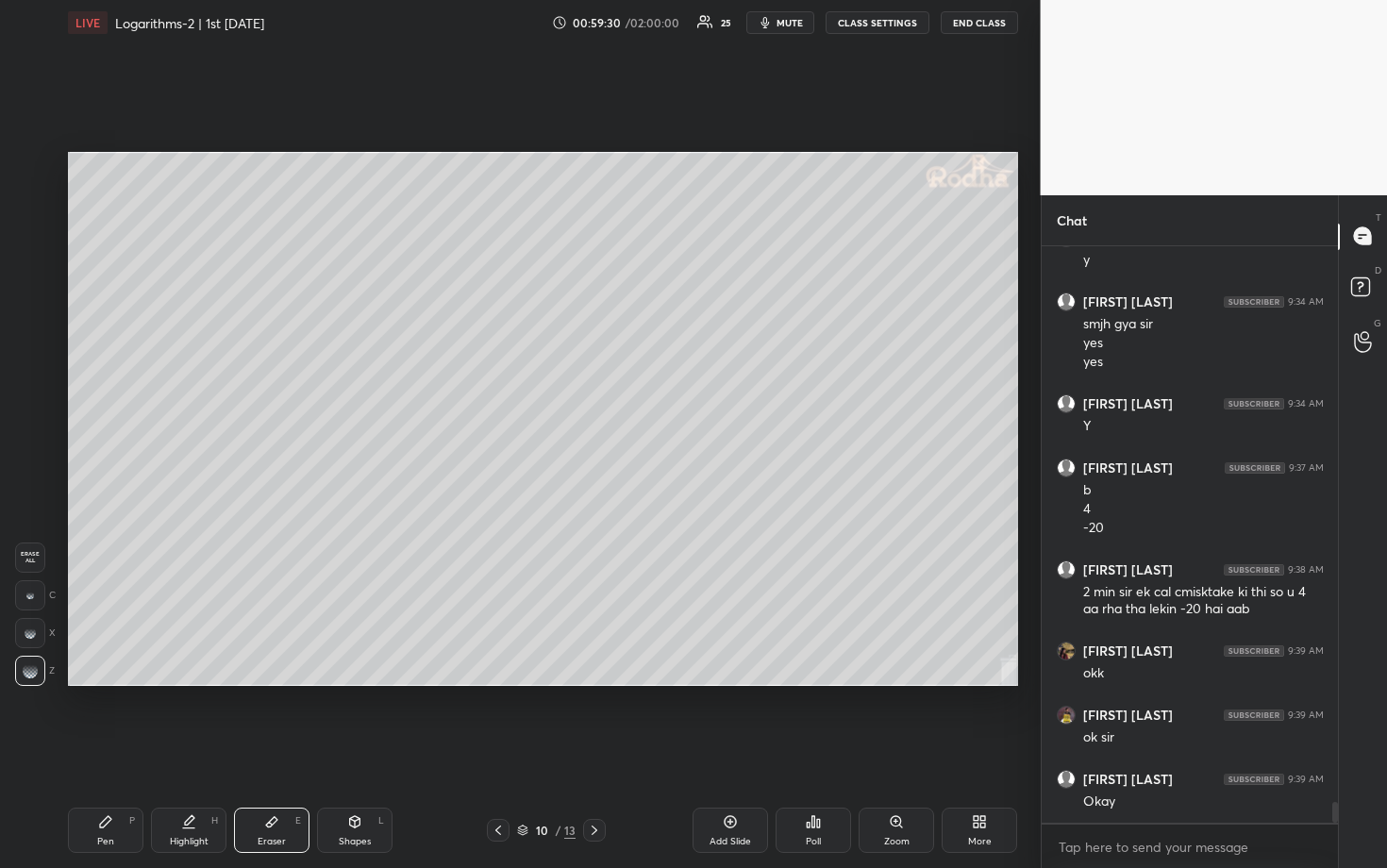 click on "Pen P" at bounding box center (106, 830) 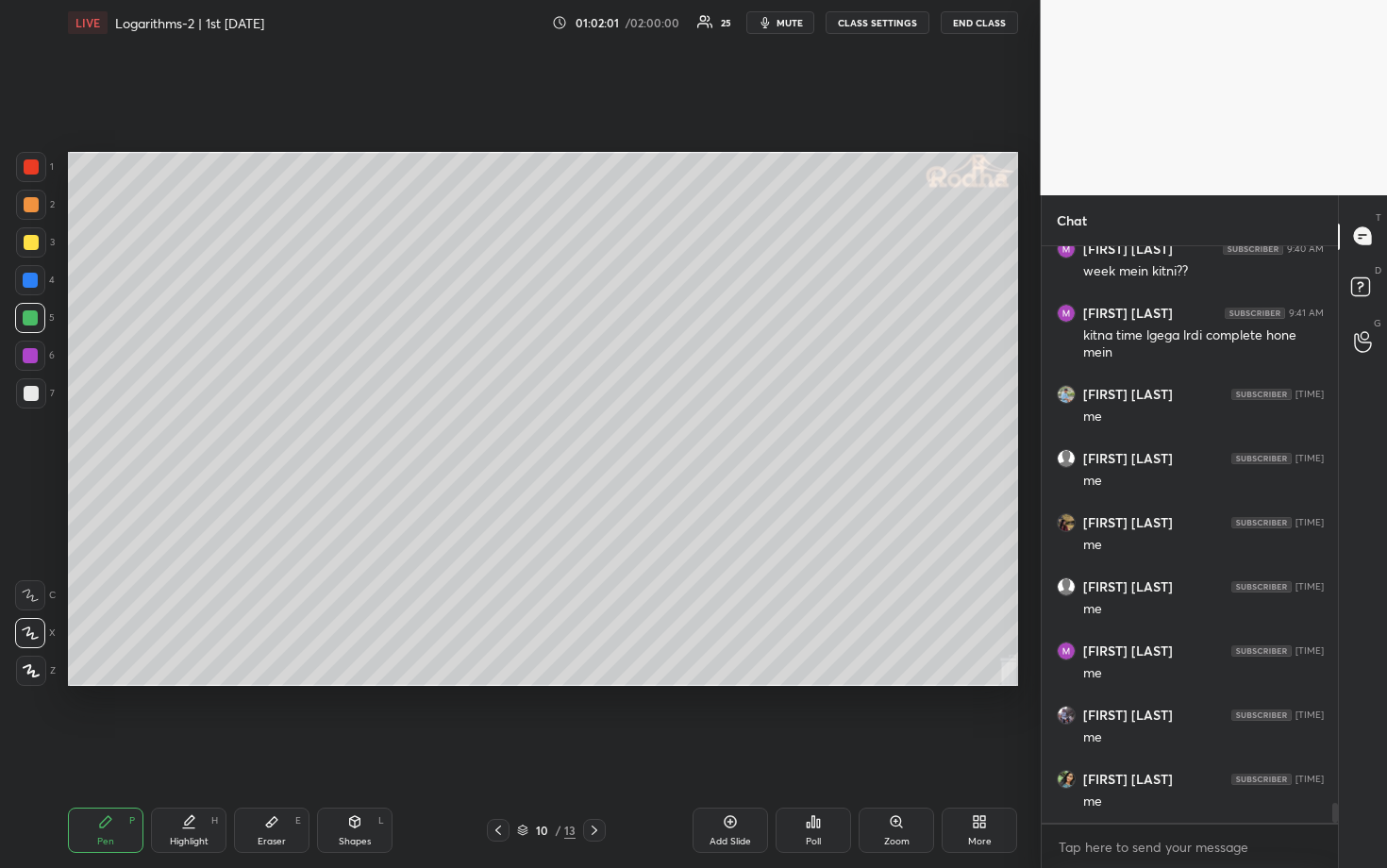 scroll, scrollTop: 16350, scrollLeft: 0, axis: vertical 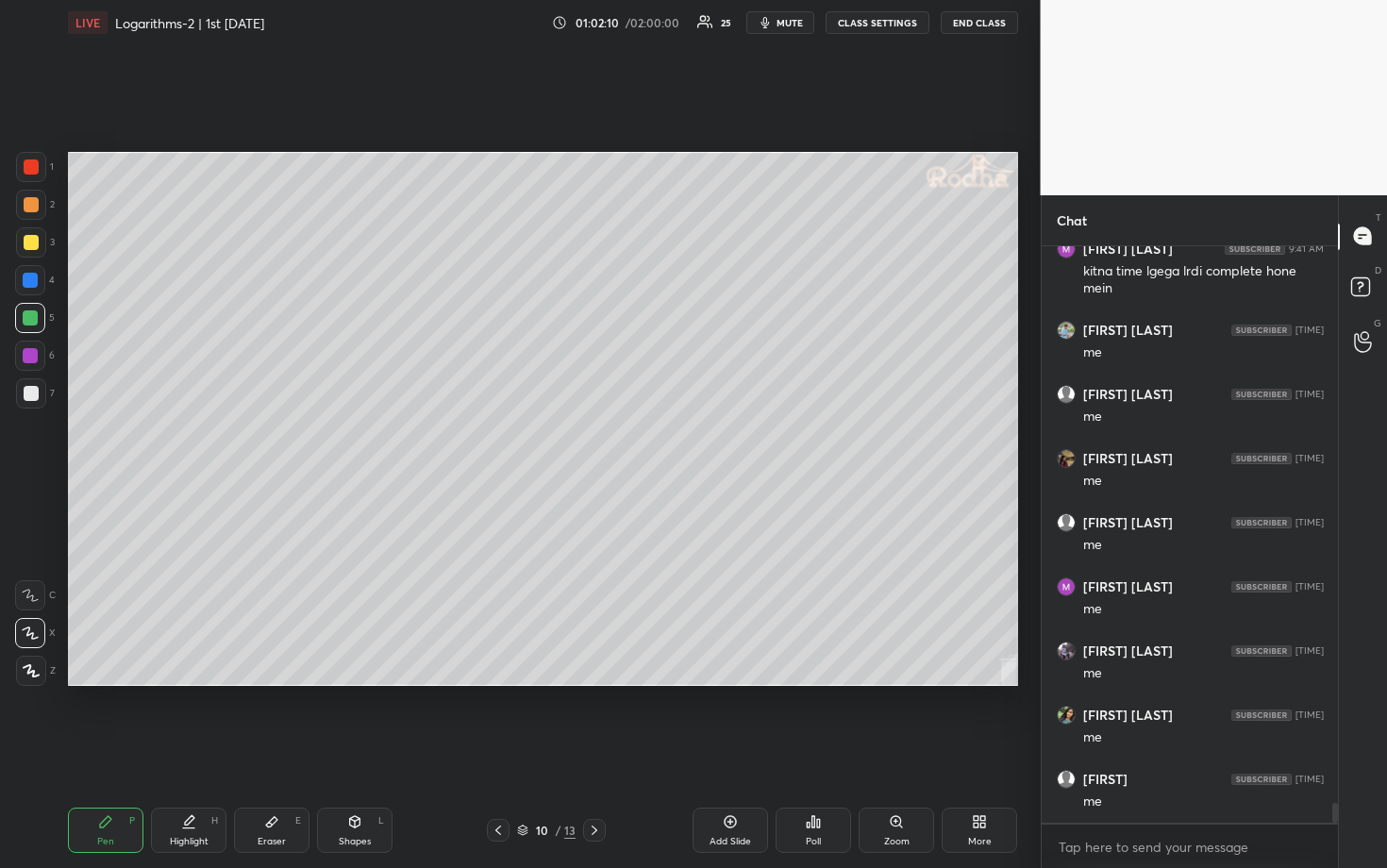 click on "Poll" at bounding box center [813, 830] 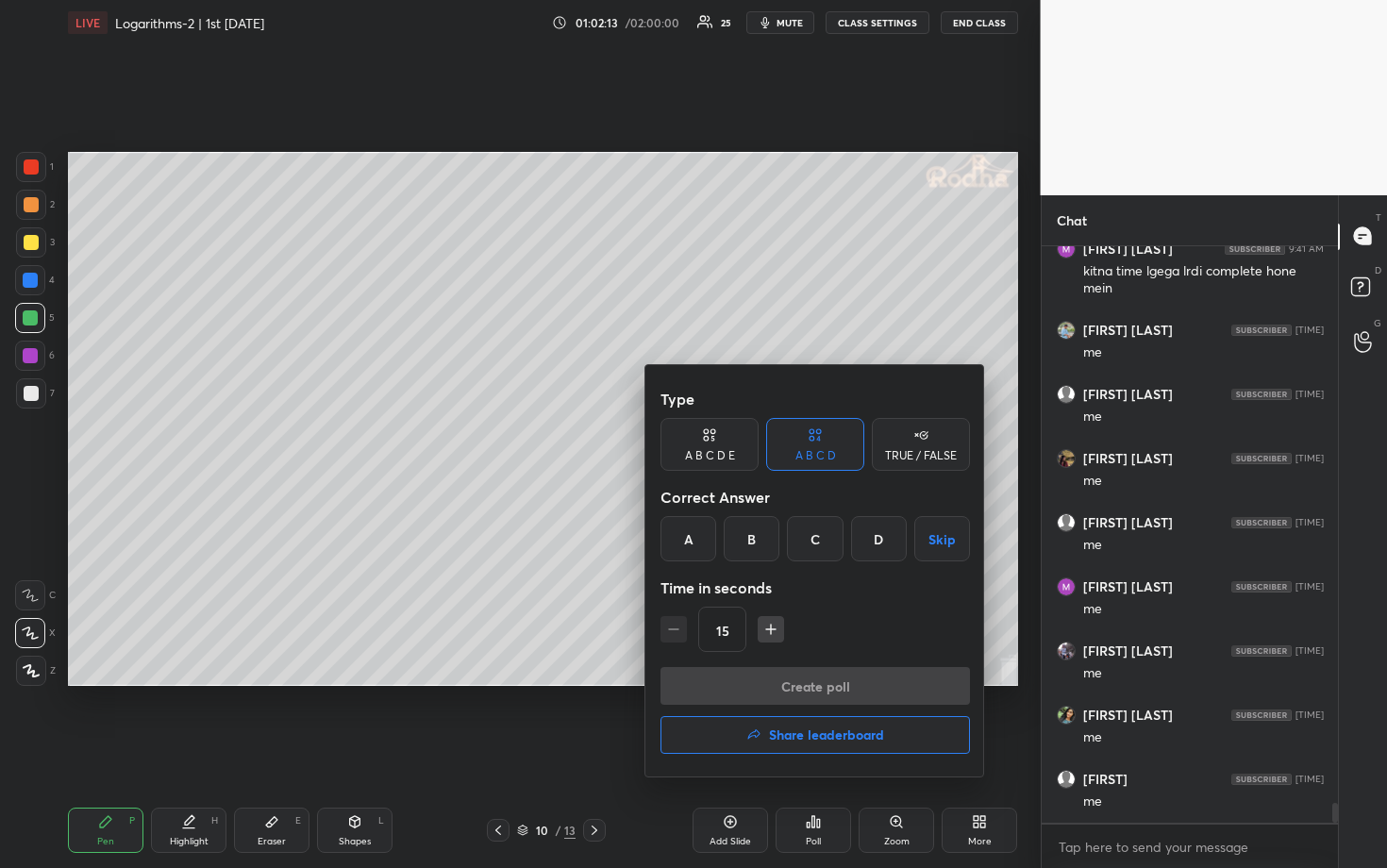 scroll, scrollTop: 16369, scrollLeft: 0, axis: vertical 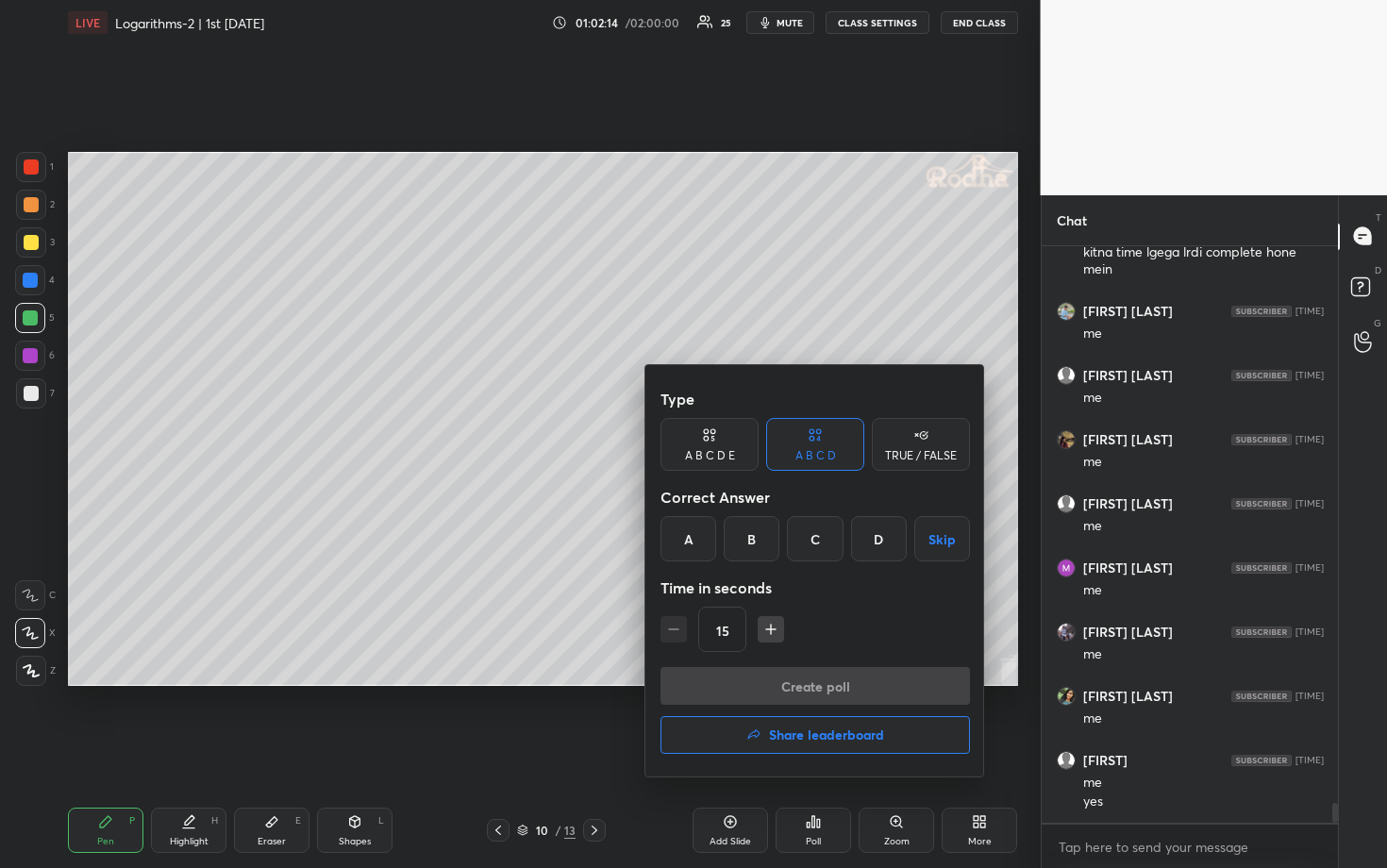 click on "B" at bounding box center [751, 539] 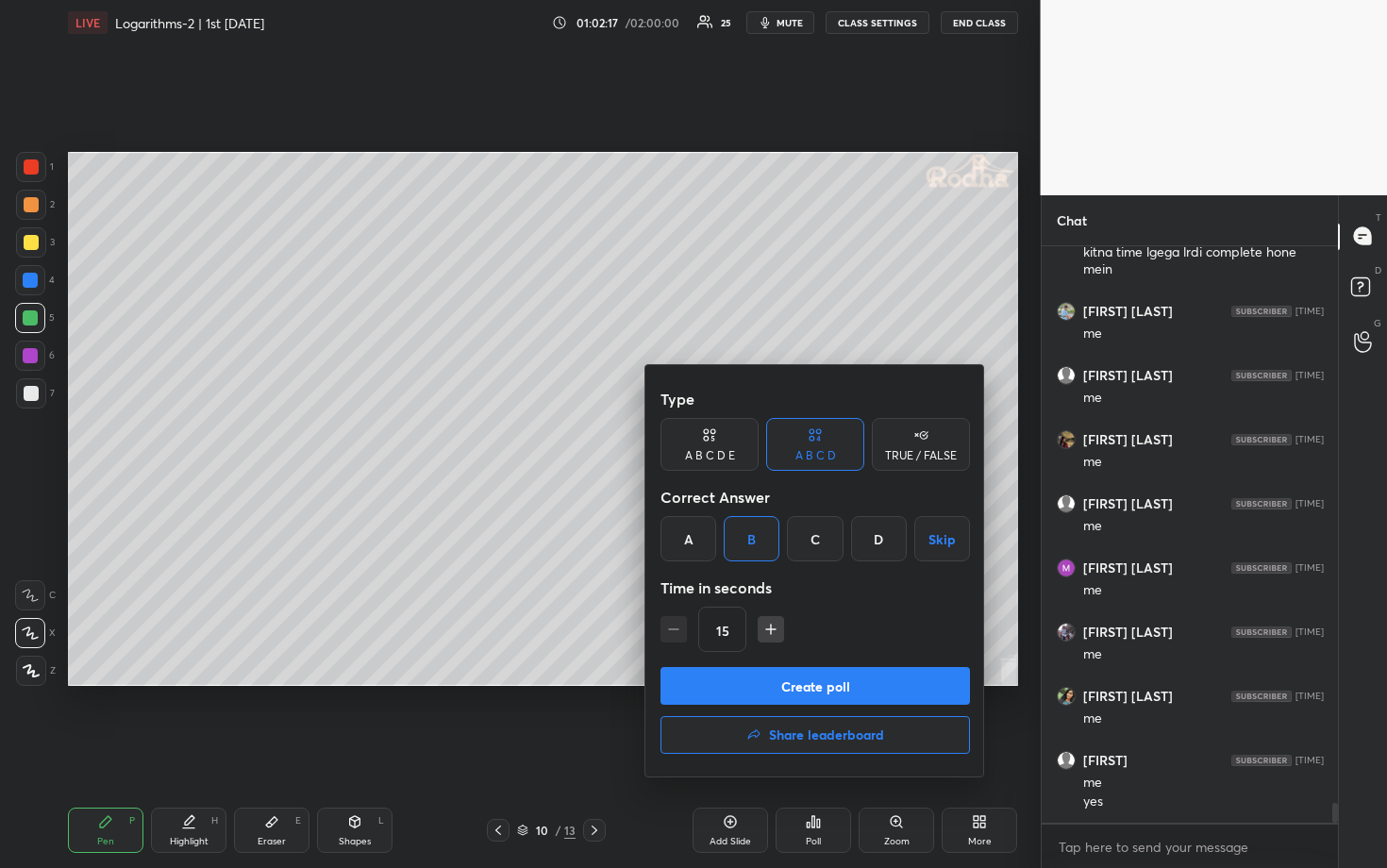 click on "Create poll" at bounding box center [815, 686] 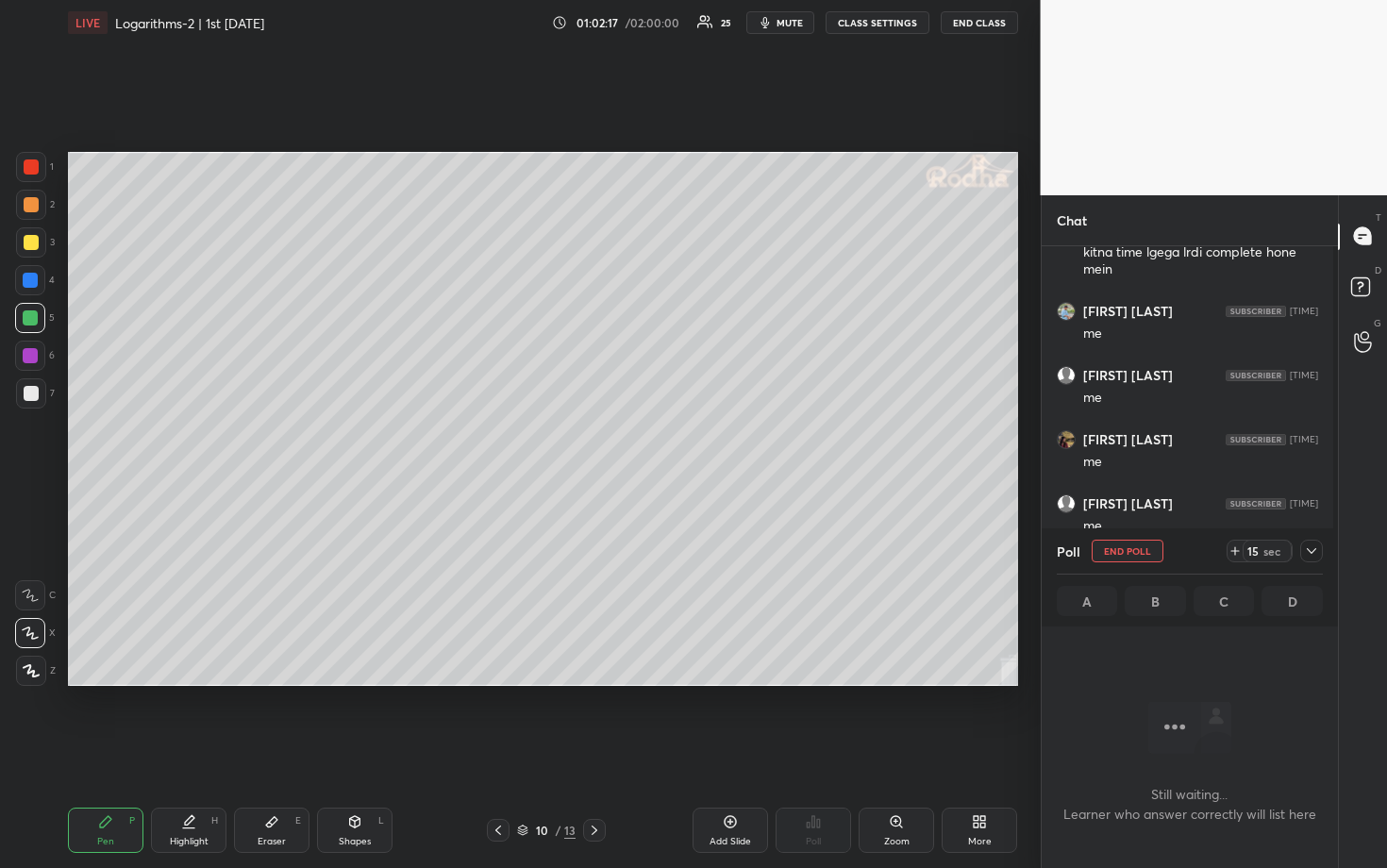 scroll, scrollTop: 489, scrollLeft: 285, axis: both 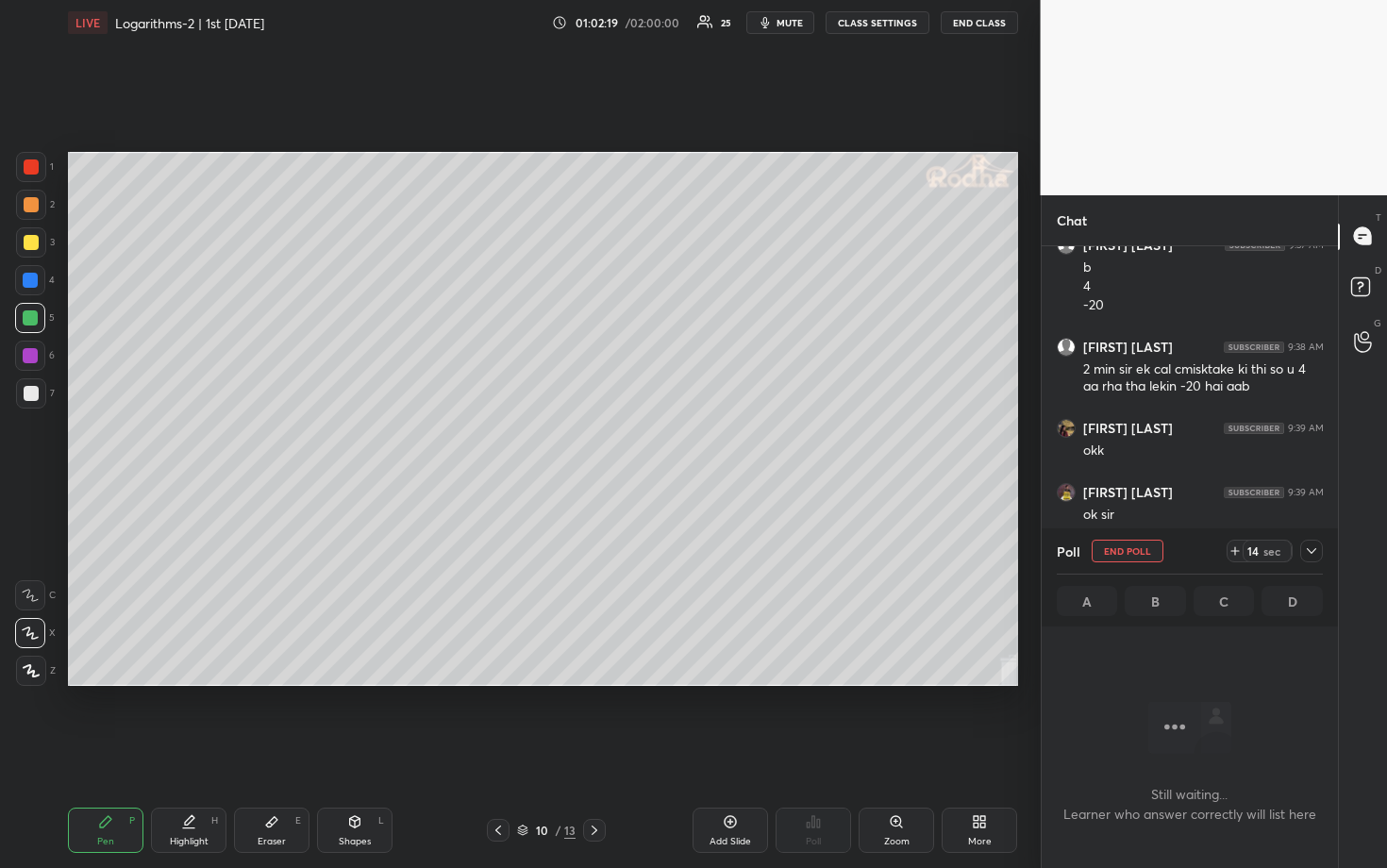 click 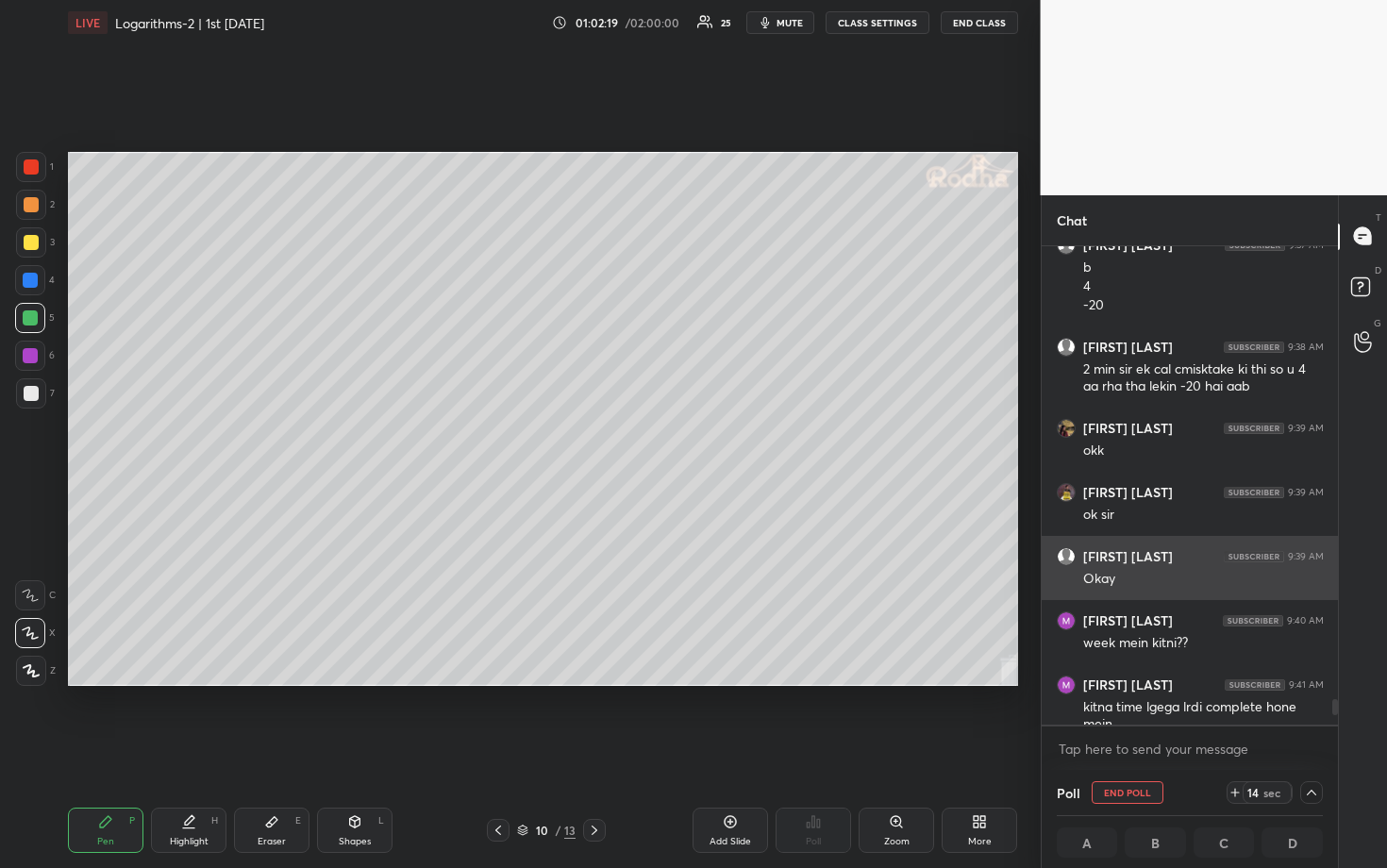 scroll, scrollTop: 473, scrollLeft: 285, axis: both 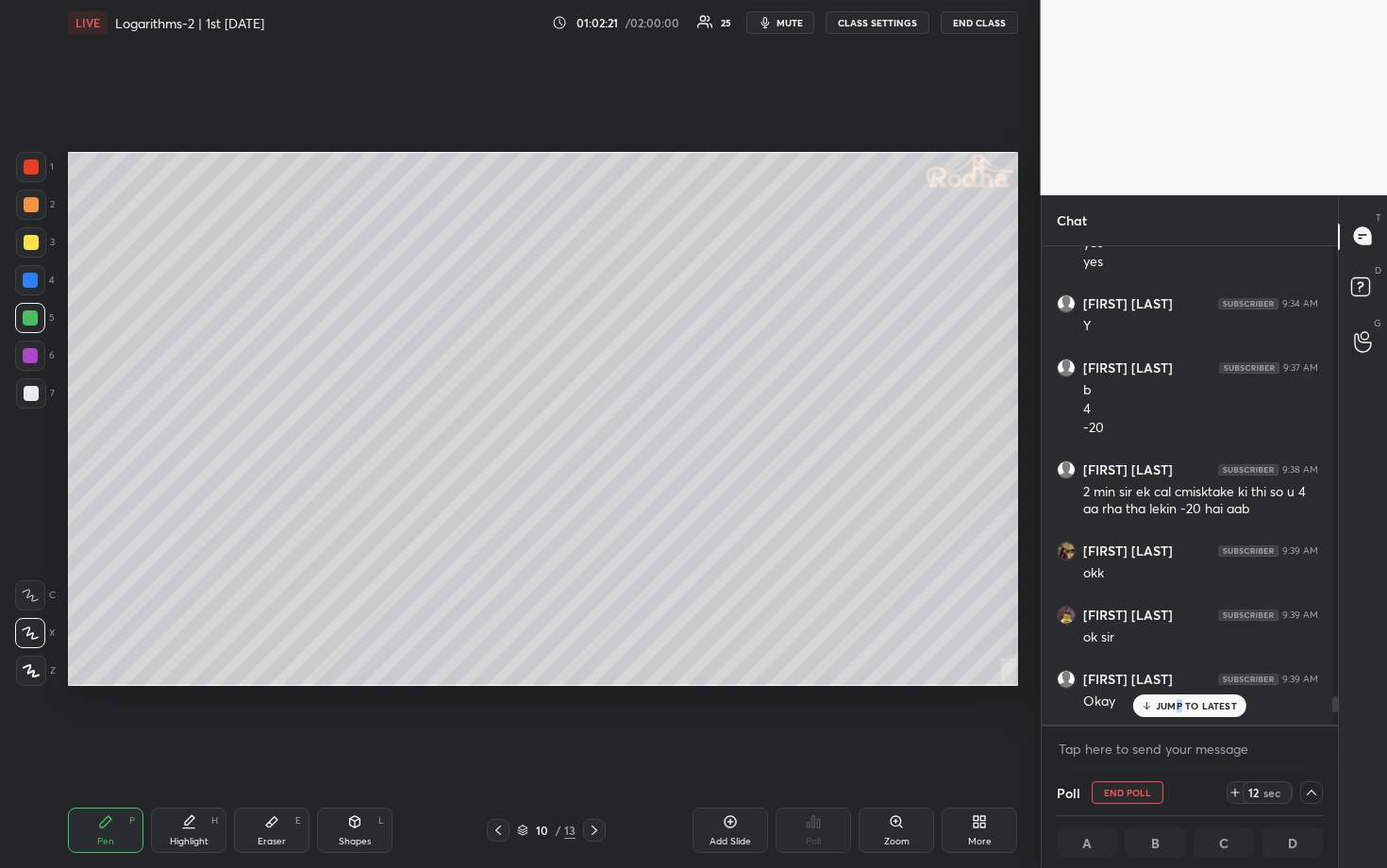click on "JUMP TO LATEST" at bounding box center [1196, 706] 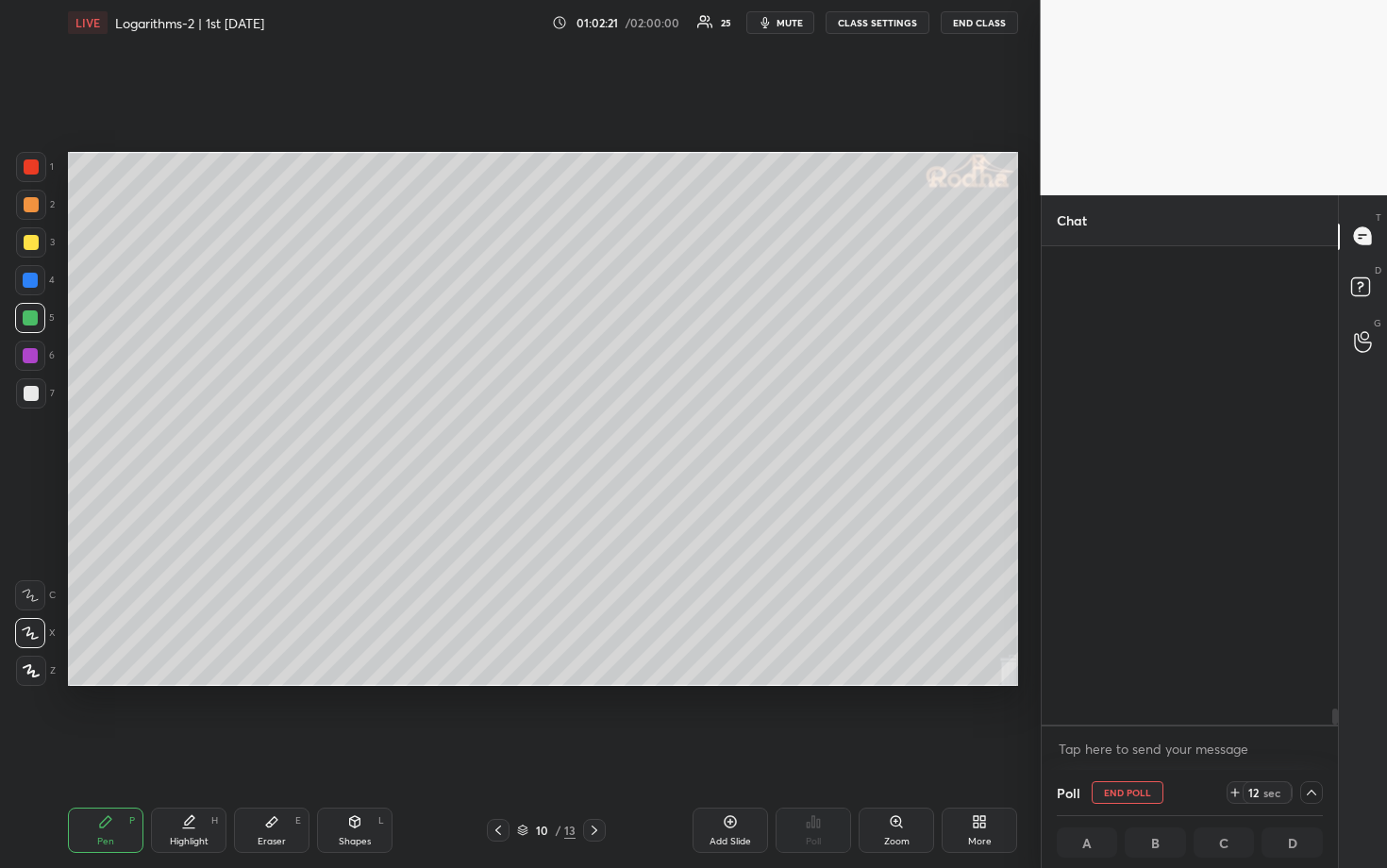 scroll, scrollTop: 14161, scrollLeft: 0, axis: vertical 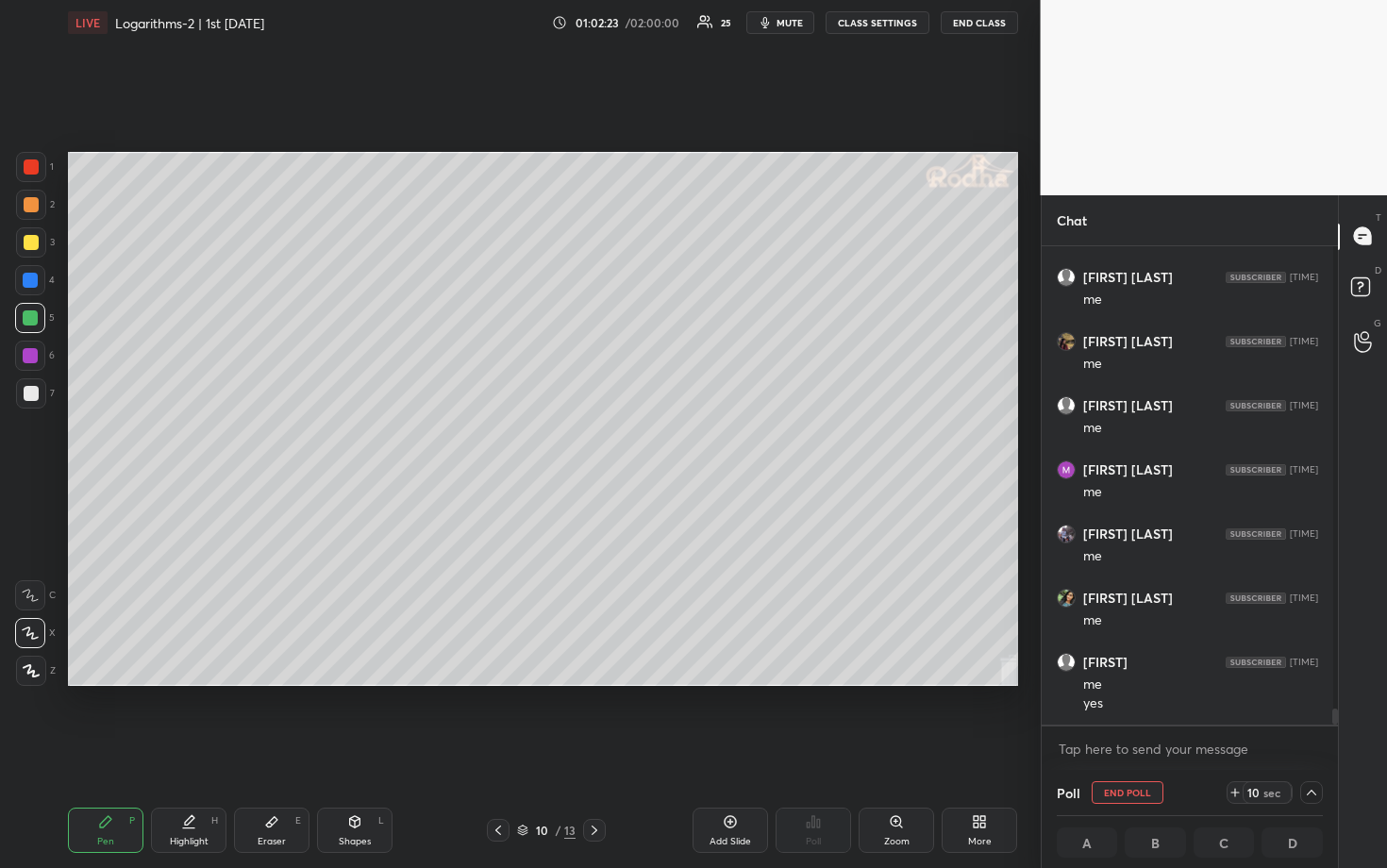 click on "Eraser E" at bounding box center [272, 830] 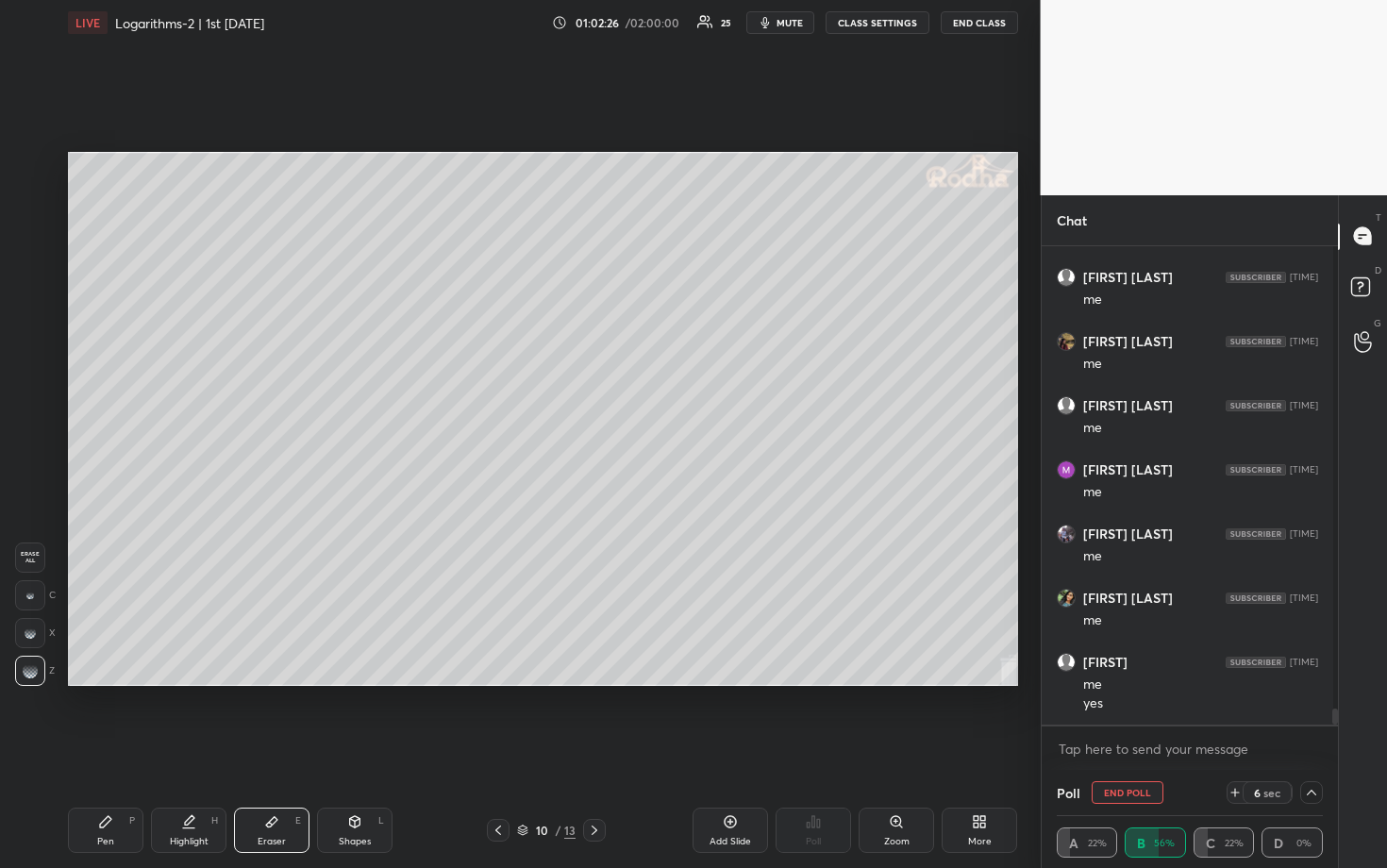 click 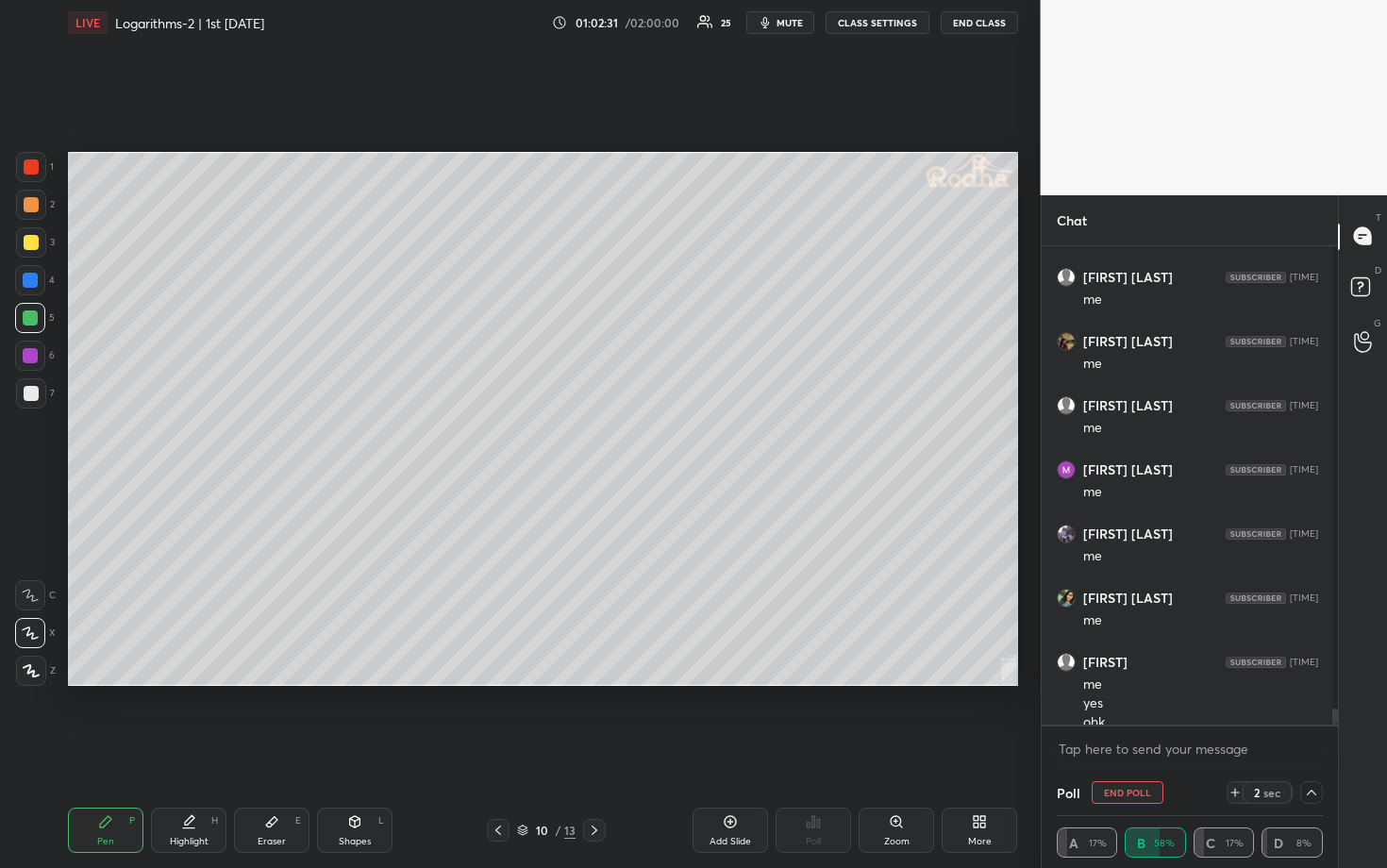 scroll, scrollTop: 14180, scrollLeft: 0, axis: vertical 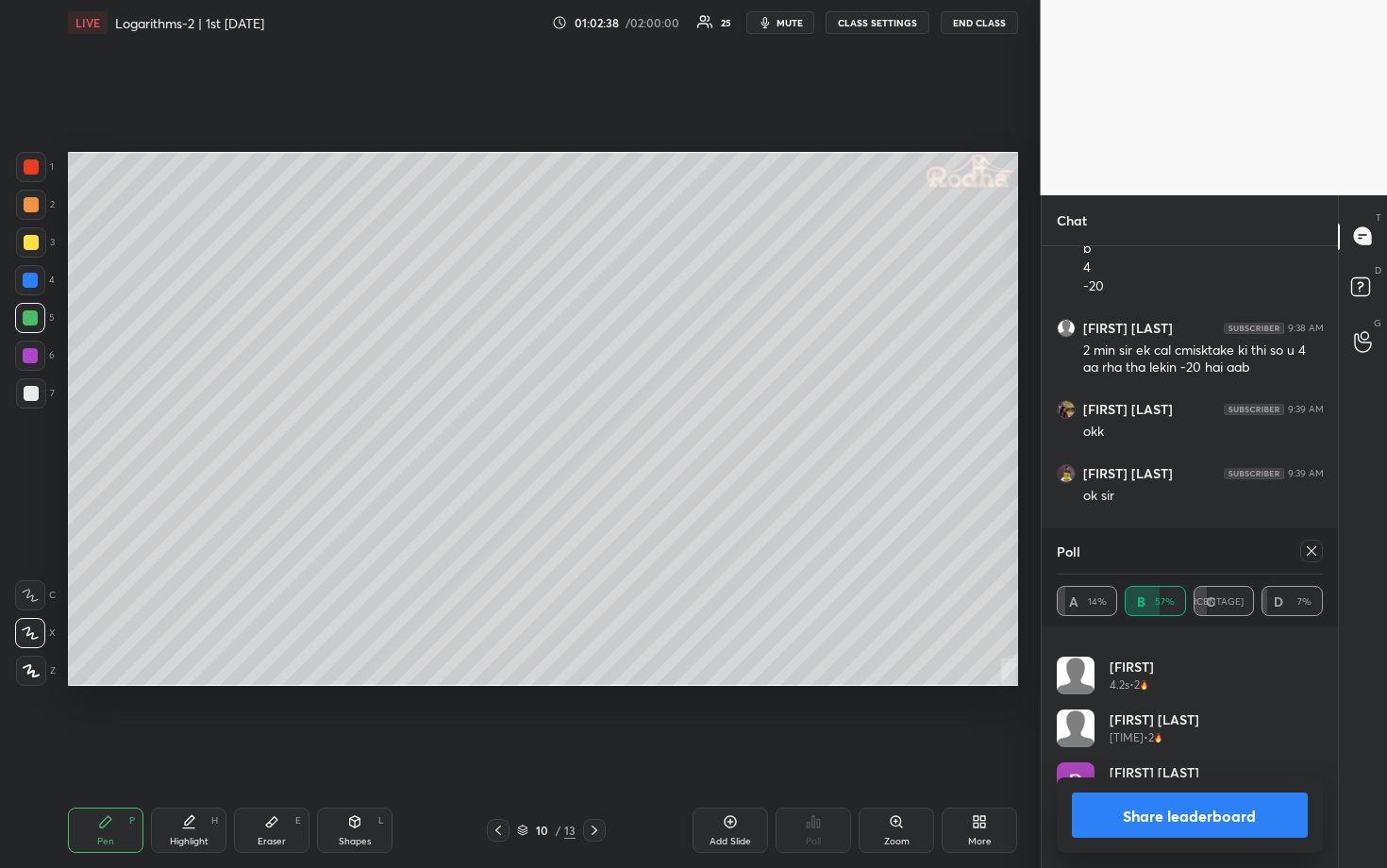click 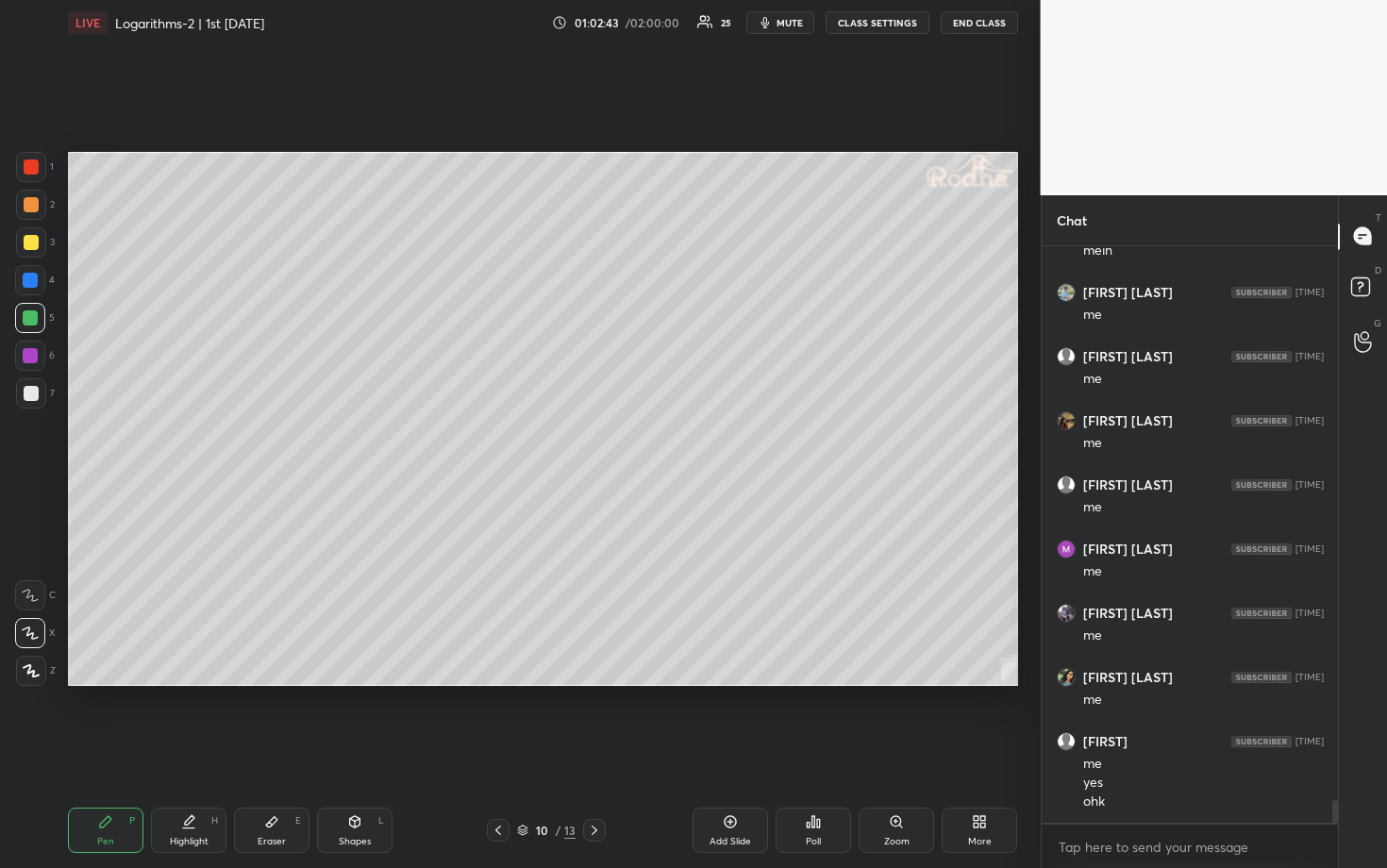 click at bounding box center [30, 318] 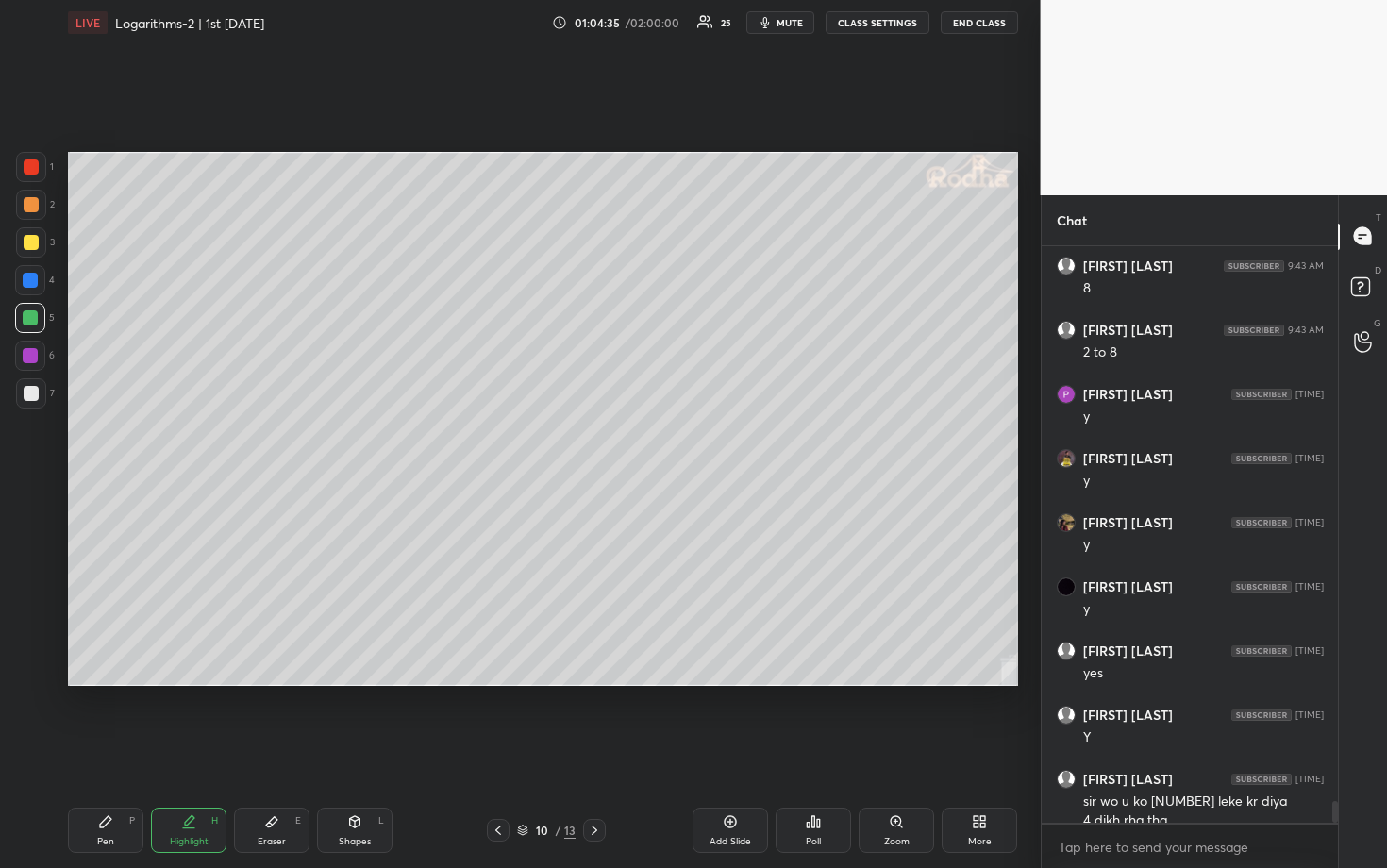 scroll, scrollTop: 14951, scrollLeft: 0, axis: vertical 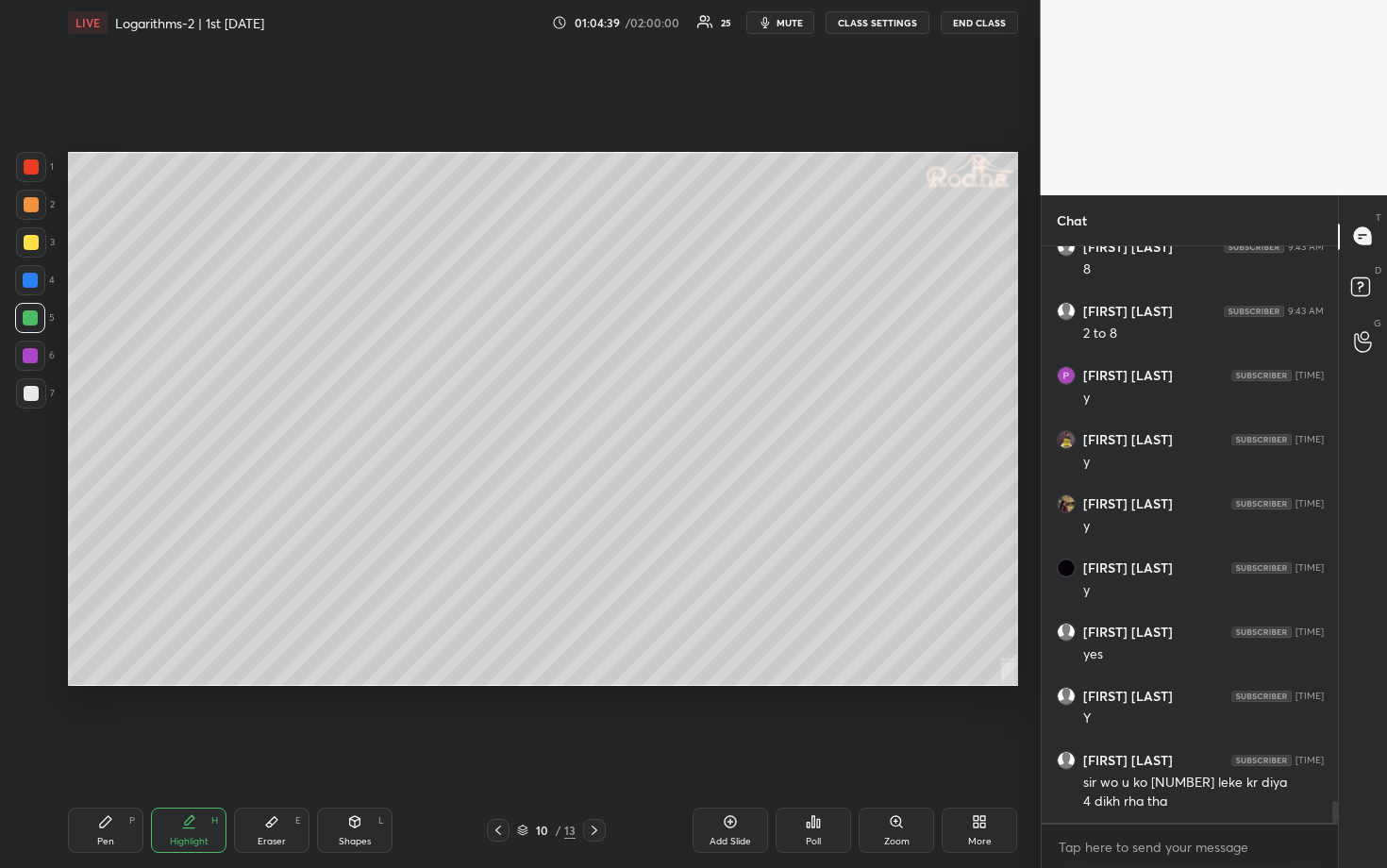click at bounding box center [31, 393] 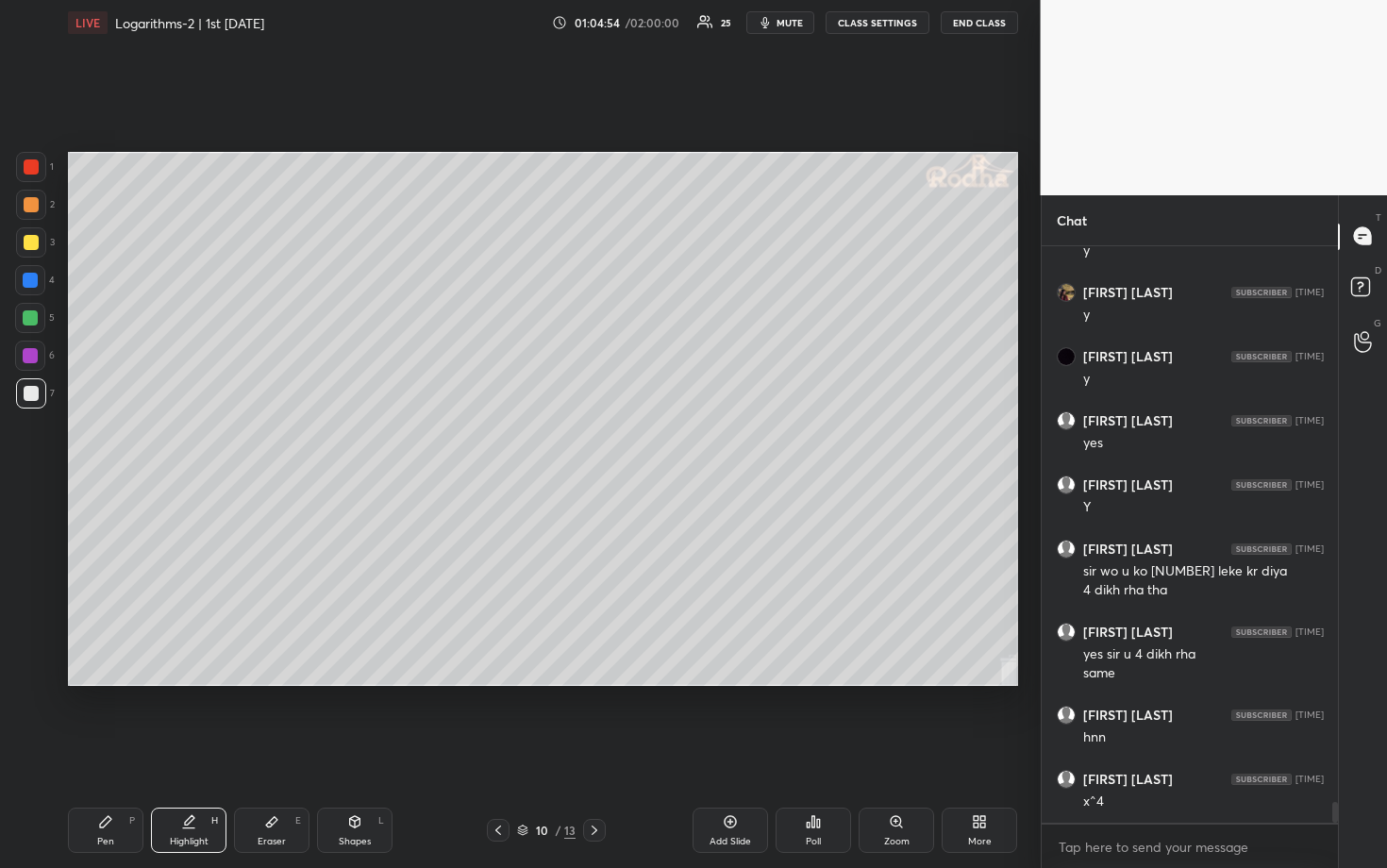 scroll, scrollTop: 15227, scrollLeft: 0, axis: vertical 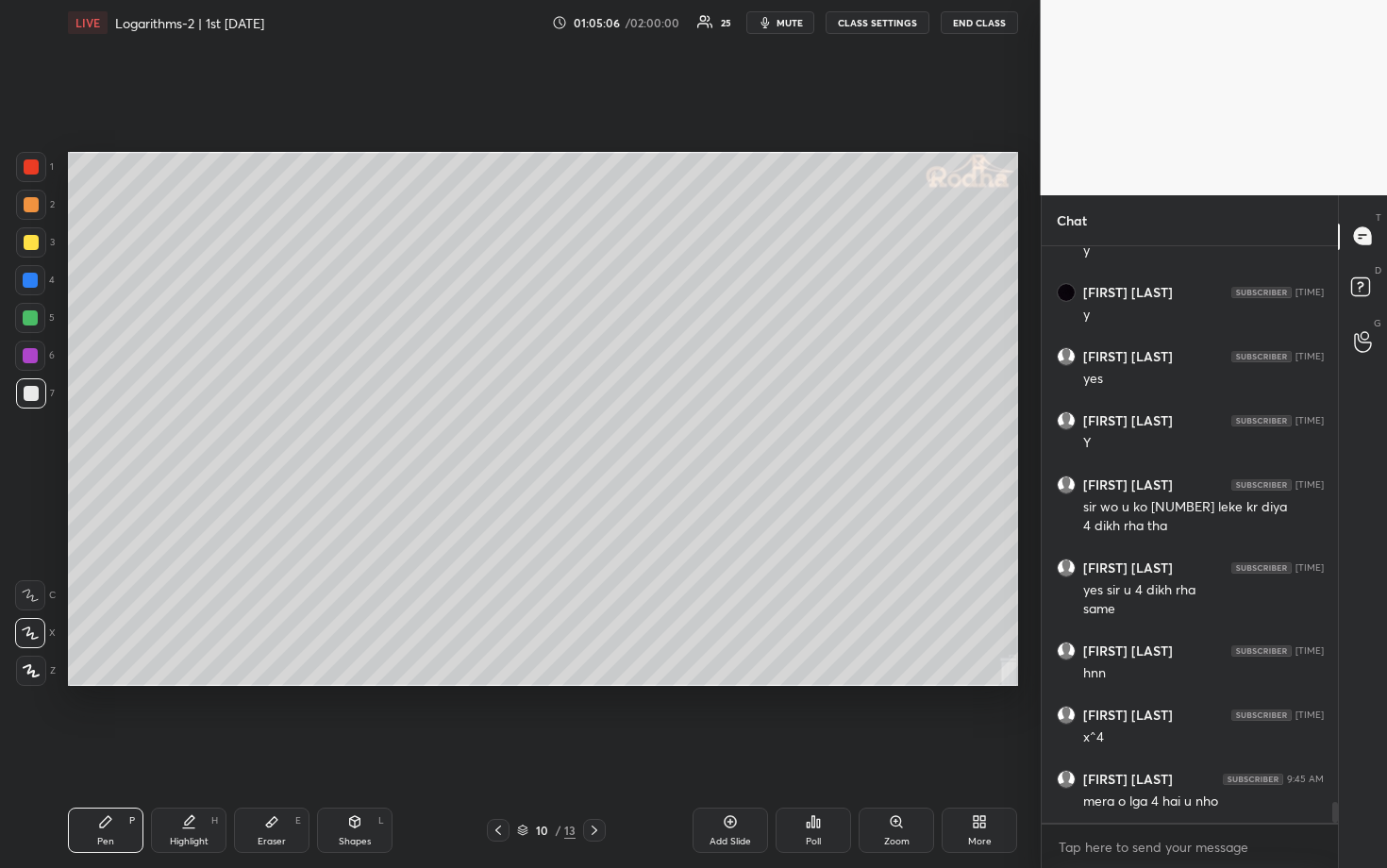 click 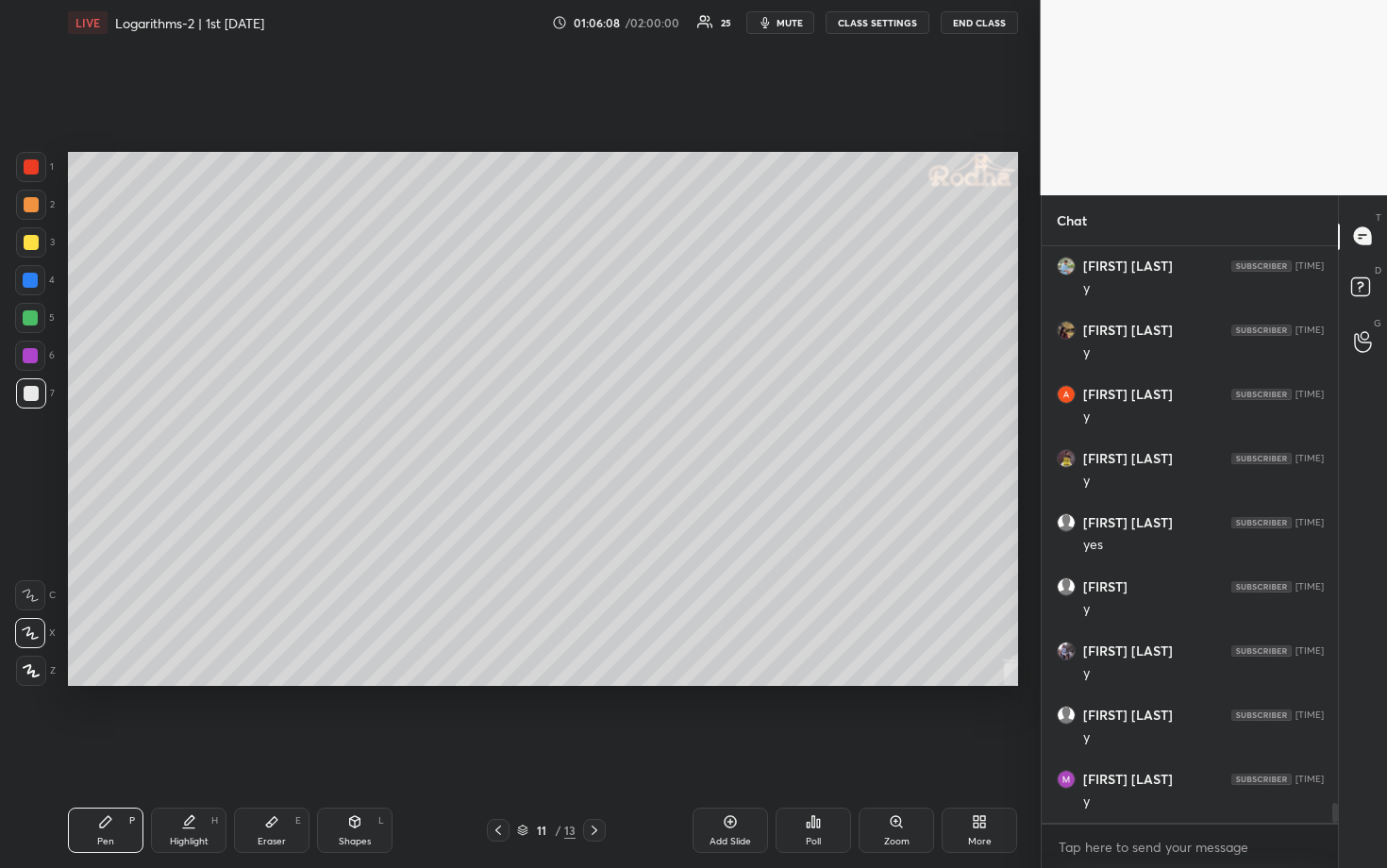 scroll, scrollTop: 15933, scrollLeft: 0, axis: vertical 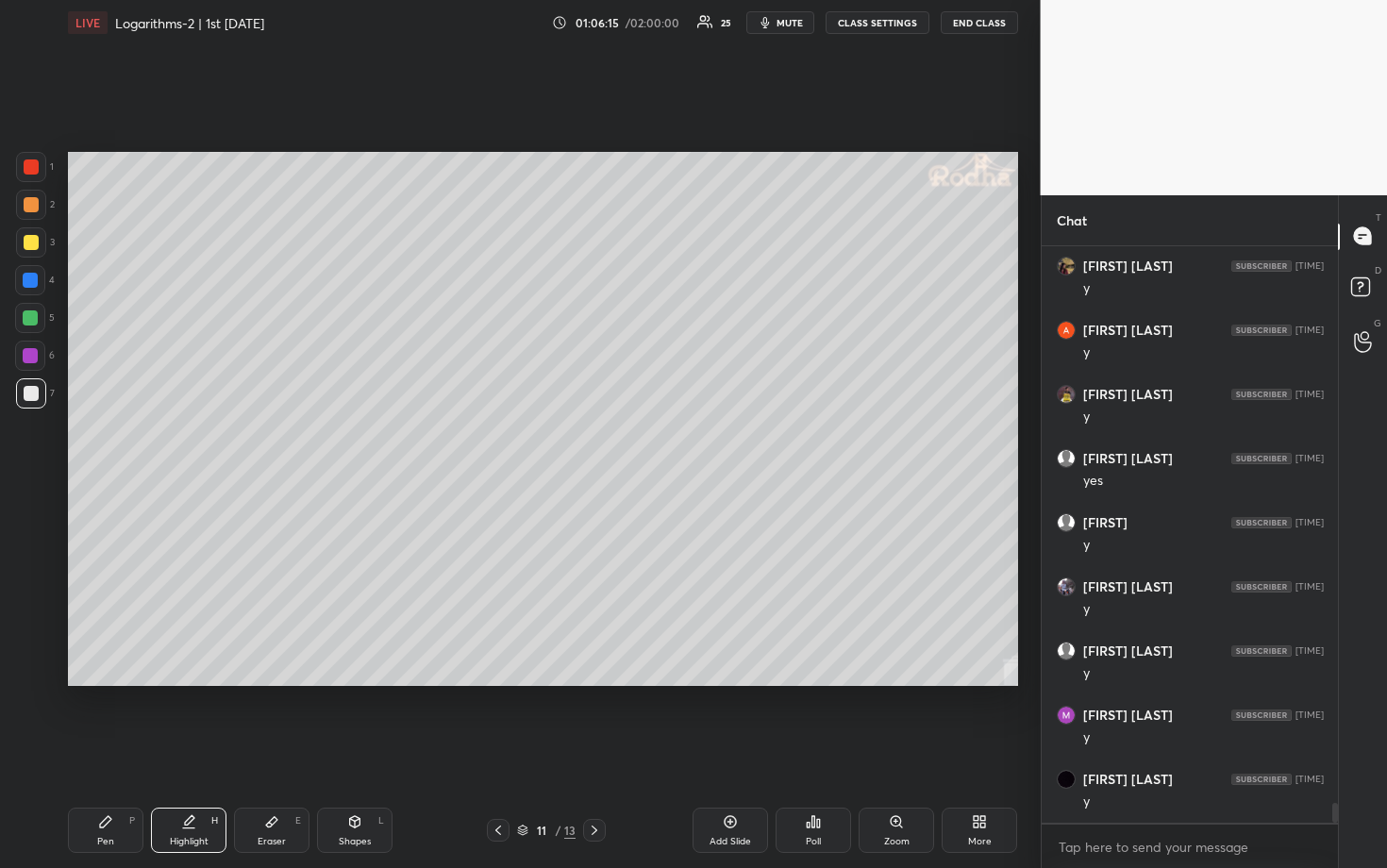 click at bounding box center [30, 318] 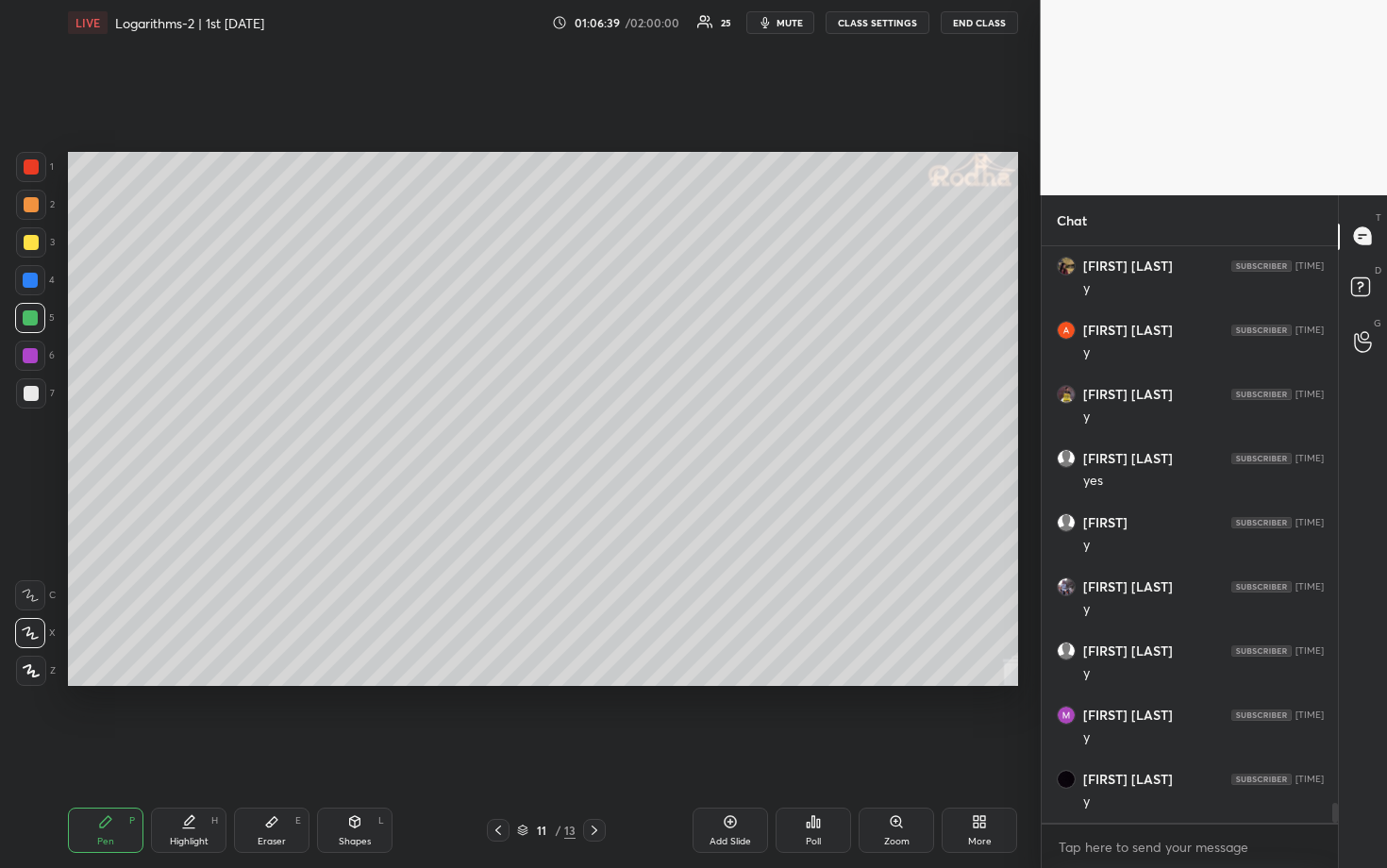 scroll, scrollTop: 15997, scrollLeft: 0, axis: vertical 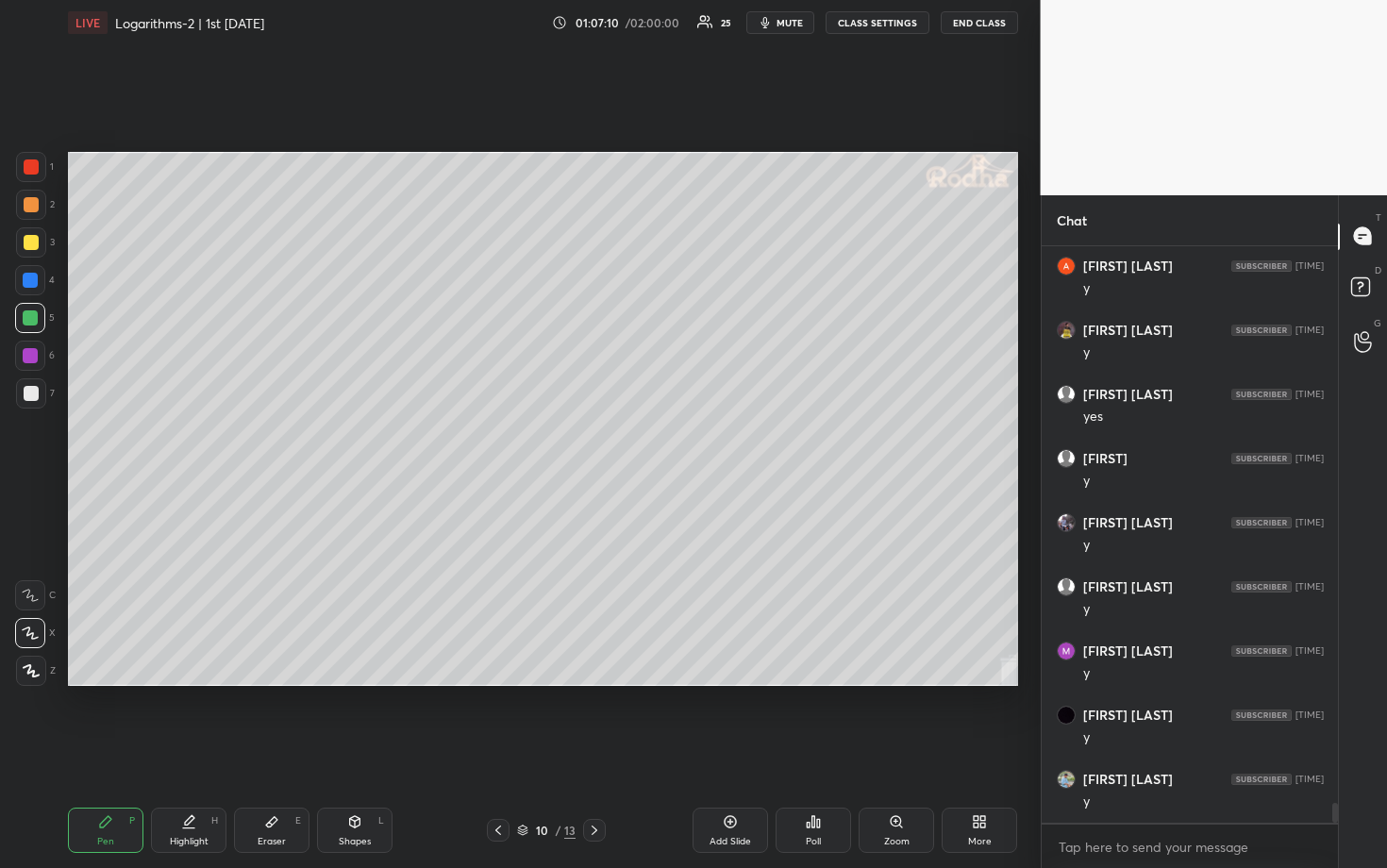 click at bounding box center (31, 393) 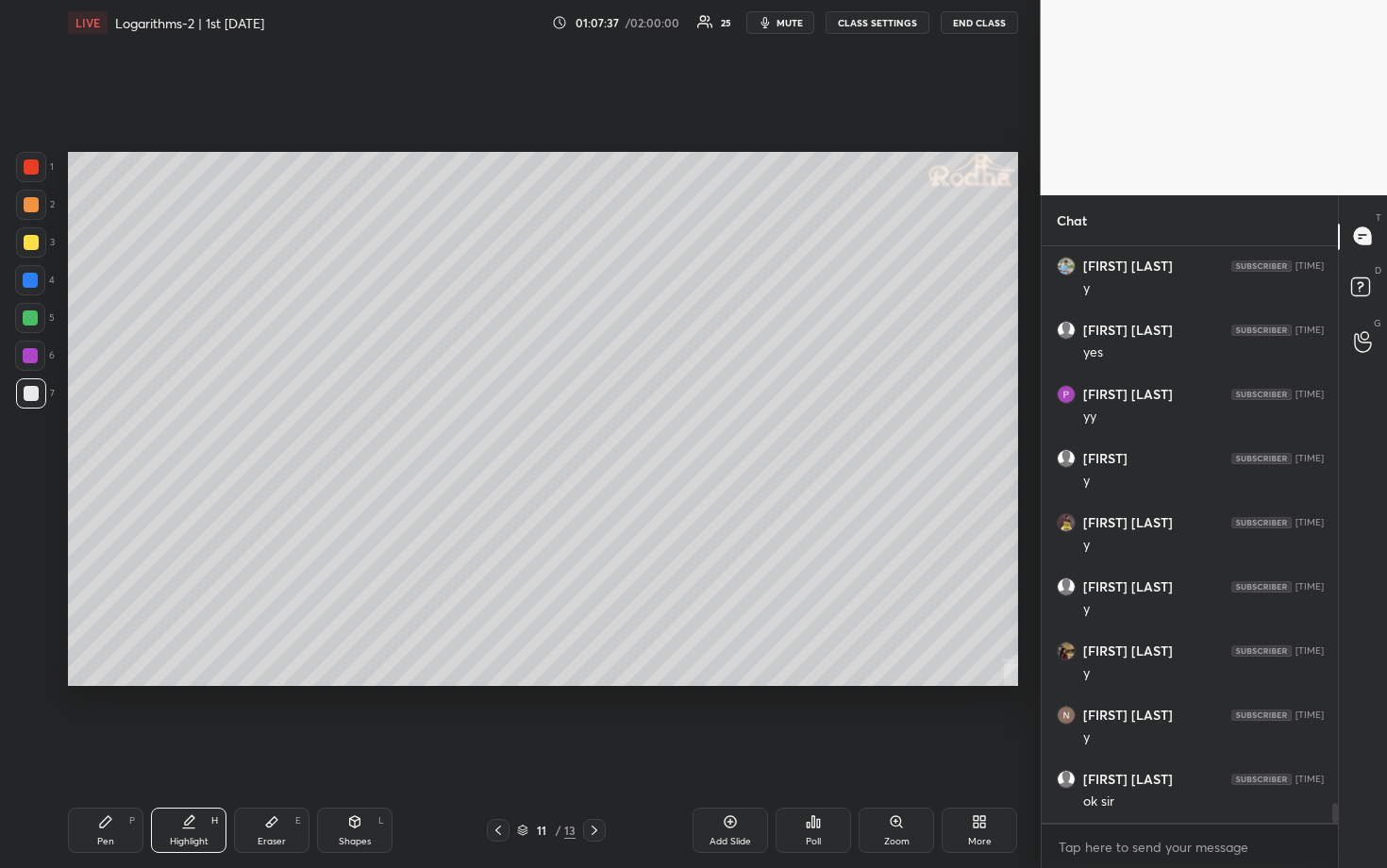 scroll, scrollTop: 16529, scrollLeft: 0, axis: vertical 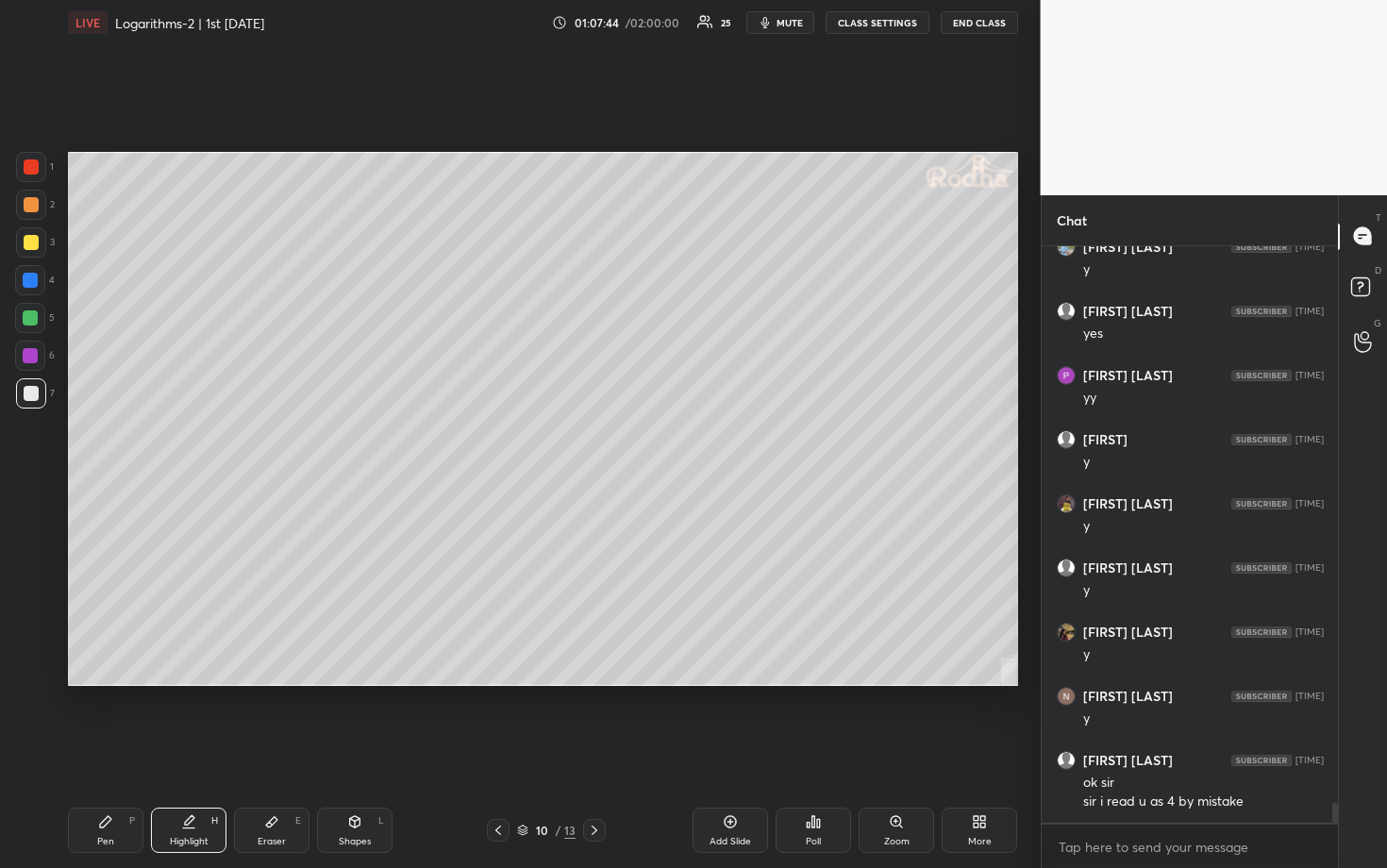 drag, startPoint x: 28, startPoint y: 240, endPoint x: 65, endPoint y: 243, distance: 37.12142 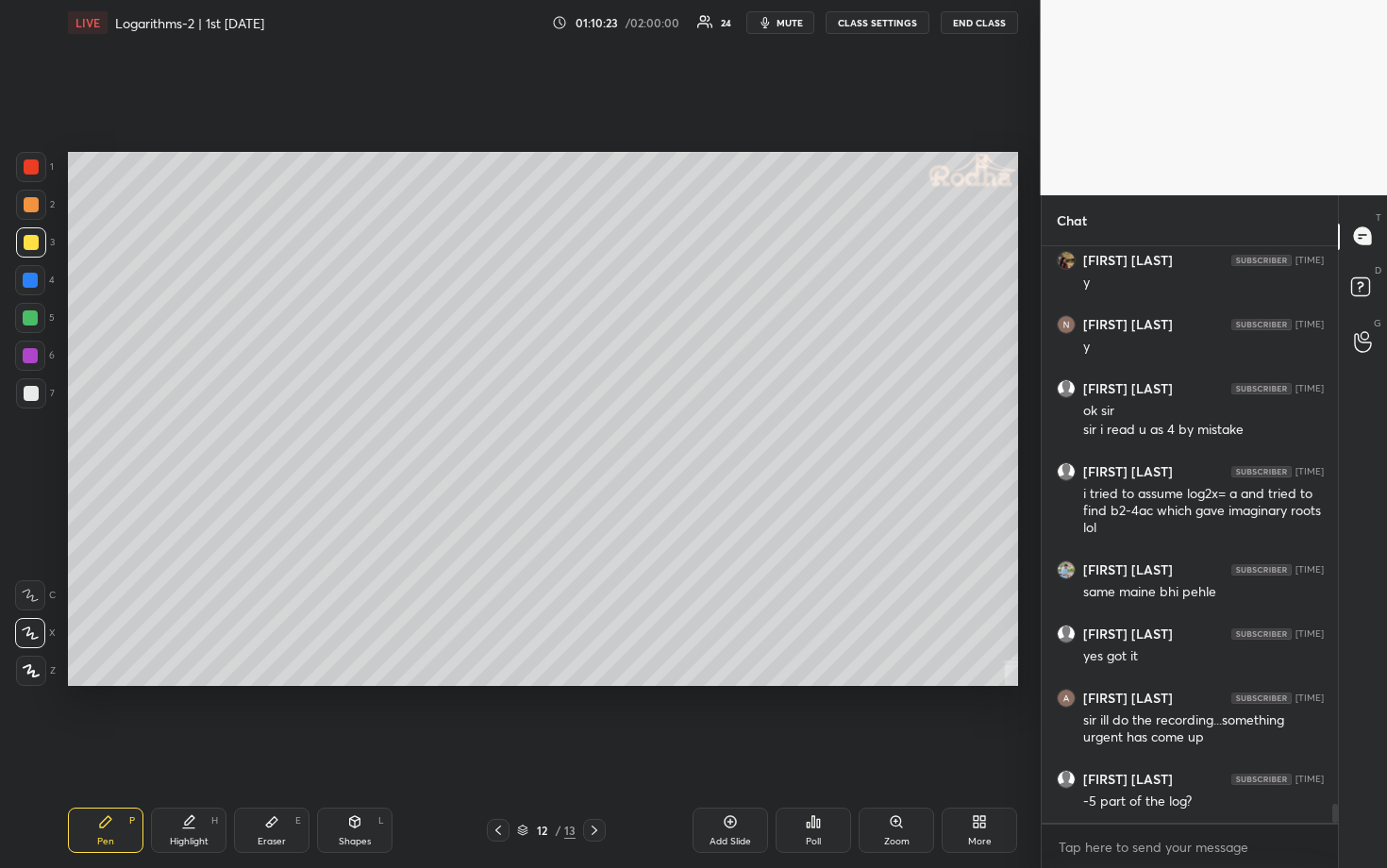 scroll, scrollTop: 16965, scrollLeft: 0, axis: vertical 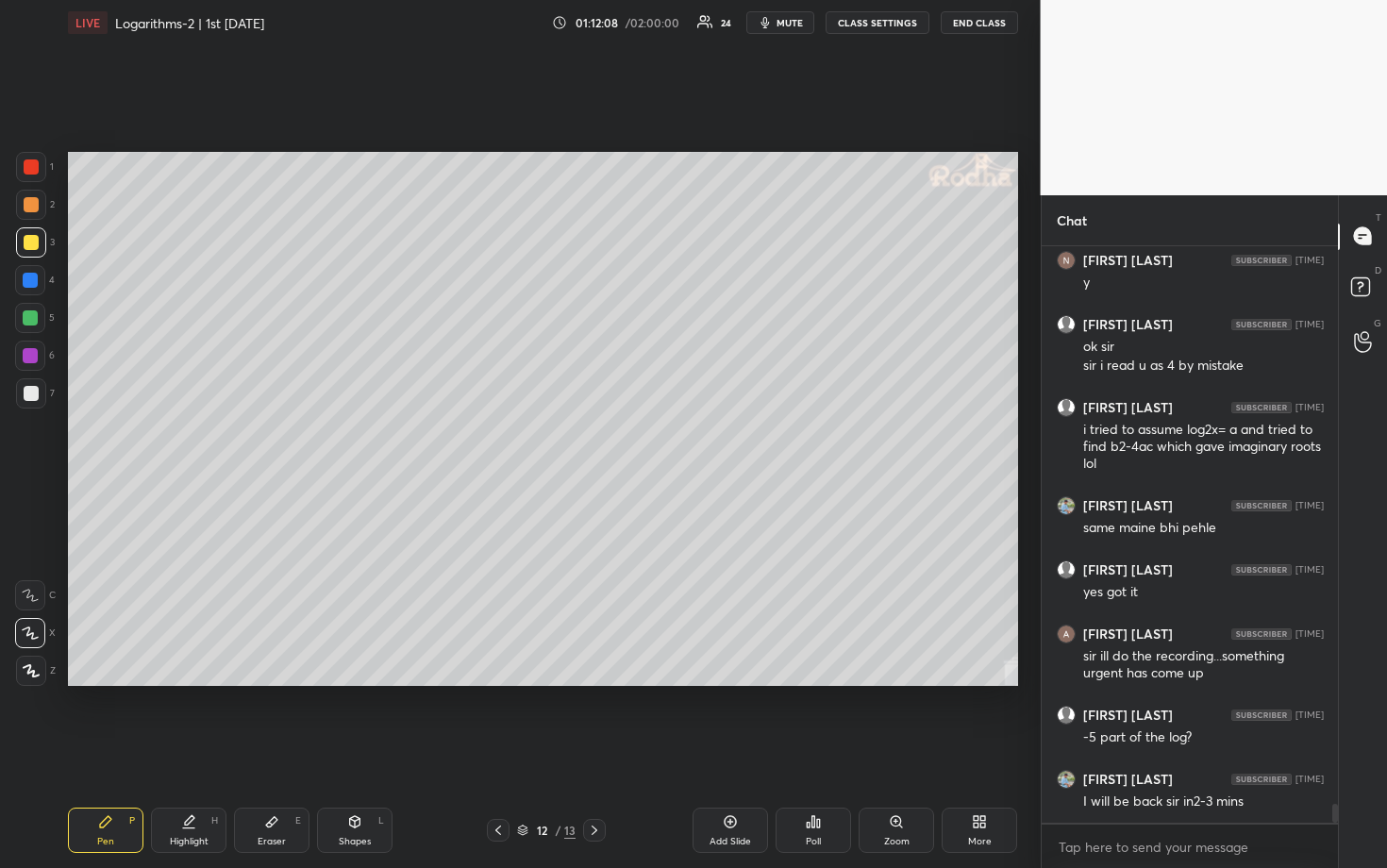 click at bounding box center (30, 318) 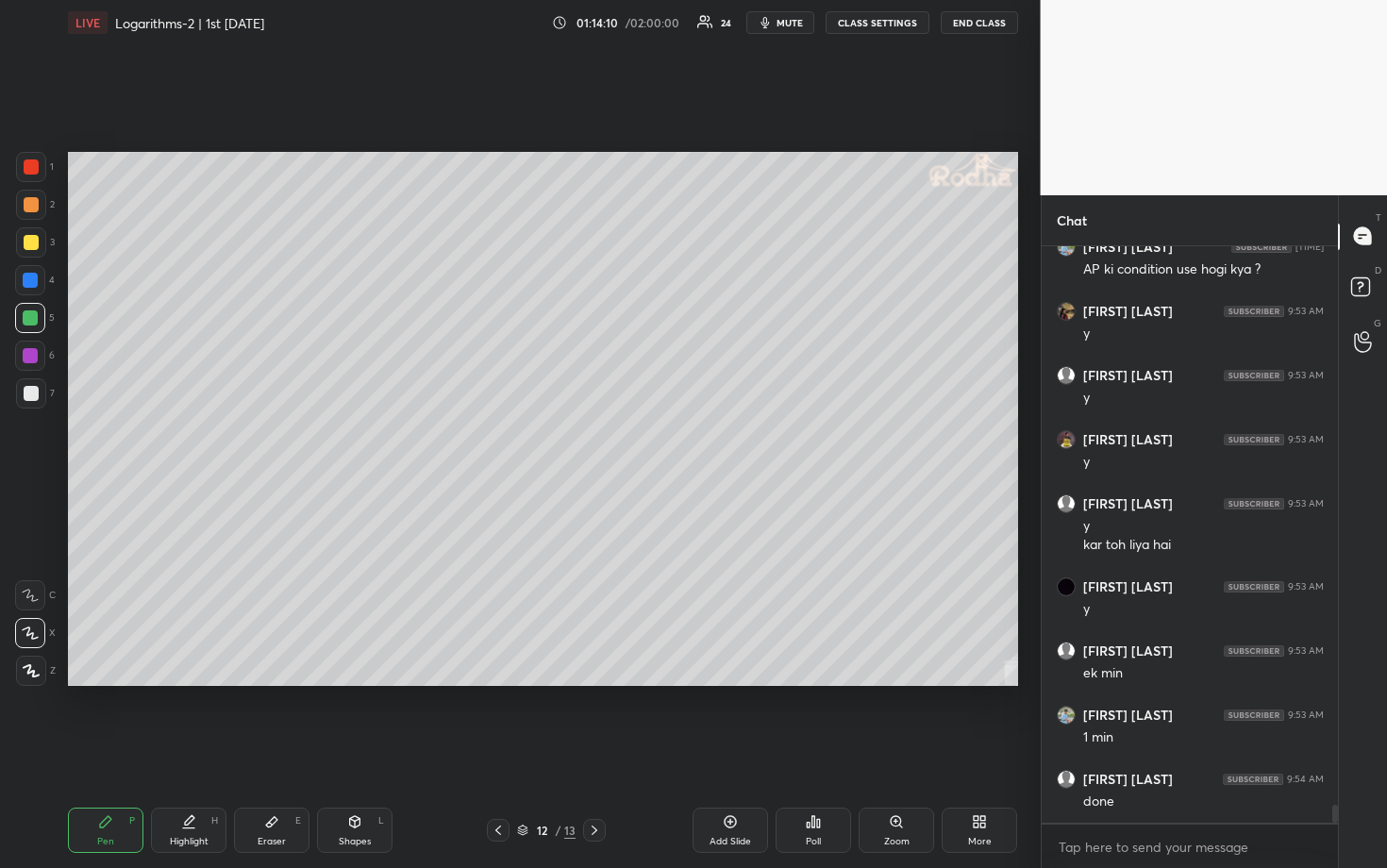 scroll, scrollTop: 17630, scrollLeft: 0, axis: vertical 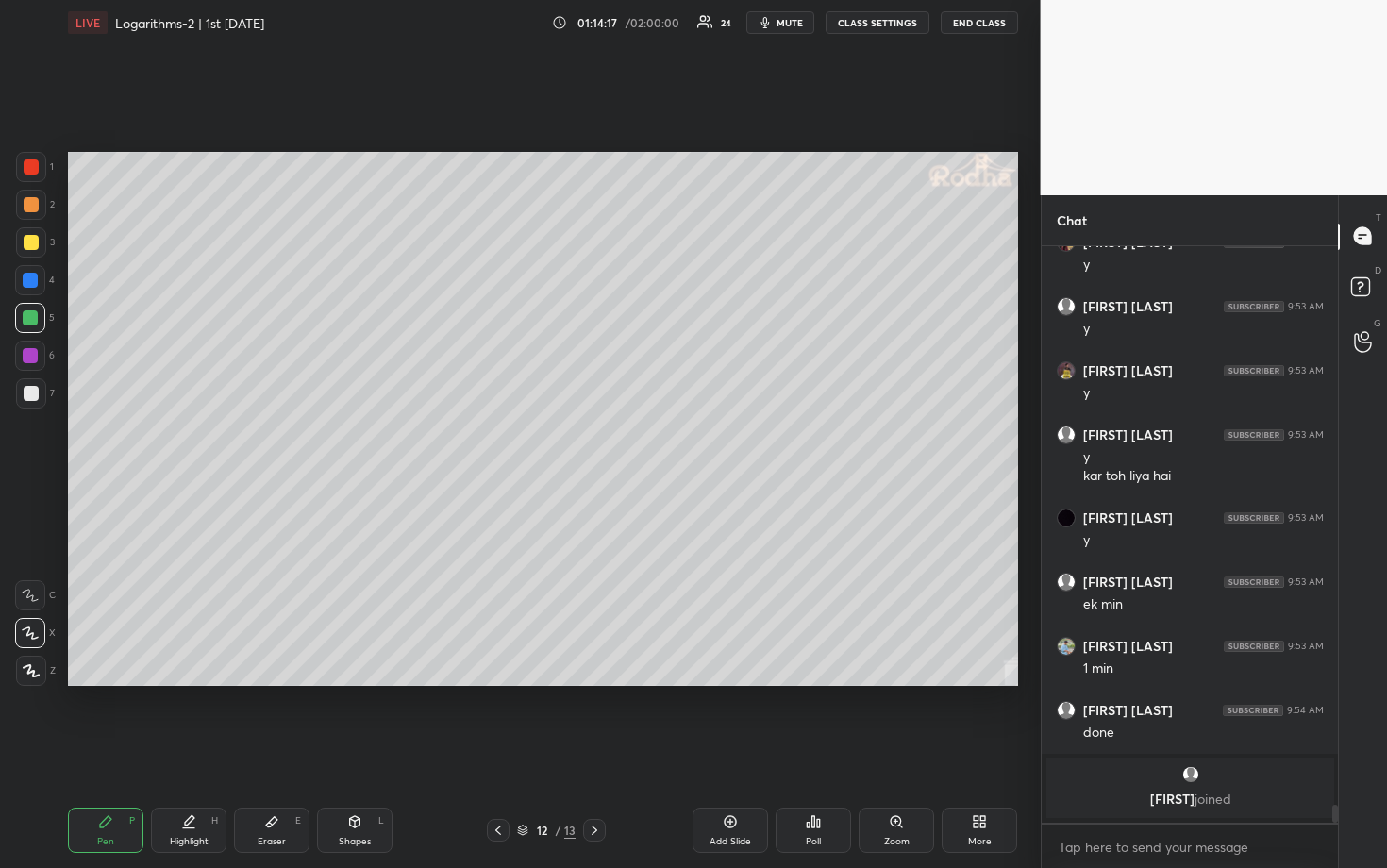 click on "Poll" at bounding box center [813, 830] 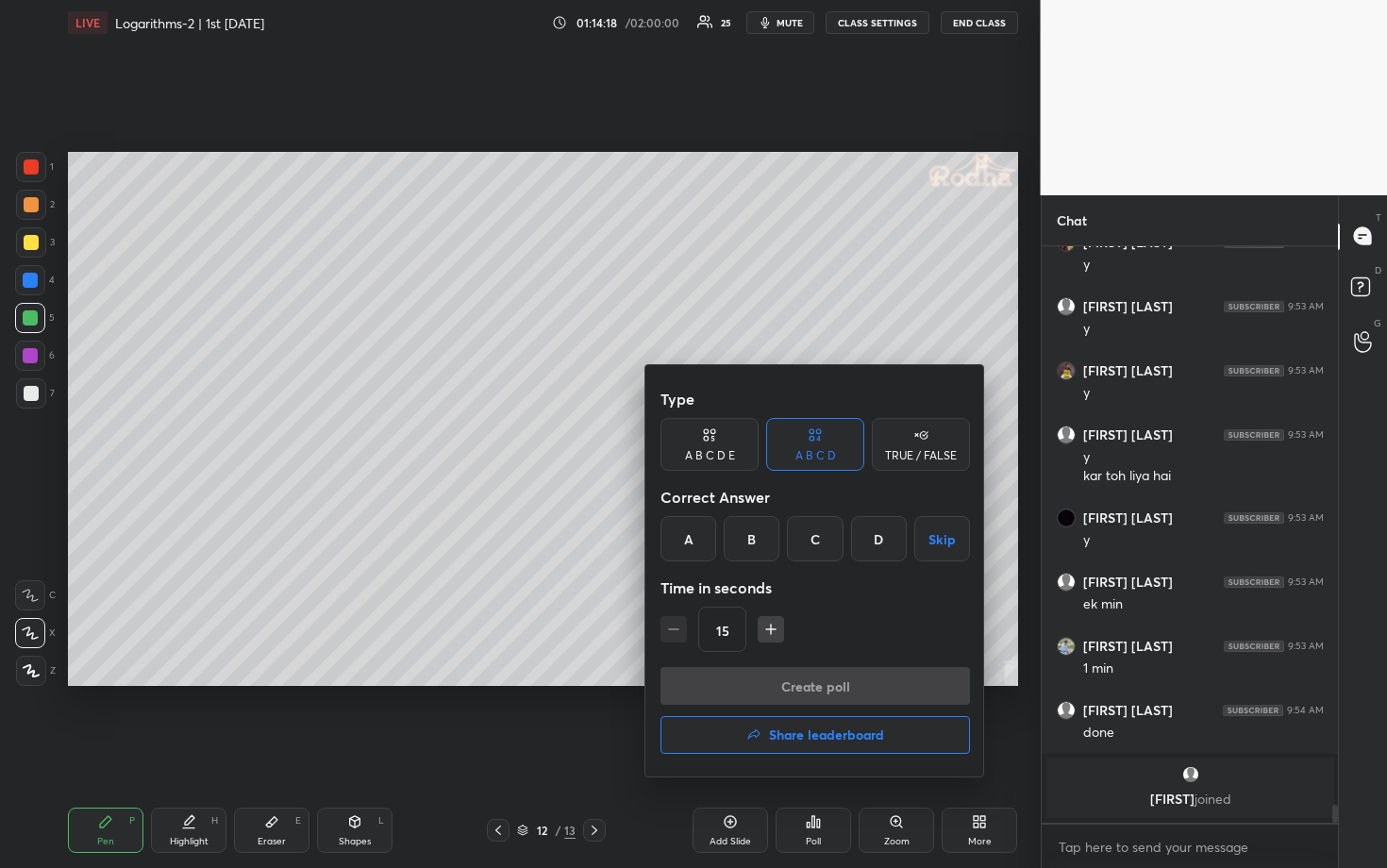 click on "A B C D E" at bounding box center (710, 456) 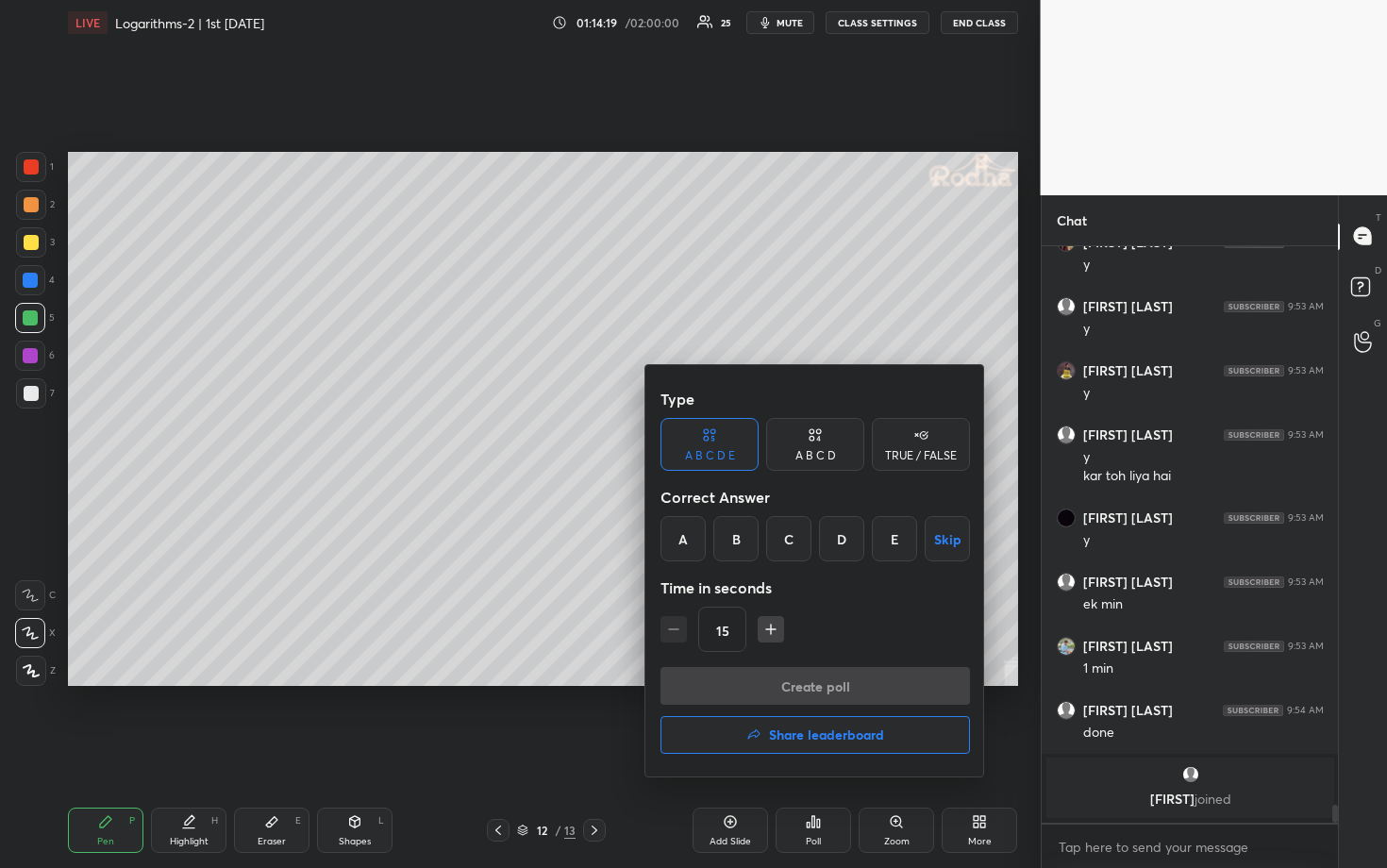 click on "D" at bounding box center (842, 539) 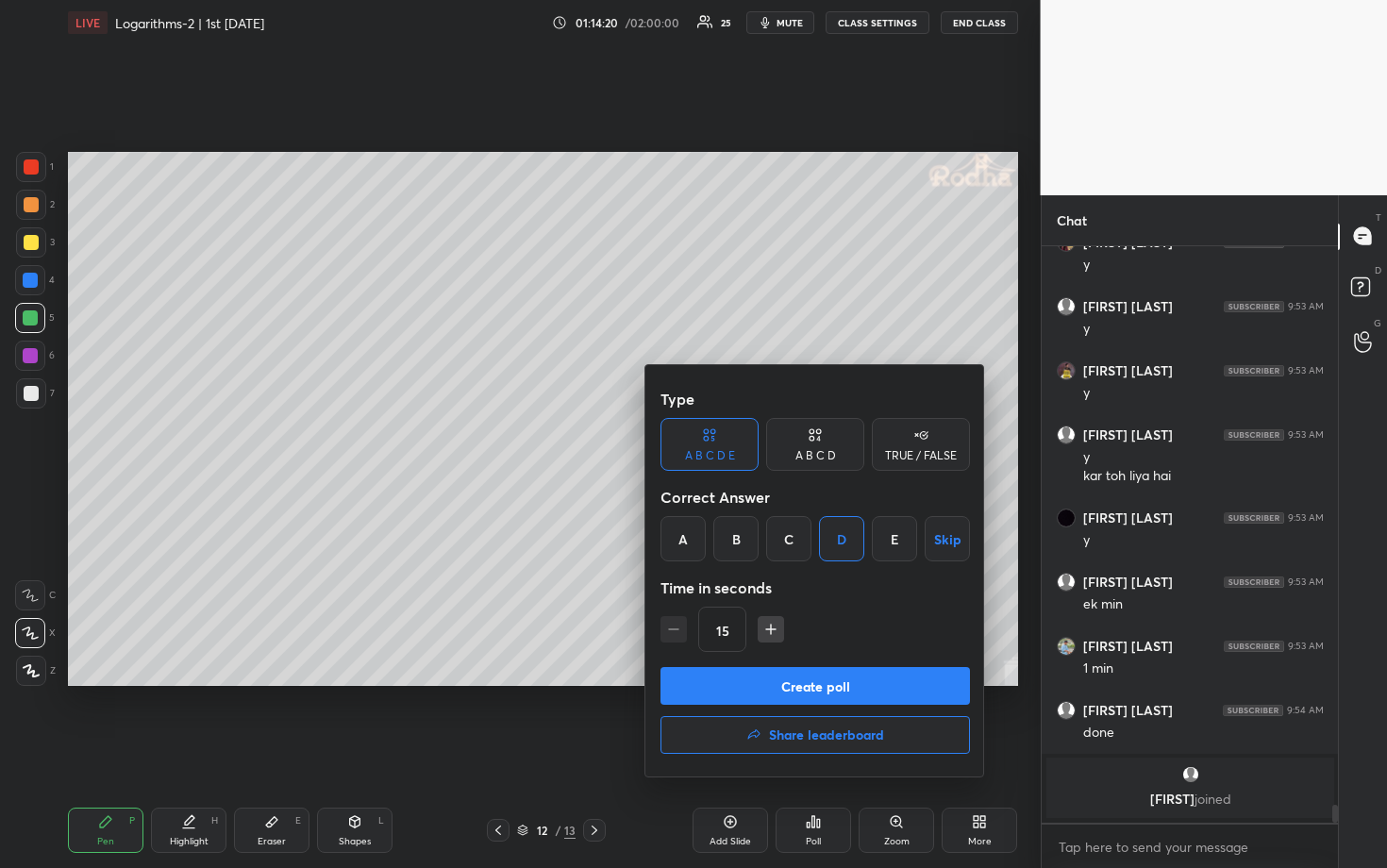 click on "Create poll" at bounding box center [815, 686] 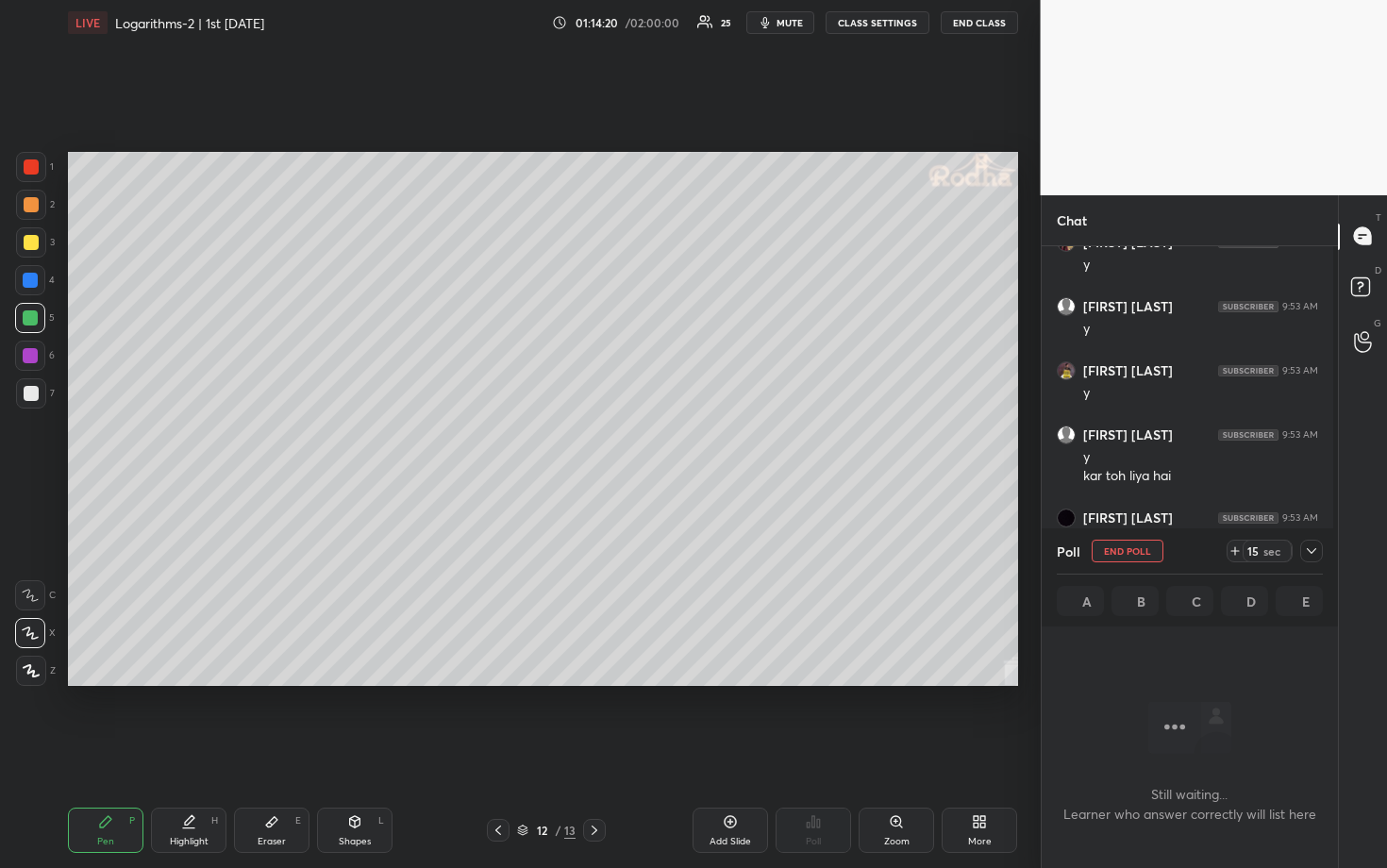 scroll, scrollTop: 489, scrollLeft: 285, axis: both 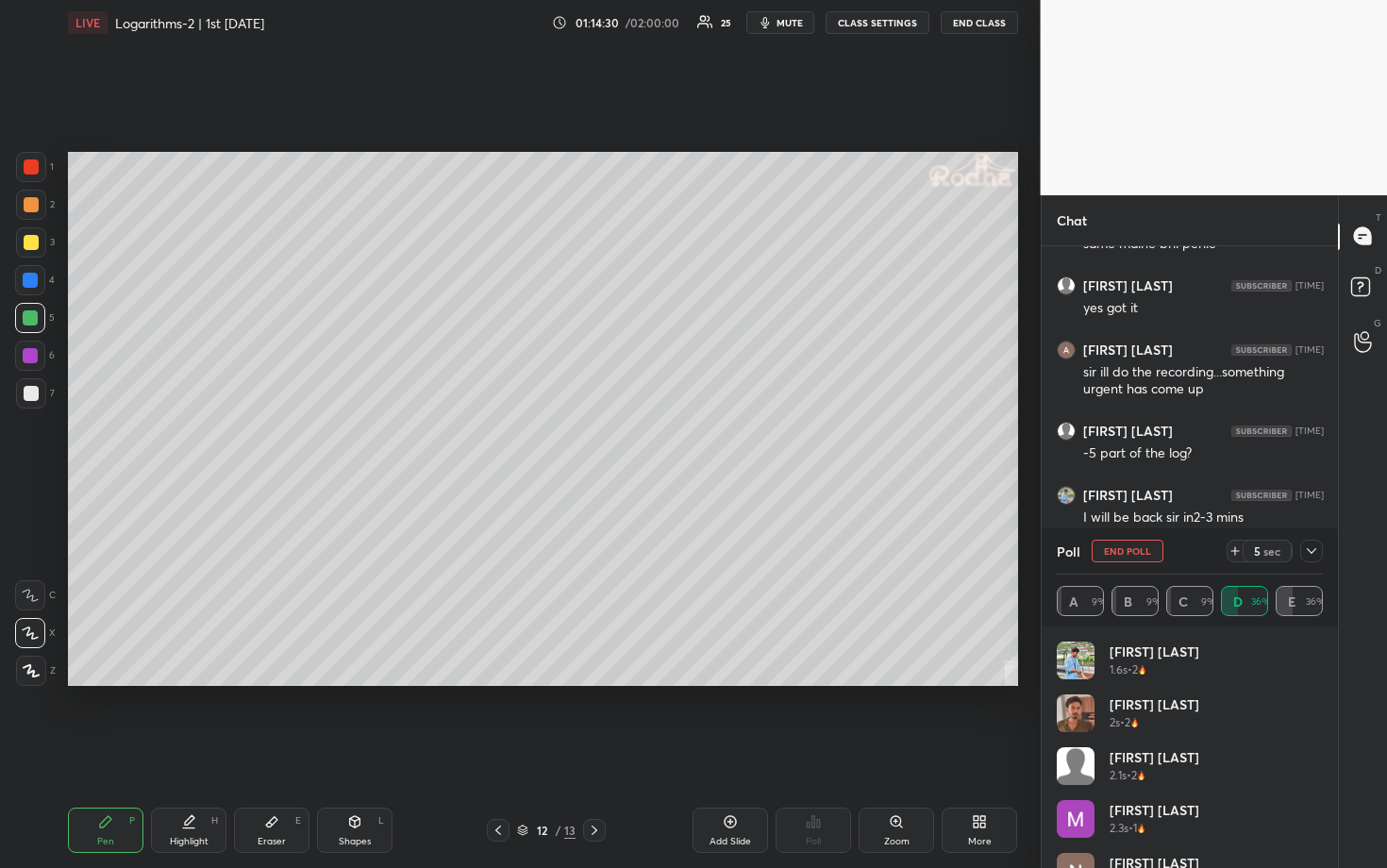 click 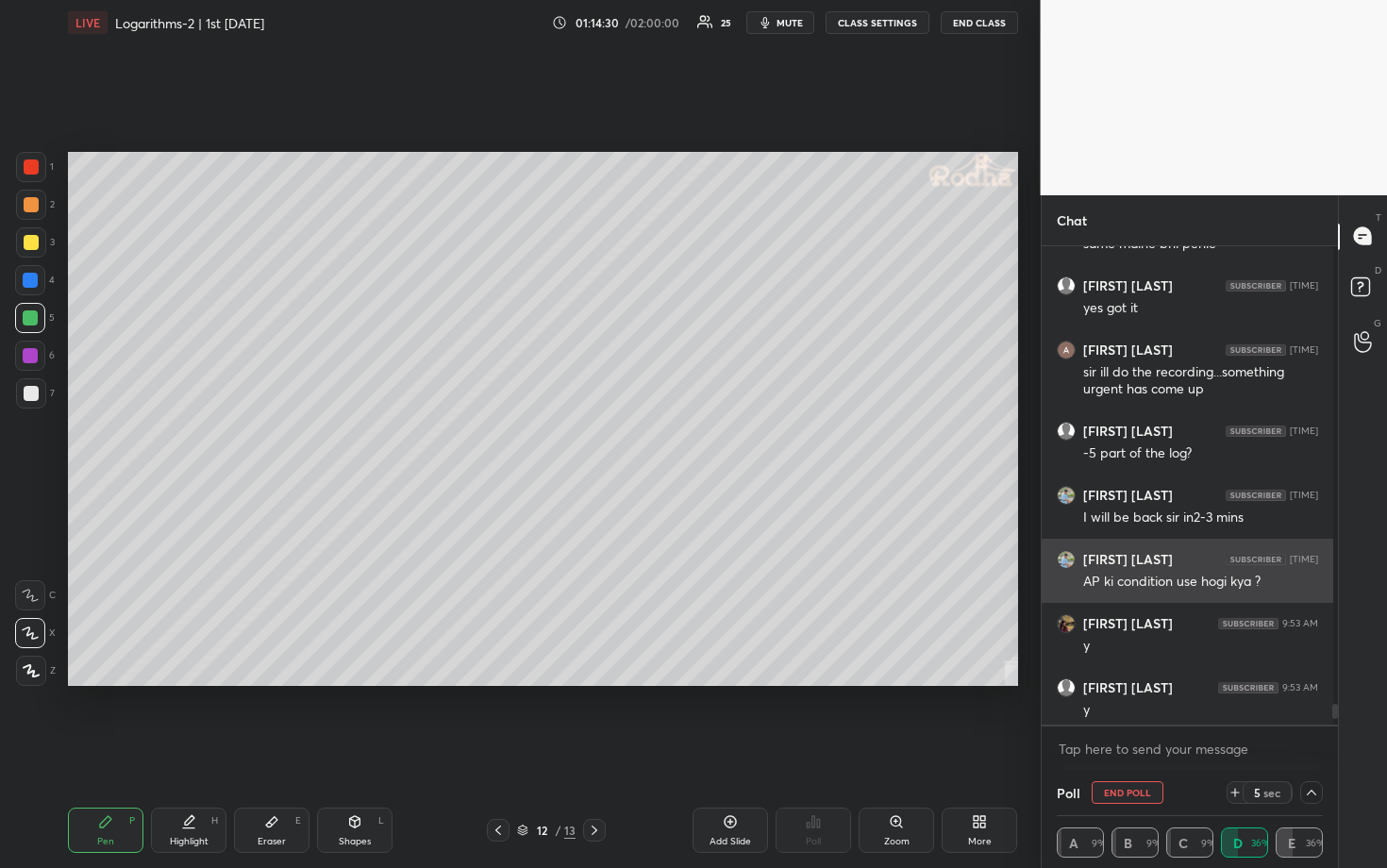scroll, scrollTop: 123, scrollLeft: 255, axis: both 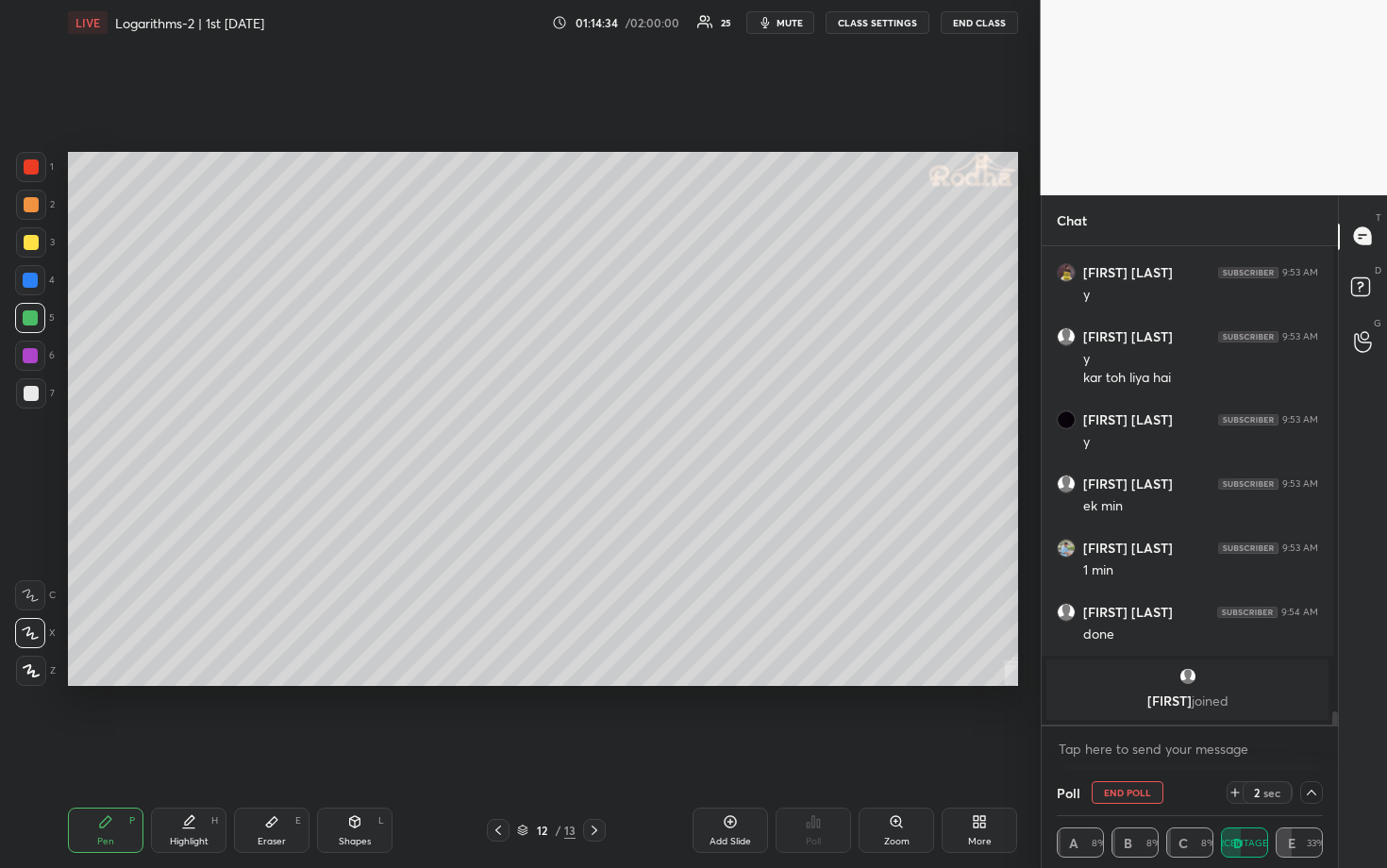 click 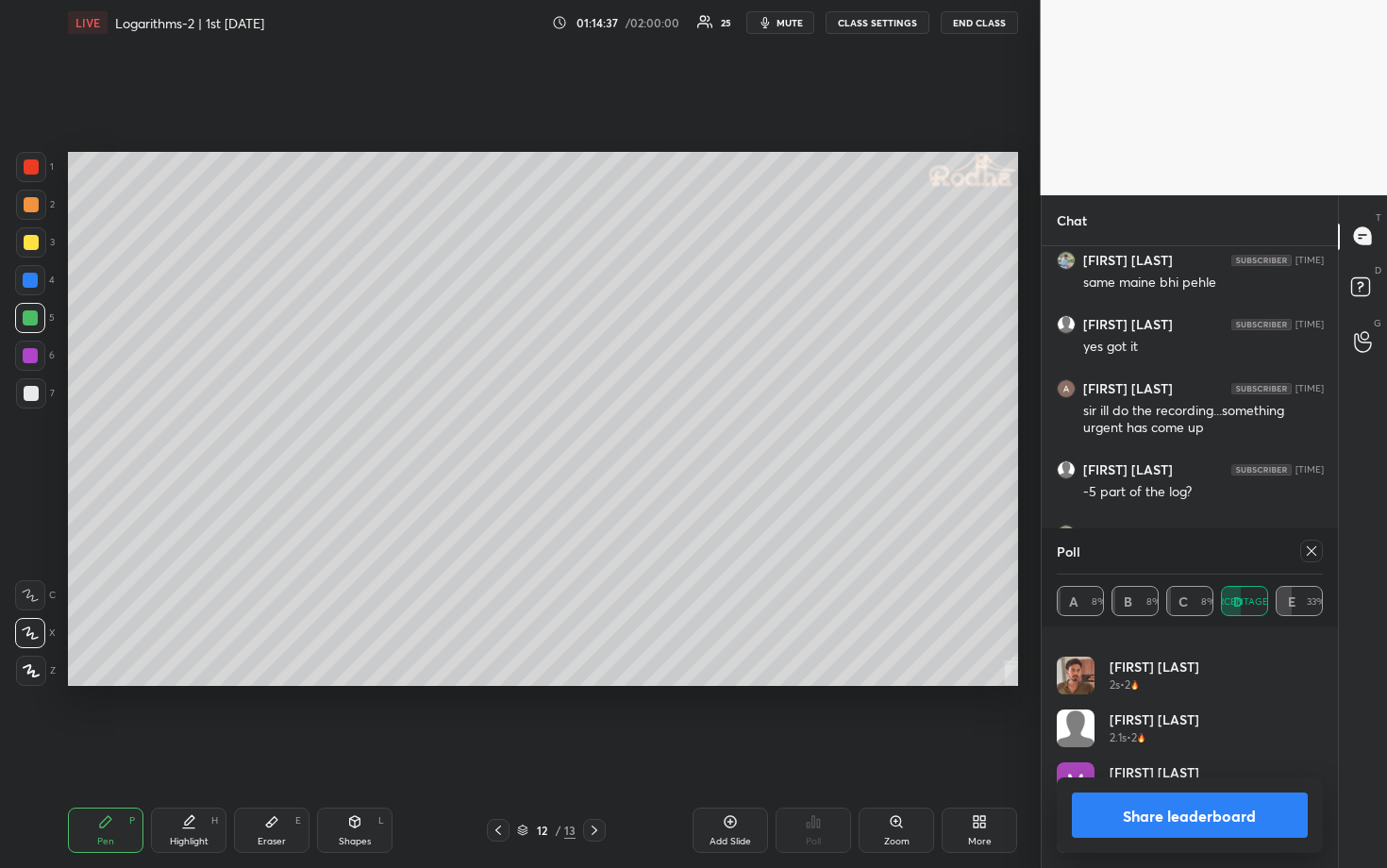 drag, startPoint x: 1321, startPoint y: 788, endPoint x: 1324, endPoint y: 703, distance: 85.05292 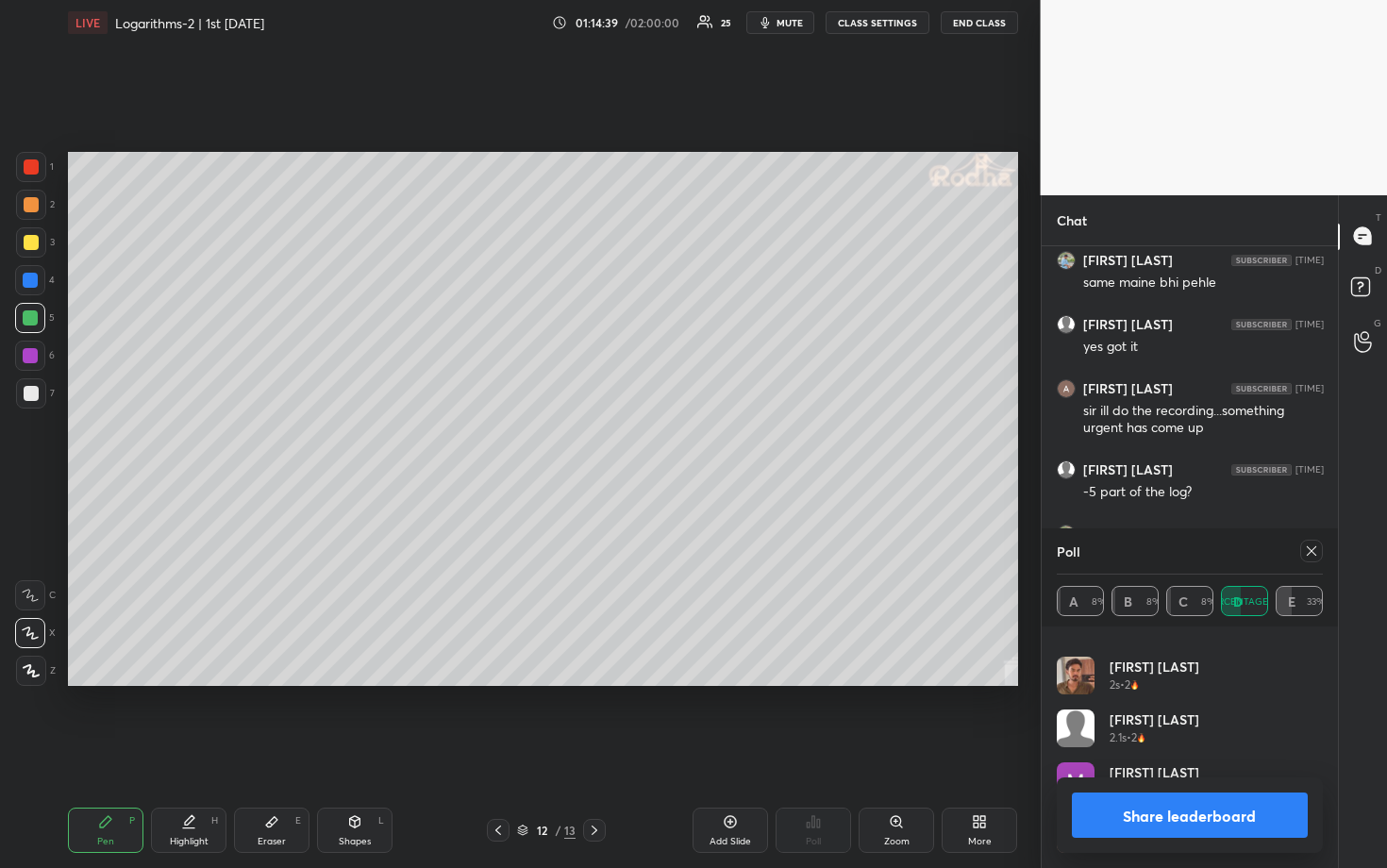 click on "Share leaderboard" at bounding box center (1190, 815) 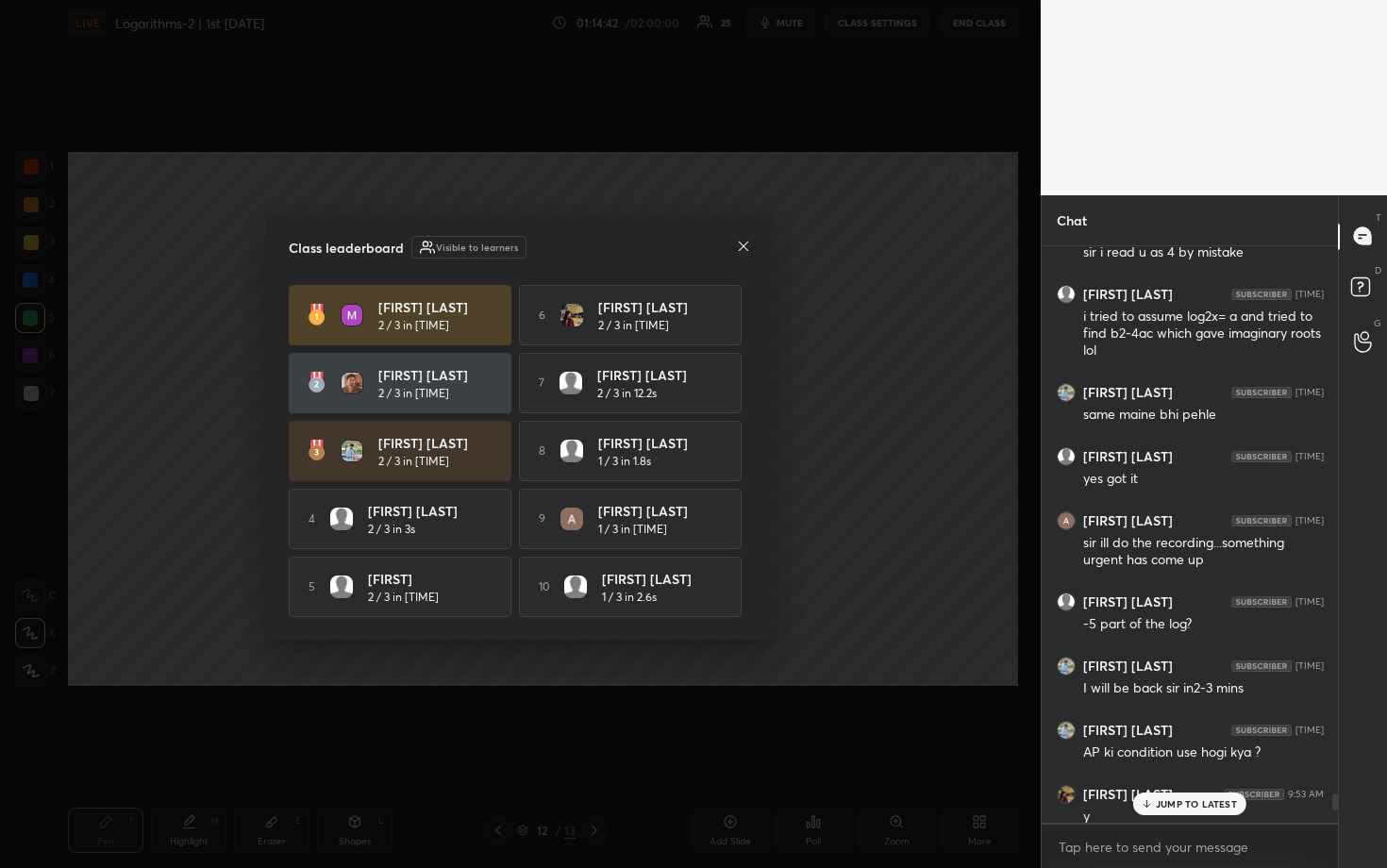 click at bounding box center [744, 247] 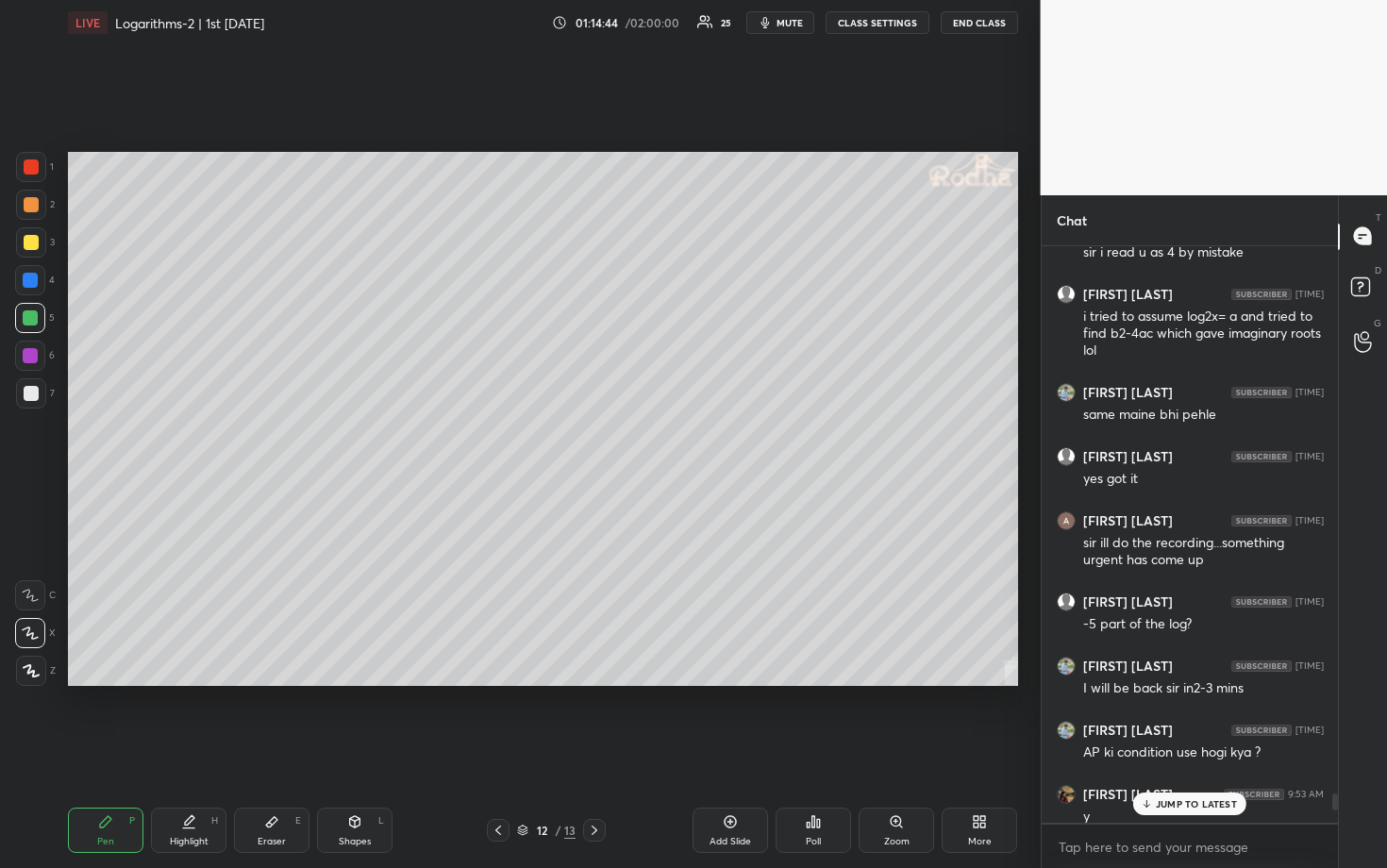 click on "JUMP TO LATEST" at bounding box center [1190, 804] 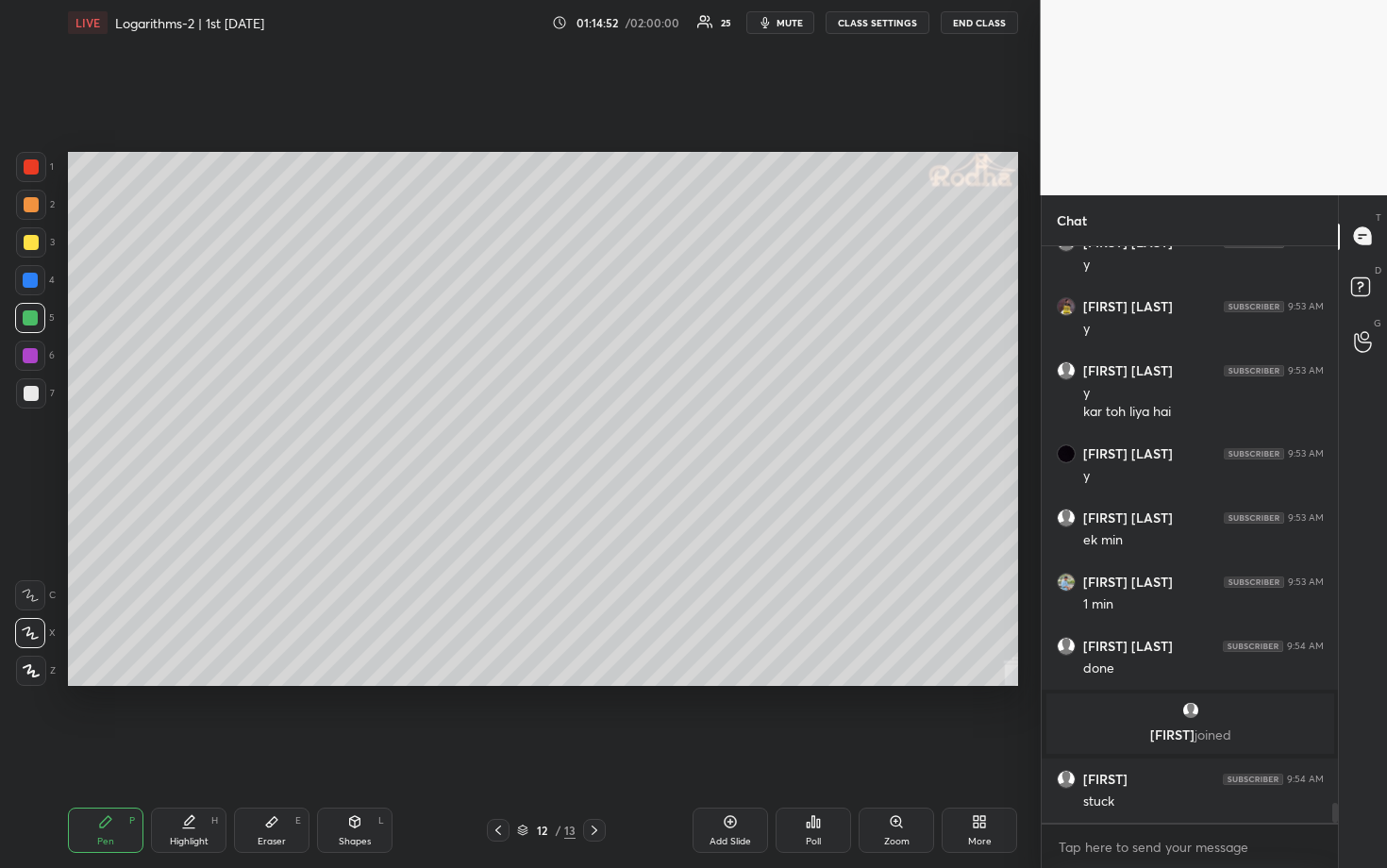 click at bounding box center (31, 393) 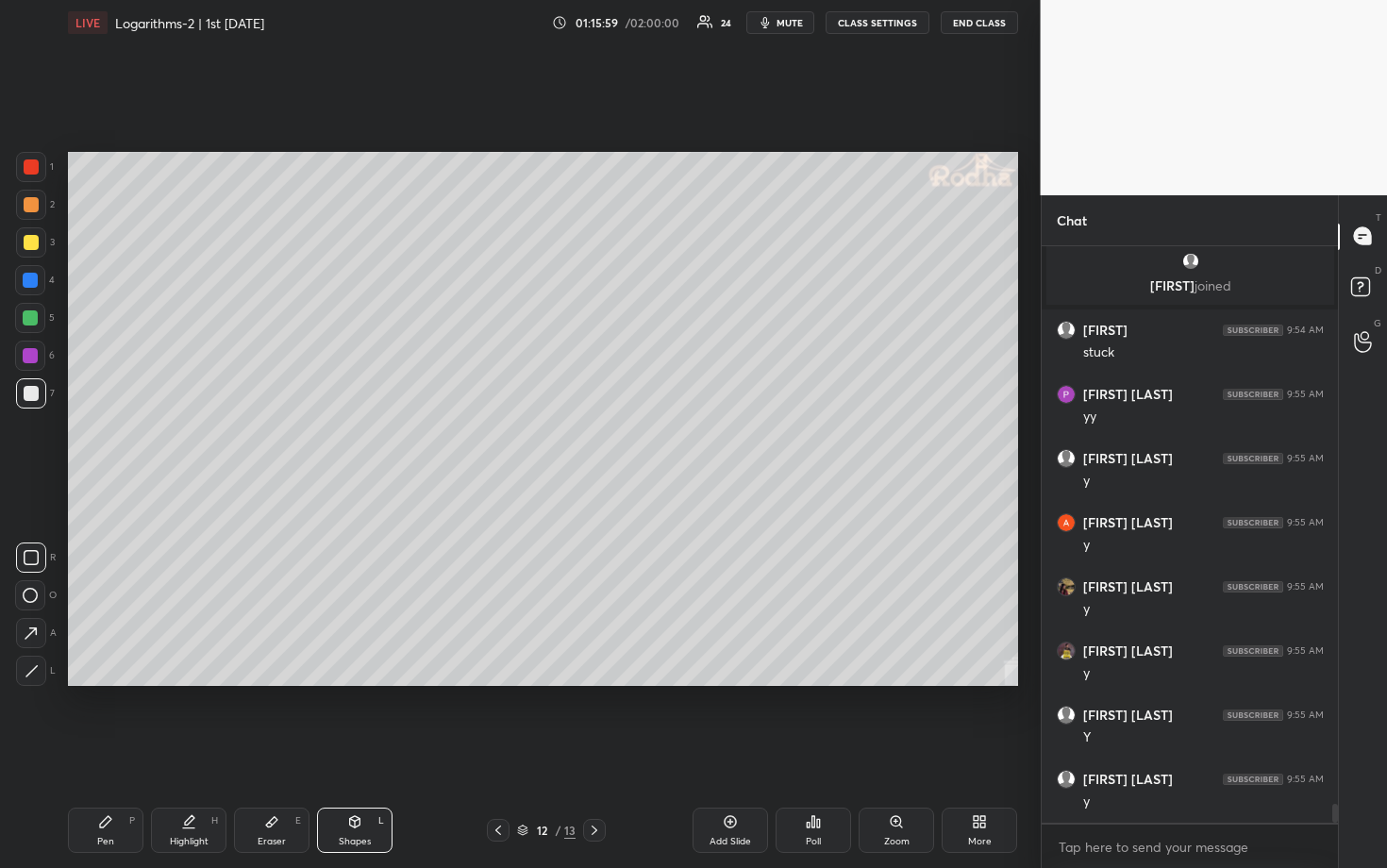 scroll, scrollTop: 17017, scrollLeft: 0, axis: vertical 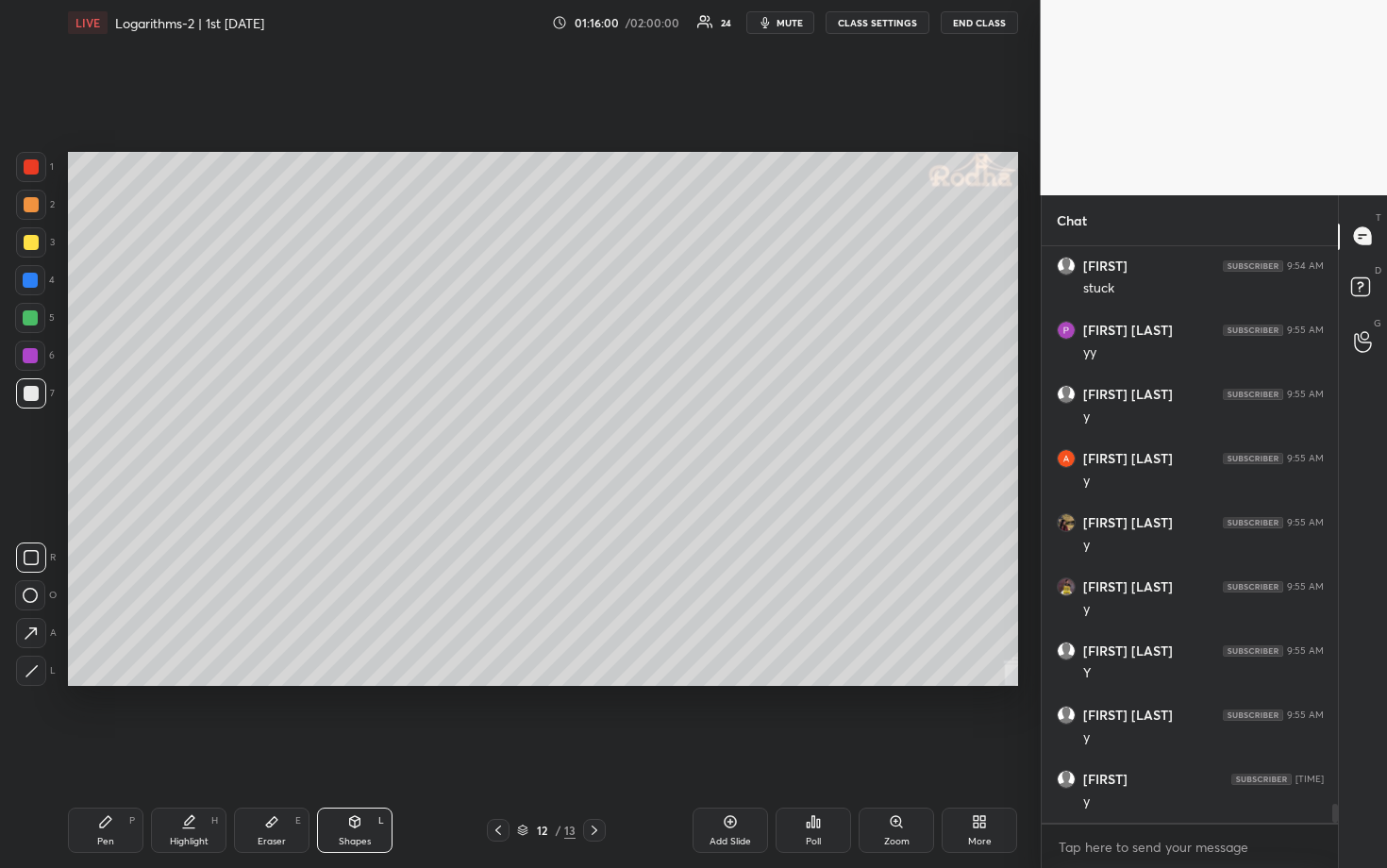 click at bounding box center (30, 356) 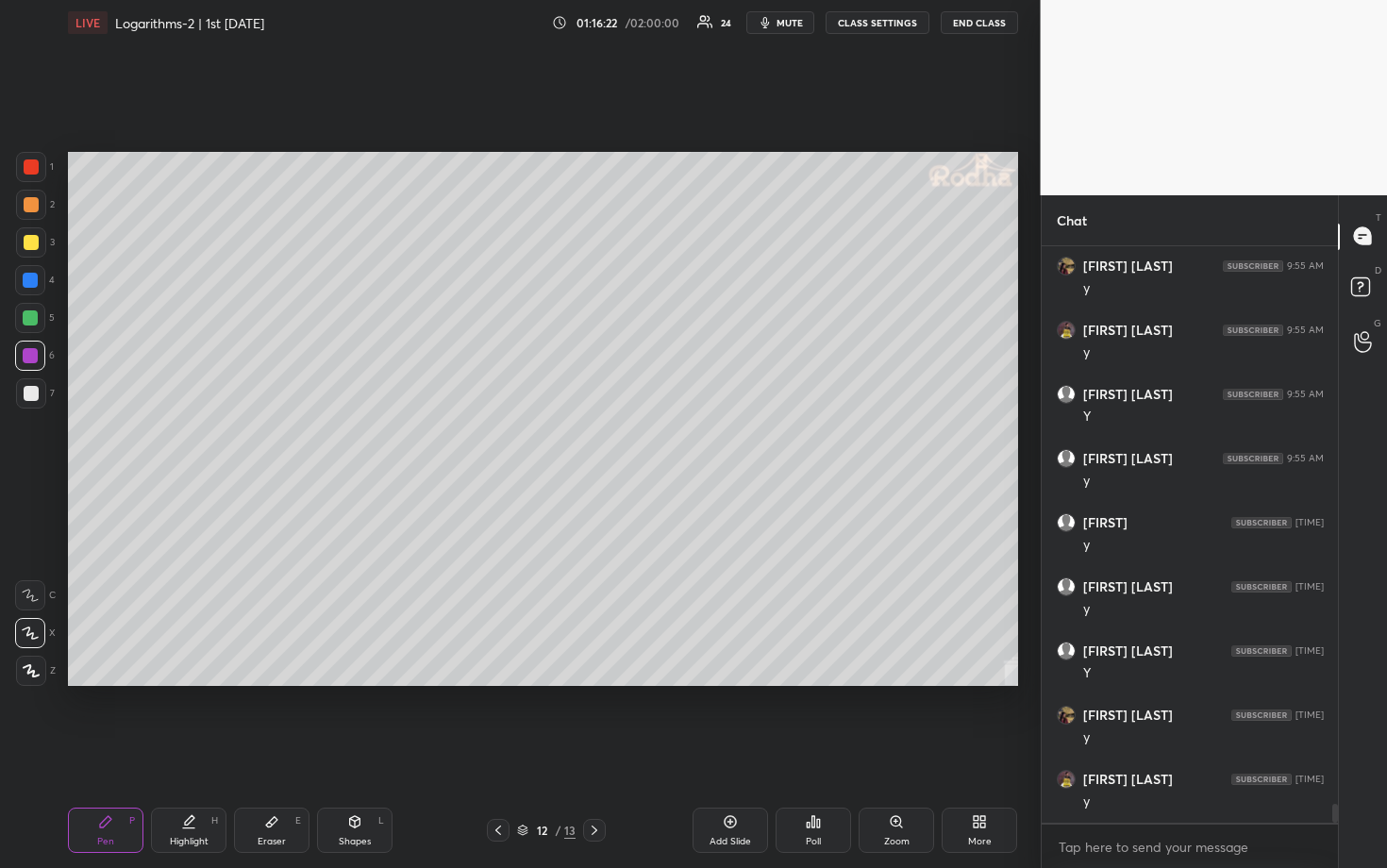 scroll, scrollTop: 17337, scrollLeft: 0, axis: vertical 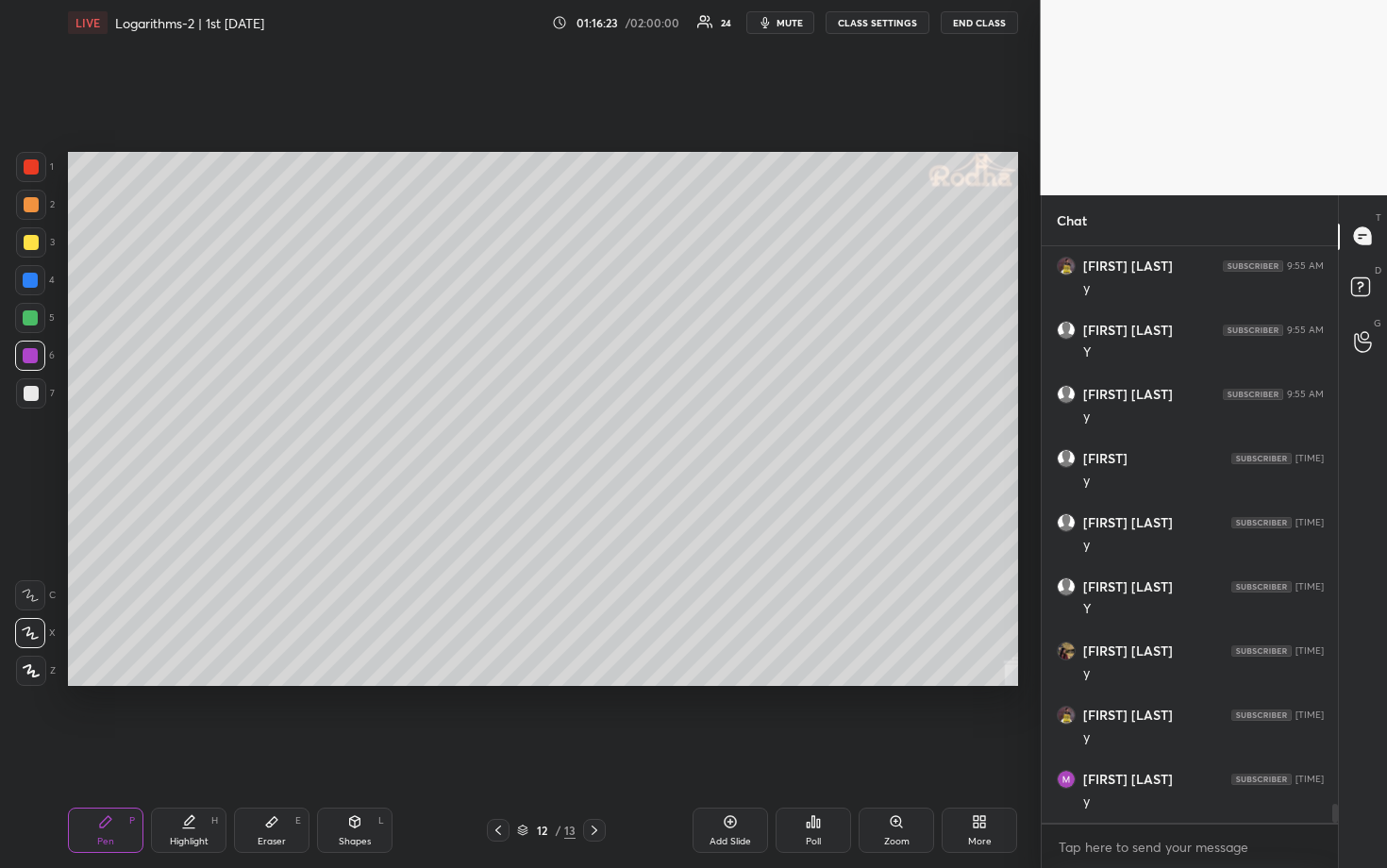 click at bounding box center [30, 318] 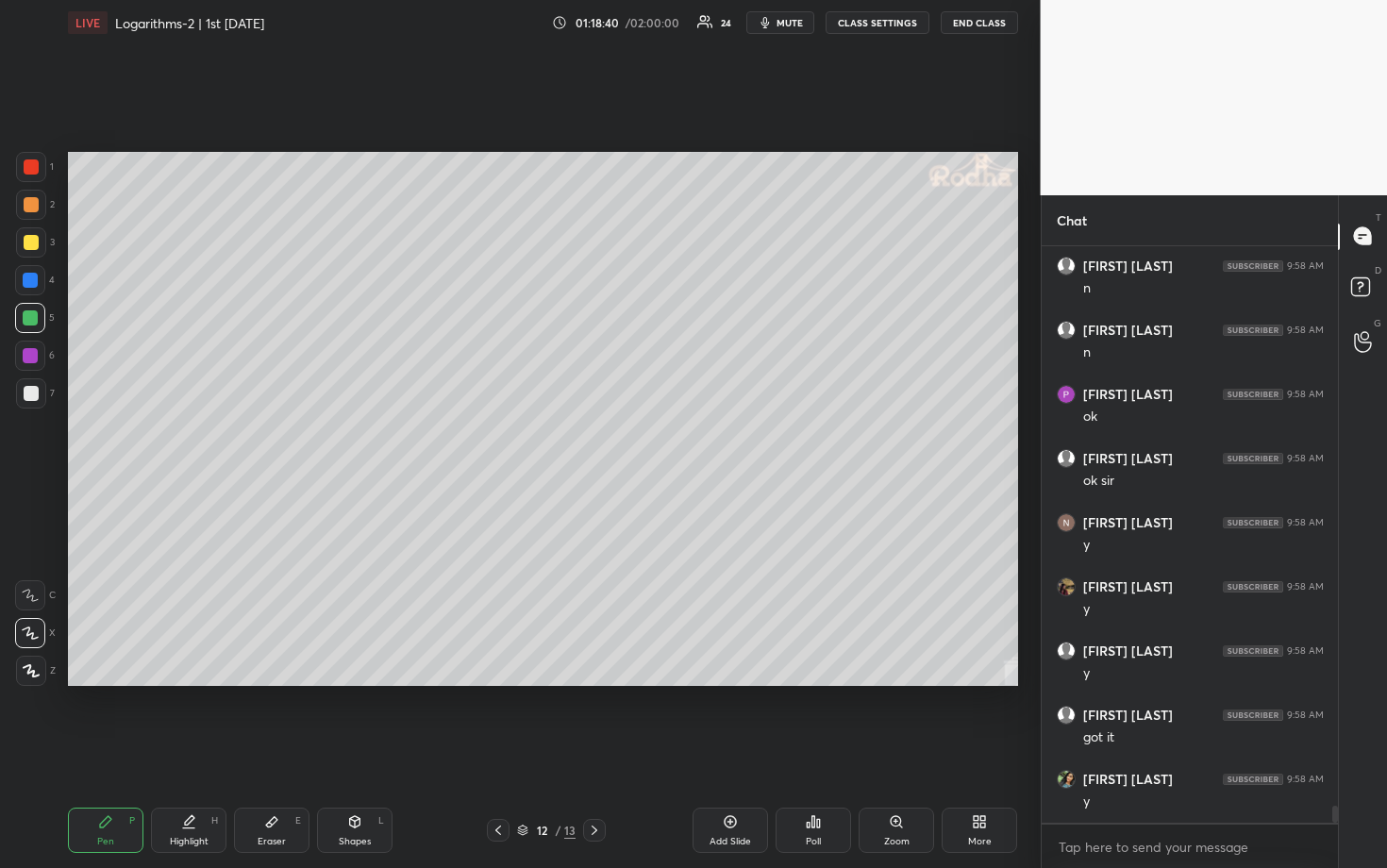scroll, scrollTop: 18704, scrollLeft: 0, axis: vertical 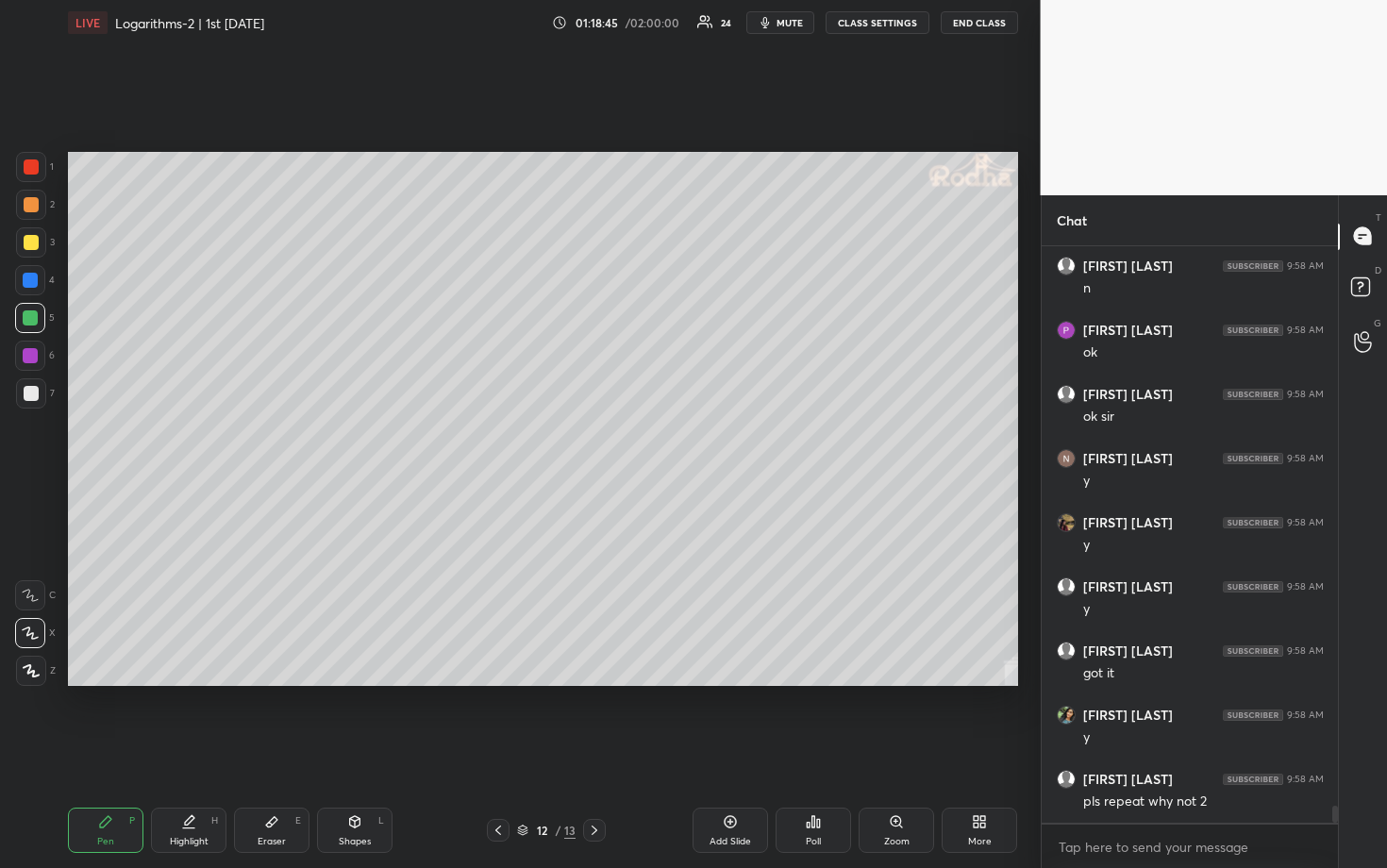 drag, startPoint x: 28, startPoint y: 392, endPoint x: 63, endPoint y: 369, distance: 41.880783 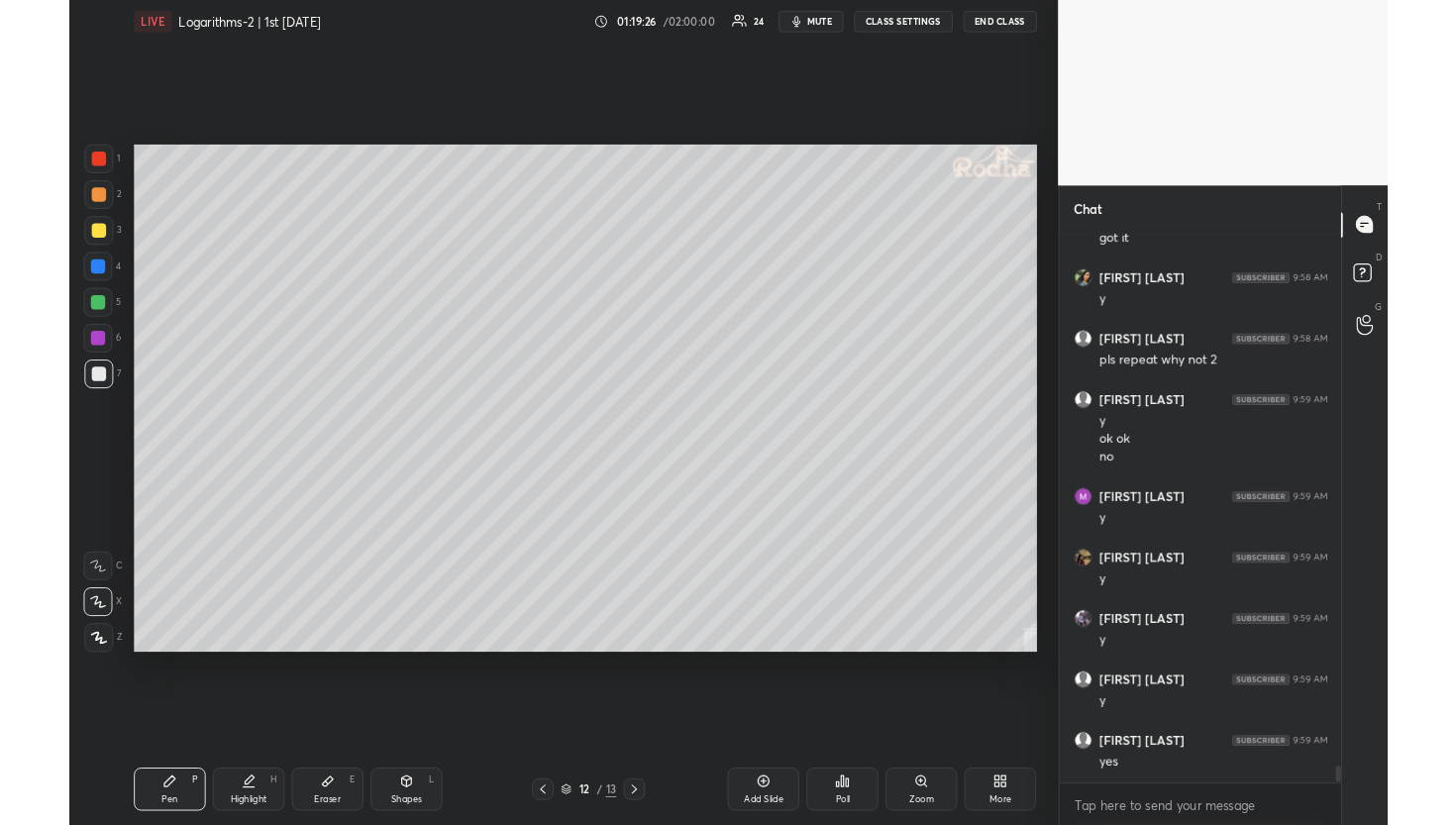 scroll, scrollTop: 20145, scrollLeft: 0, axis: vertical 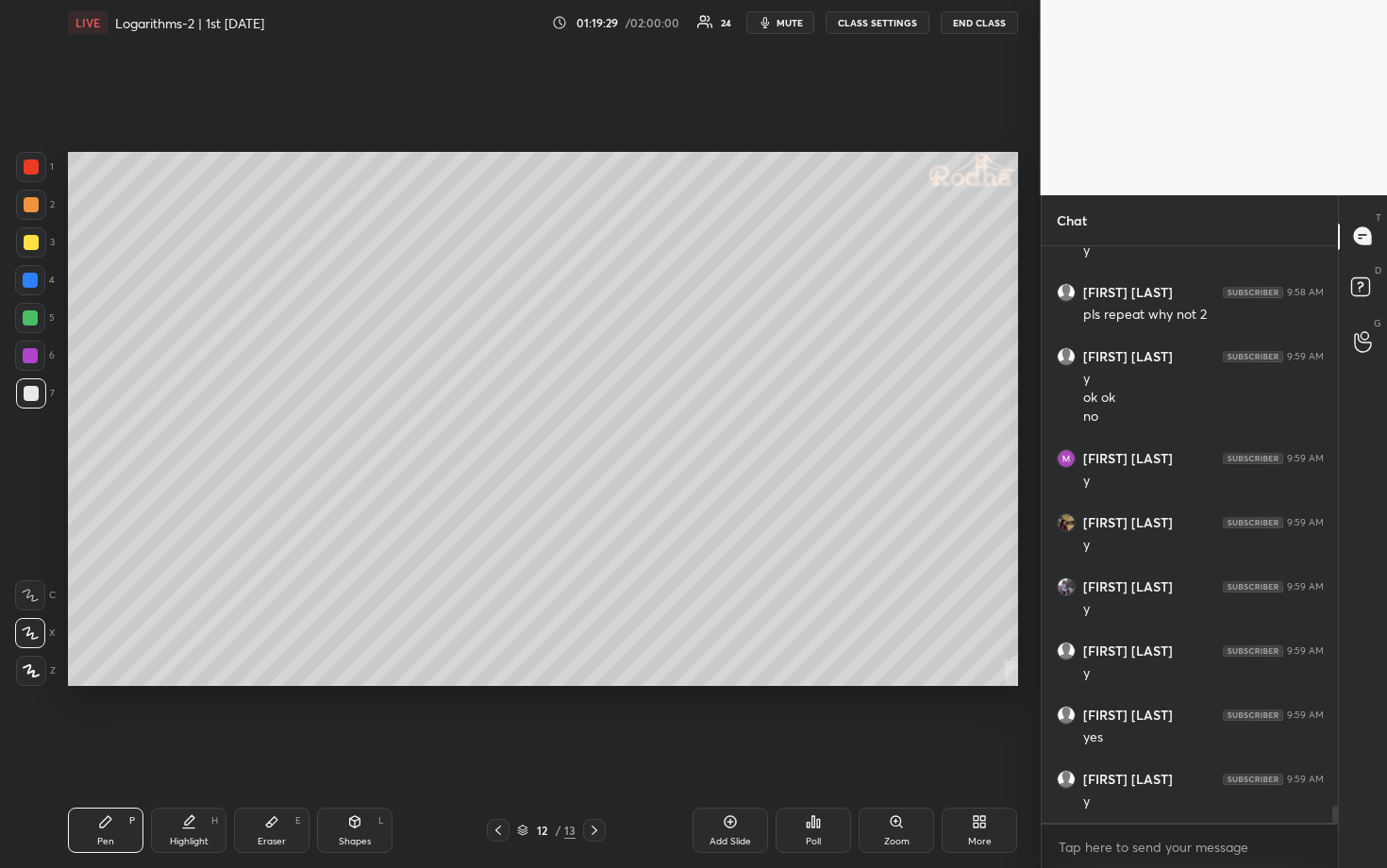 click on "More" at bounding box center (979, 830) 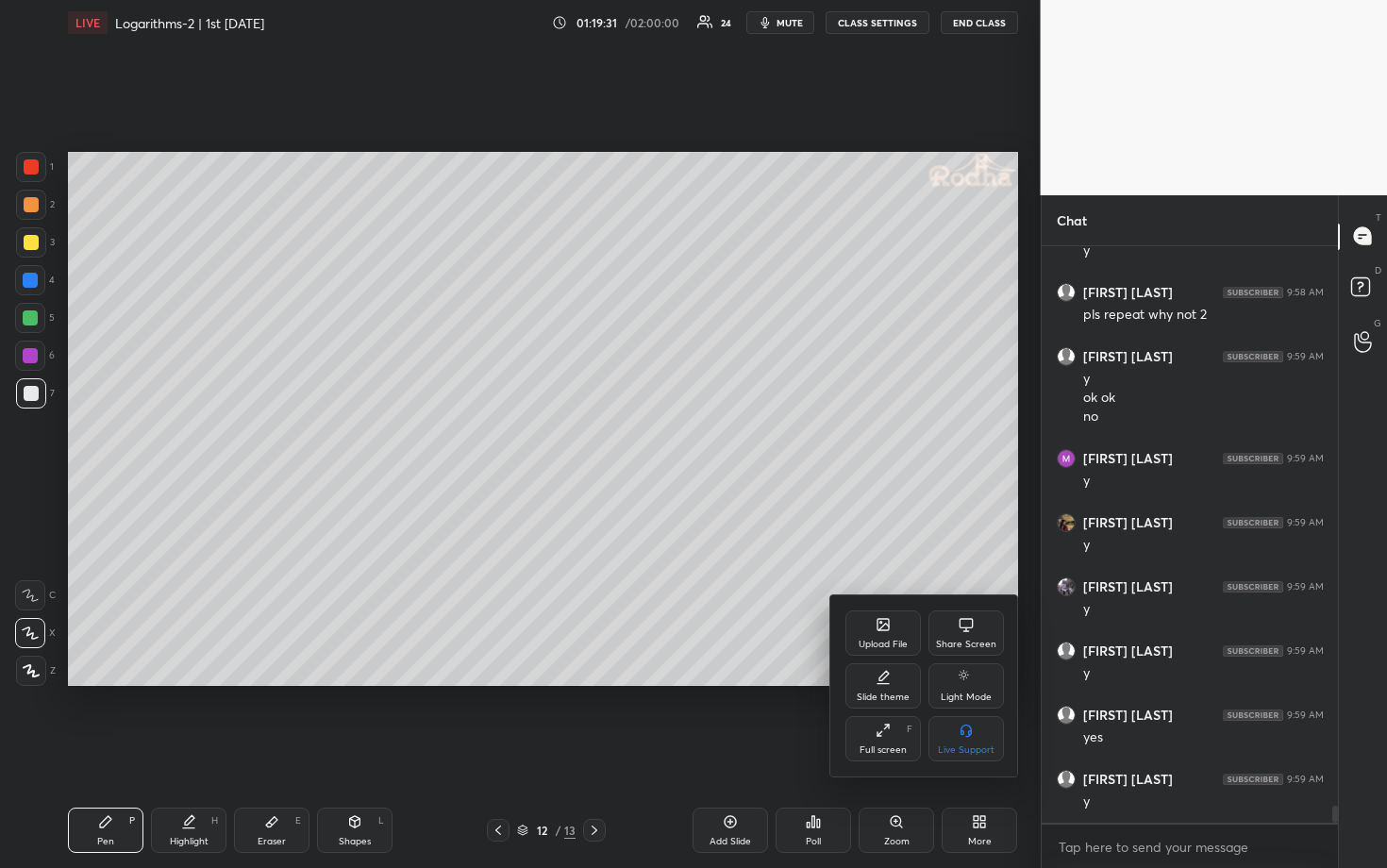 click 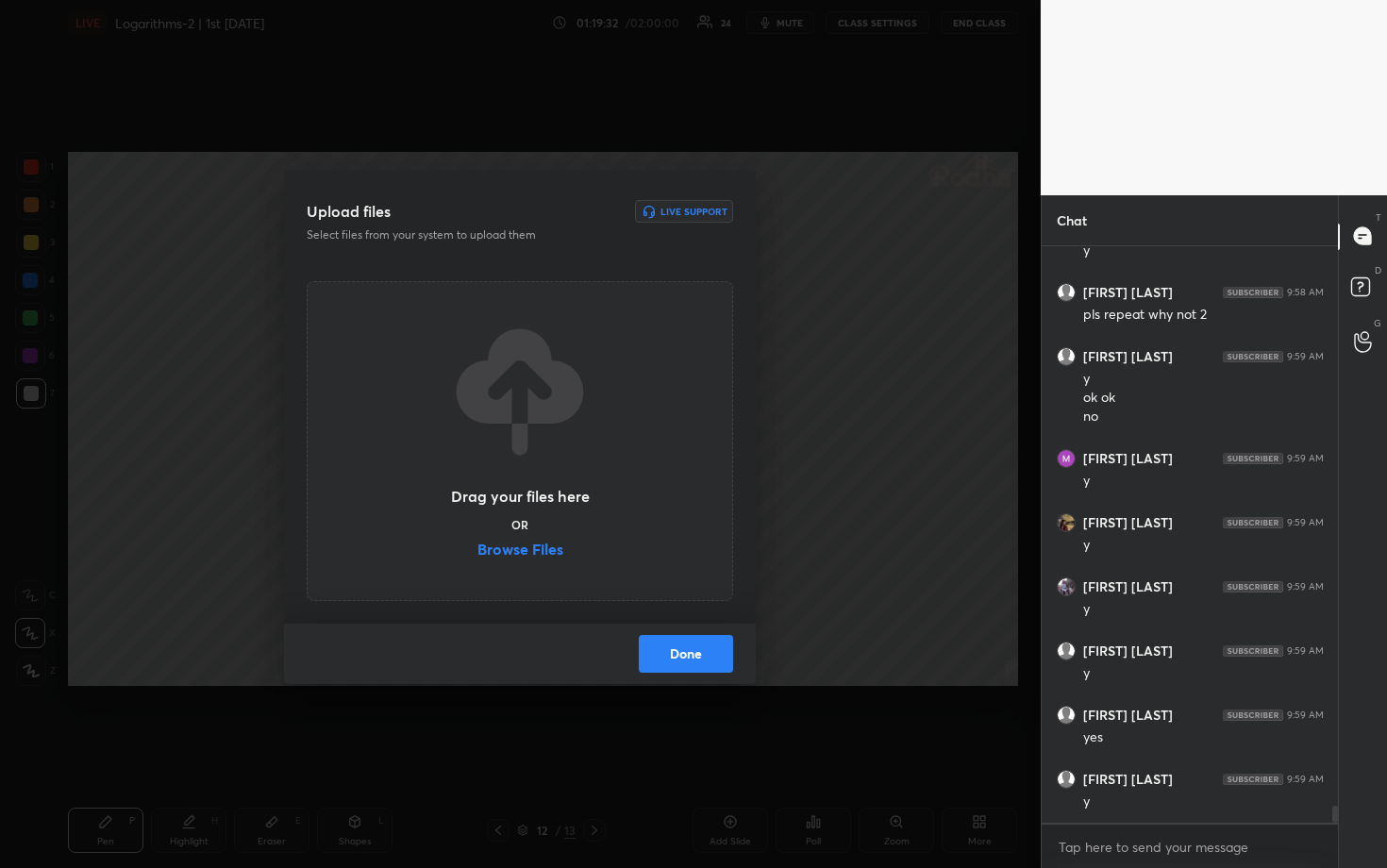 click on "Browse Files" at bounding box center [520, 551] 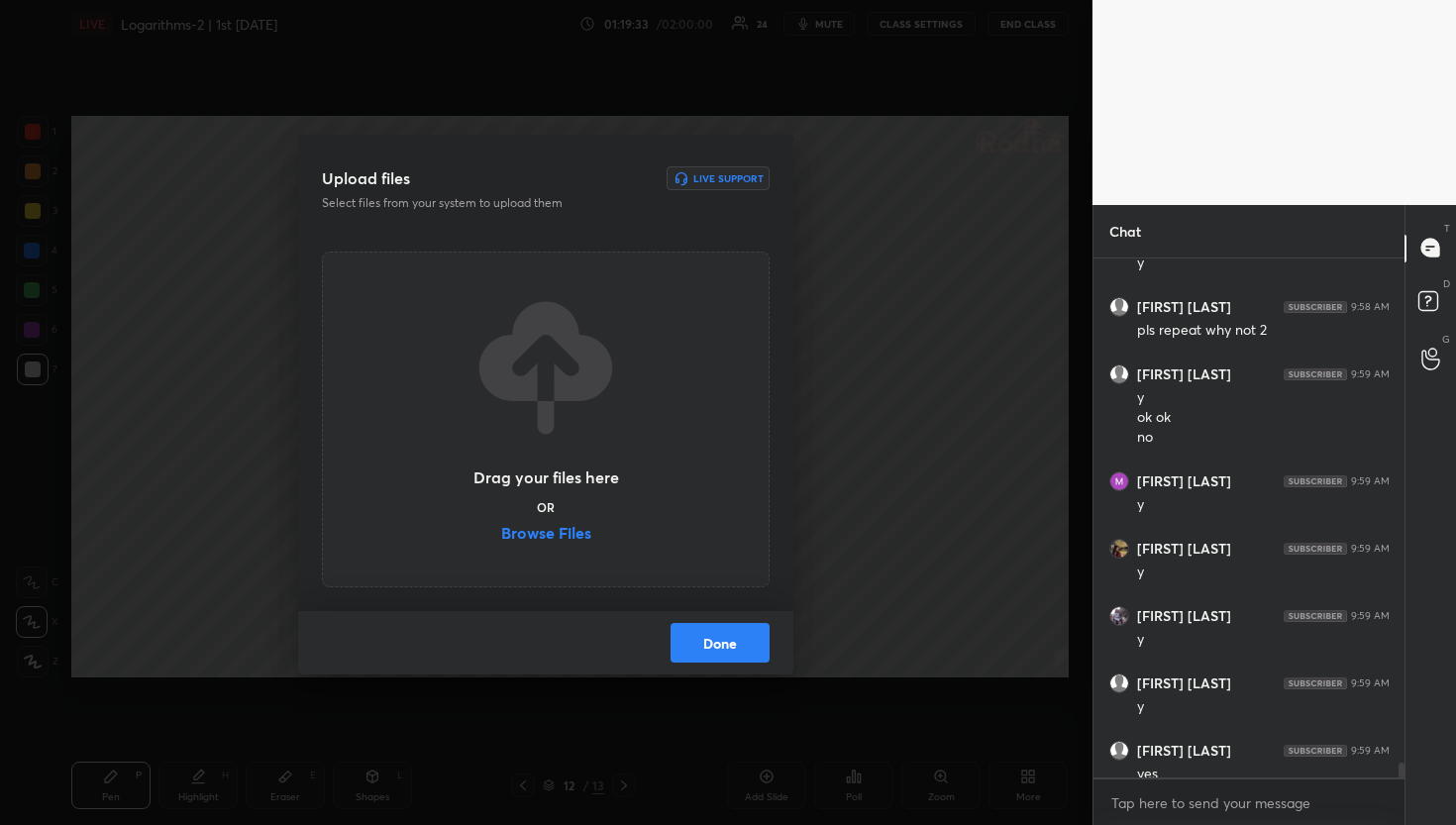 scroll, scrollTop: 698, scrollLeft: 1012, axis: both 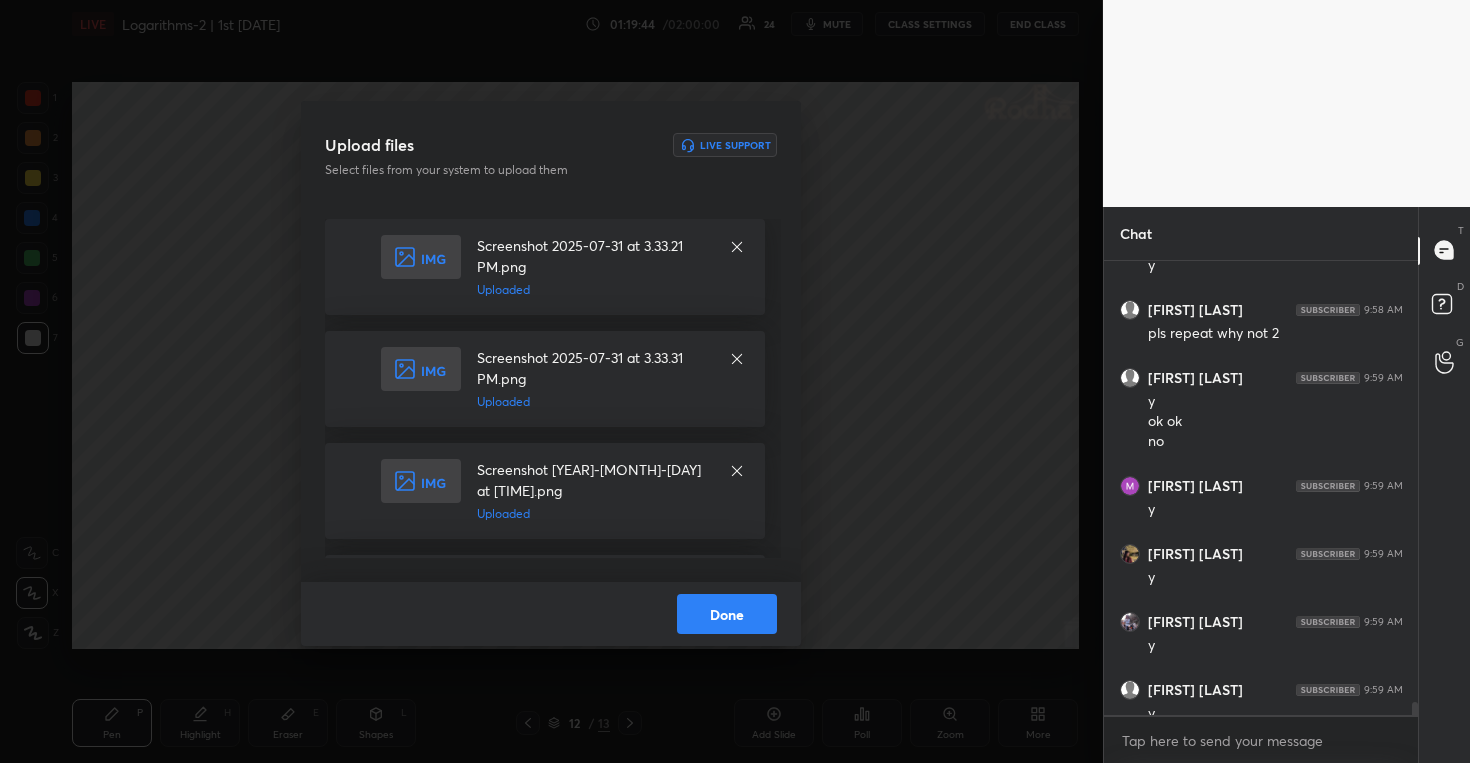 click on "Done" at bounding box center (727, 614) 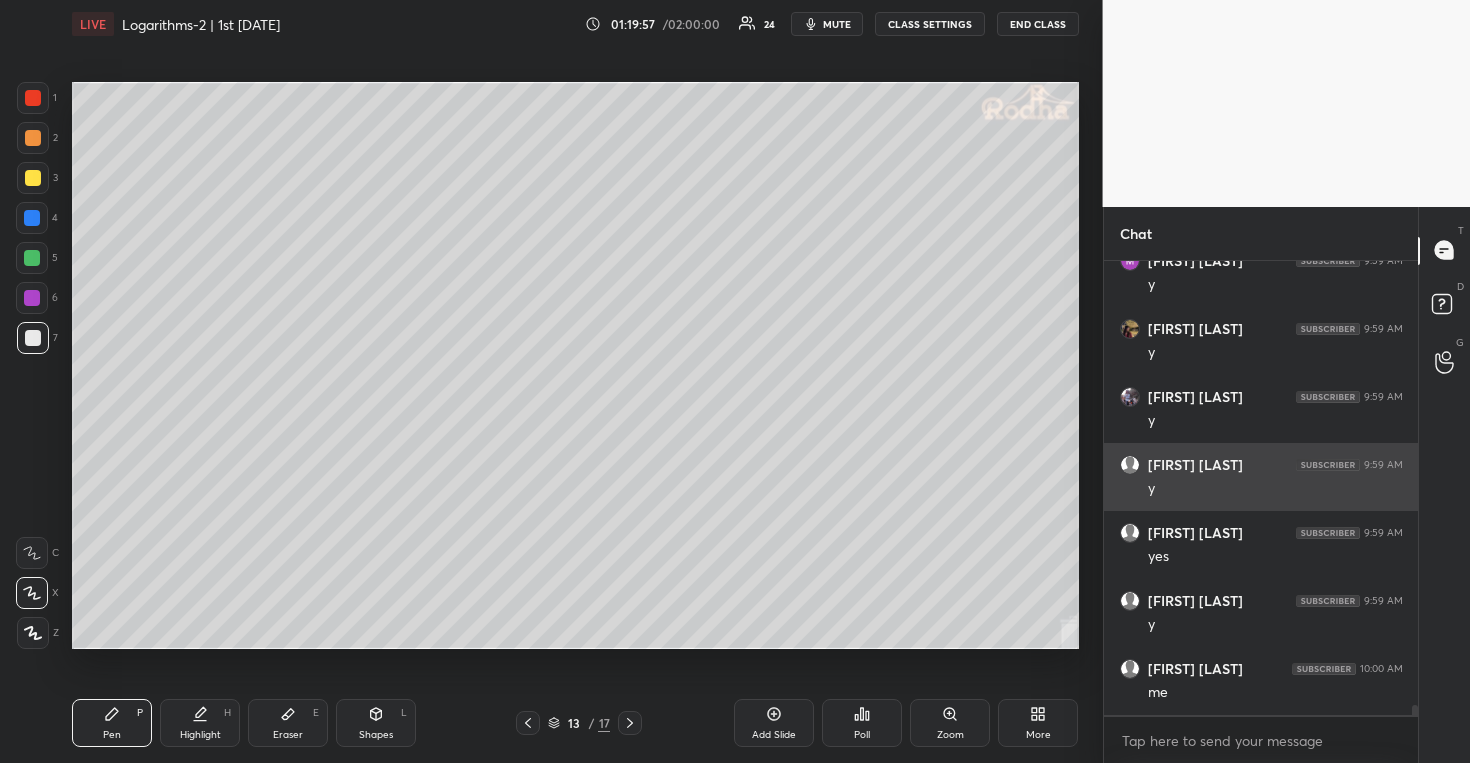 scroll, scrollTop: 20633, scrollLeft: 0, axis: vertical 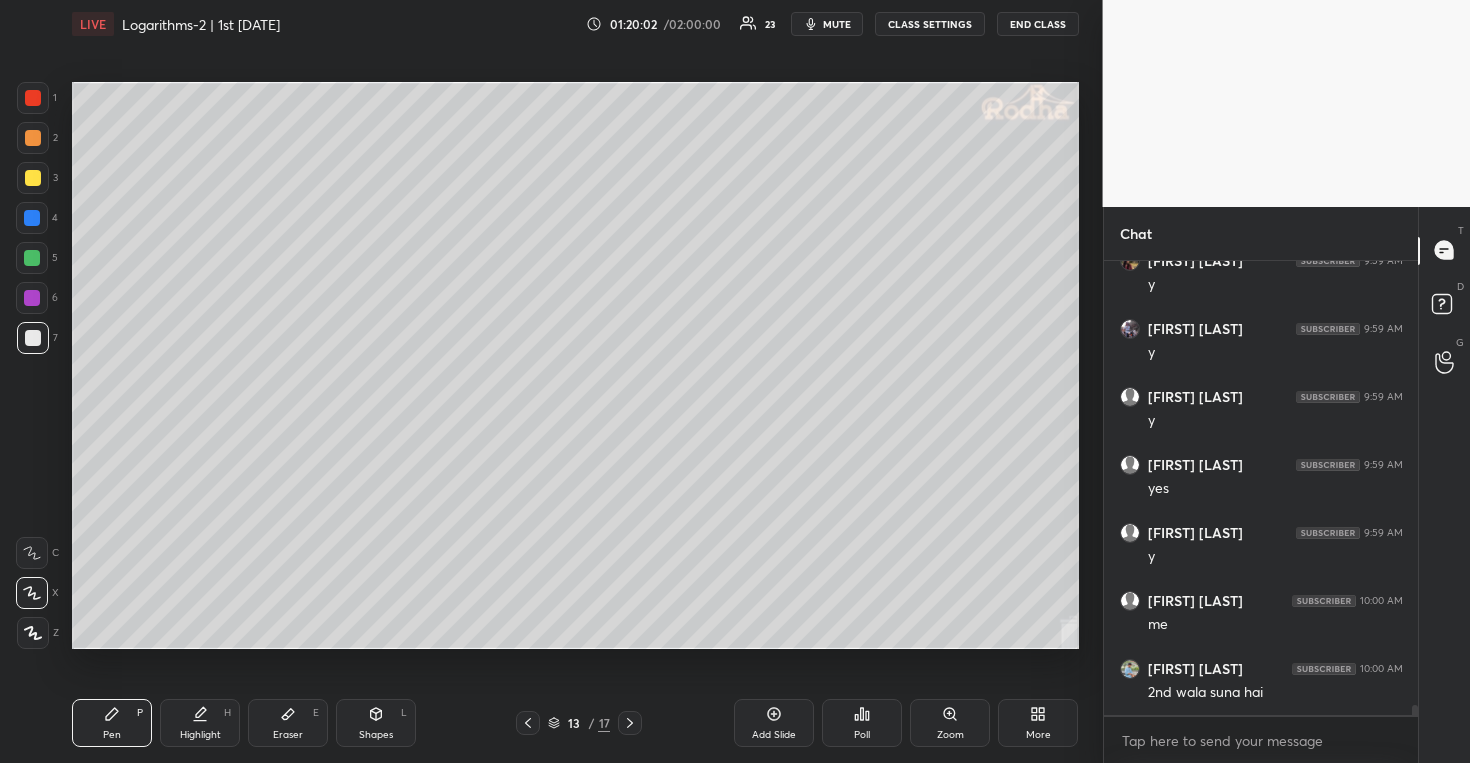 click at bounding box center (33, 178) 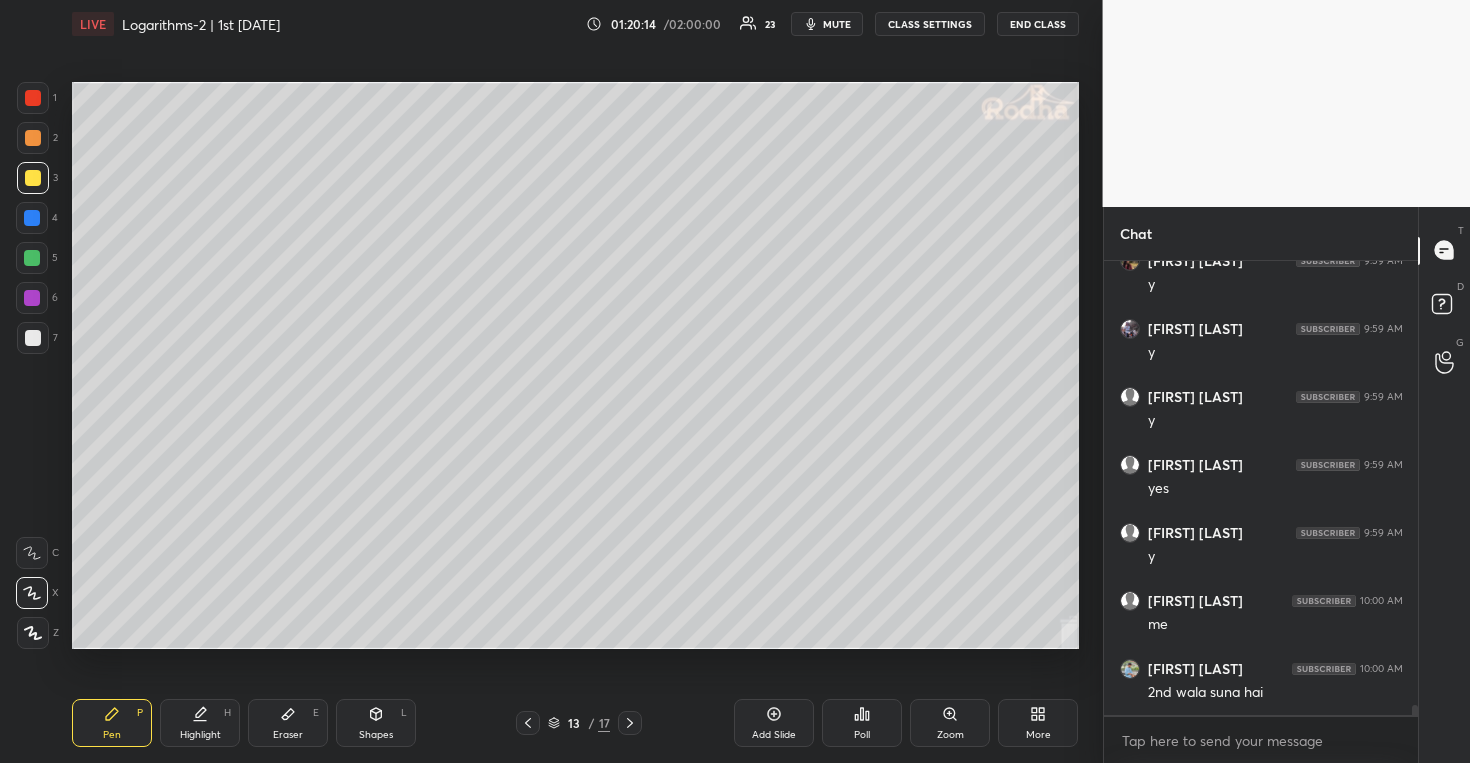 click at bounding box center [32, 258] 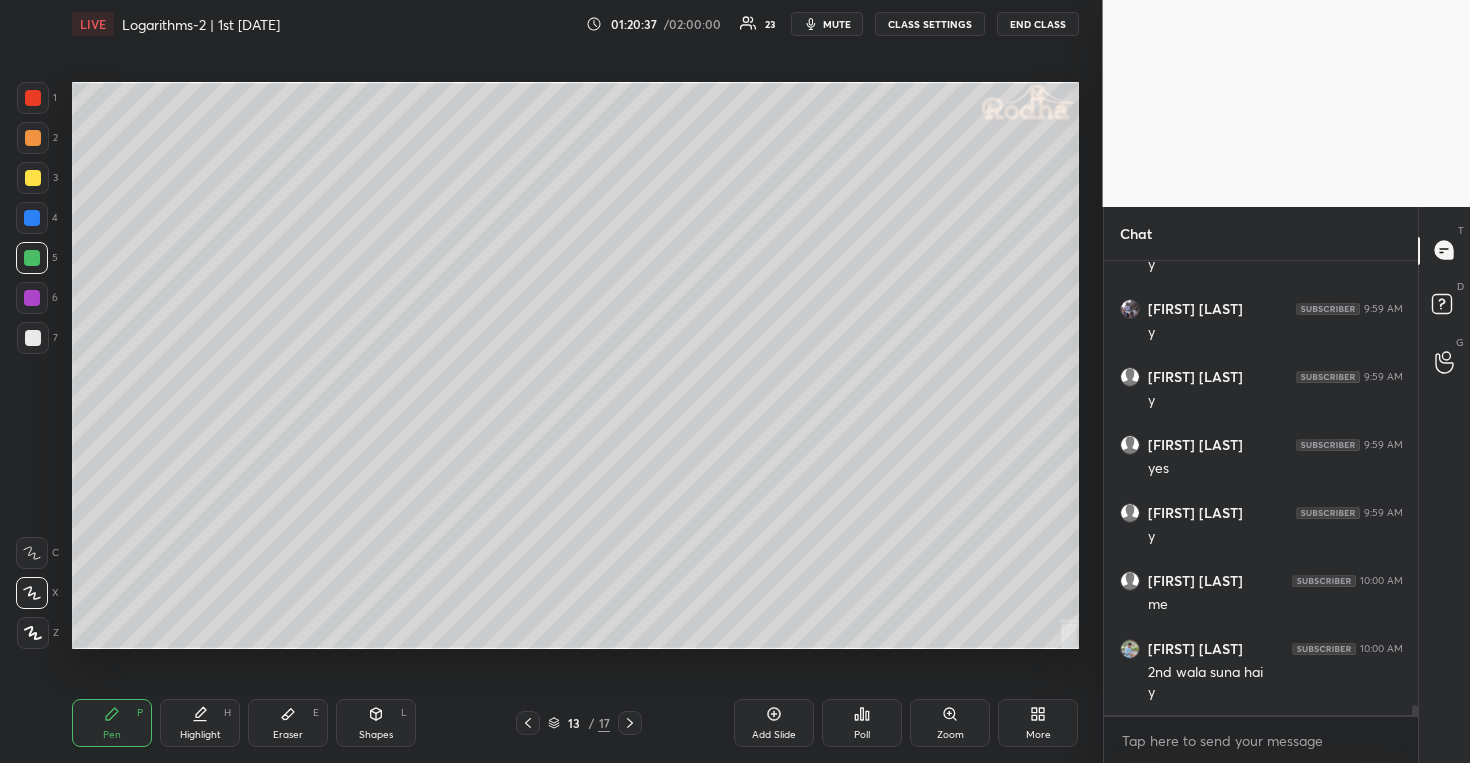scroll, scrollTop: 20721, scrollLeft: 0, axis: vertical 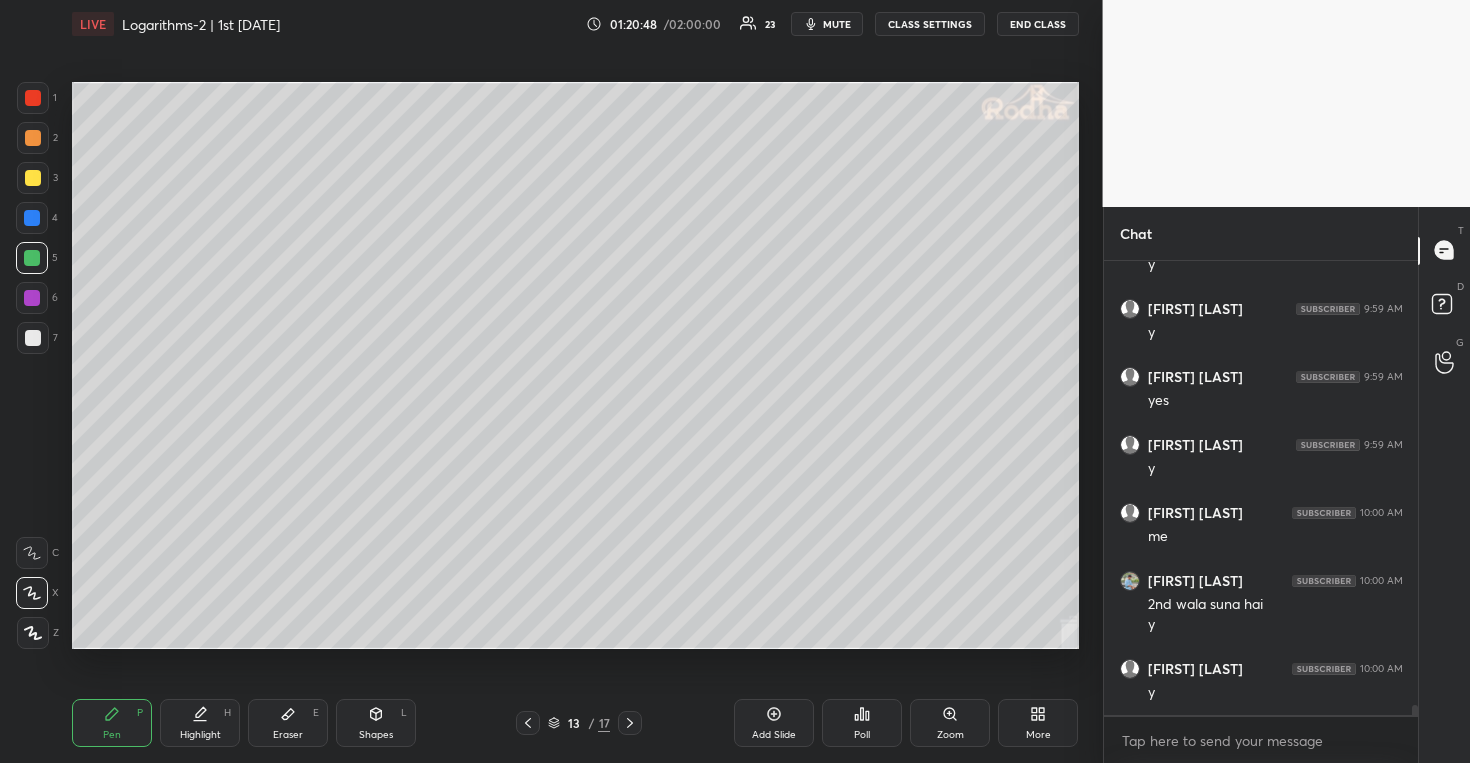 click at bounding box center [33, 178] 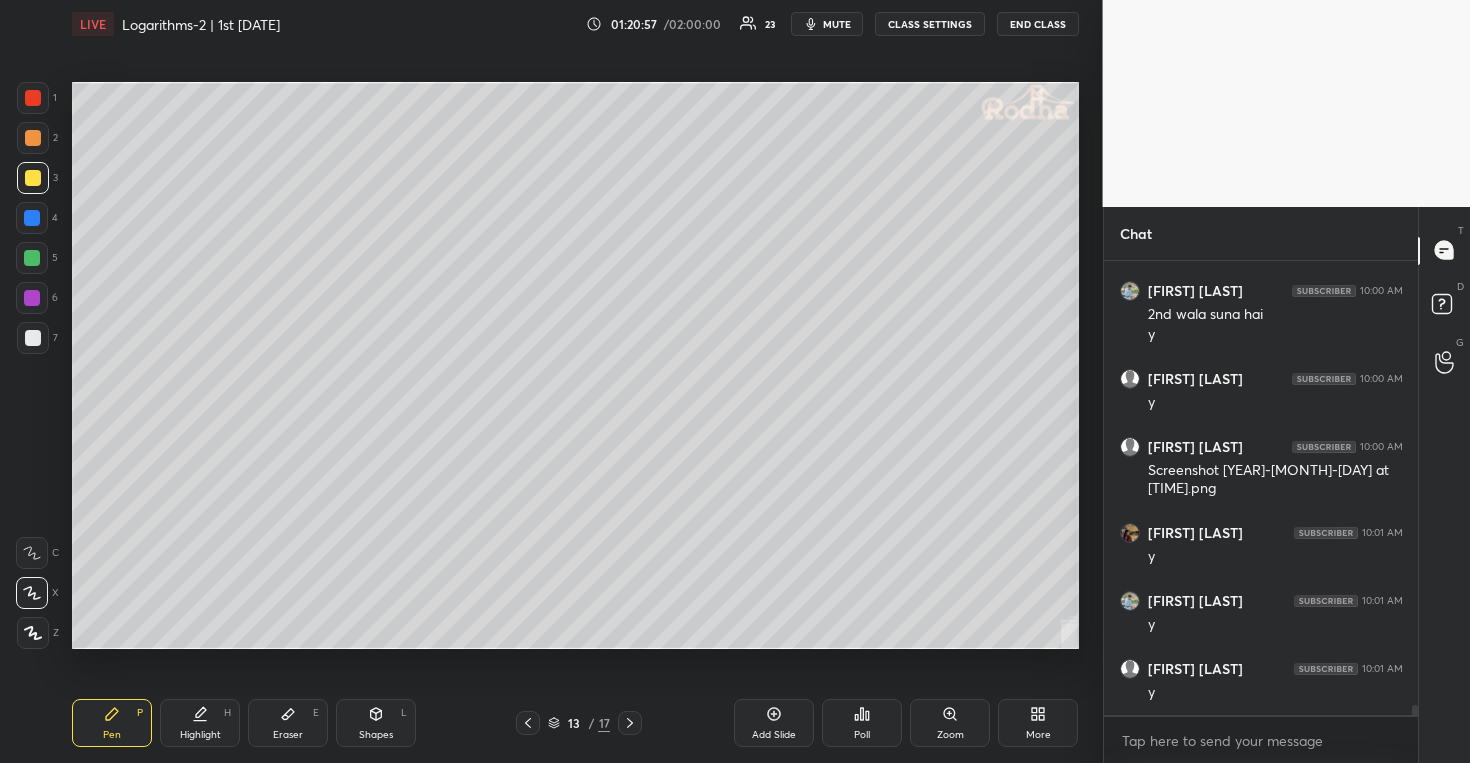 scroll, scrollTop: 21079, scrollLeft: 0, axis: vertical 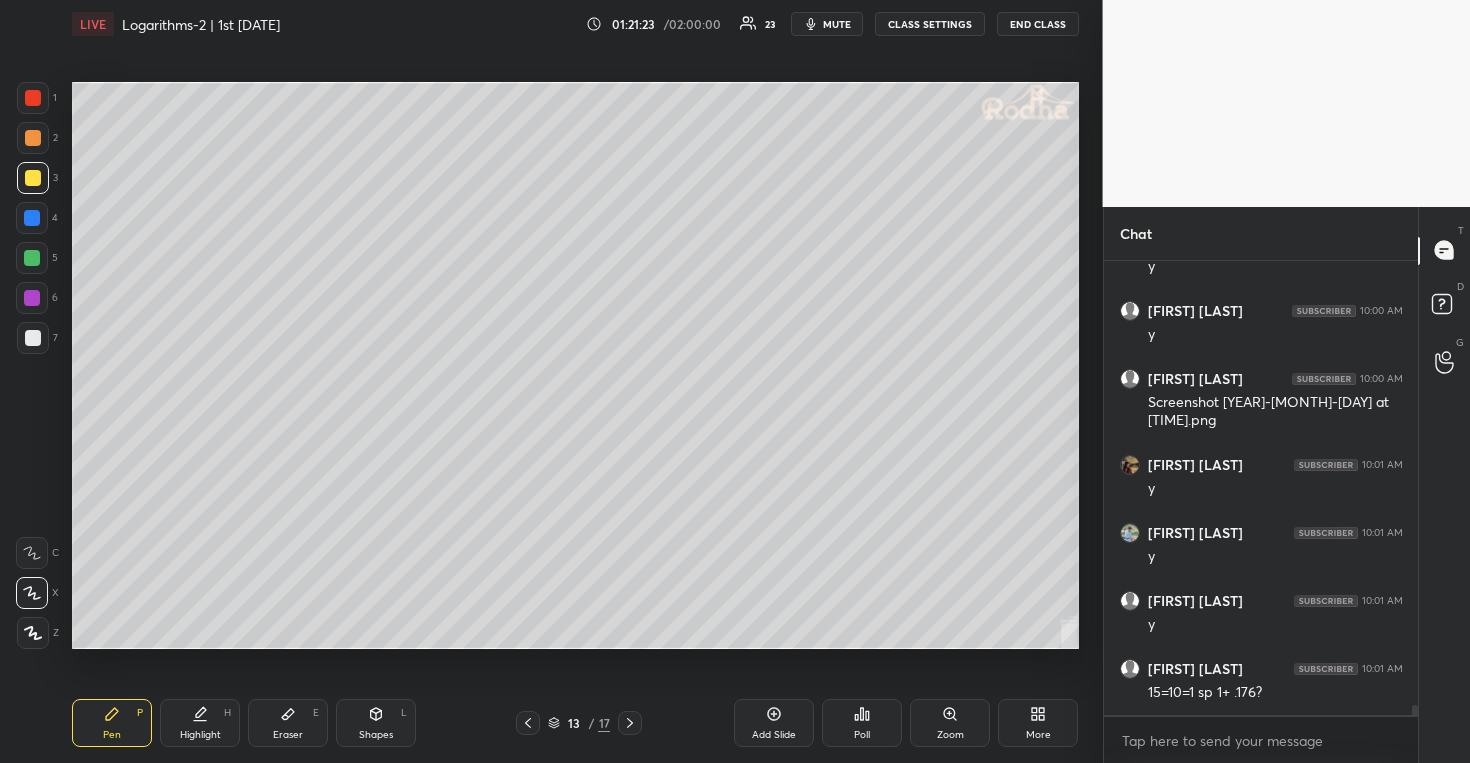 click at bounding box center [32, 258] 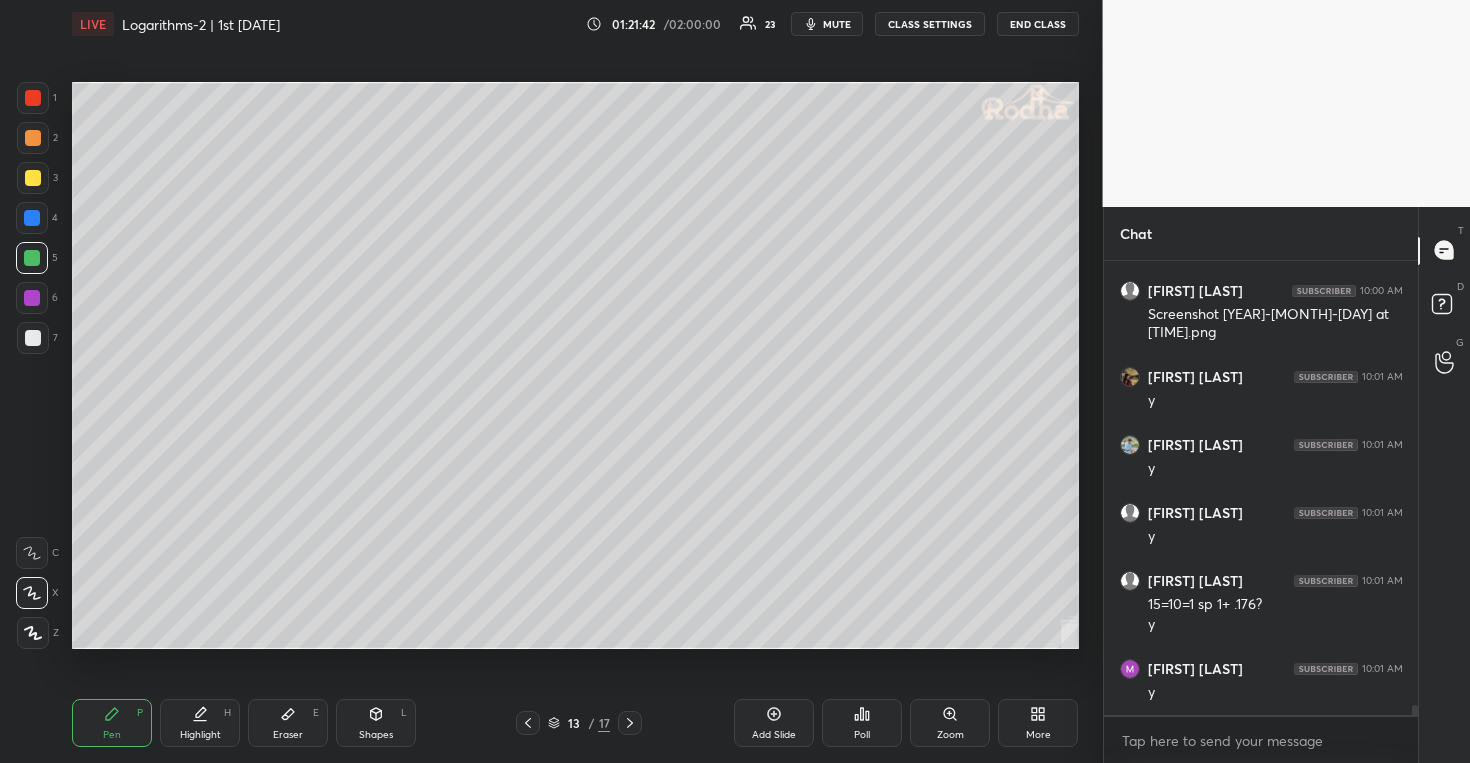 scroll, scrollTop: 21235, scrollLeft: 0, axis: vertical 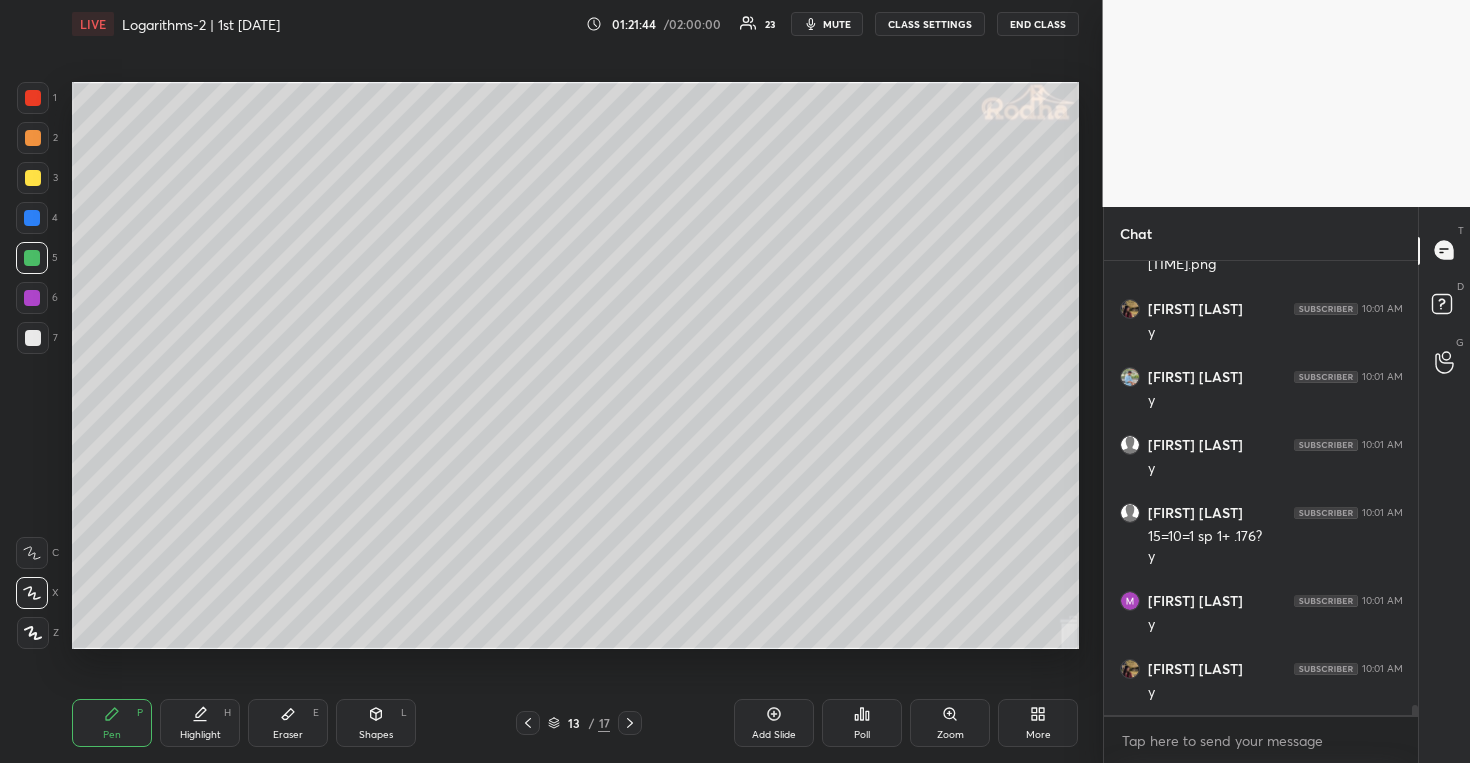 drag, startPoint x: 41, startPoint y: 330, endPoint x: 60, endPoint y: 323, distance: 20.248457 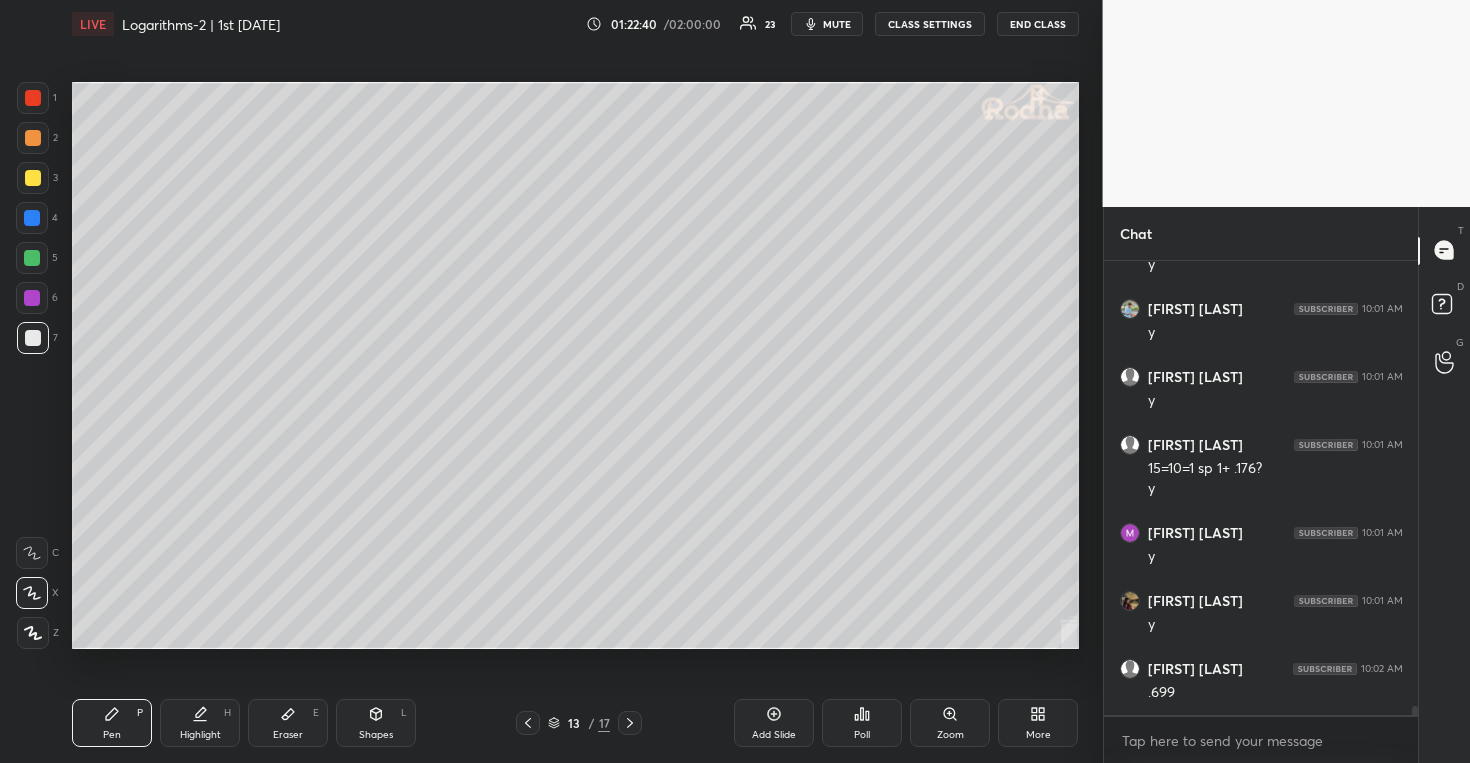 scroll, scrollTop: 21371, scrollLeft: 0, axis: vertical 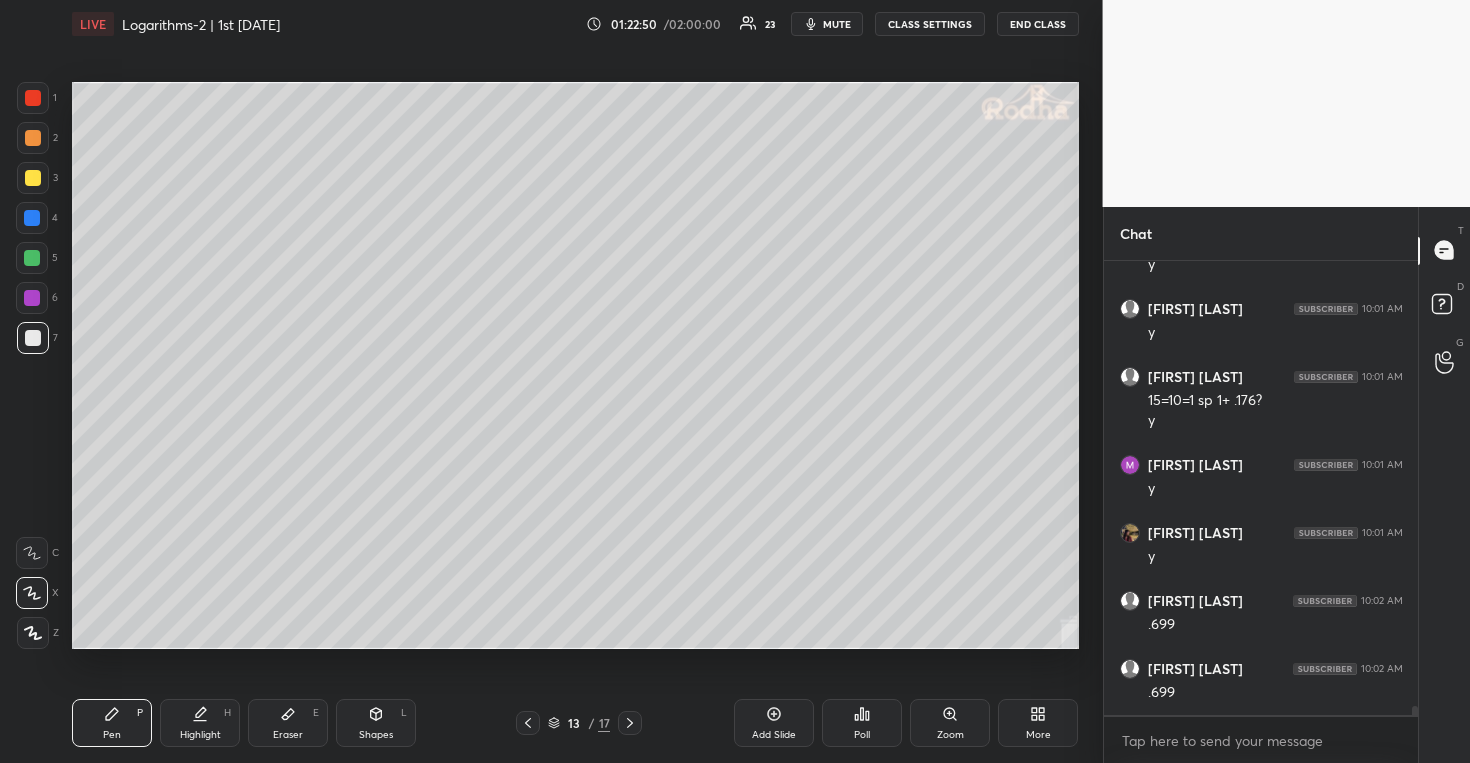 click at bounding box center [32, 258] 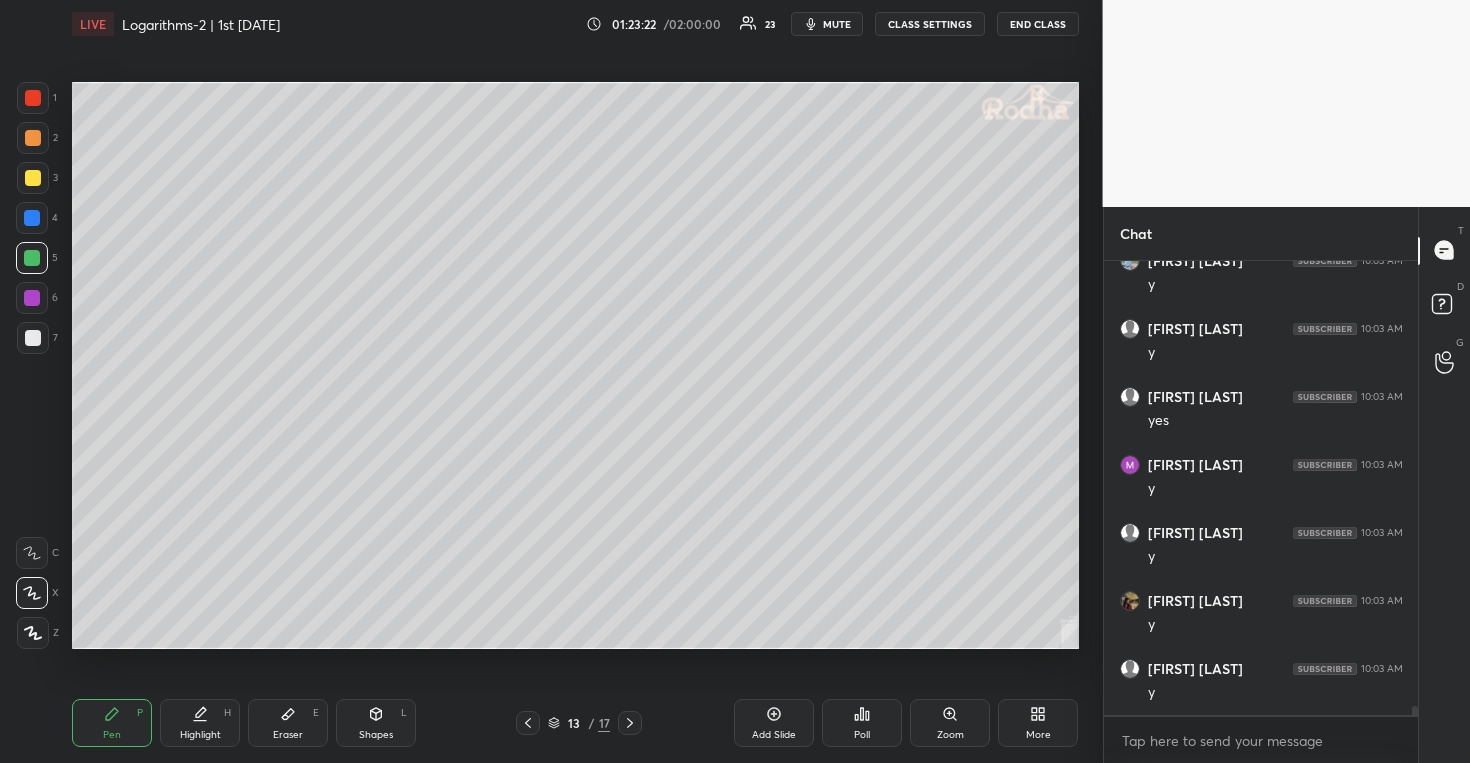 scroll, scrollTop: 21983, scrollLeft: 0, axis: vertical 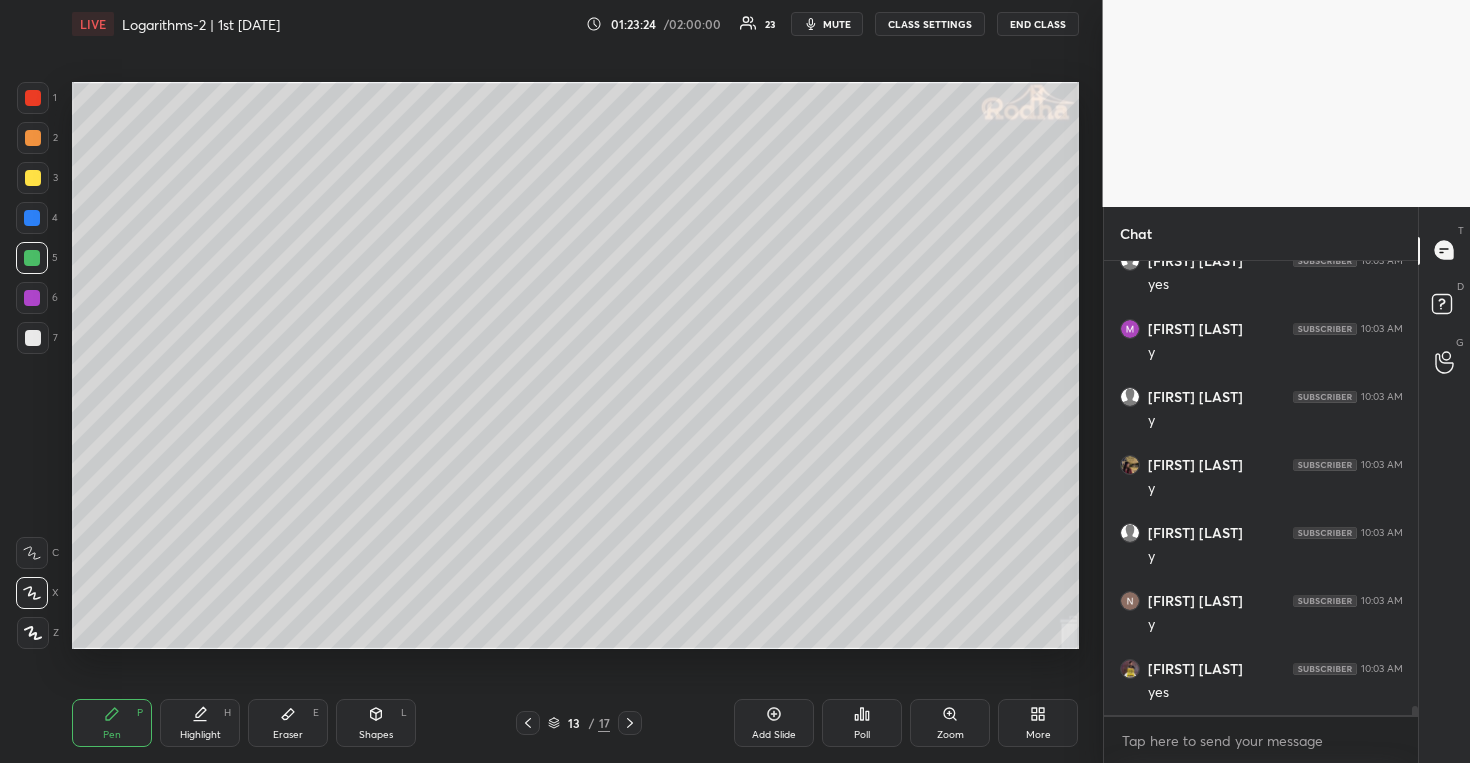 click 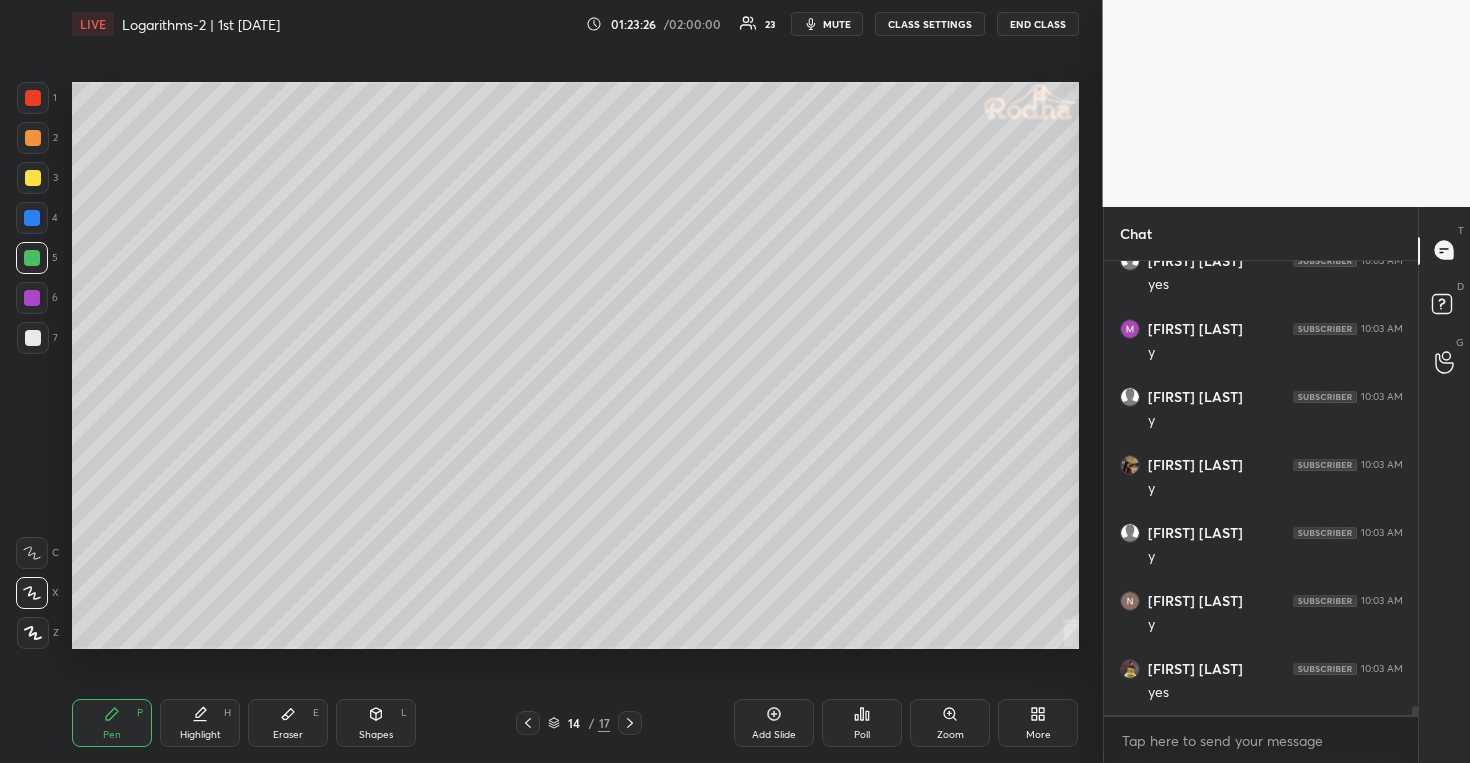 click at bounding box center [33, 178] 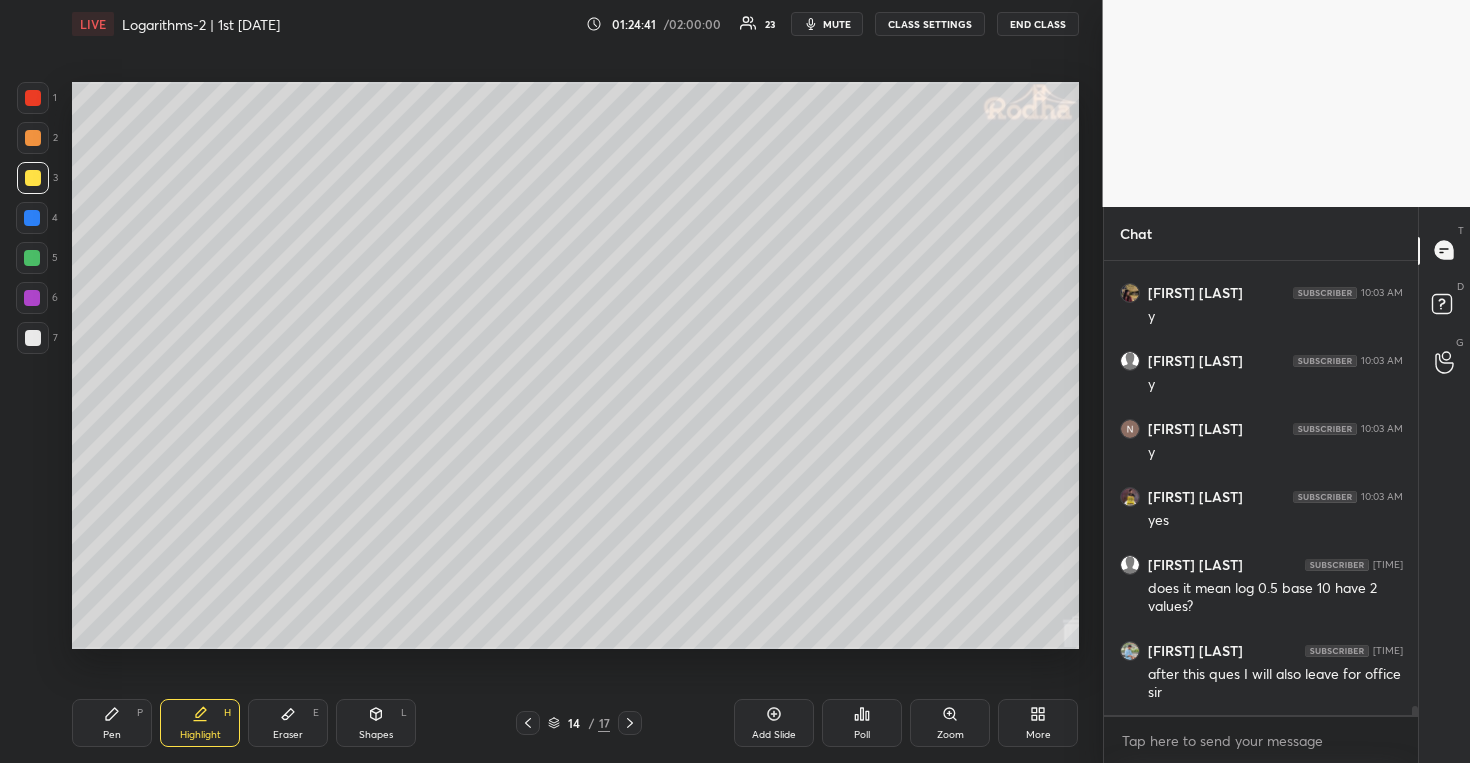 scroll, scrollTop: 22223, scrollLeft: 0, axis: vertical 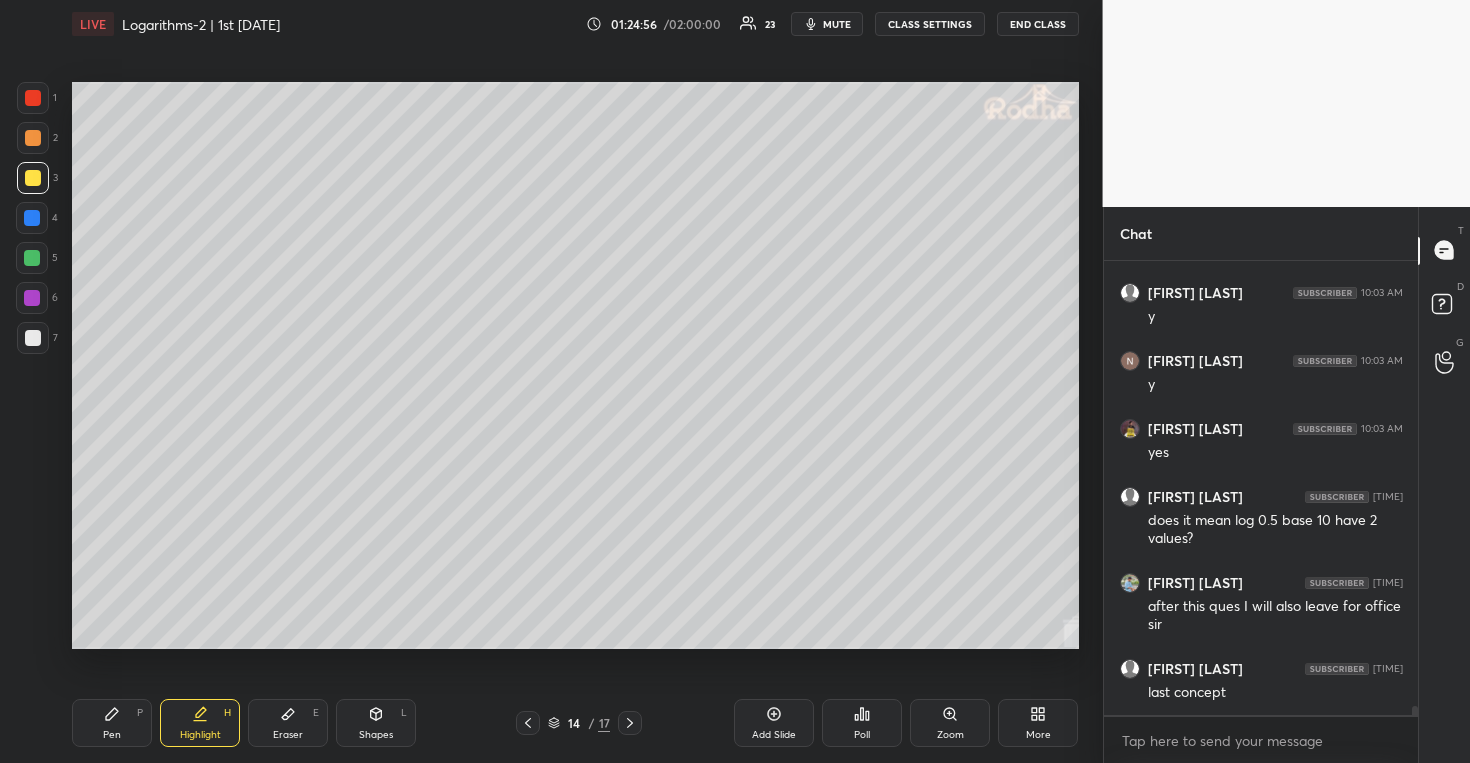 drag, startPoint x: 831, startPoint y: 23, endPoint x: 844, endPoint y: 28, distance: 13.928389 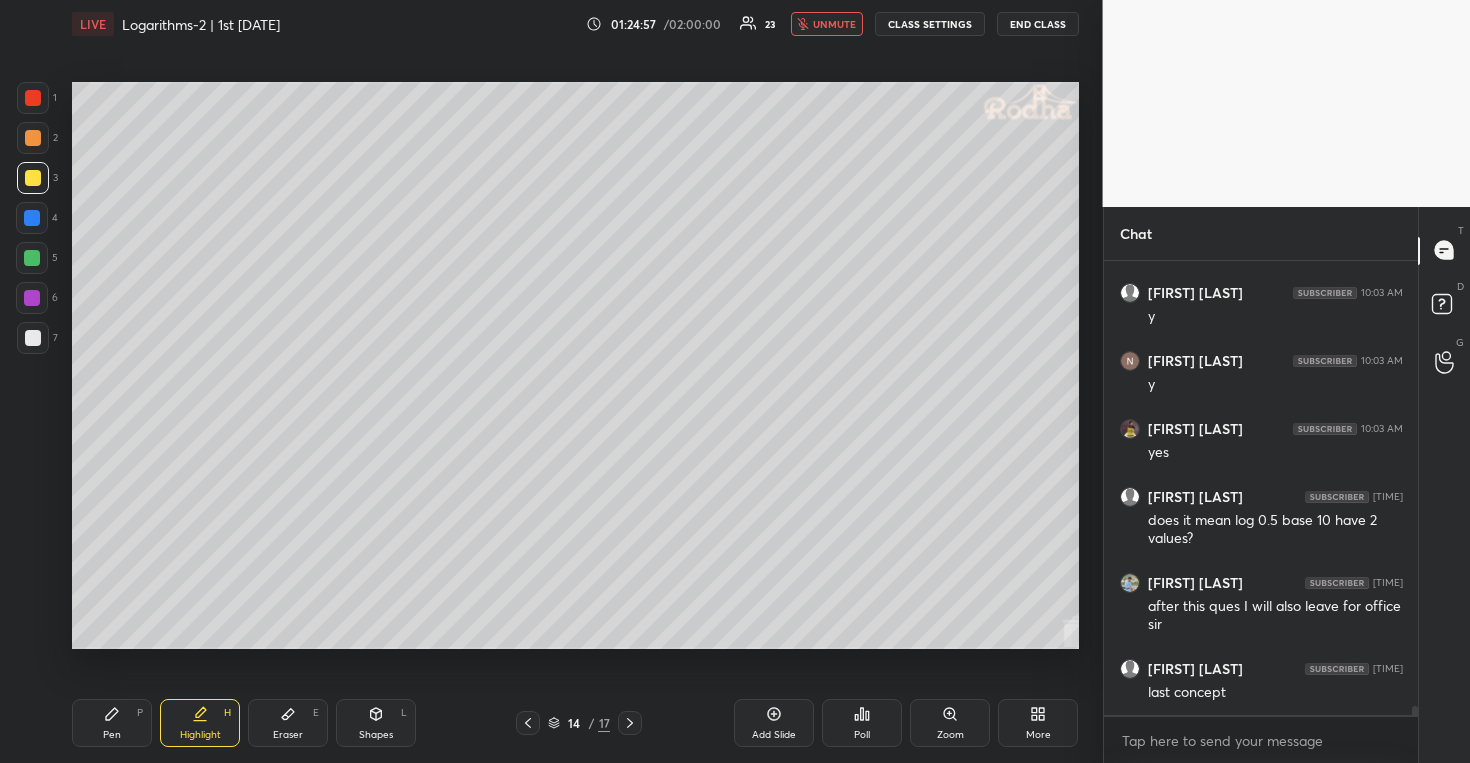 click on "END CLASS" at bounding box center (1038, 24) 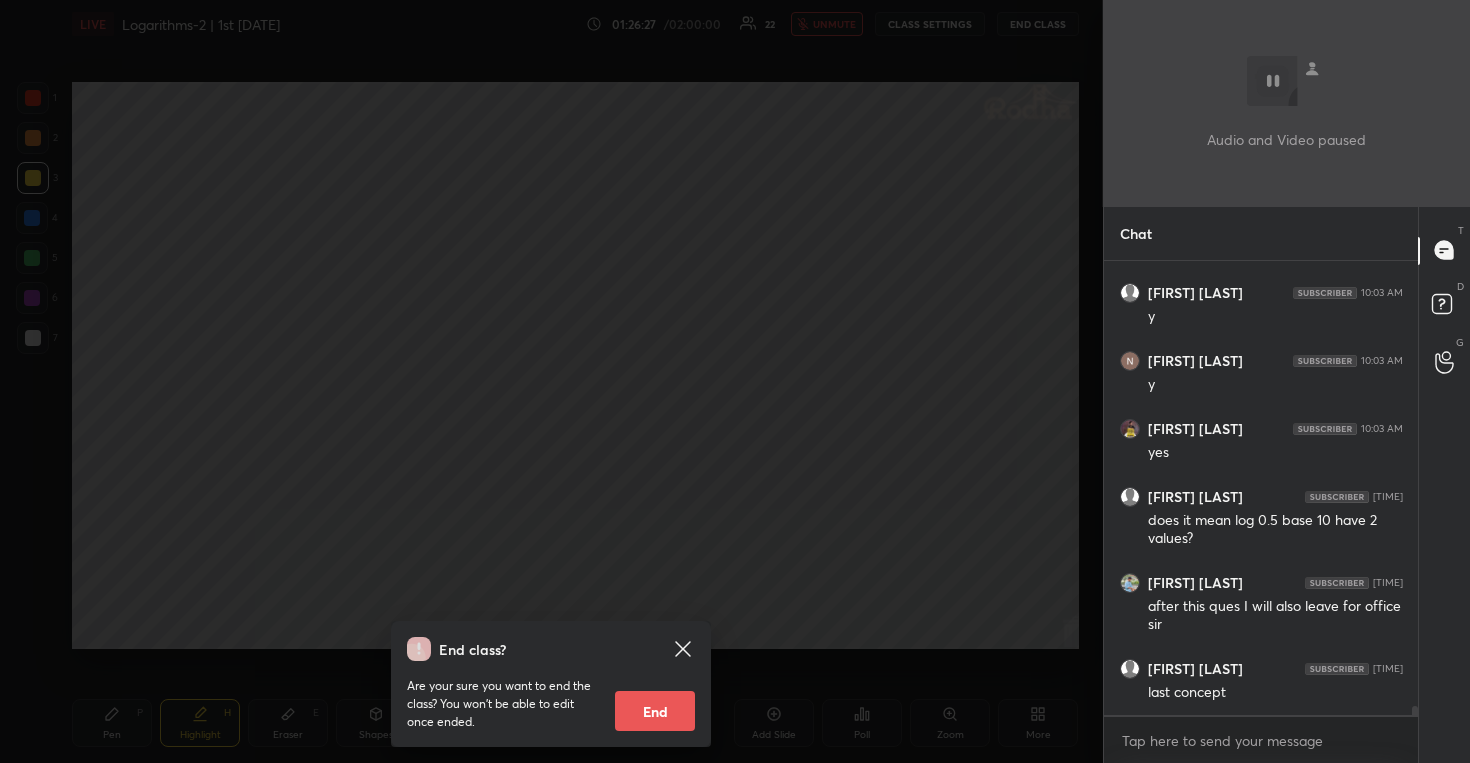 click on "End class? Are your sure you want to end the class? You won’t be able to edit once ended. End" at bounding box center [551, 381] 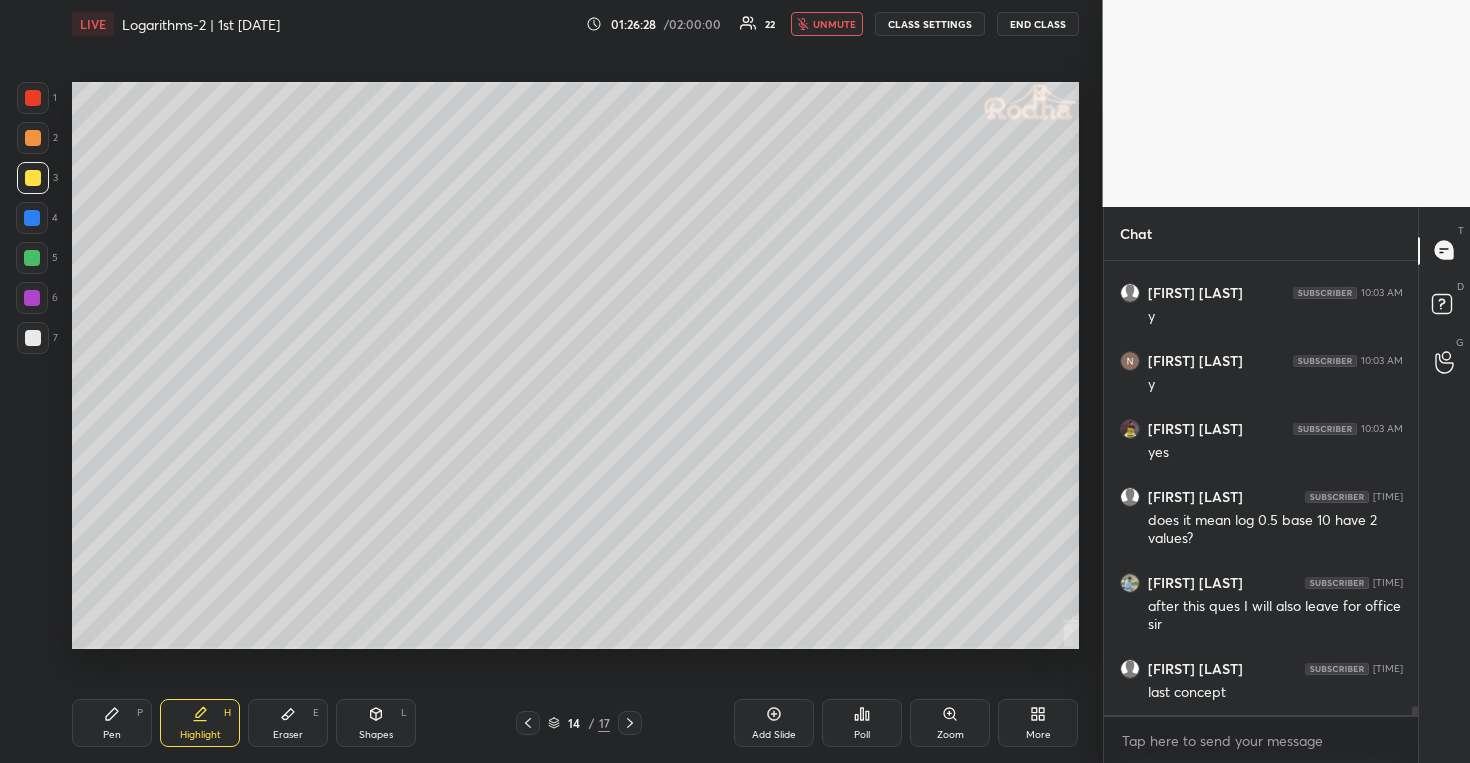 click on "unmute" at bounding box center [827, 24] 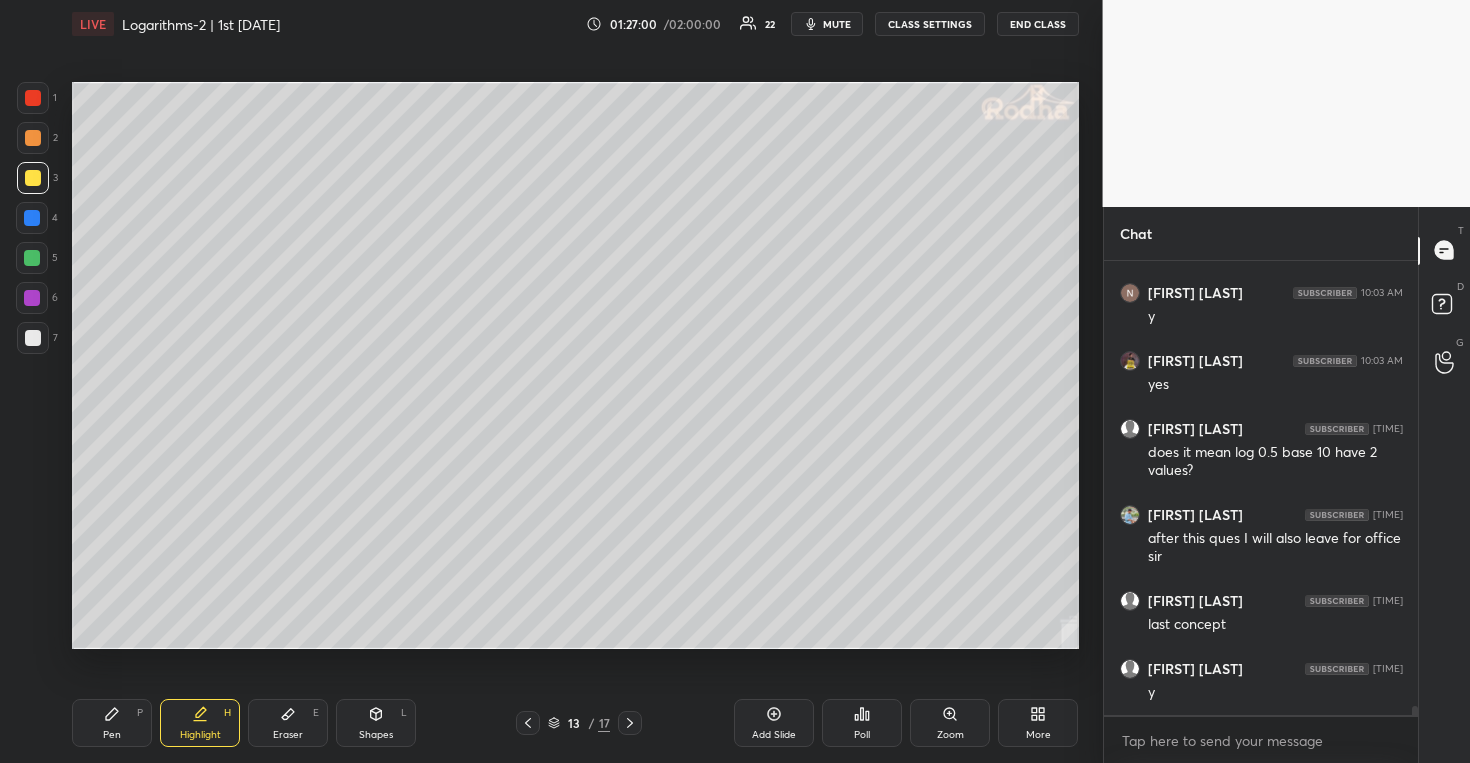scroll, scrollTop: 22377, scrollLeft: 0, axis: vertical 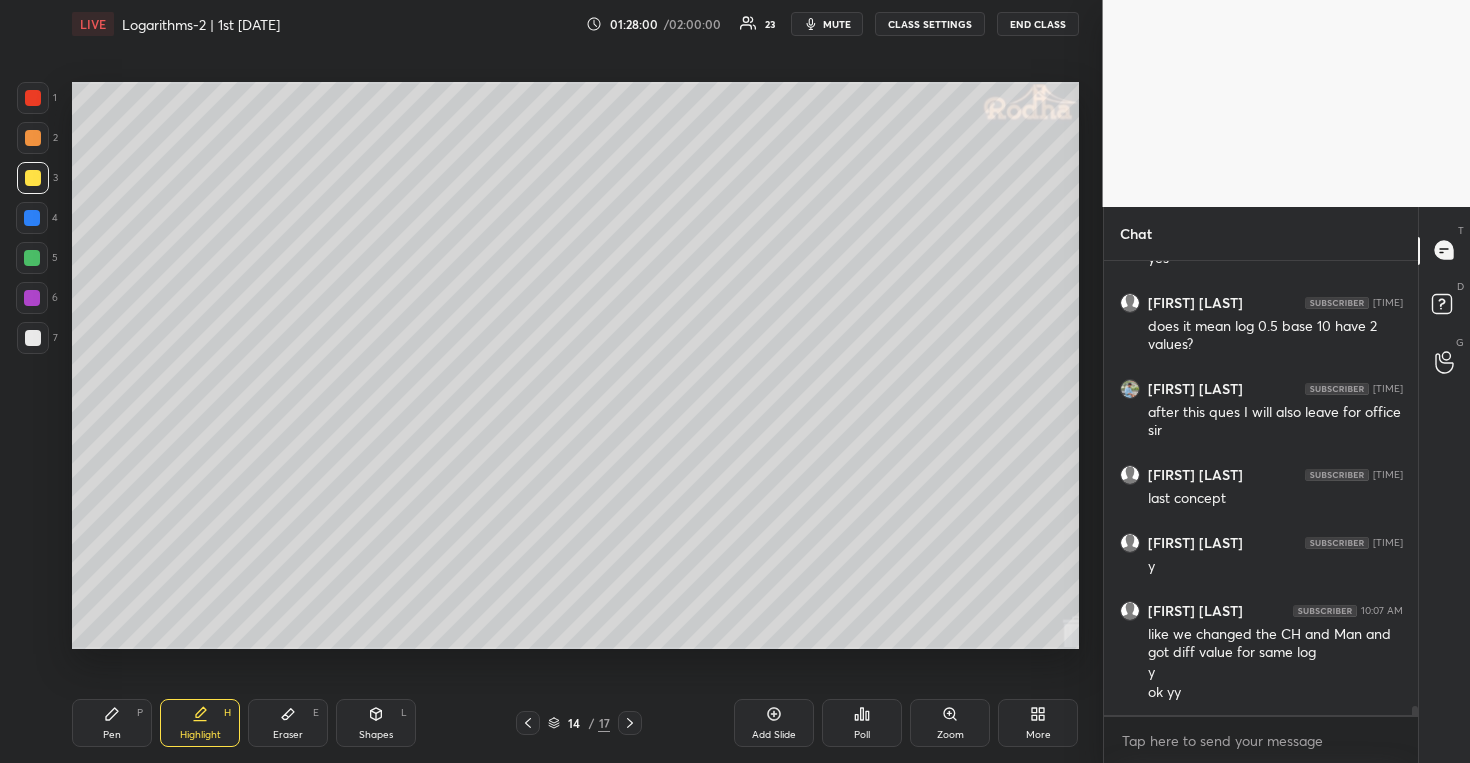 click 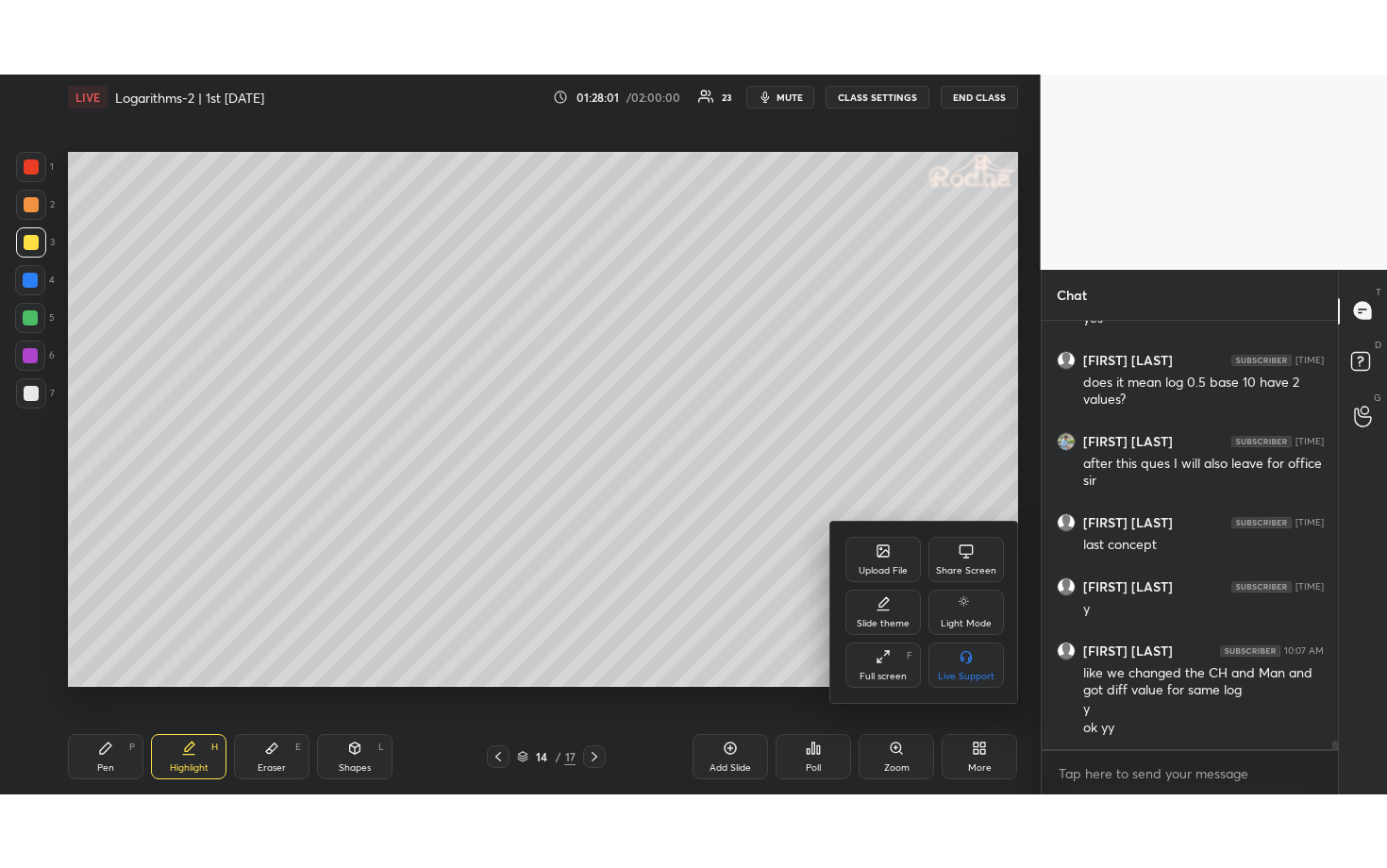scroll, scrollTop: 21214, scrollLeft: 0, axis: vertical 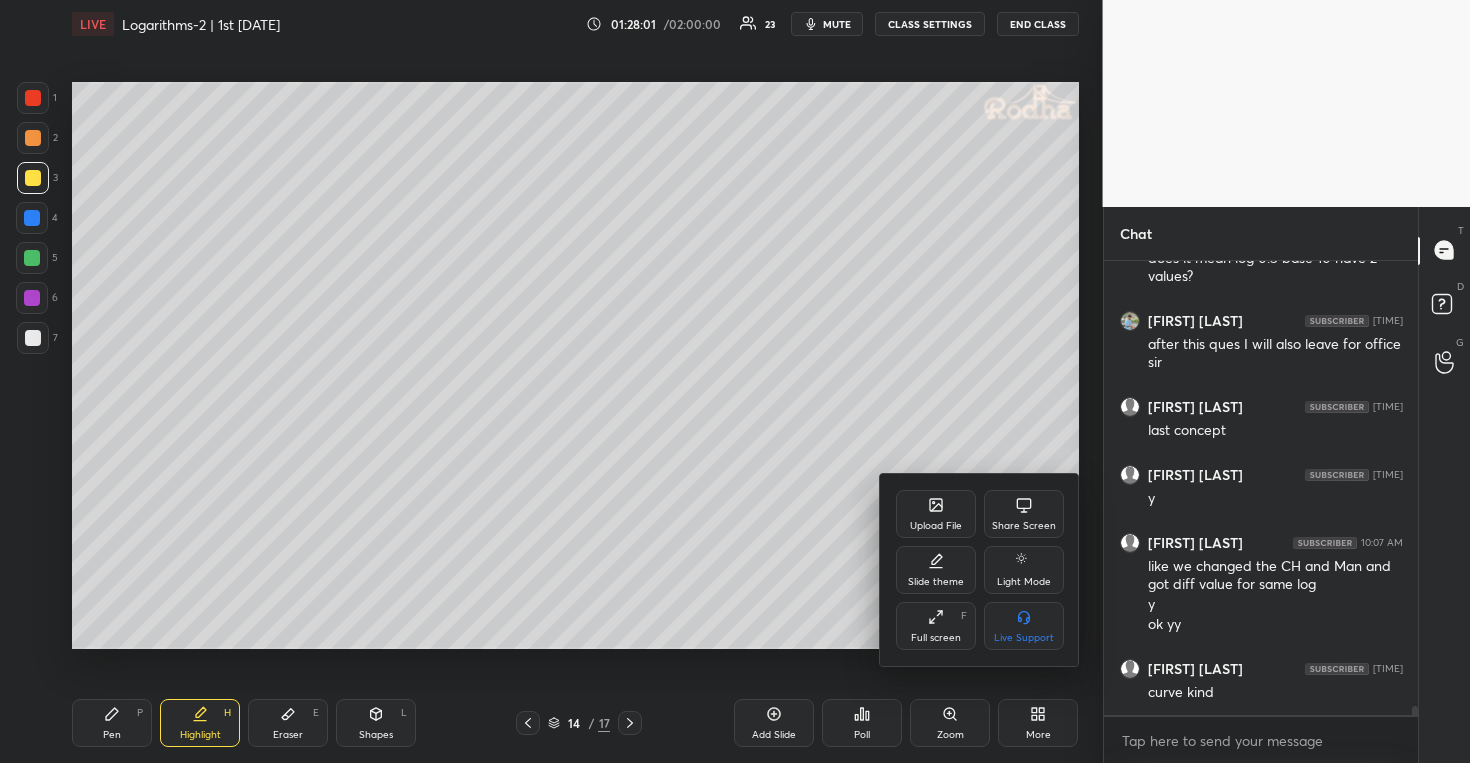 click on "Full screen" at bounding box center (936, 638) 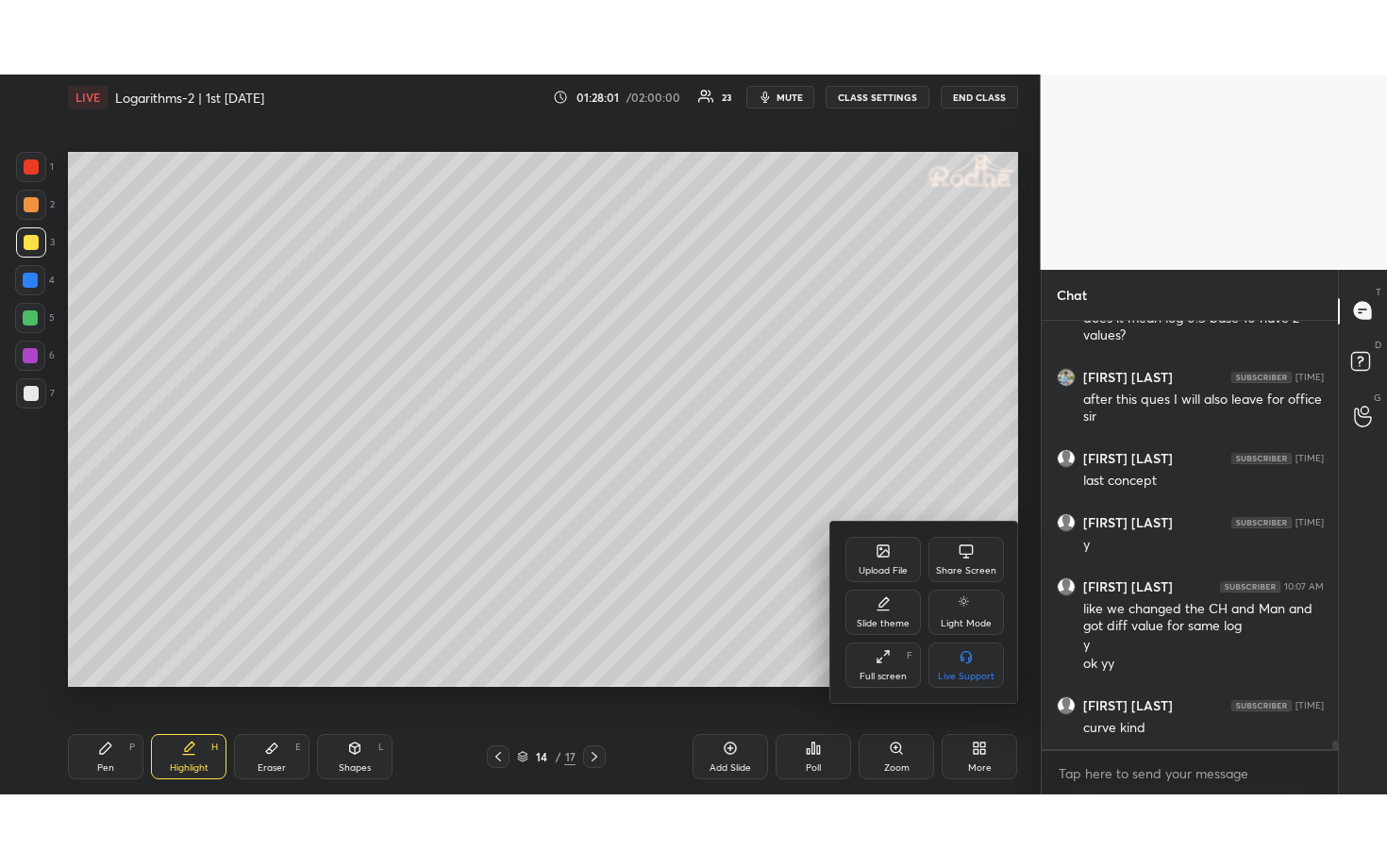 scroll, scrollTop: 93601, scrollLeft: 93389, axis: both 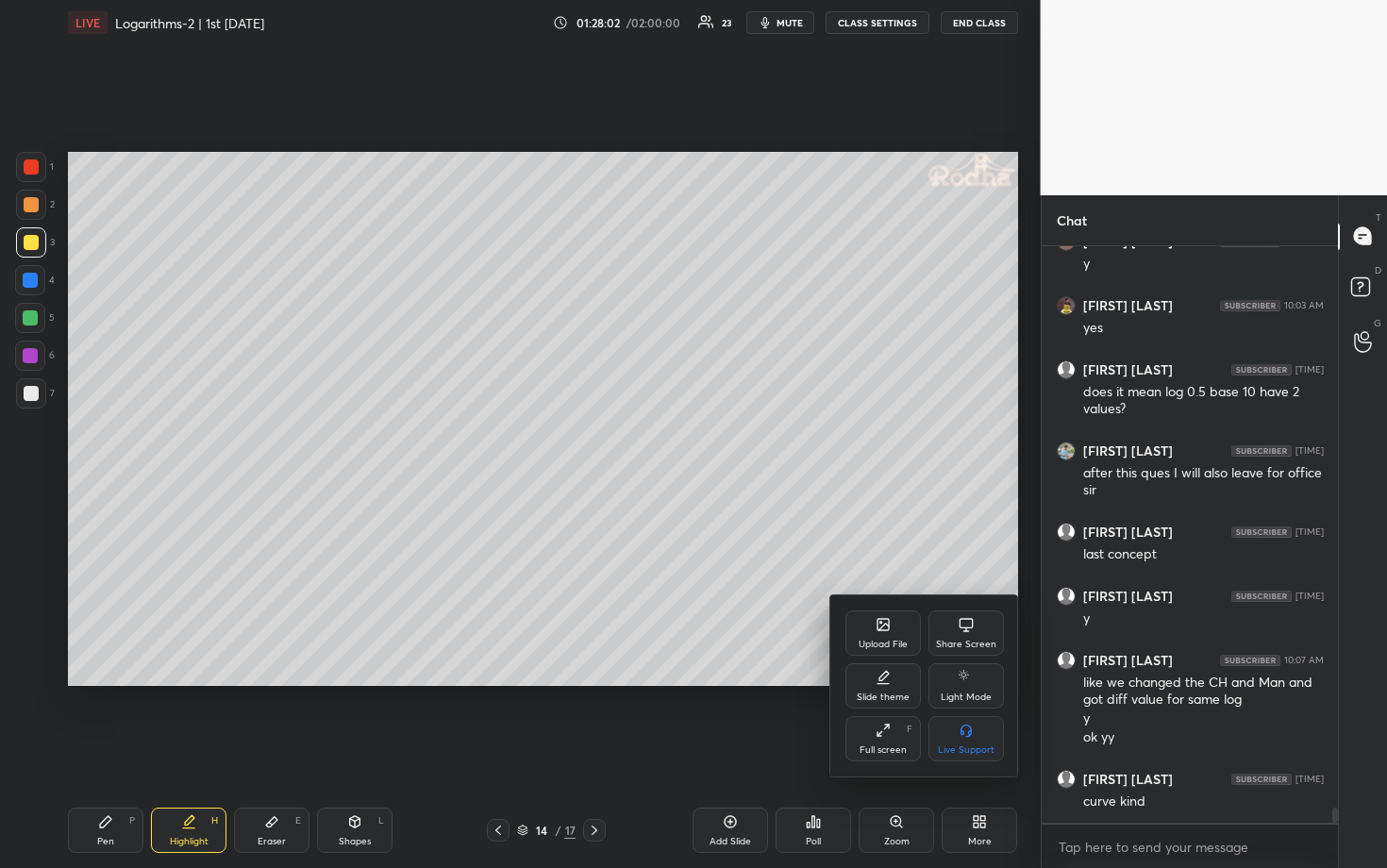 click at bounding box center [694, 434] 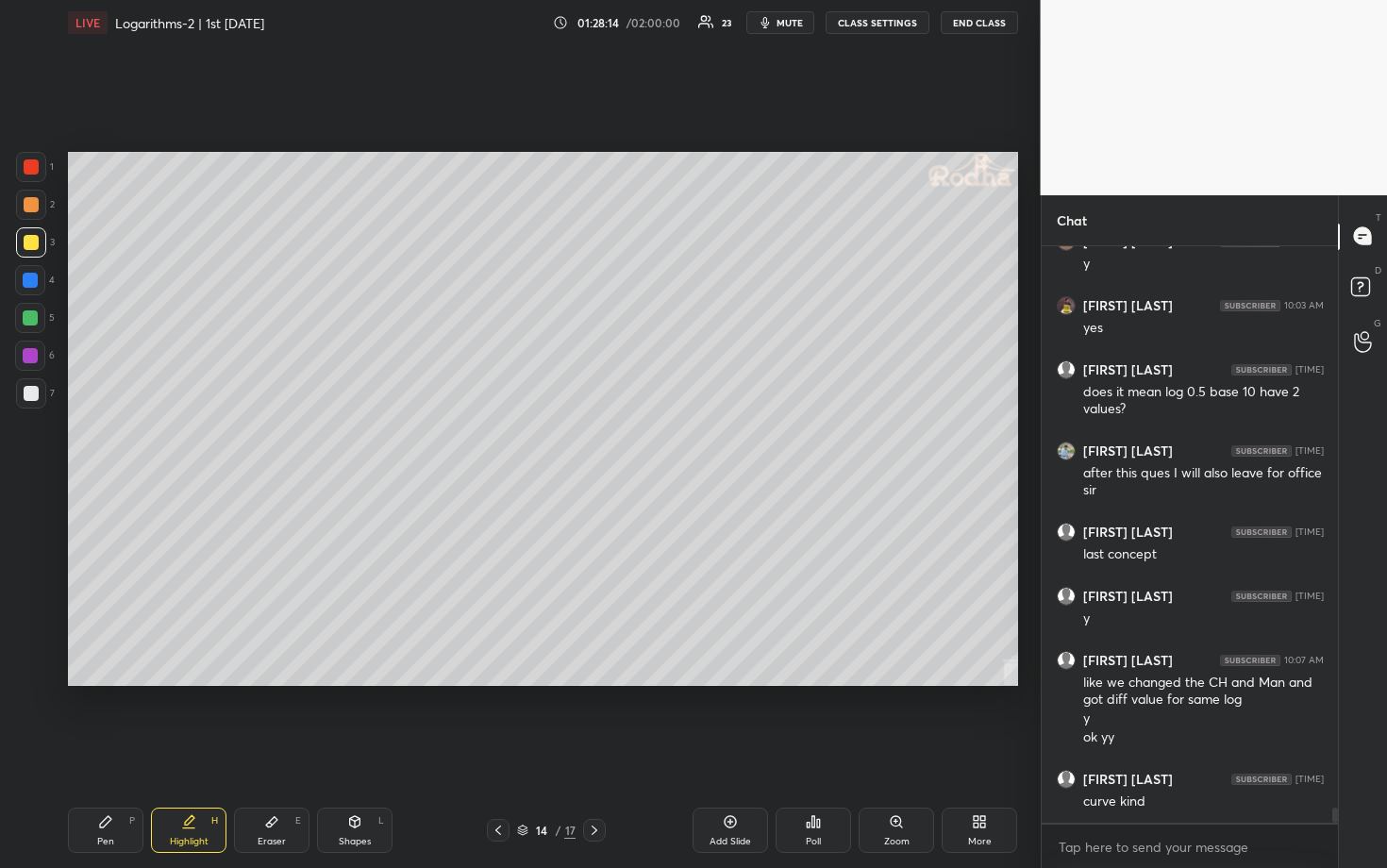 click at bounding box center (30, 318) 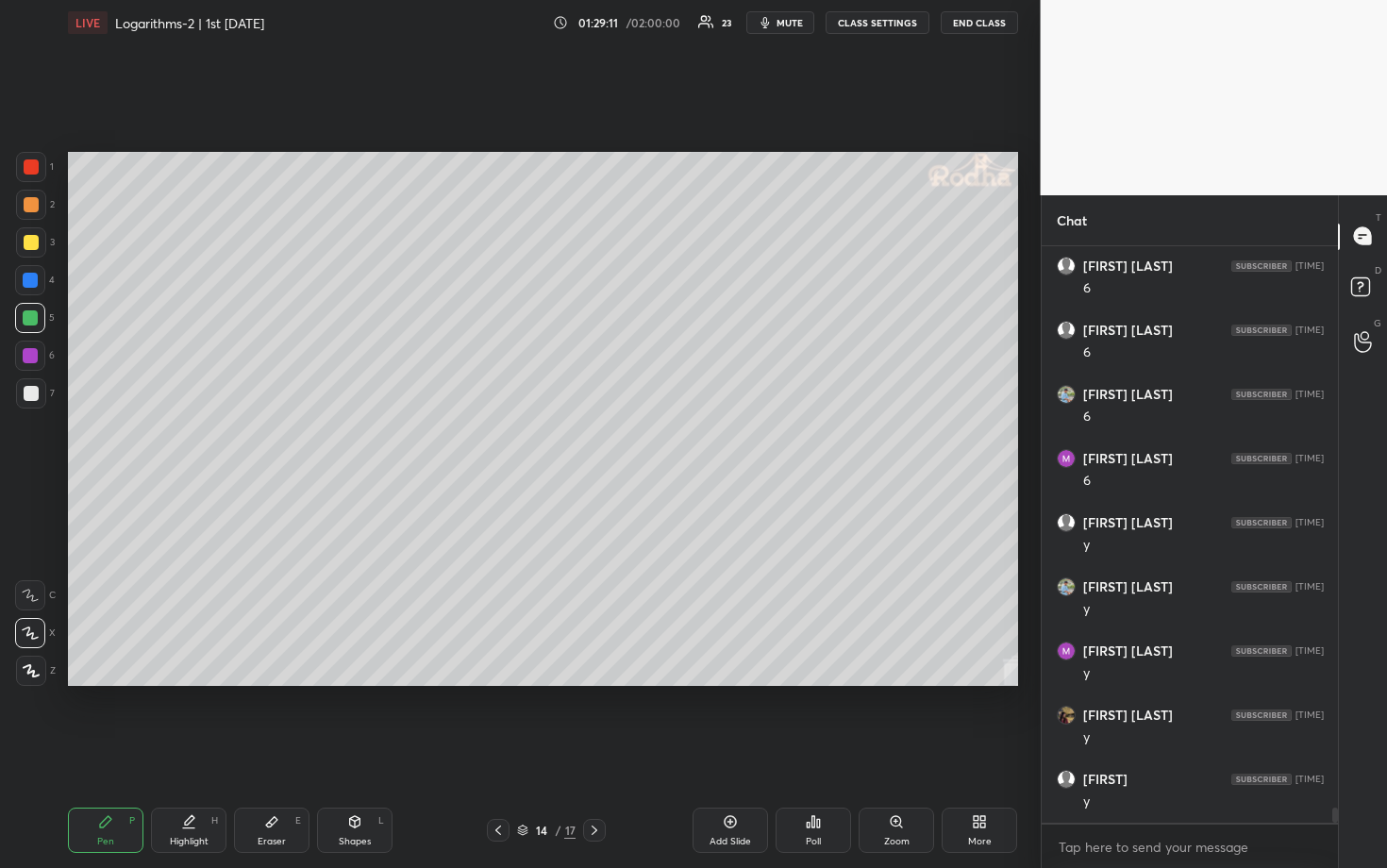 scroll, scrollTop: 22111, scrollLeft: 0, axis: vertical 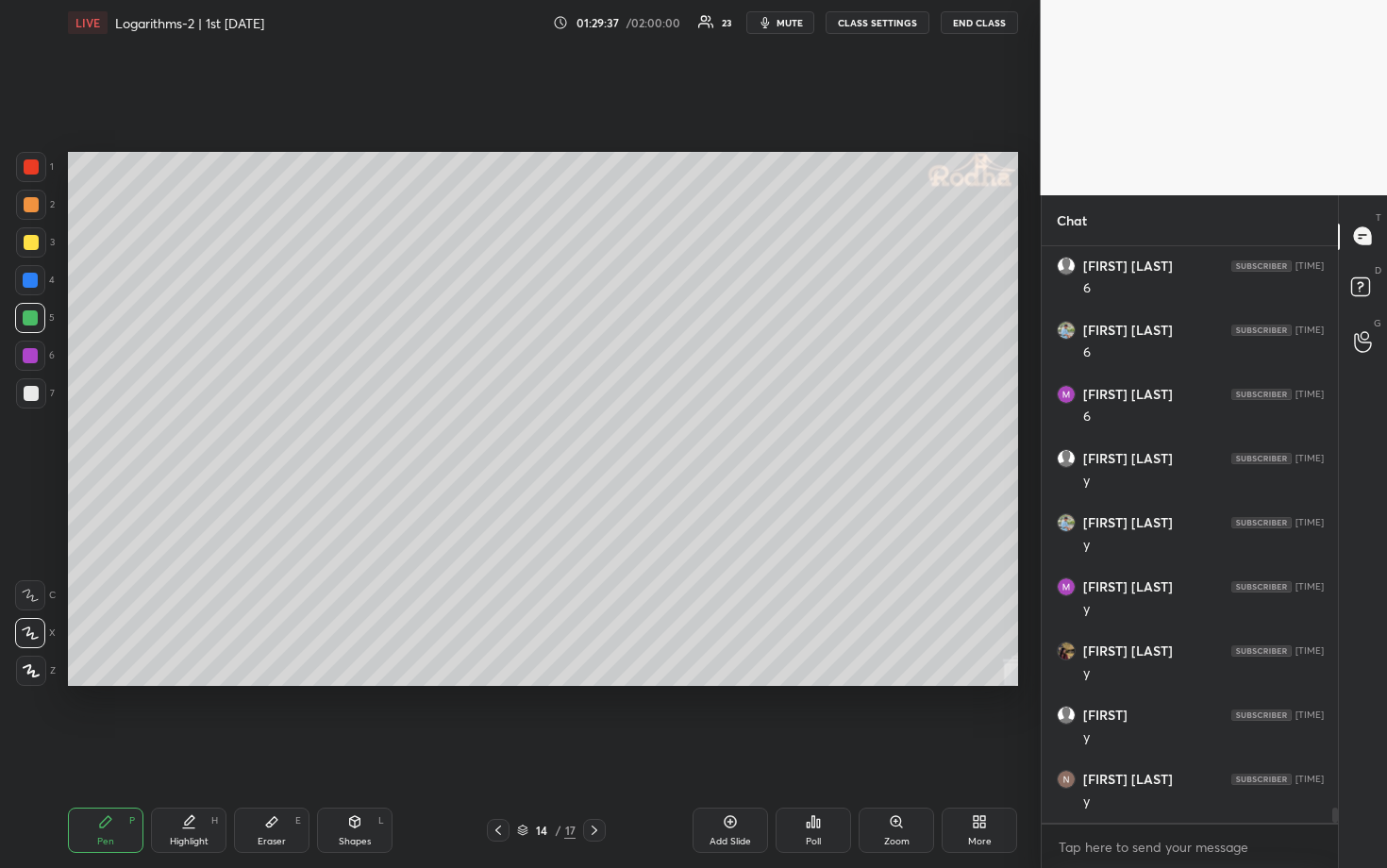 click at bounding box center [31, 393] 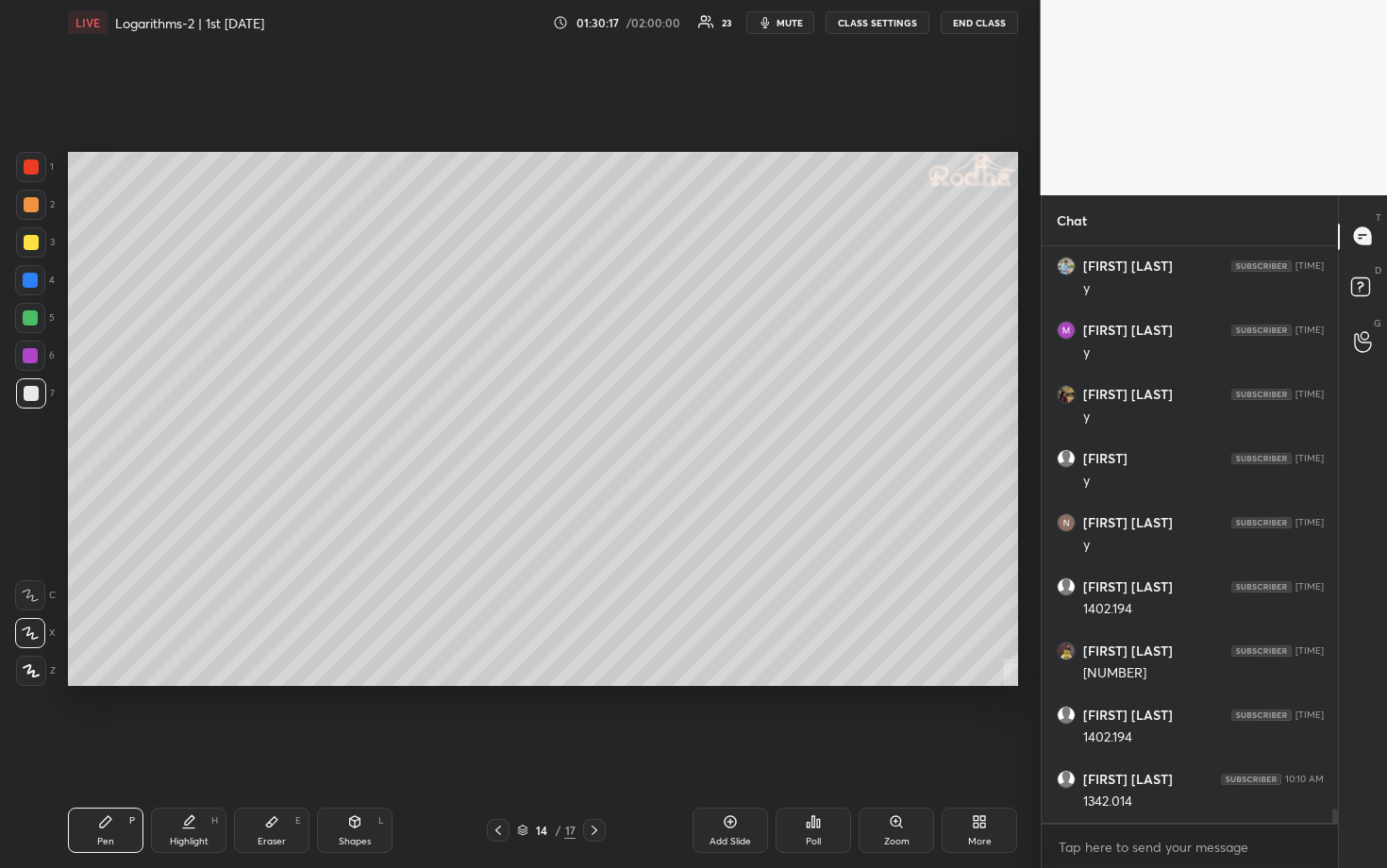 scroll, scrollTop: 22432, scrollLeft: 0, axis: vertical 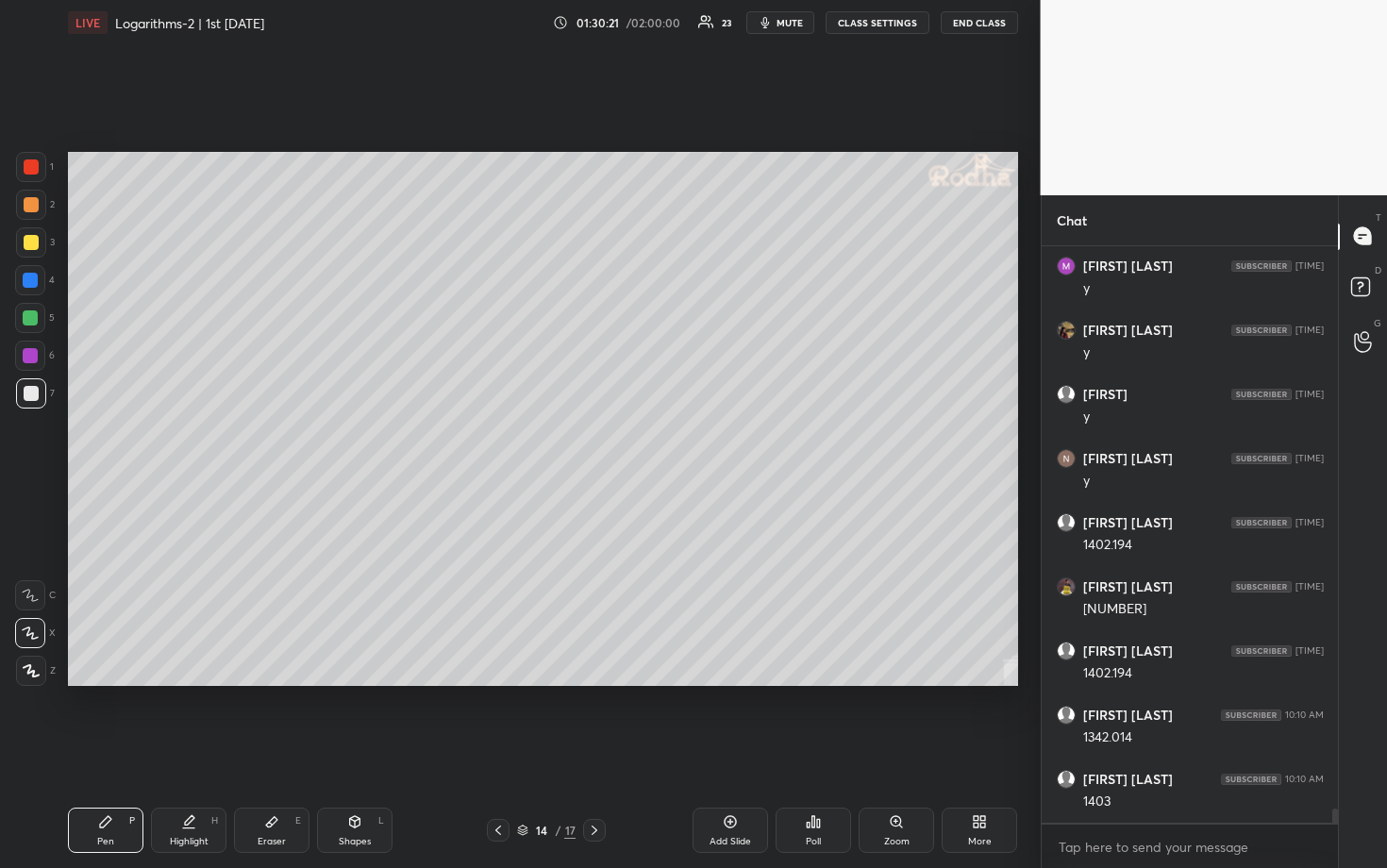 click at bounding box center (30, 280) 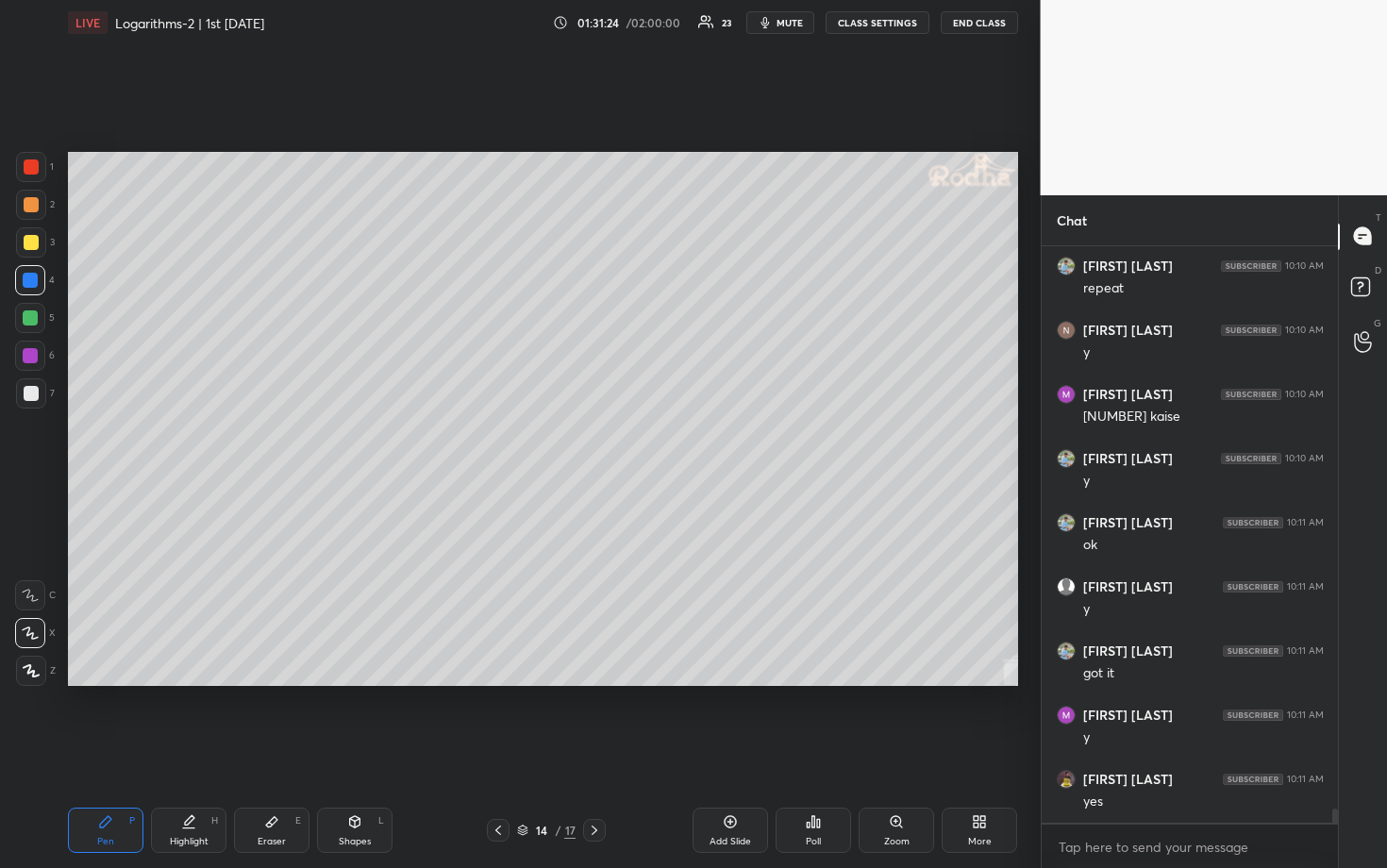 scroll, scrollTop: 23138, scrollLeft: 0, axis: vertical 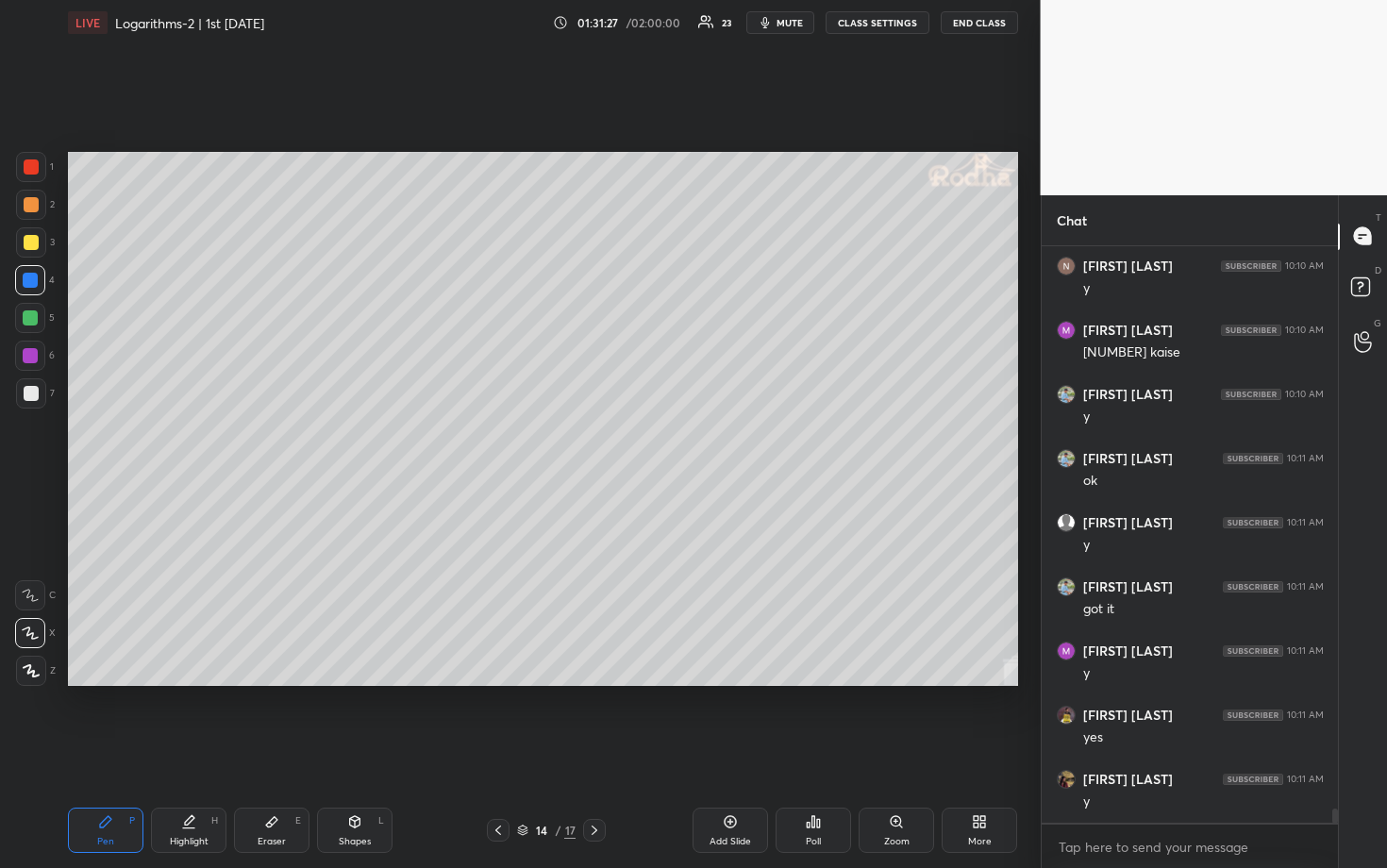 click 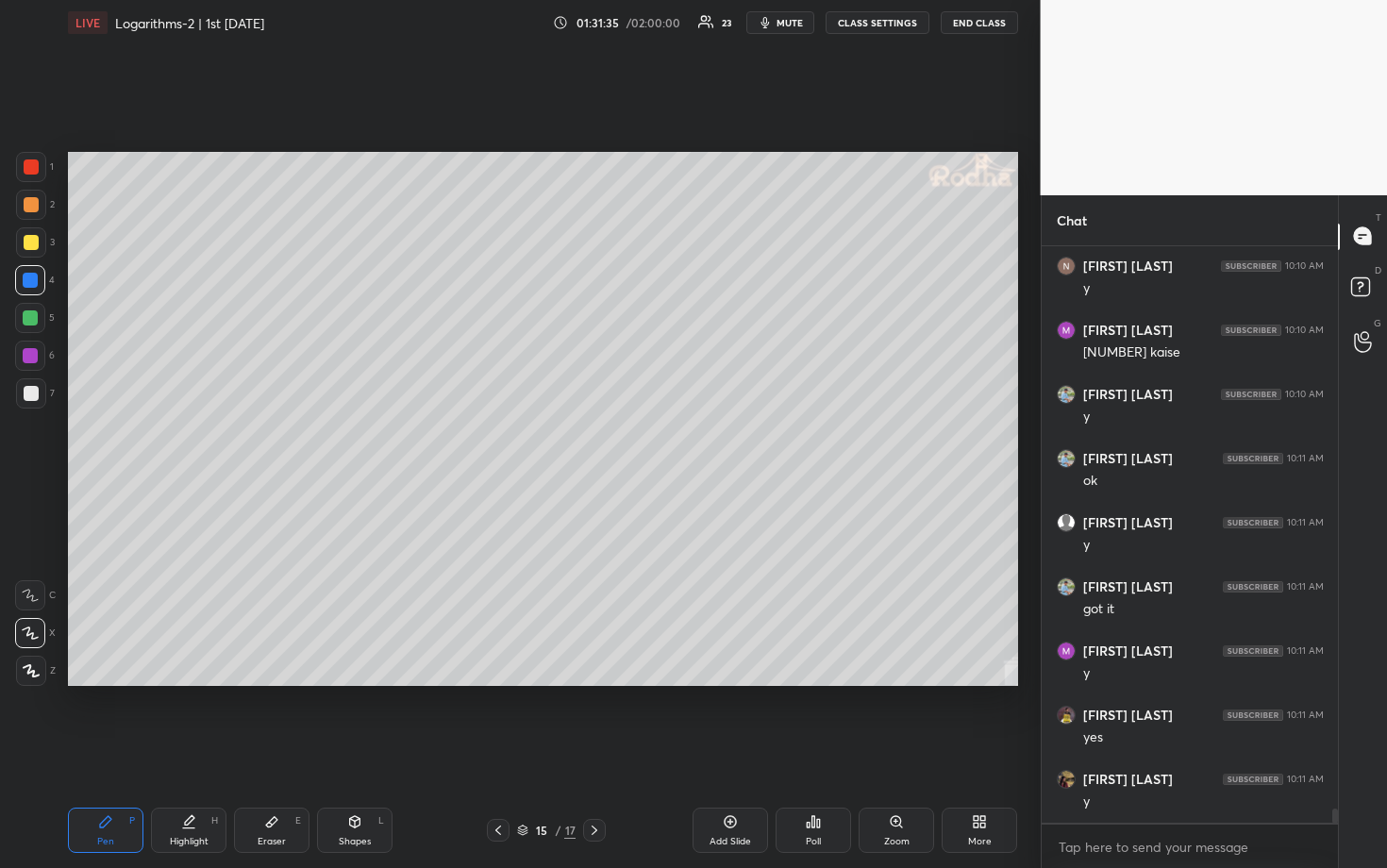 click at bounding box center [31, 393] 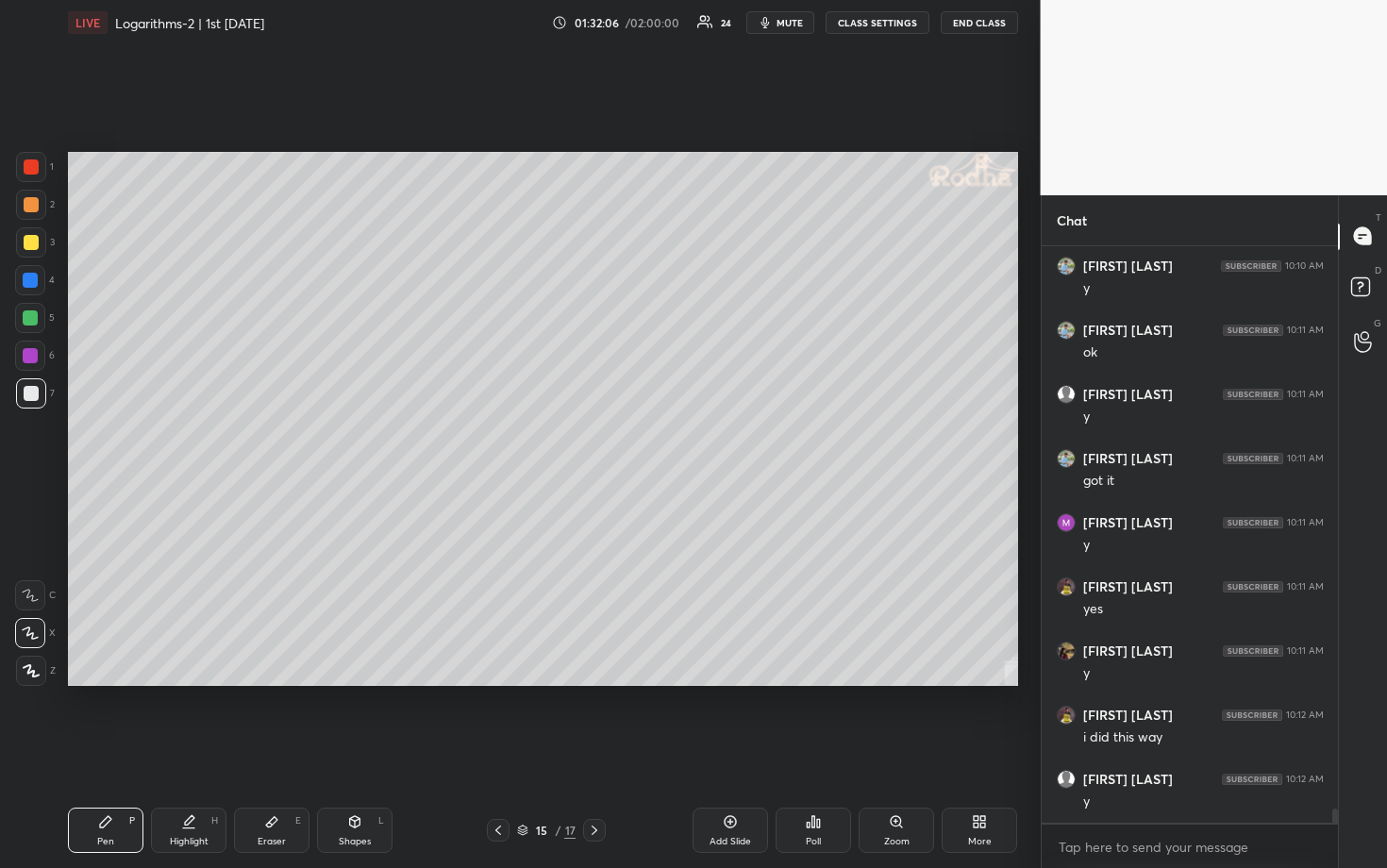 scroll, scrollTop: 23330, scrollLeft: 0, axis: vertical 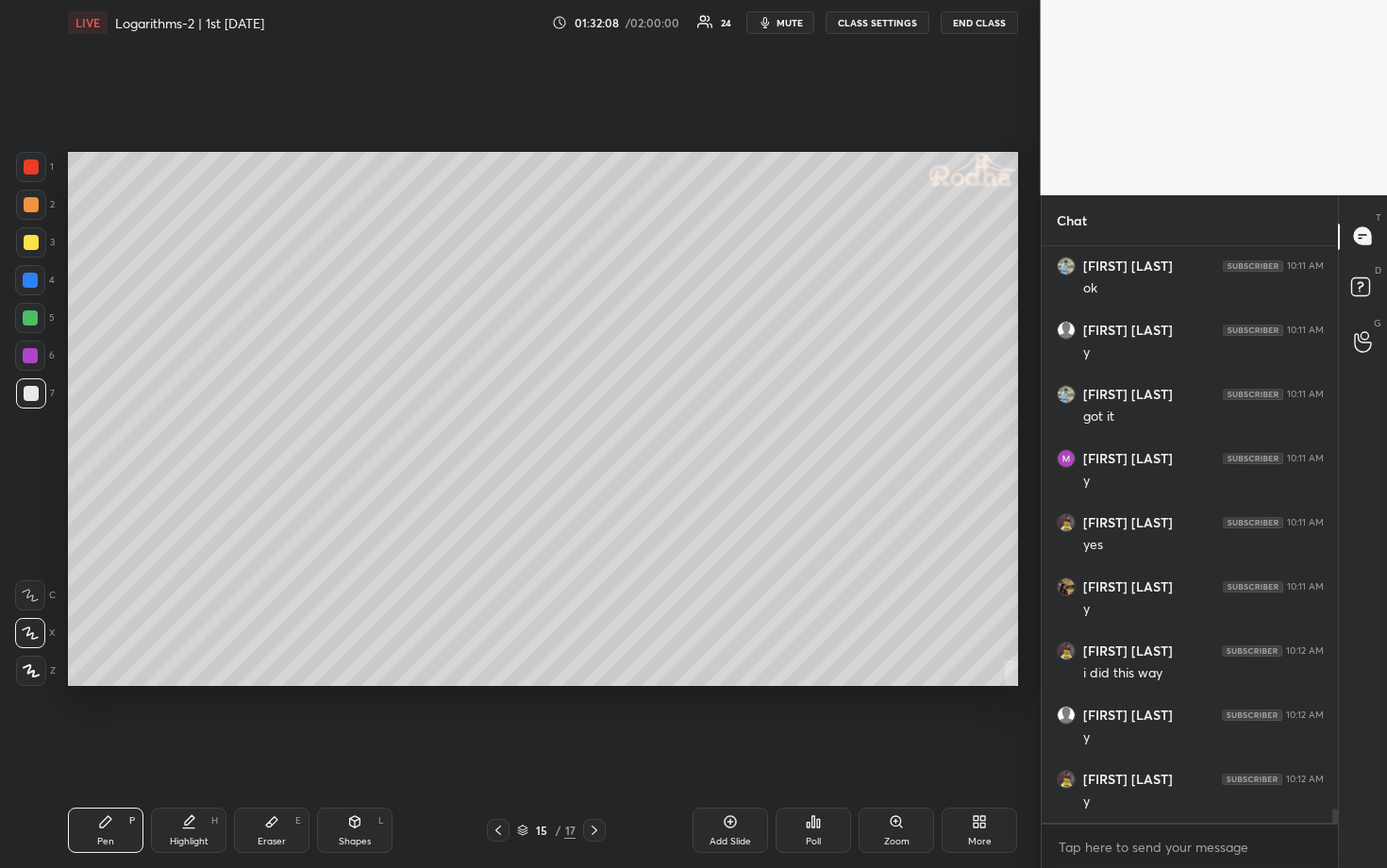 click at bounding box center [30, 318] 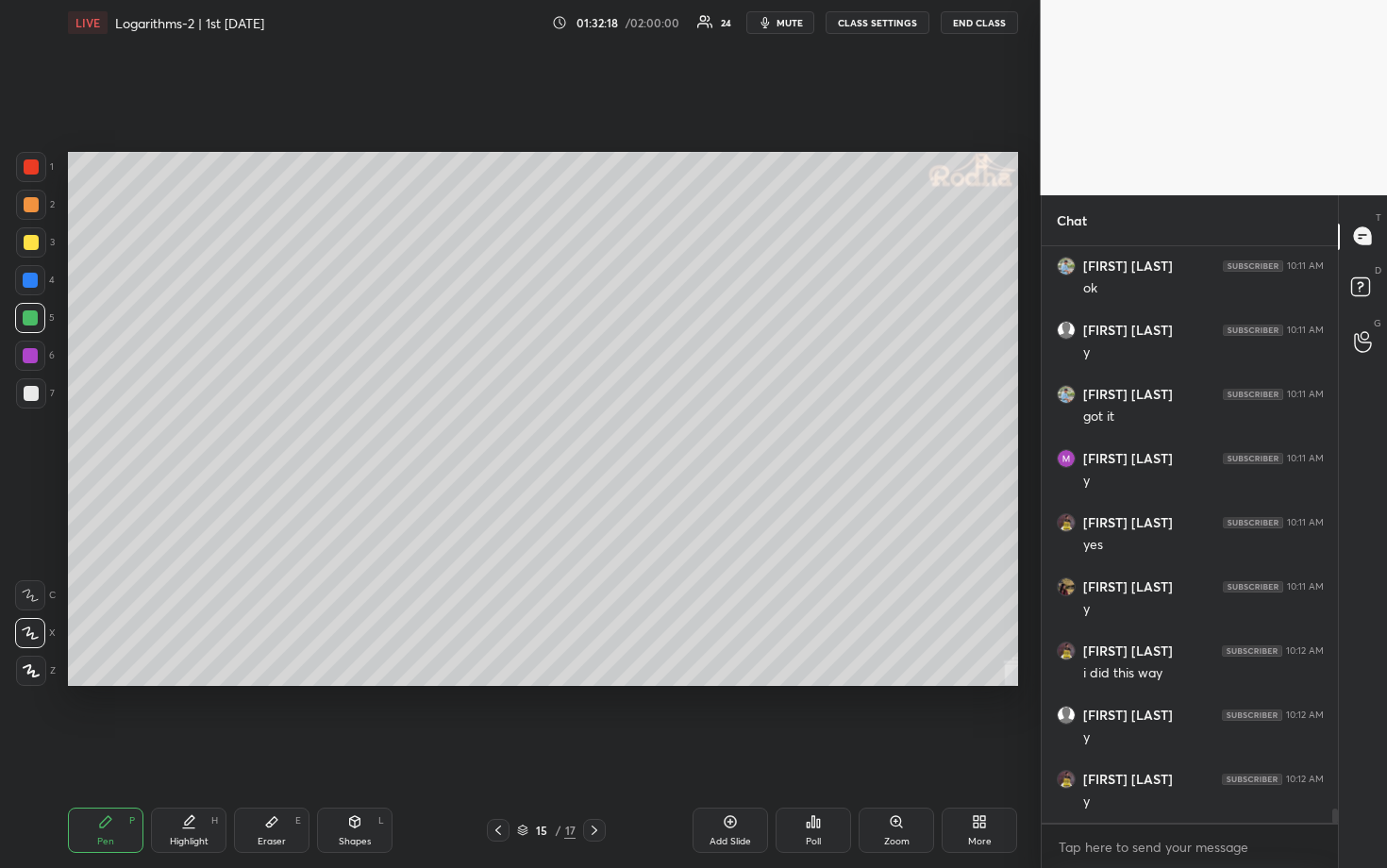 scroll, scrollTop: 23394, scrollLeft: 0, axis: vertical 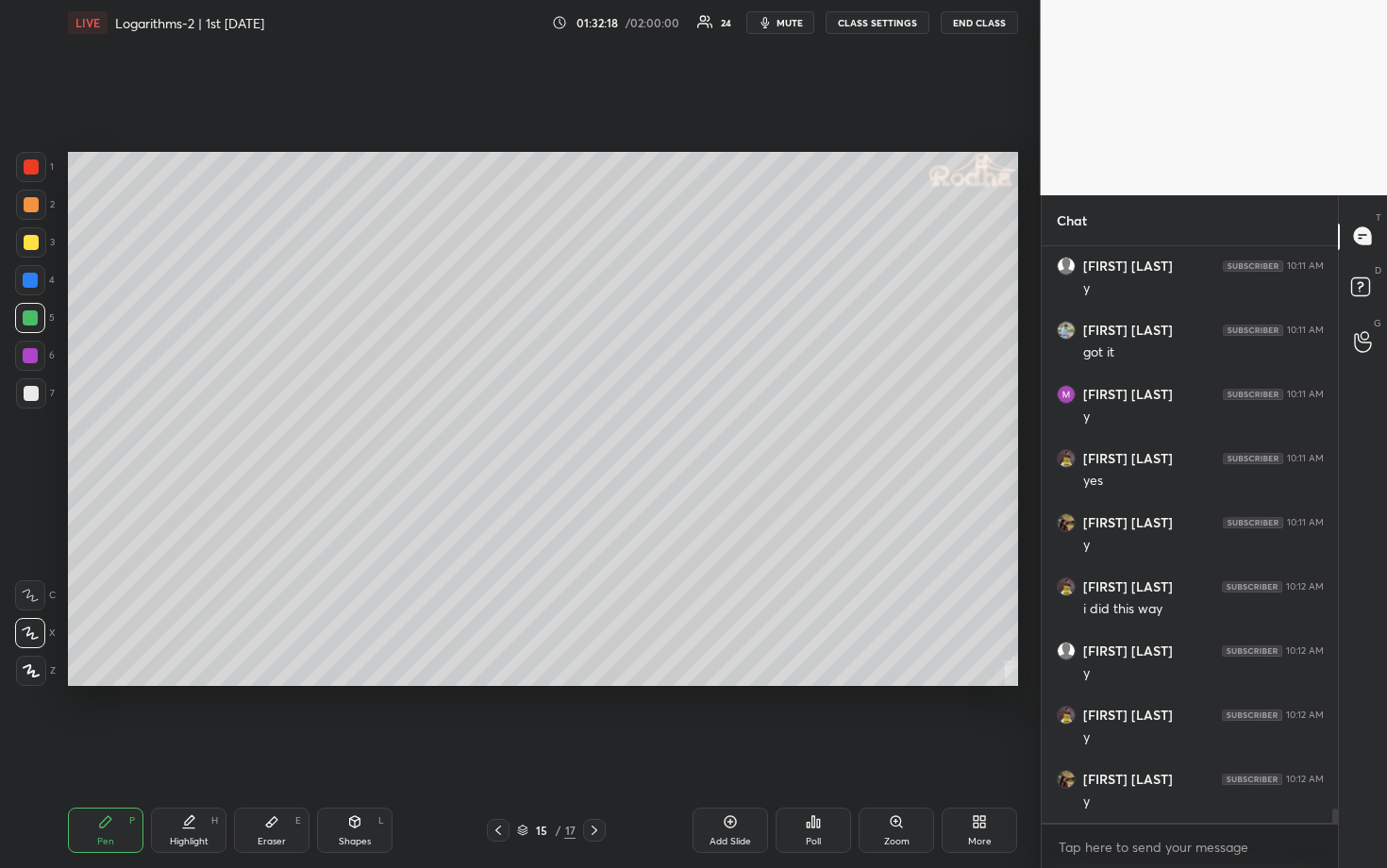 click at bounding box center (31, 393) 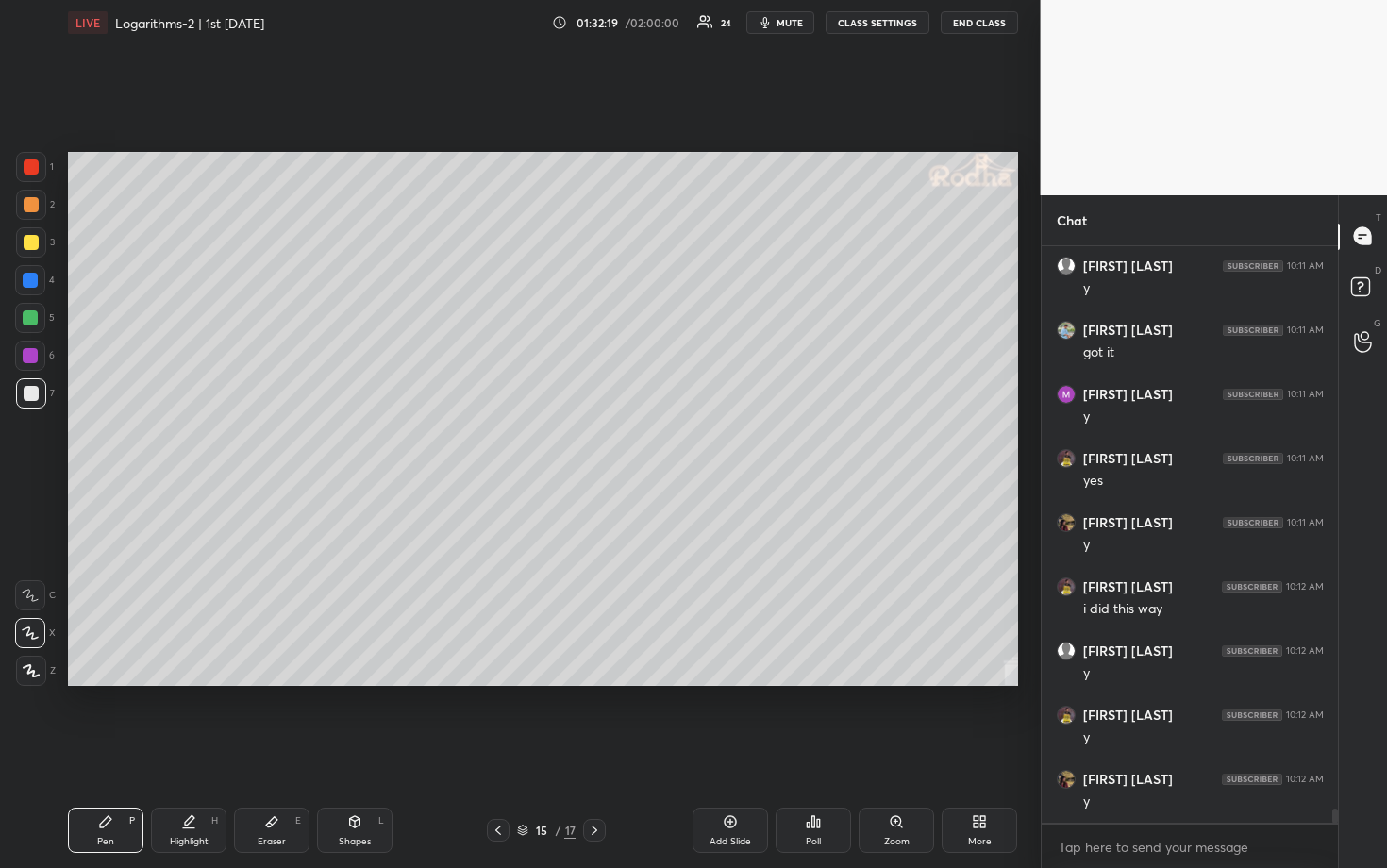 drag, startPoint x: 28, startPoint y: 249, endPoint x: 37, endPoint y: 255, distance: 10.816654 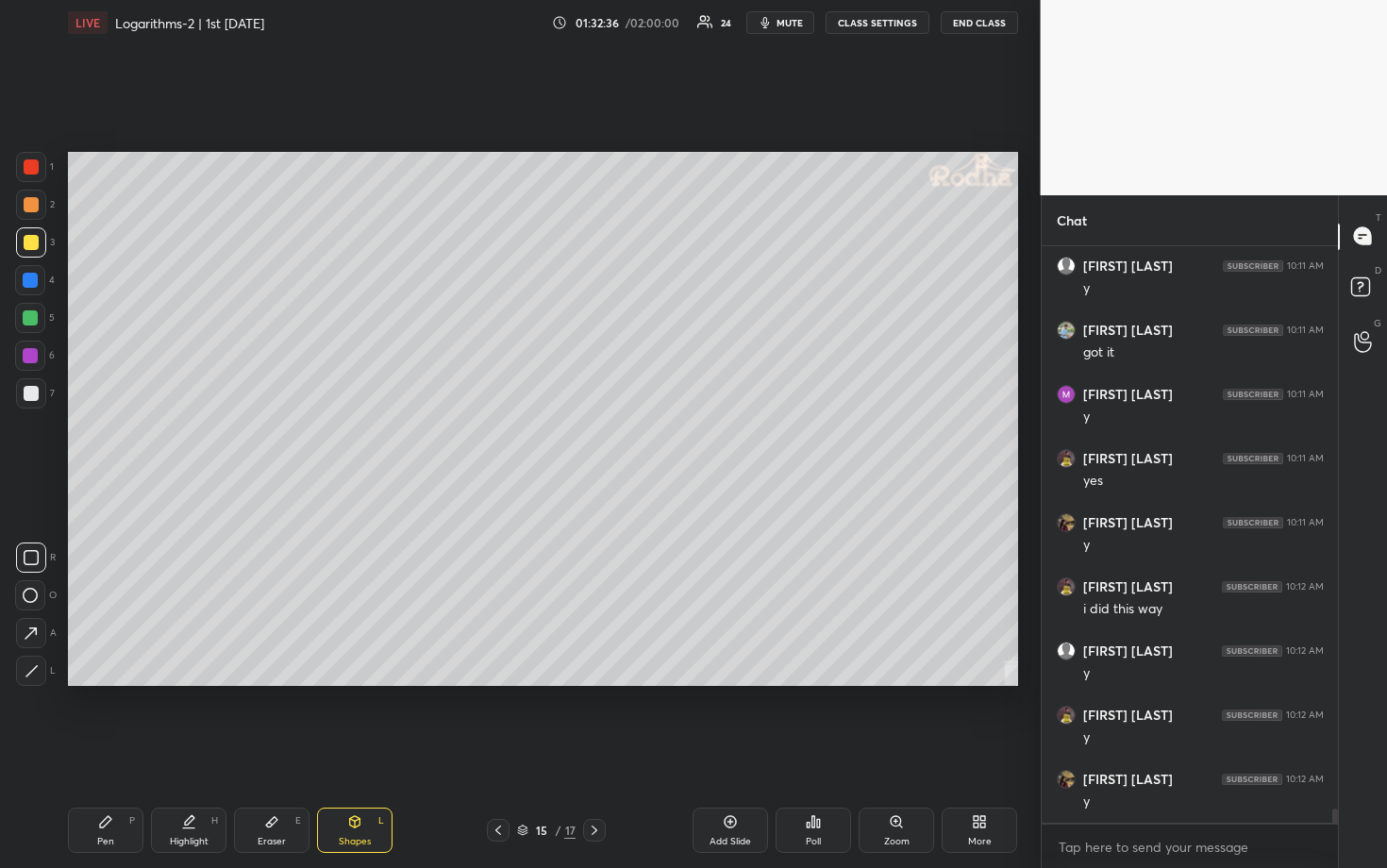 drag, startPoint x: 36, startPoint y: 159, endPoint x: 49, endPoint y: 168, distance: 15.811388 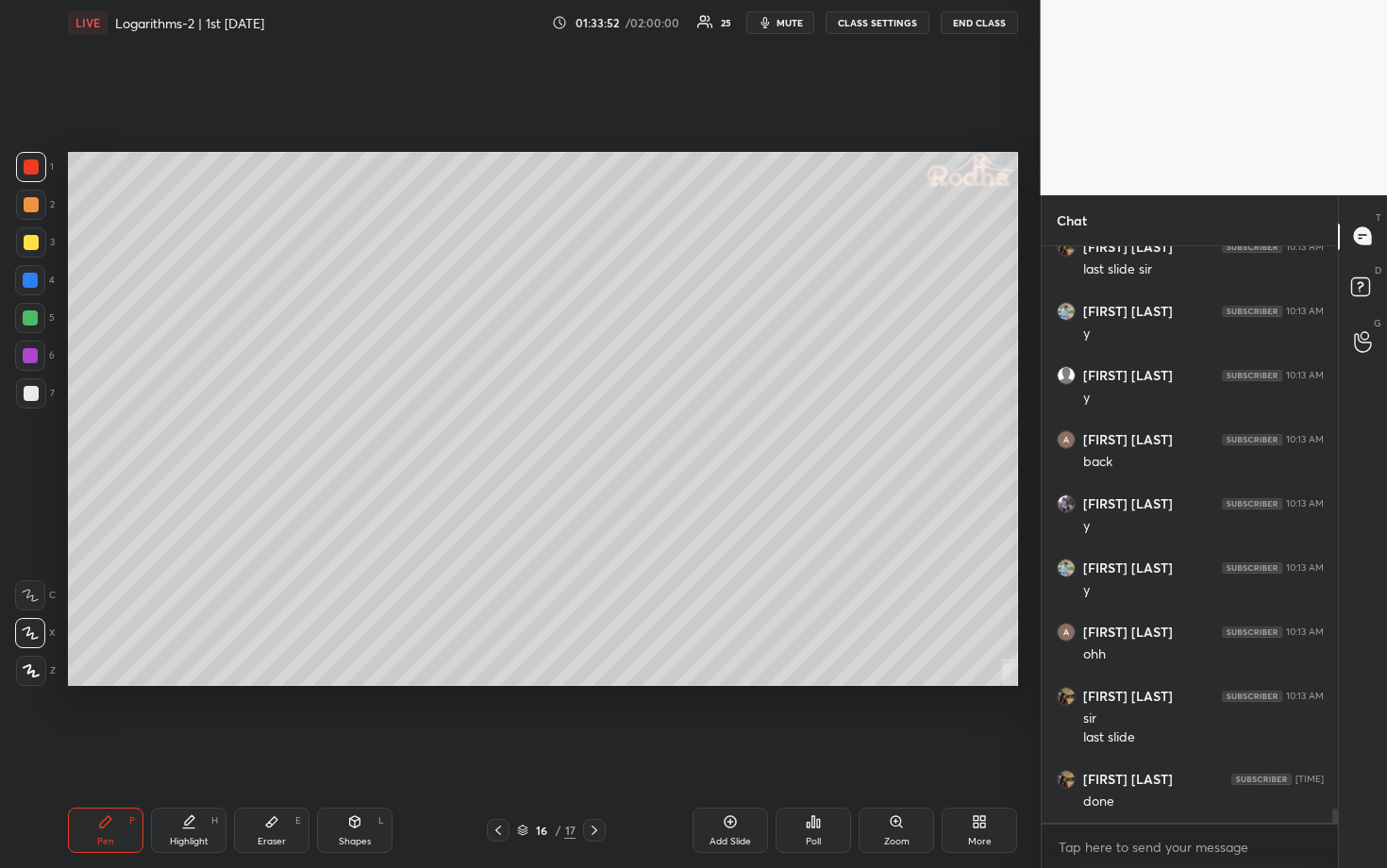 scroll, scrollTop: 23032, scrollLeft: 0, axis: vertical 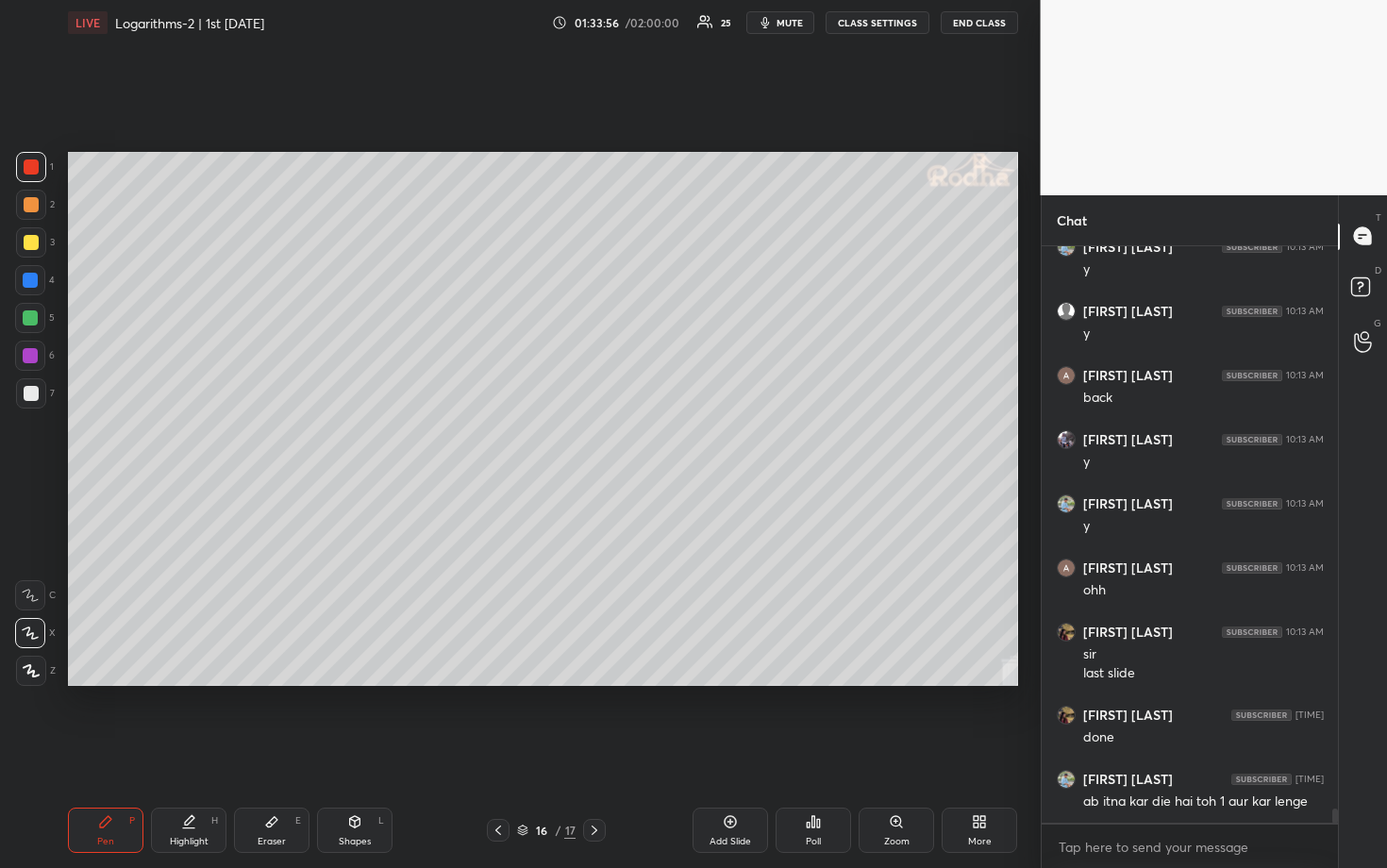 click at bounding box center [31, 242] 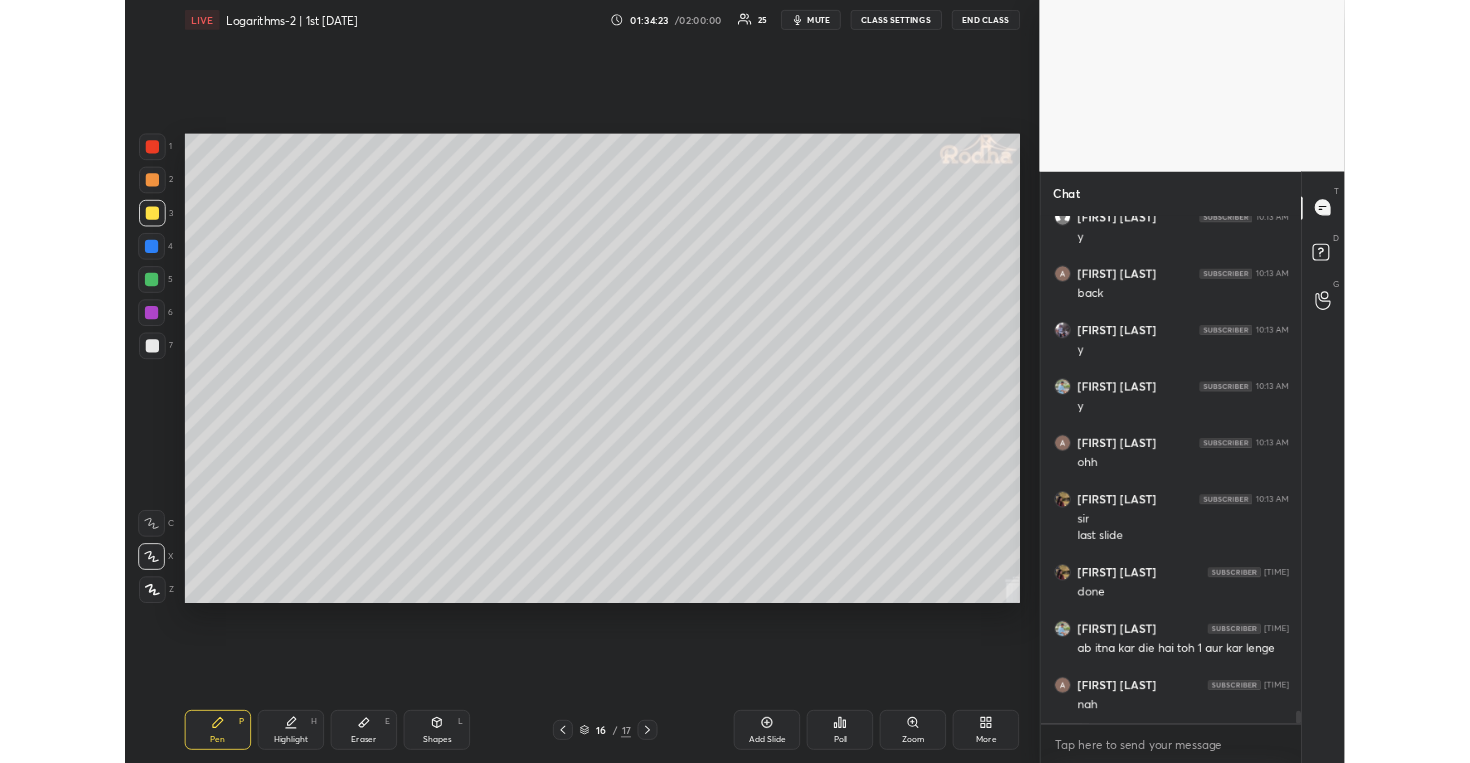 scroll, scrollTop: 24500, scrollLeft: 0, axis: vertical 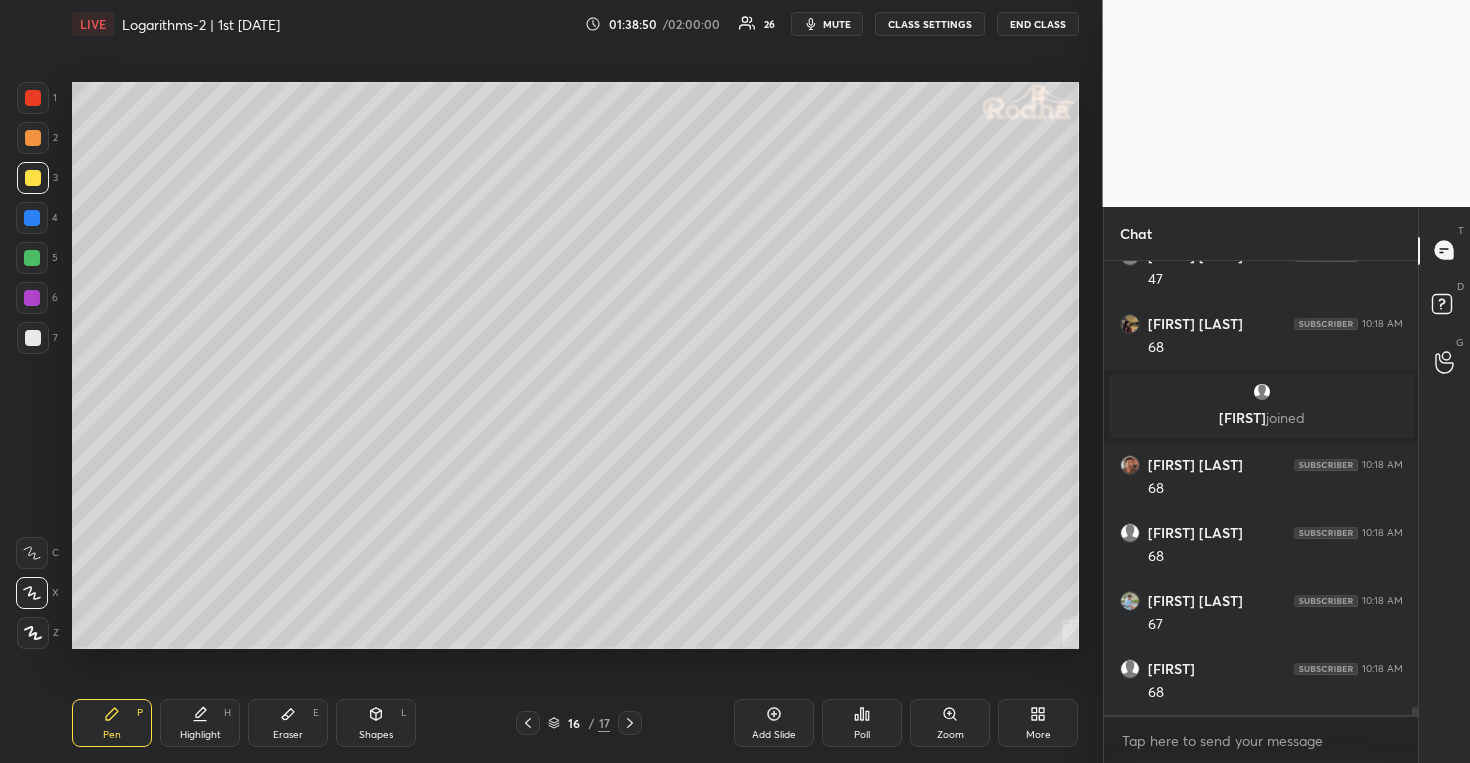 click 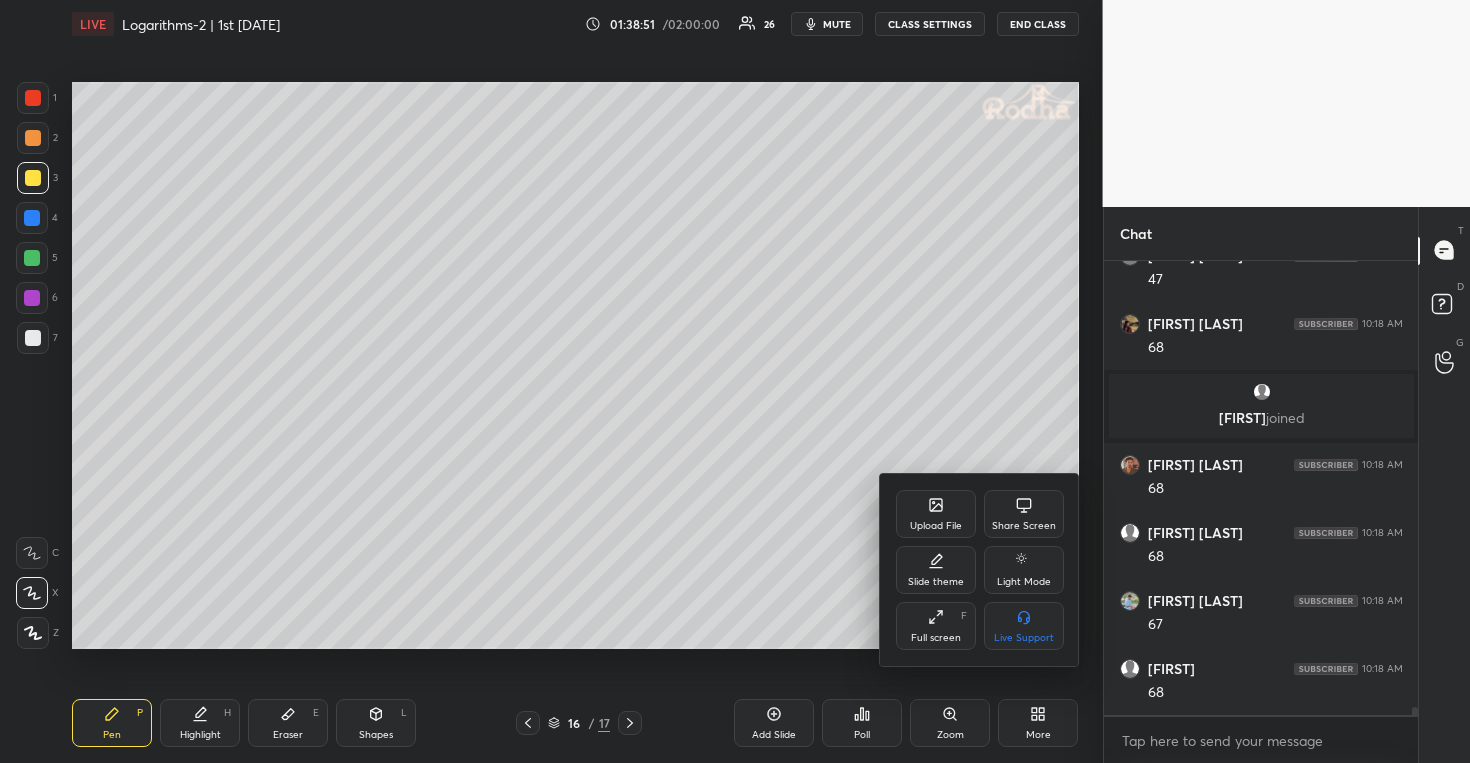 click on "Full screen F" at bounding box center (936, 626) 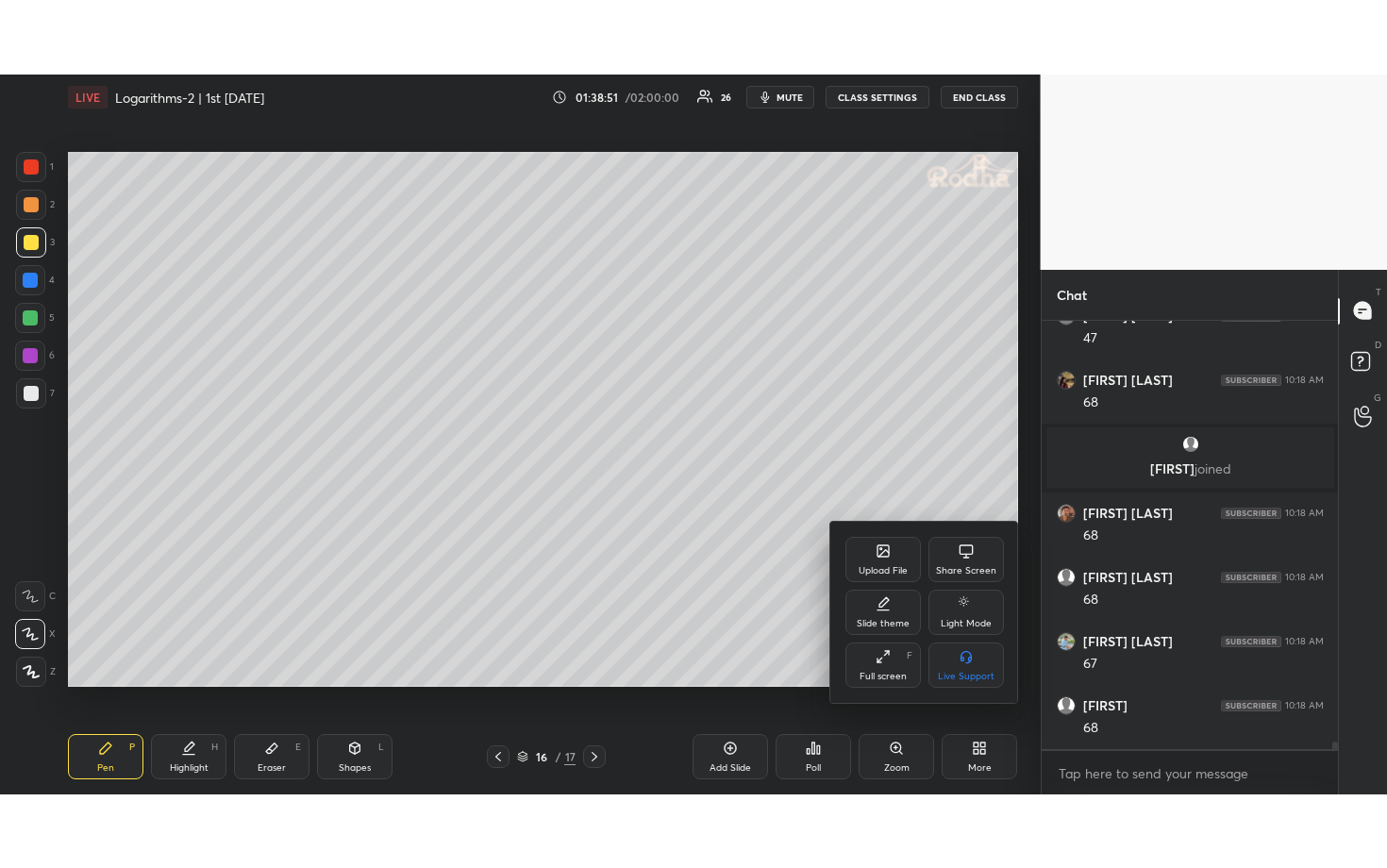 scroll, scrollTop: 93601, scrollLeft: 93389, axis: both 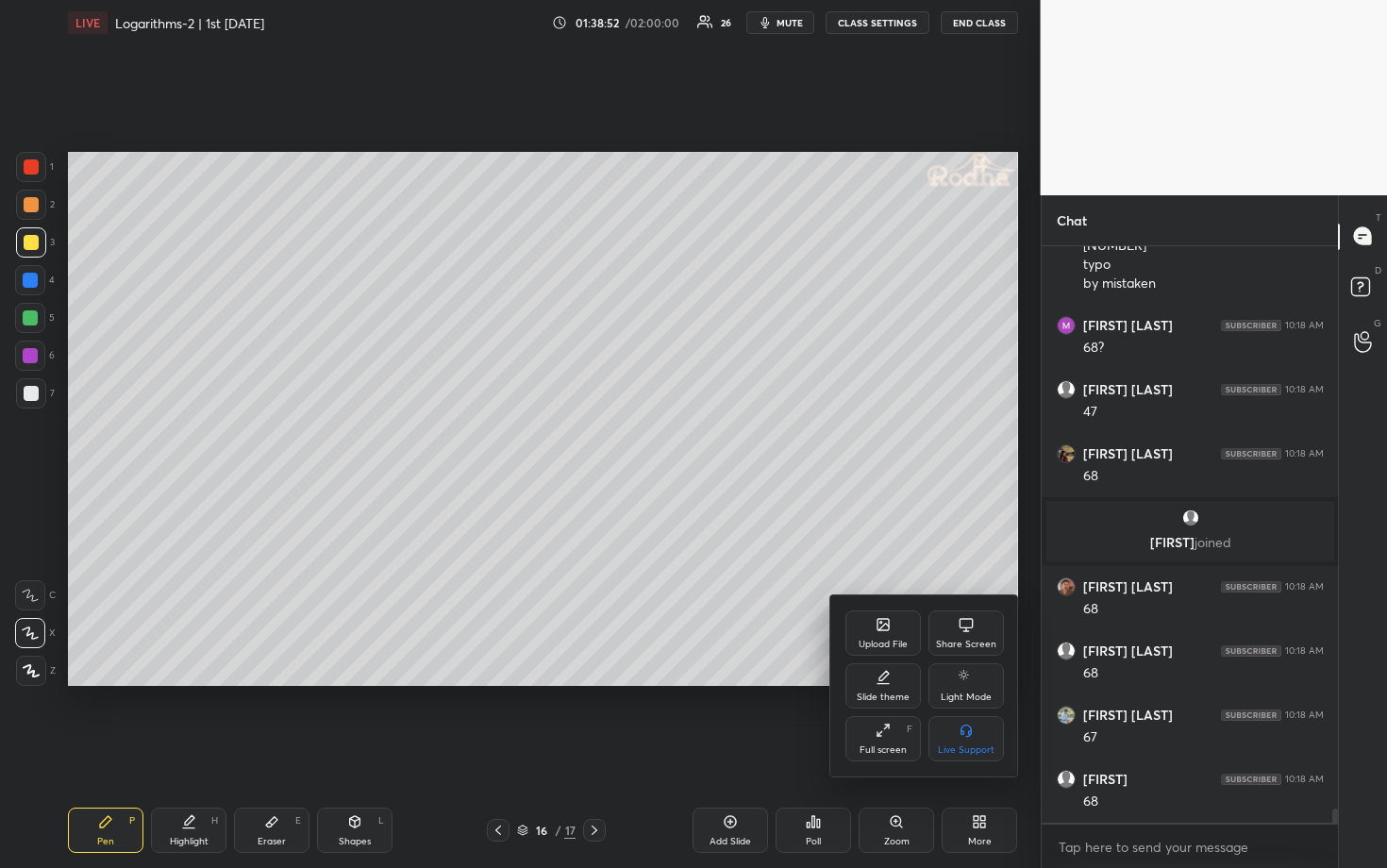 click at bounding box center (694, 434) 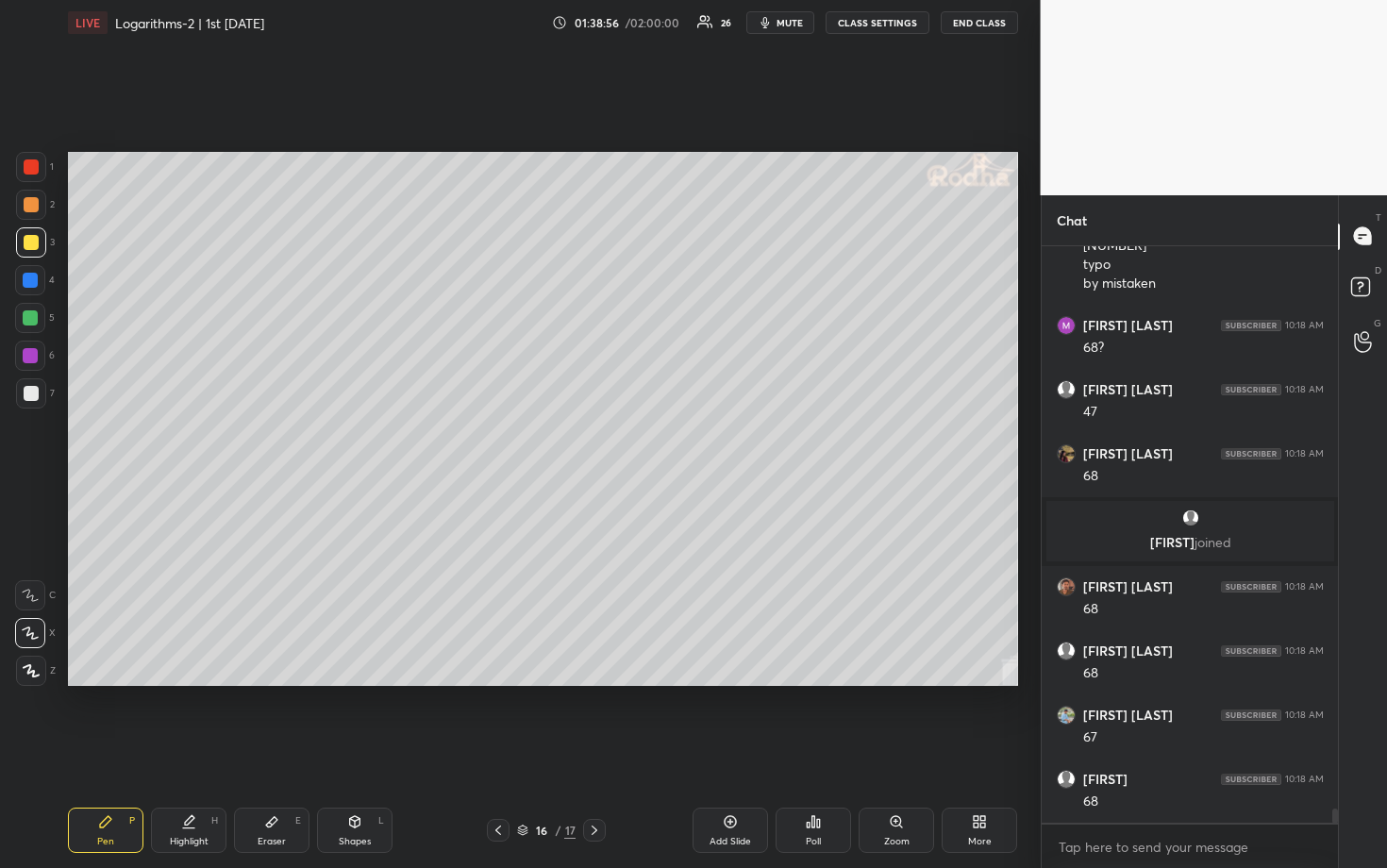 click at bounding box center [30, 318] 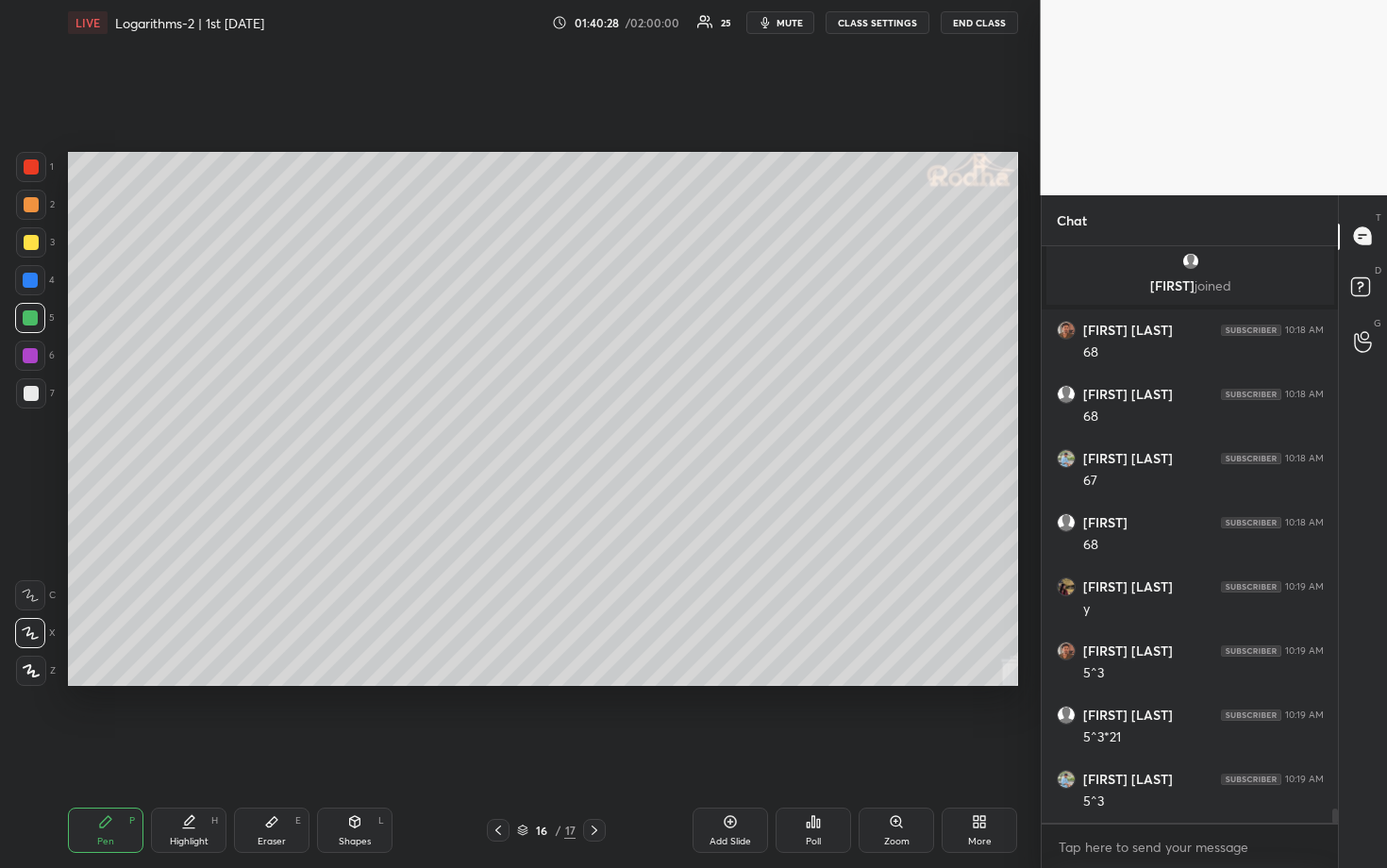 scroll, scrollTop: 23644, scrollLeft: 0, axis: vertical 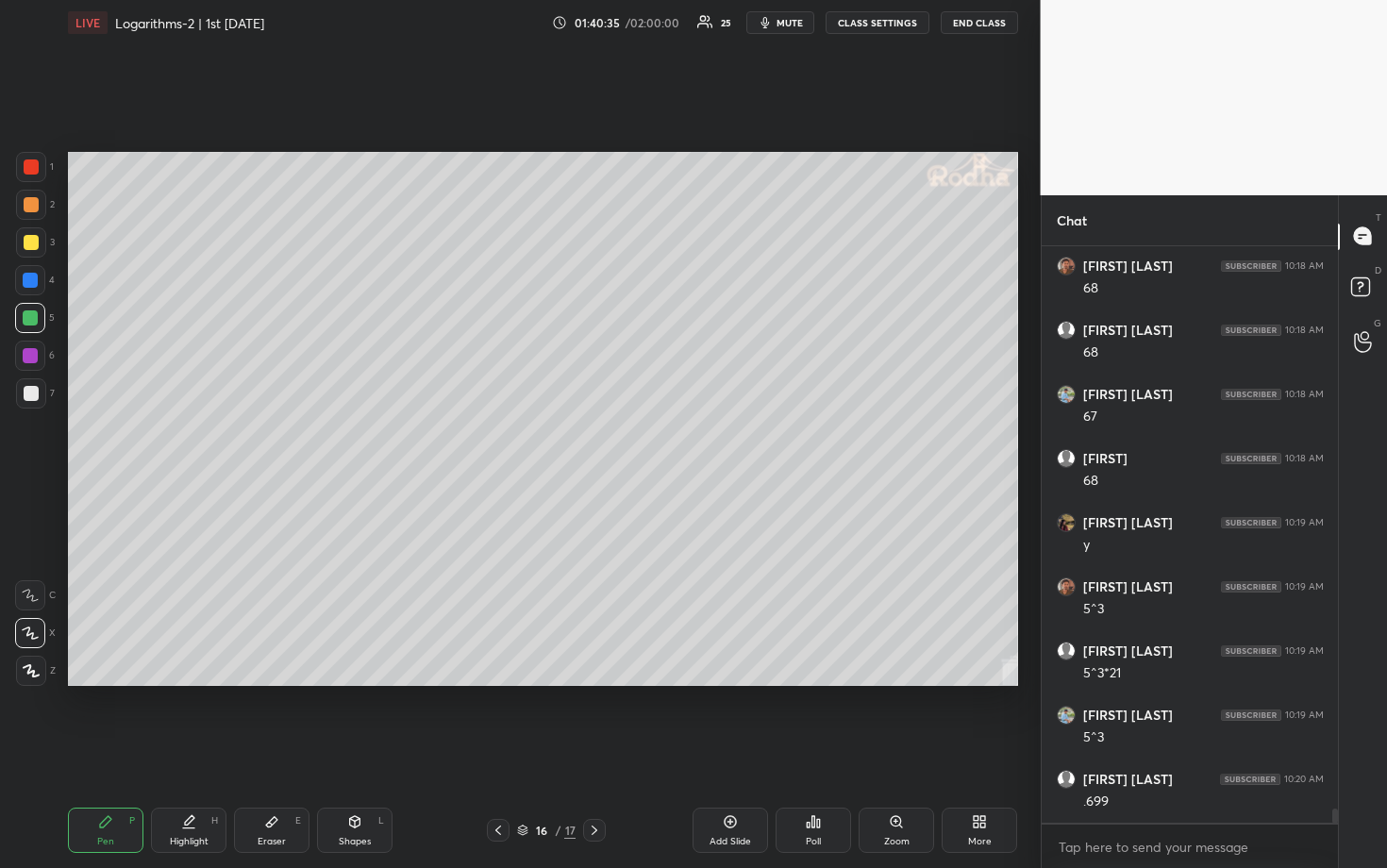 drag, startPoint x: 36, startPoint y: 396, endPoint x: 62, endPoint y: 401, distance: 26.476405 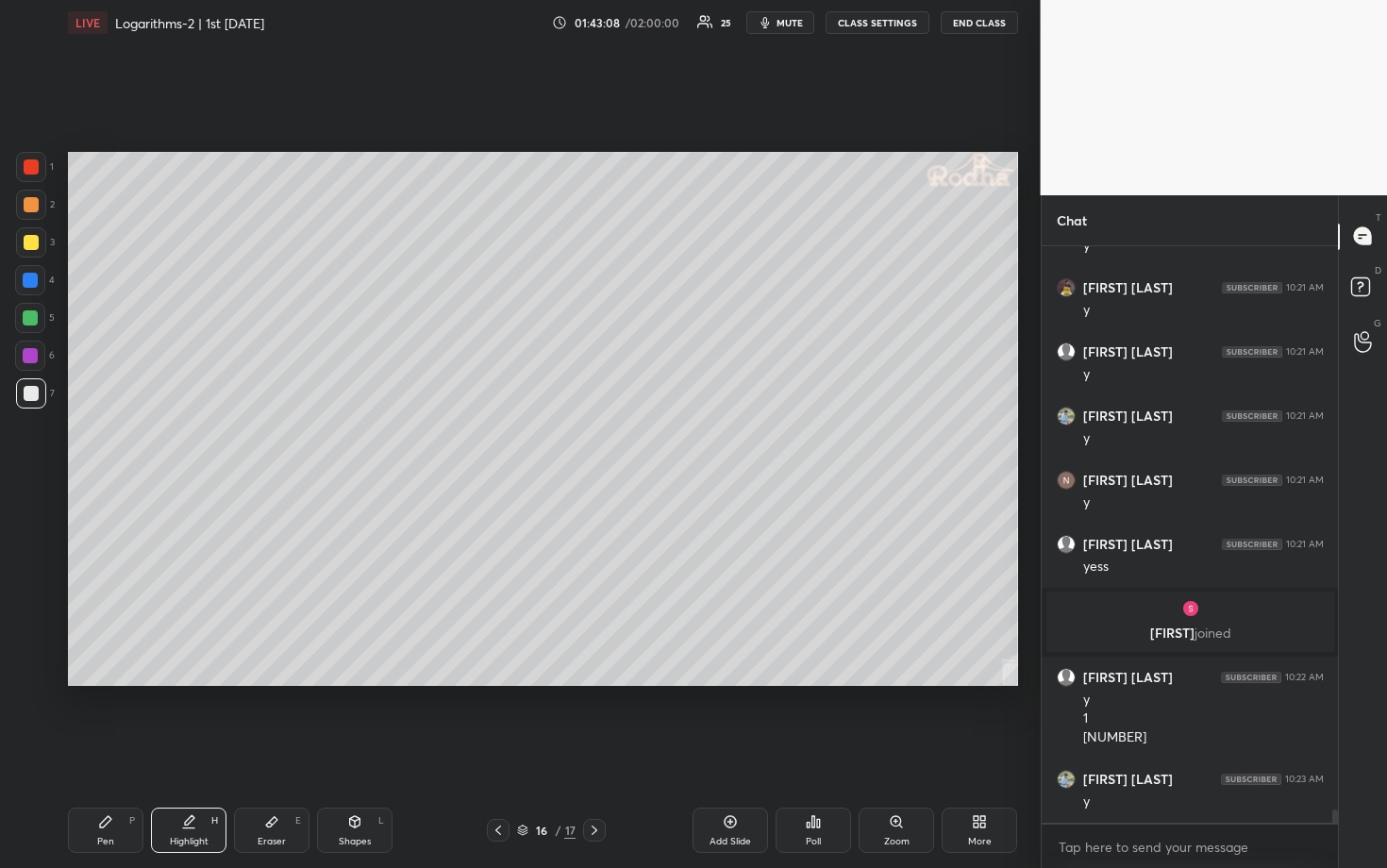 scroll, scrollTop: 24105, scrollLeft: 0, axis: vertical 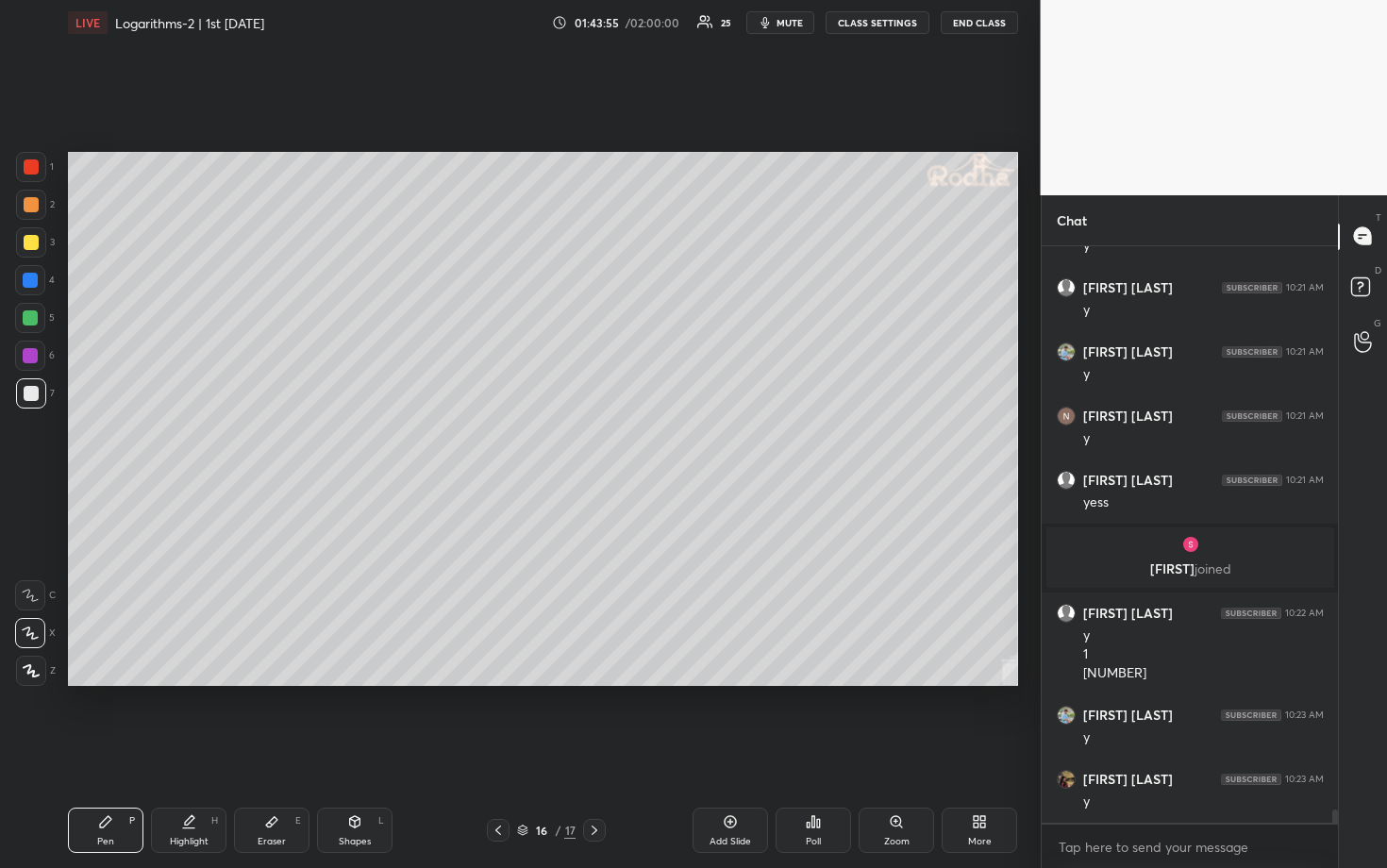 click at bounding box center [31, 205] 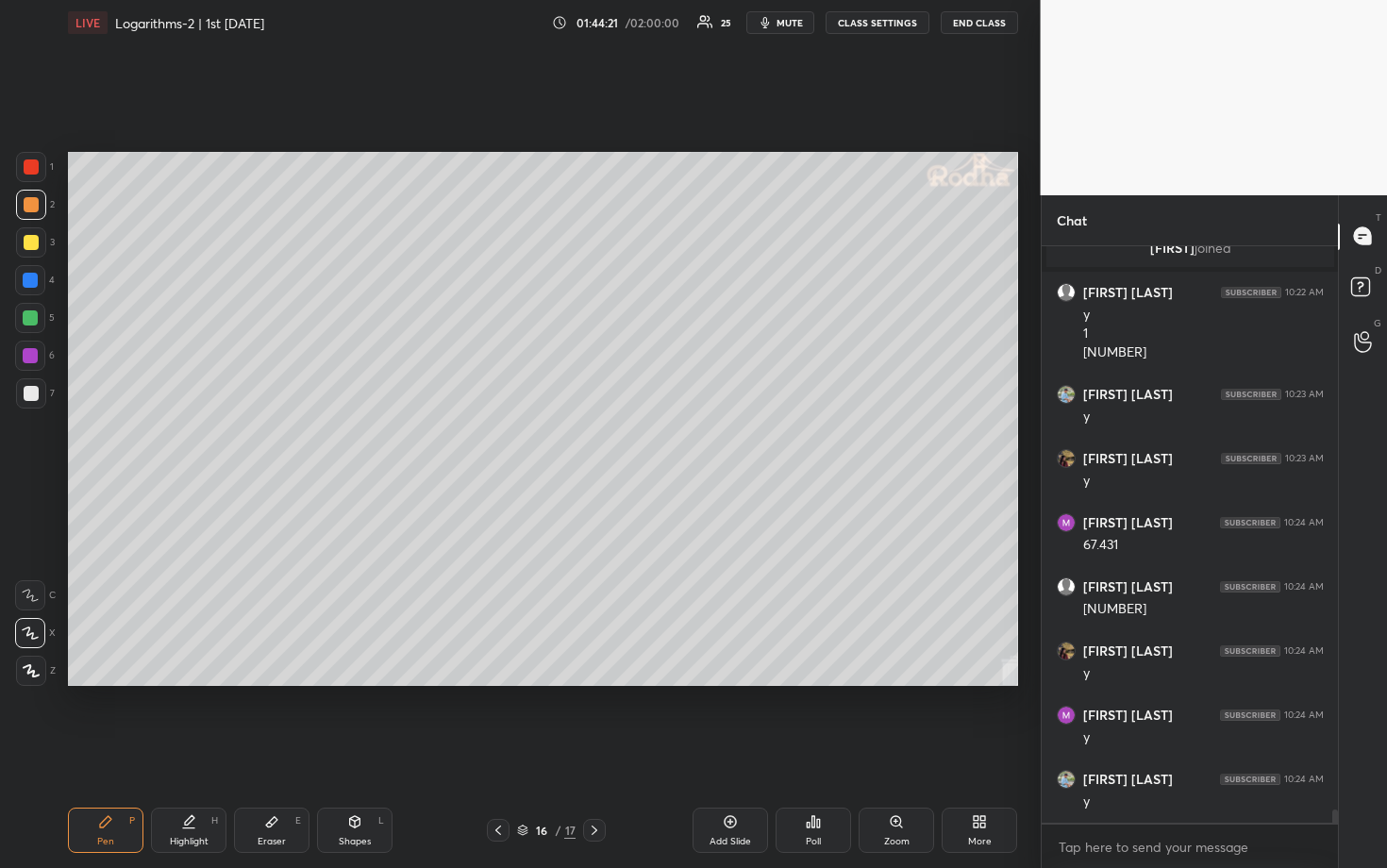 scroll, scrollTop: 24490, scrollLeft: 0, axis: vertical 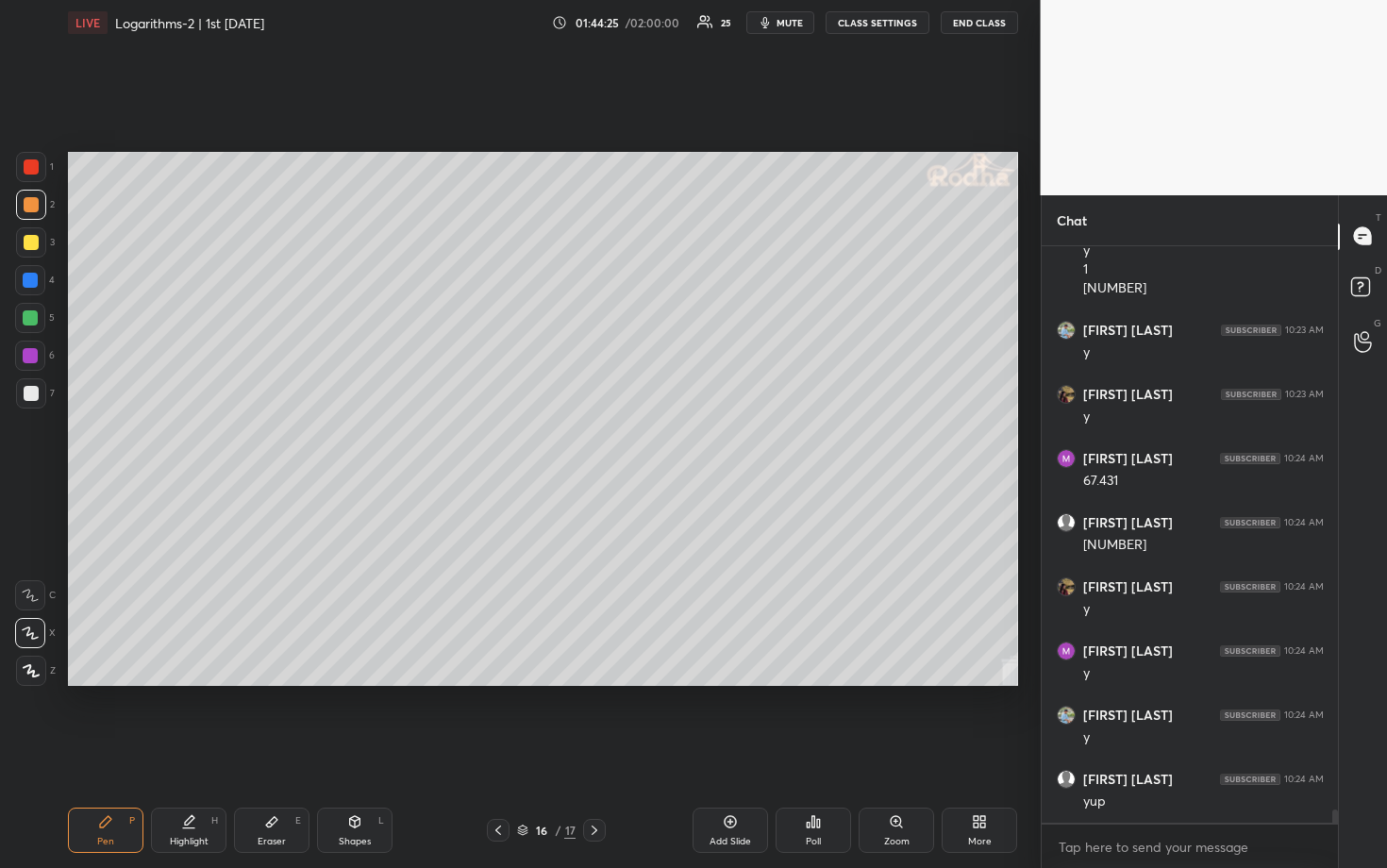click at bounding box center (30, 280) 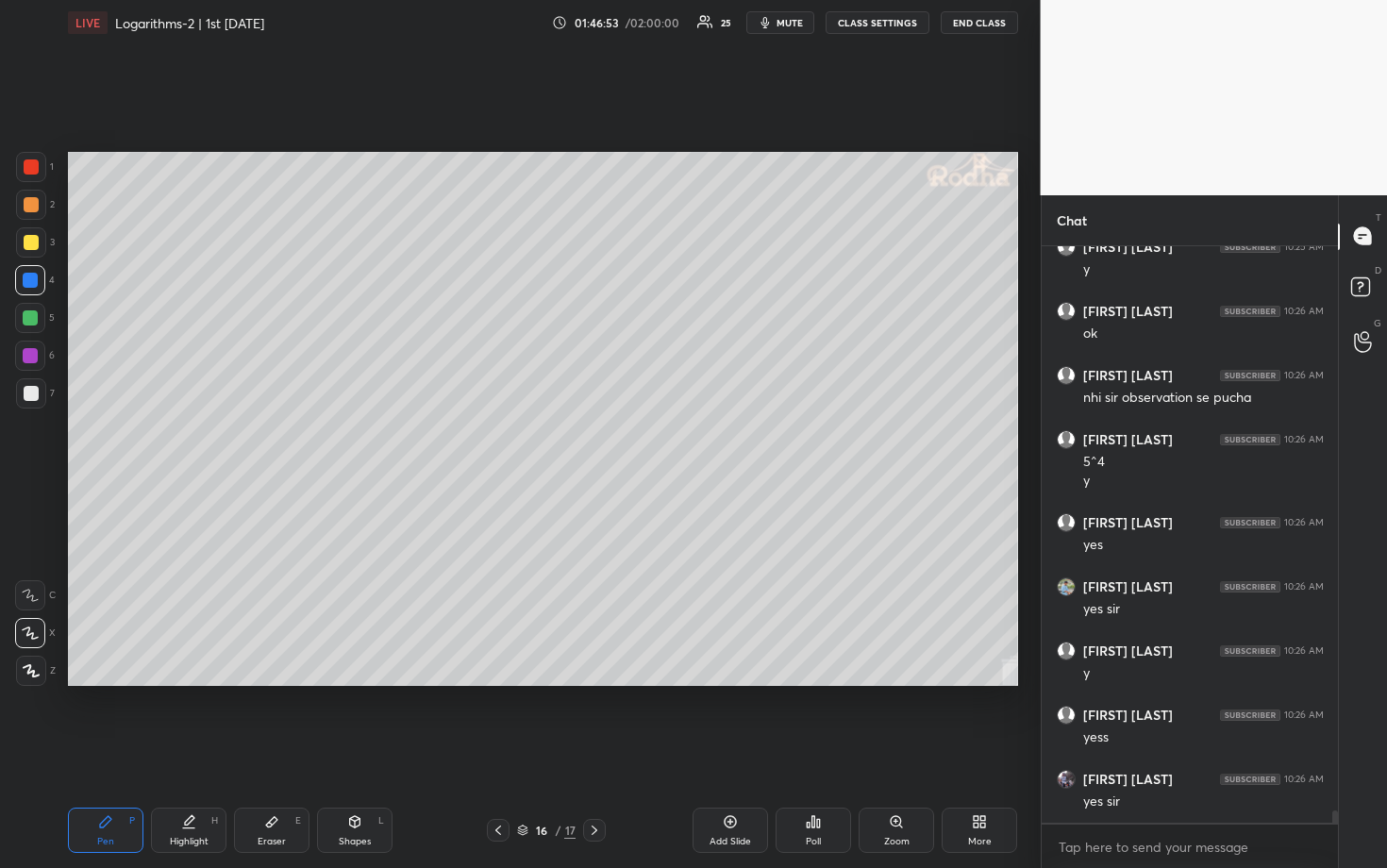 scroll, scrollTop: 26294, scrollLeft: 0, axis: vertical 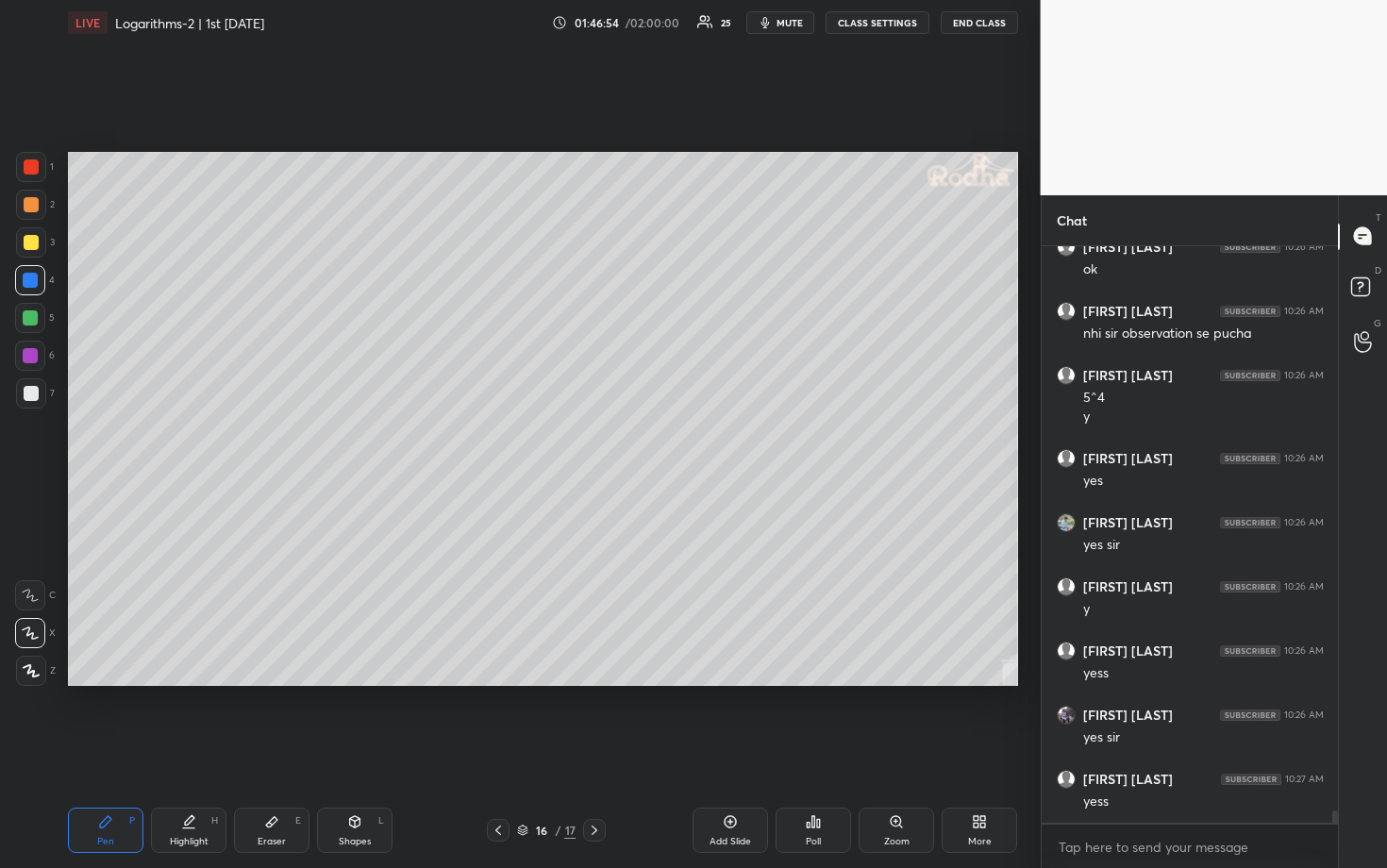 click 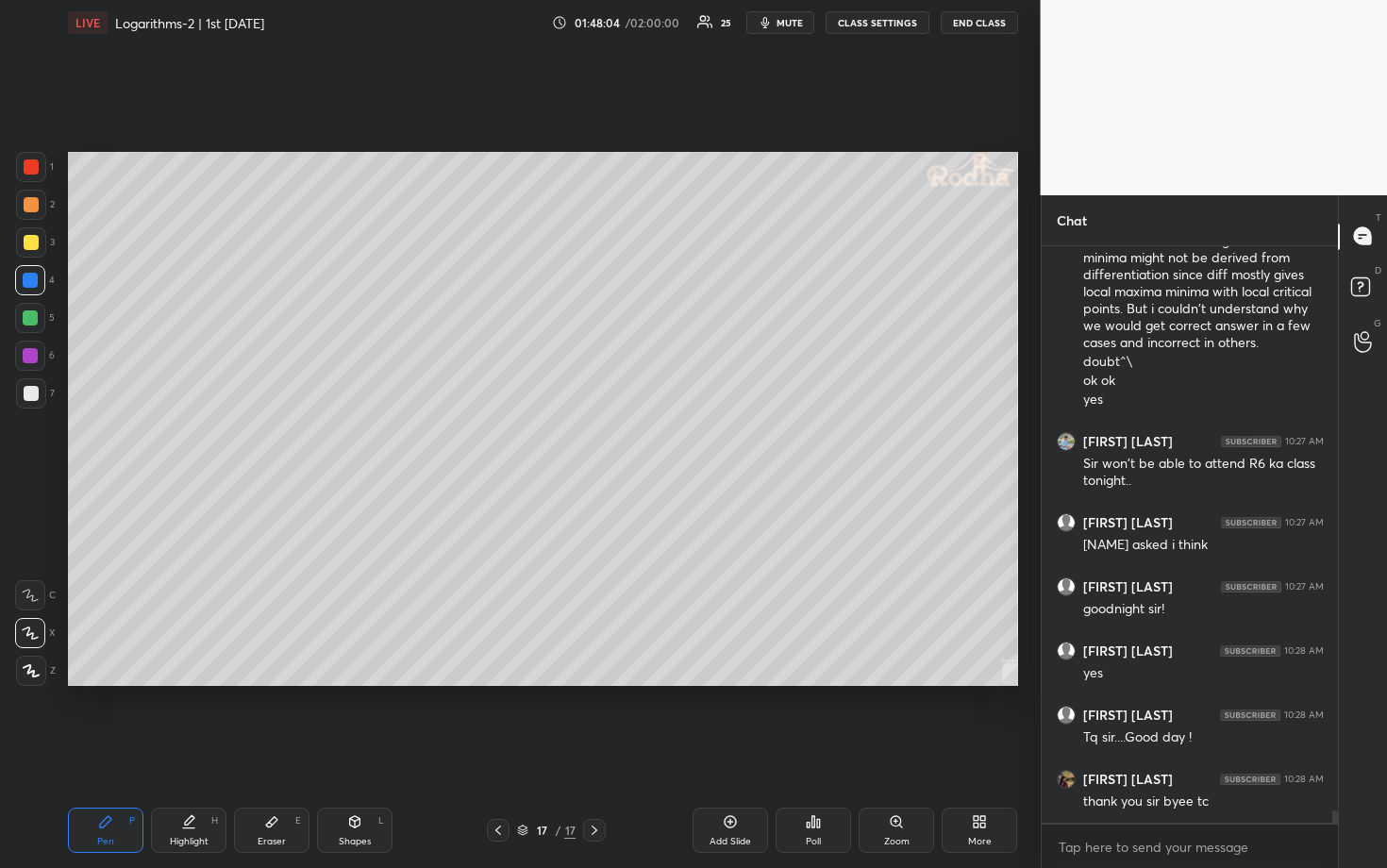 scroll, scrollTop: 27033, scrollLeft: 0, axis: vertical 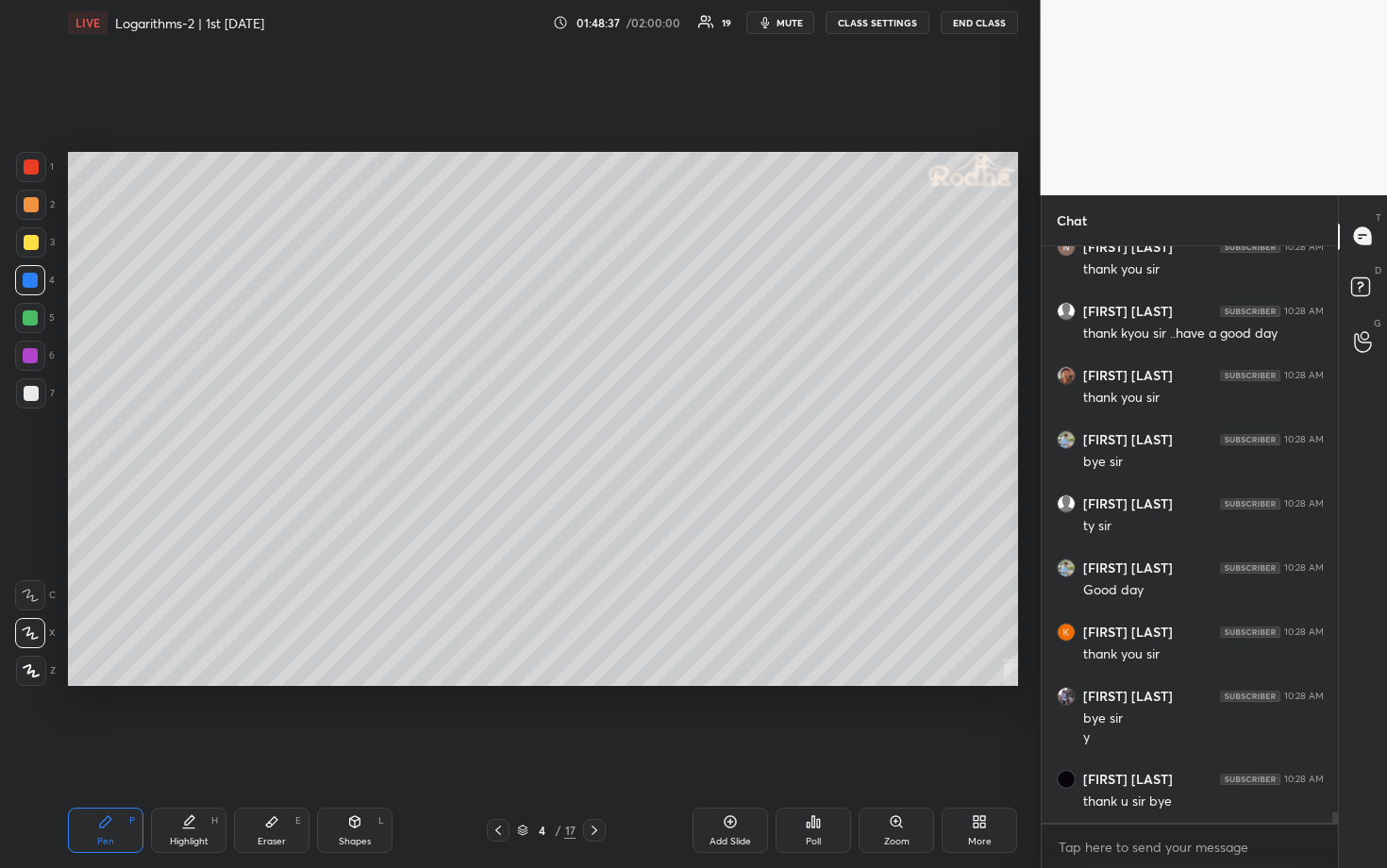 click on "END CLASS" at bounding box center [979, 23] 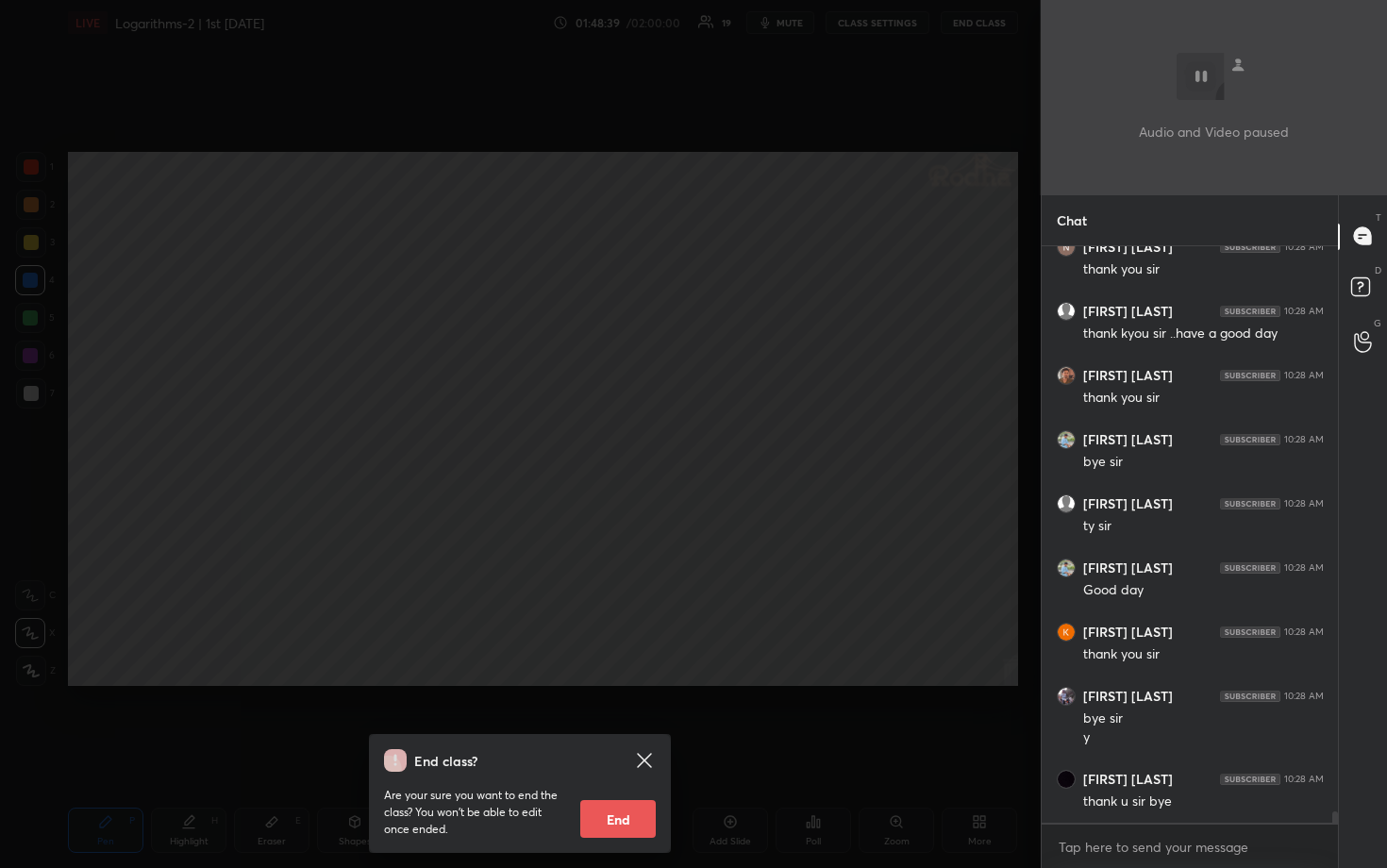 click on "End" at bounding box center (618, 819) 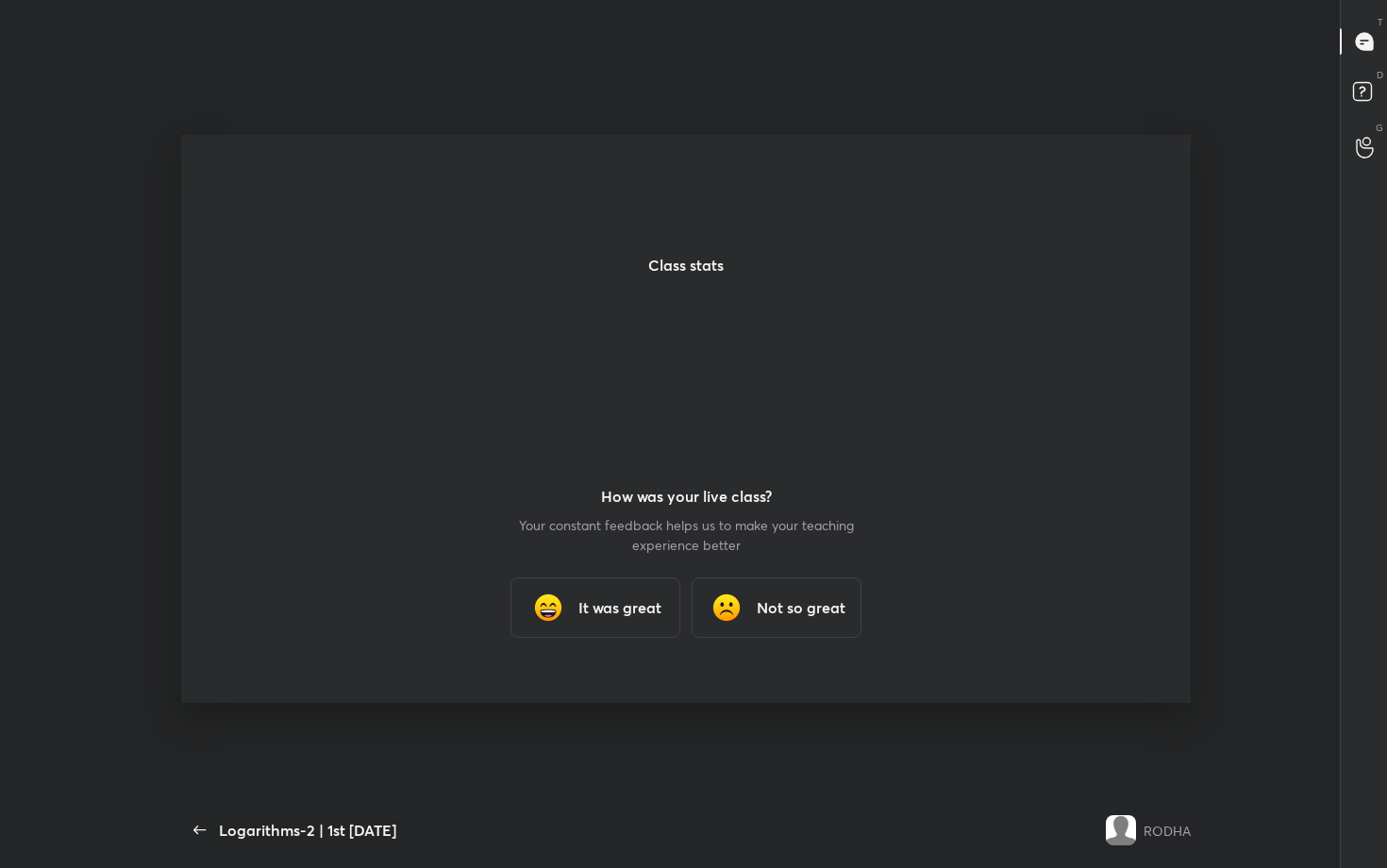 scroll, scrollTop: 93601, scrollLeft: 93248, axis: both 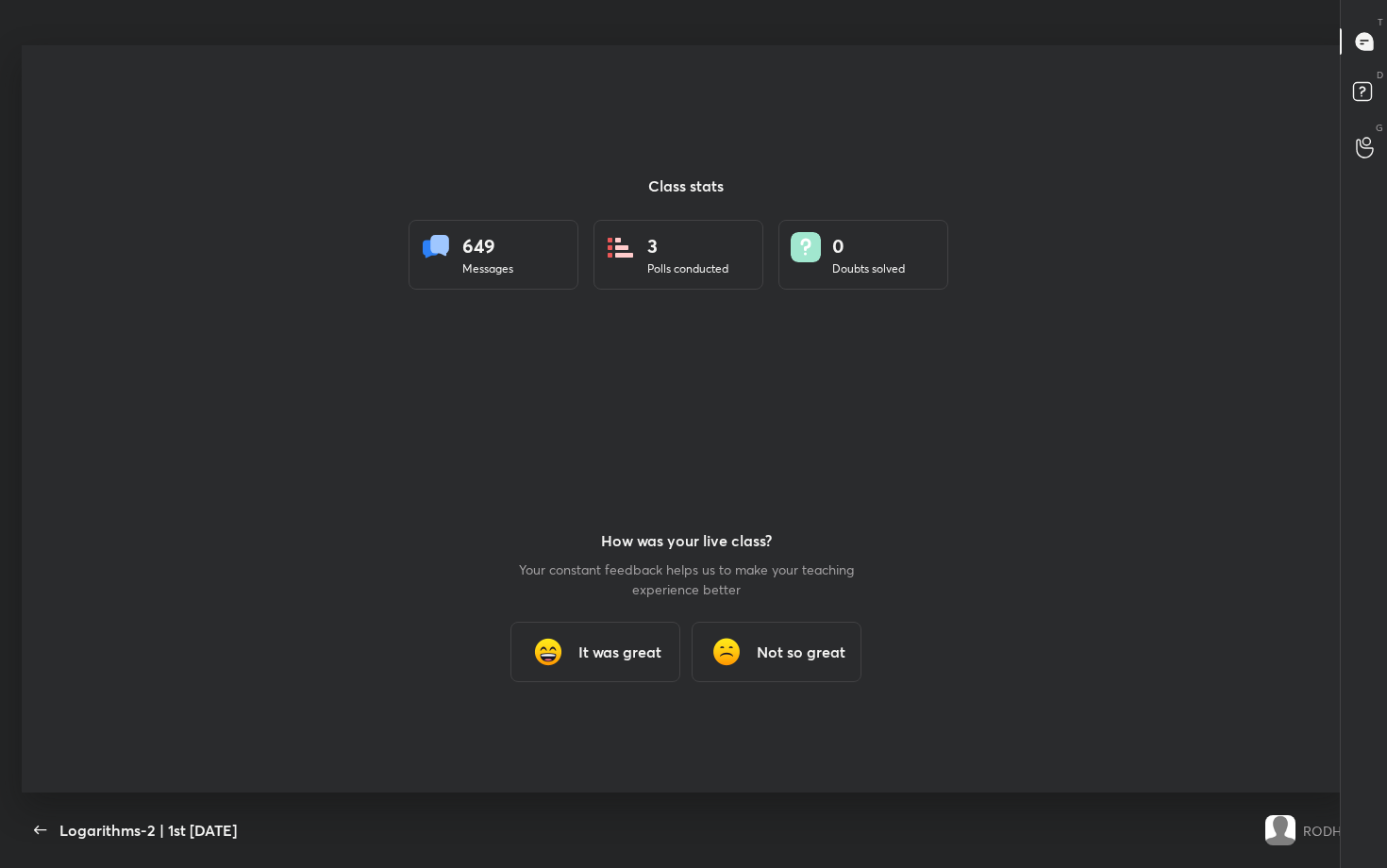 type 